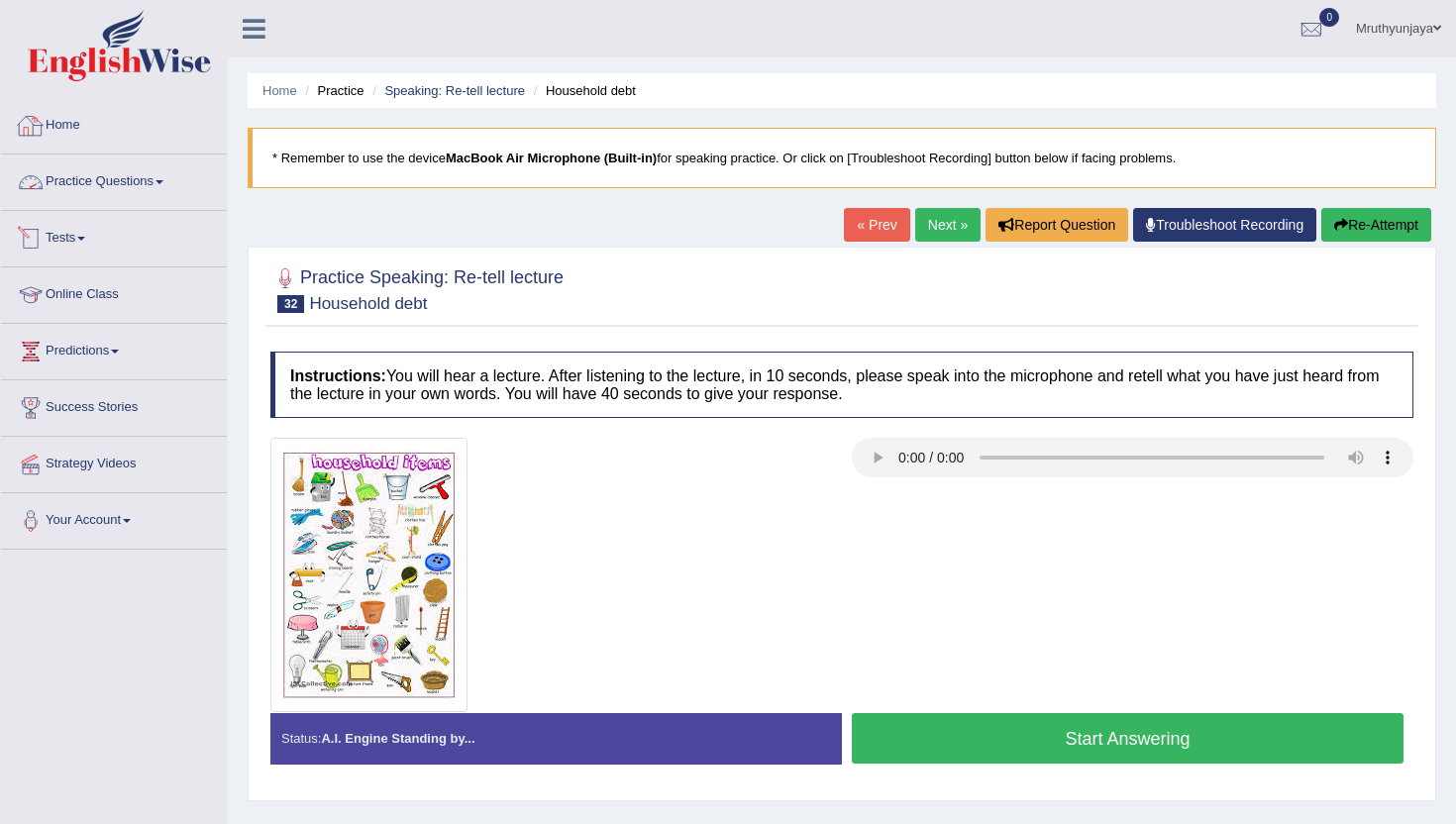scroll, scrollTop: 0, scrollLeft: 0, axis: both 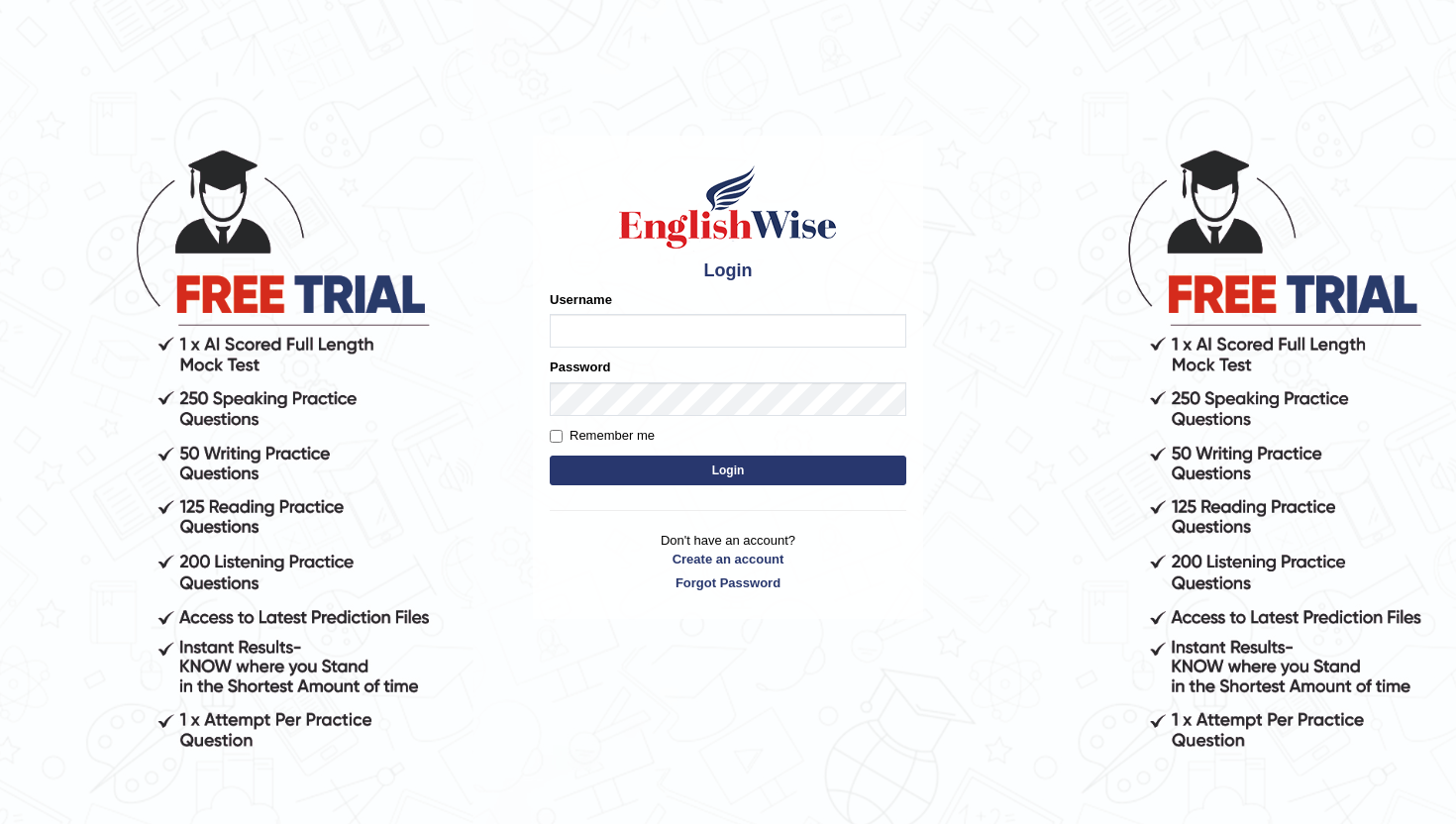 click on "Username" at bounding box center [728, 331] 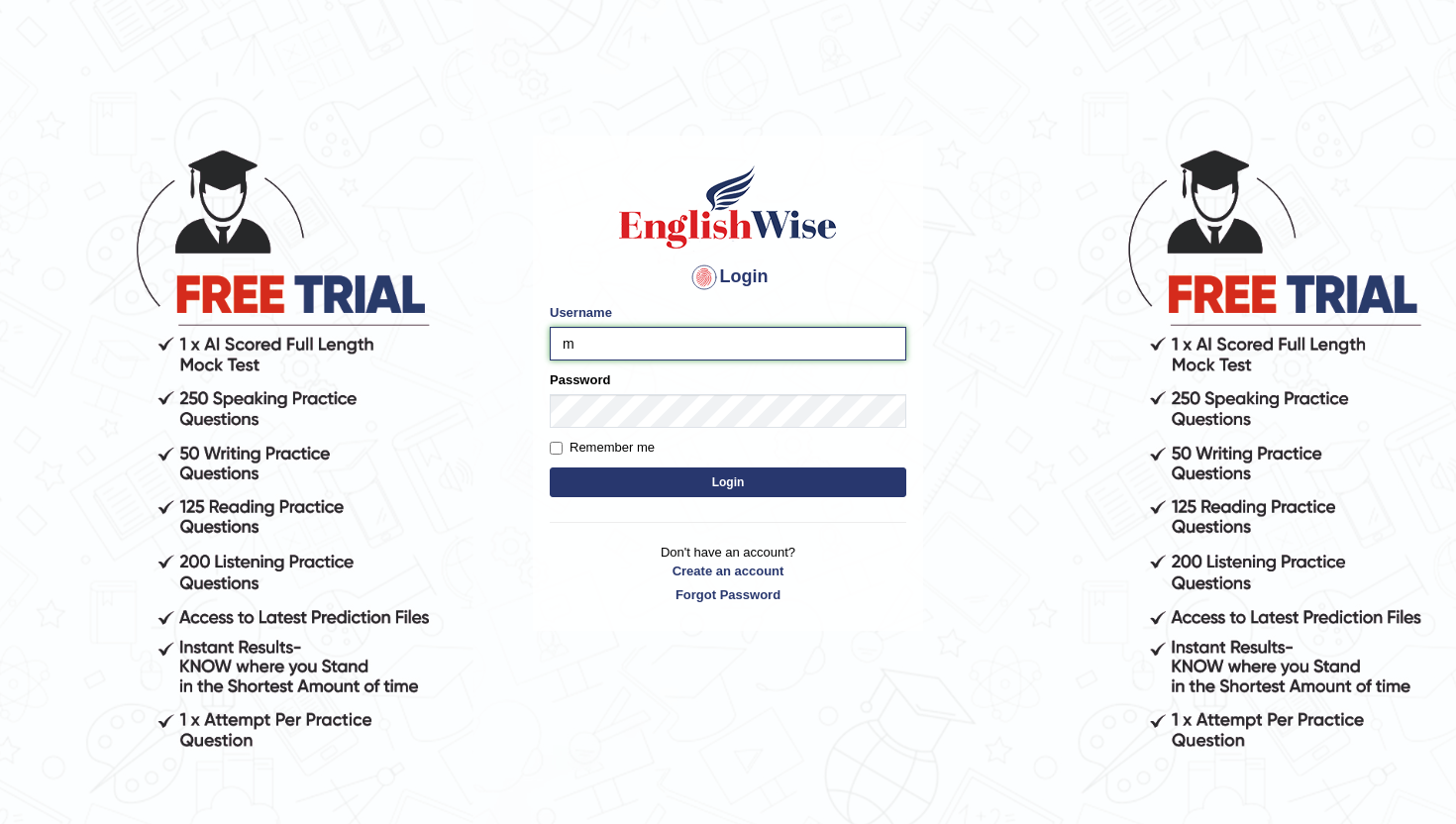 click on "m" at bounding box center [728, 344] 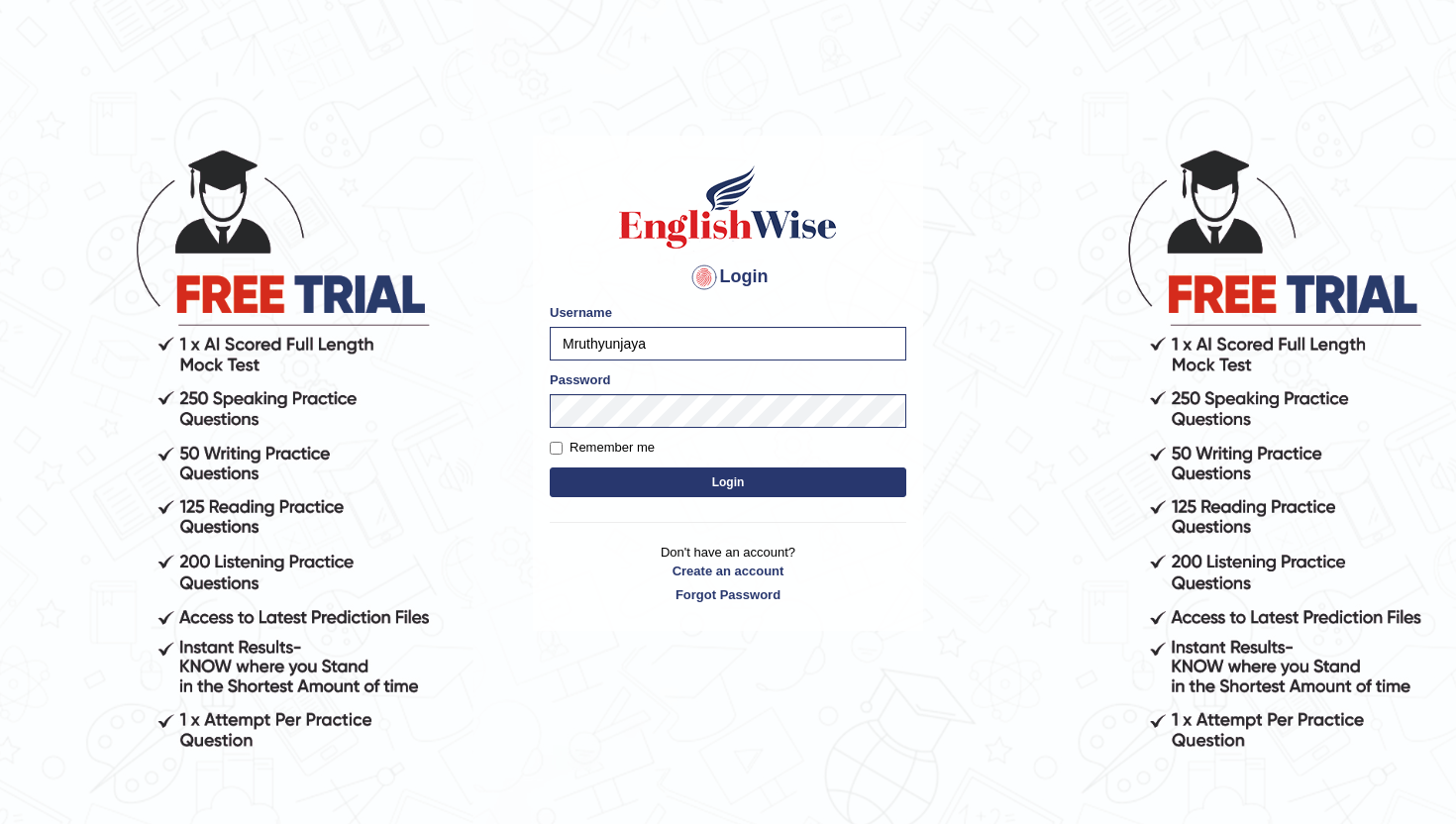 click on "Login" at bounding box center (728, 482) 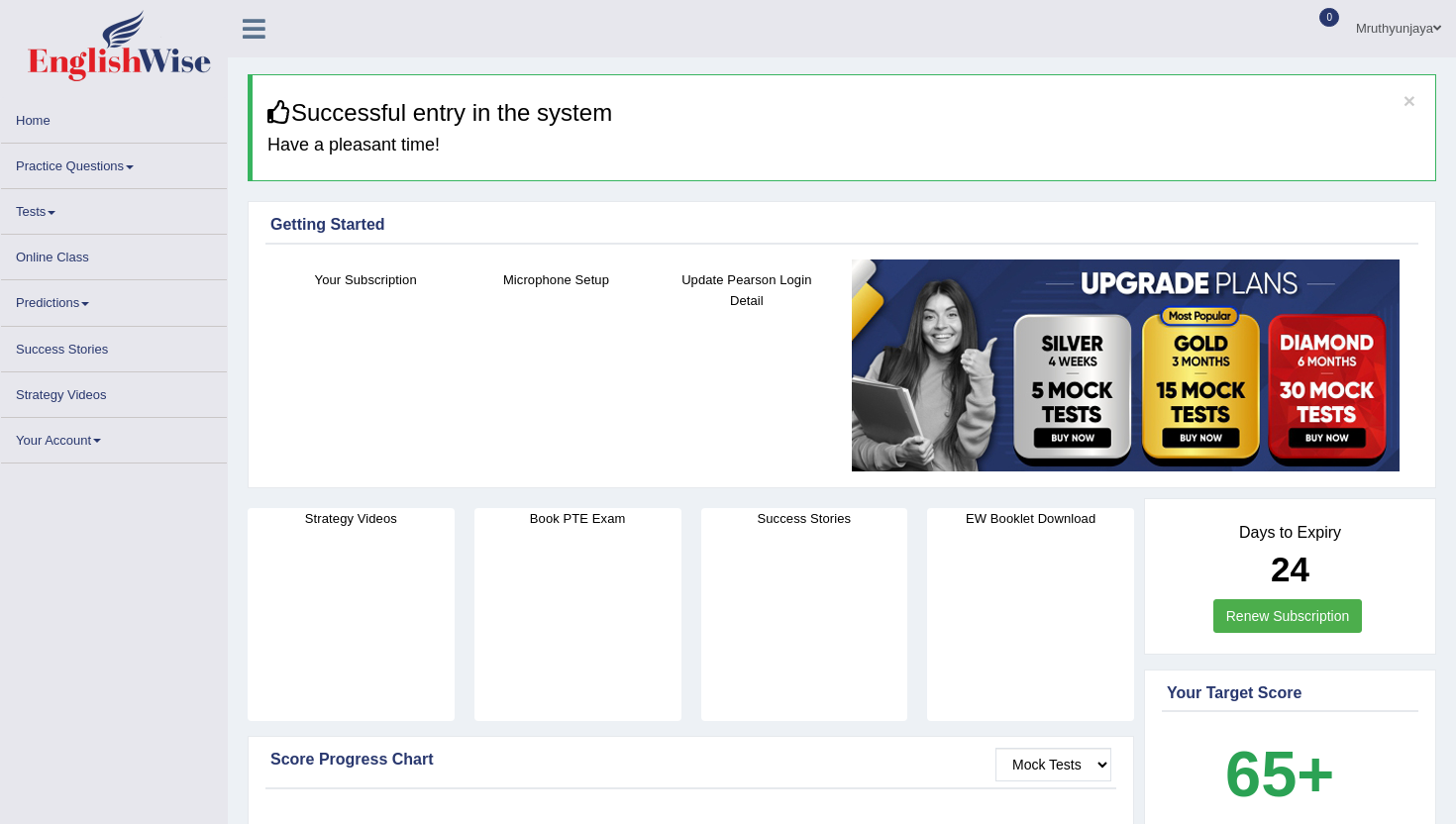 scroll, scrollTop: 0, scrollLeft: 0, axis: both 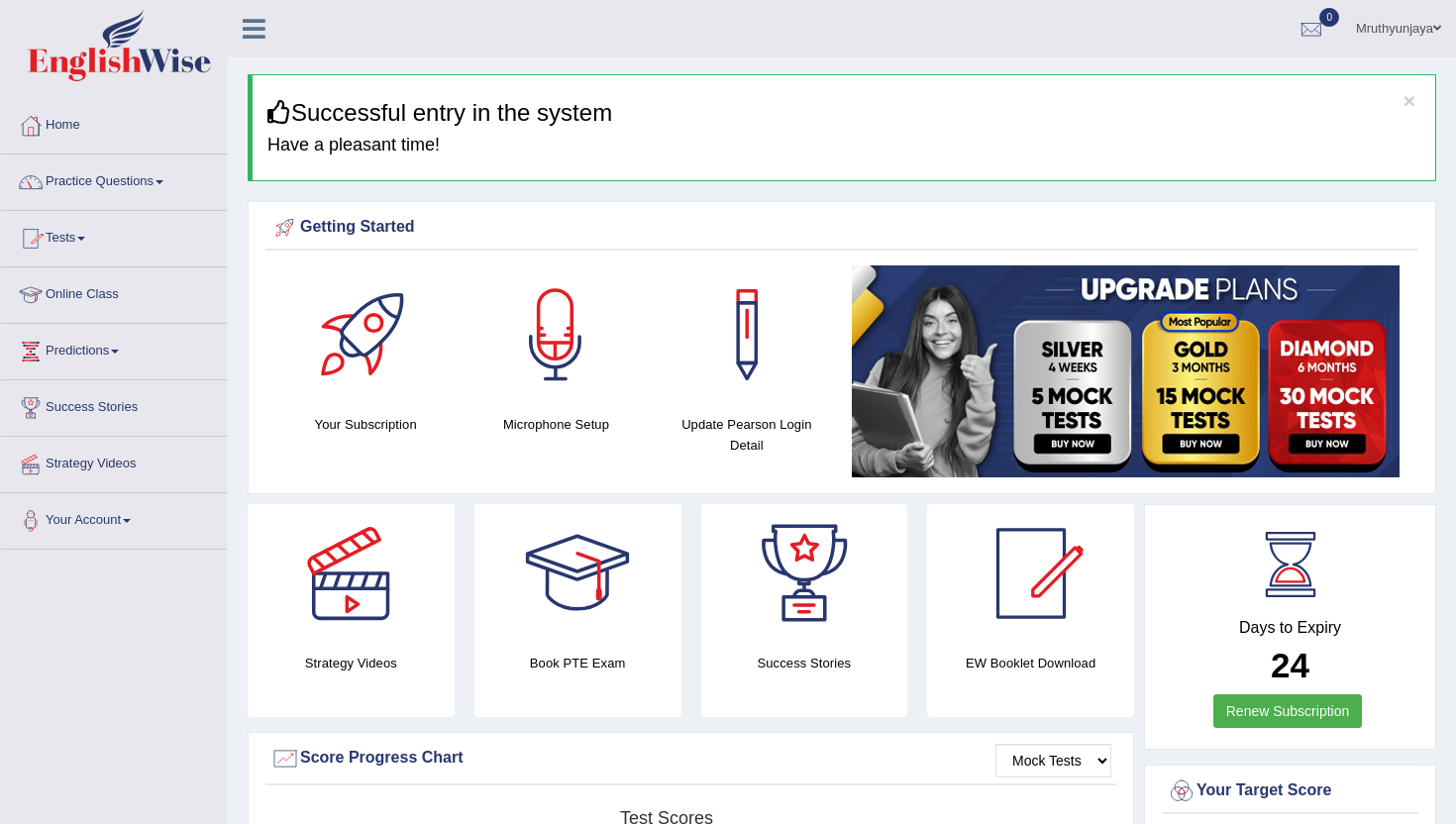 click at bounding box center (159, 182) 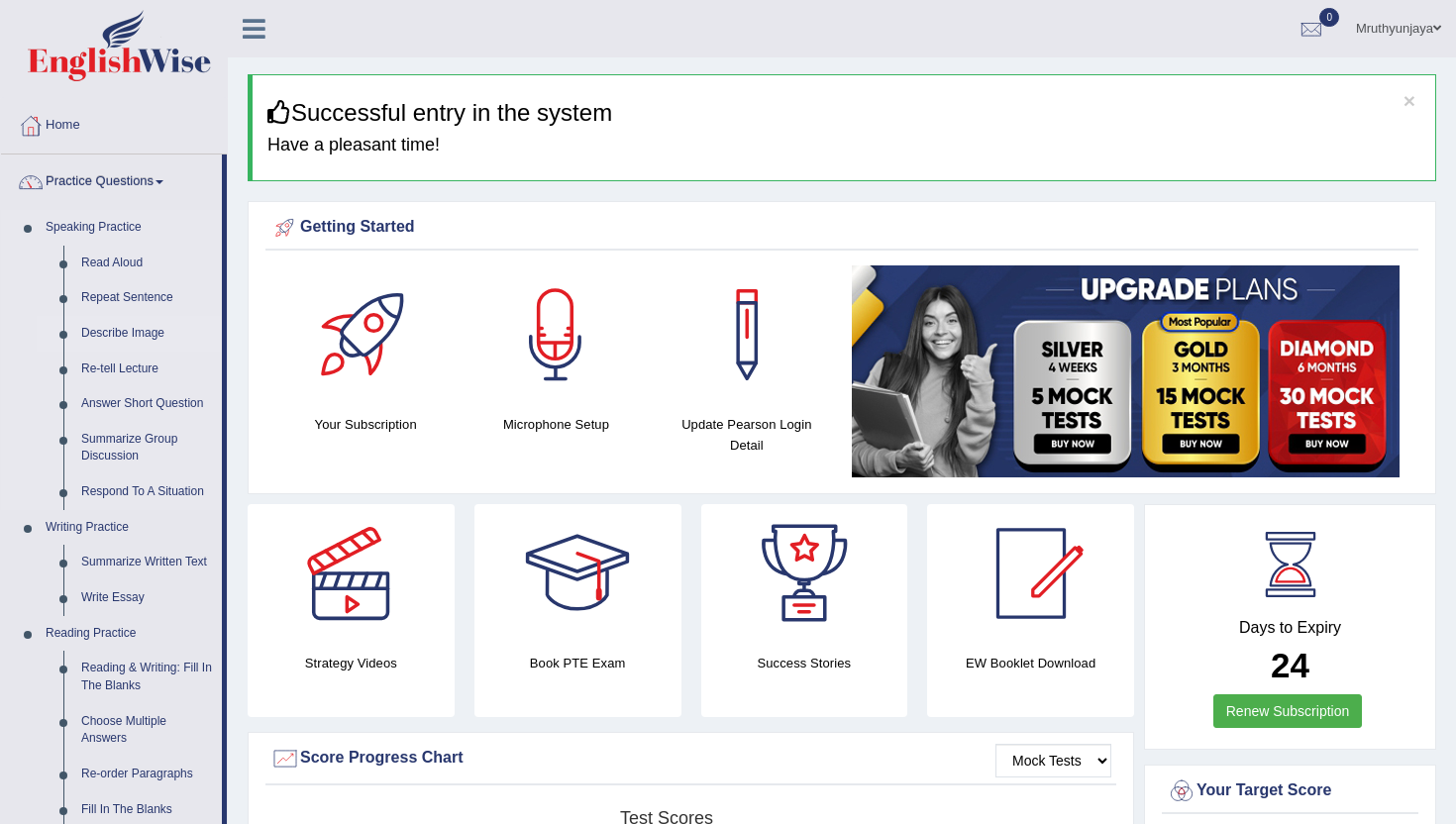 click on "Describe Image" at bounding box center [147, 334] 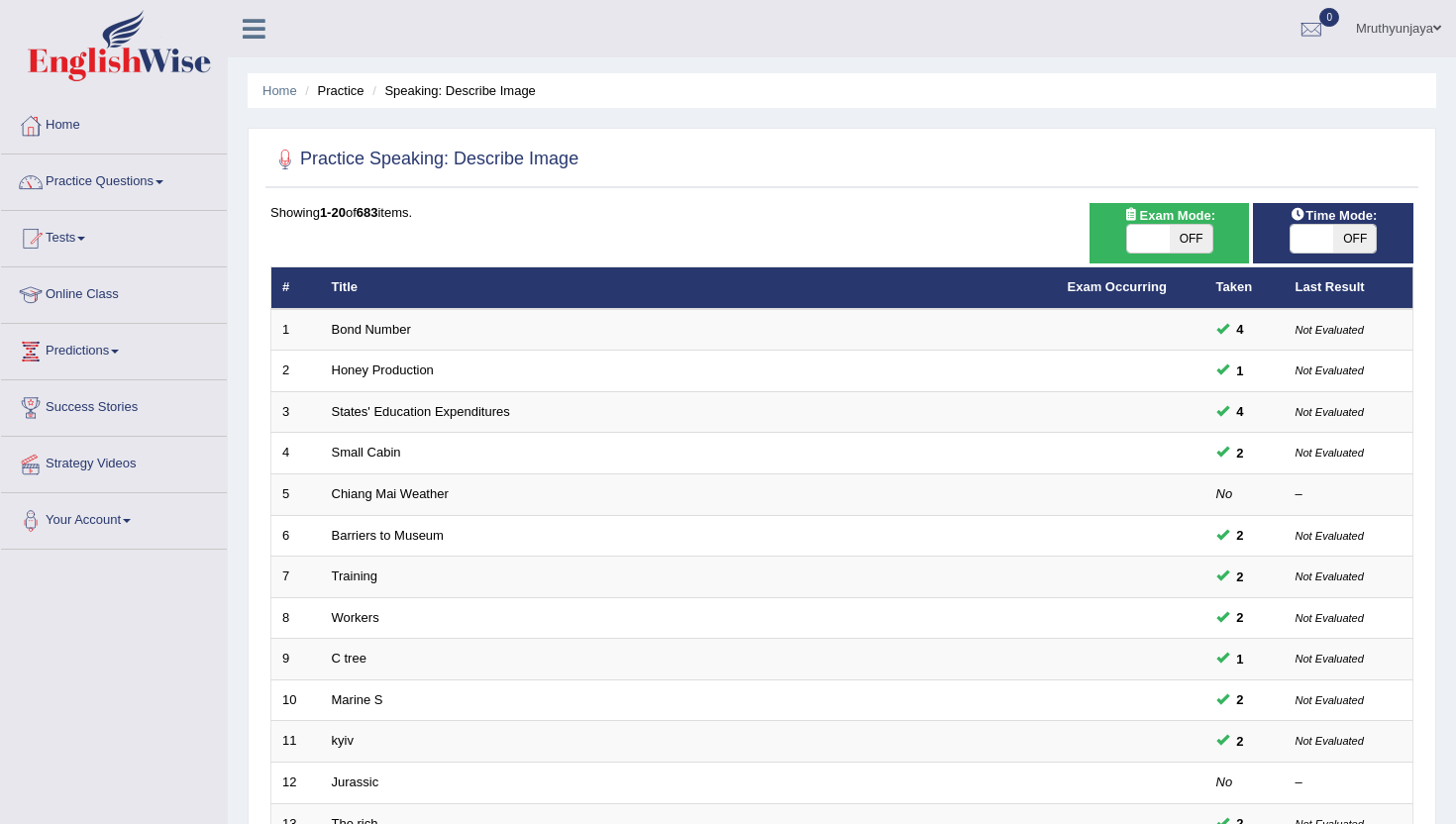 scroll, scrollTop: 0, scrollLeft: 0, axis: both 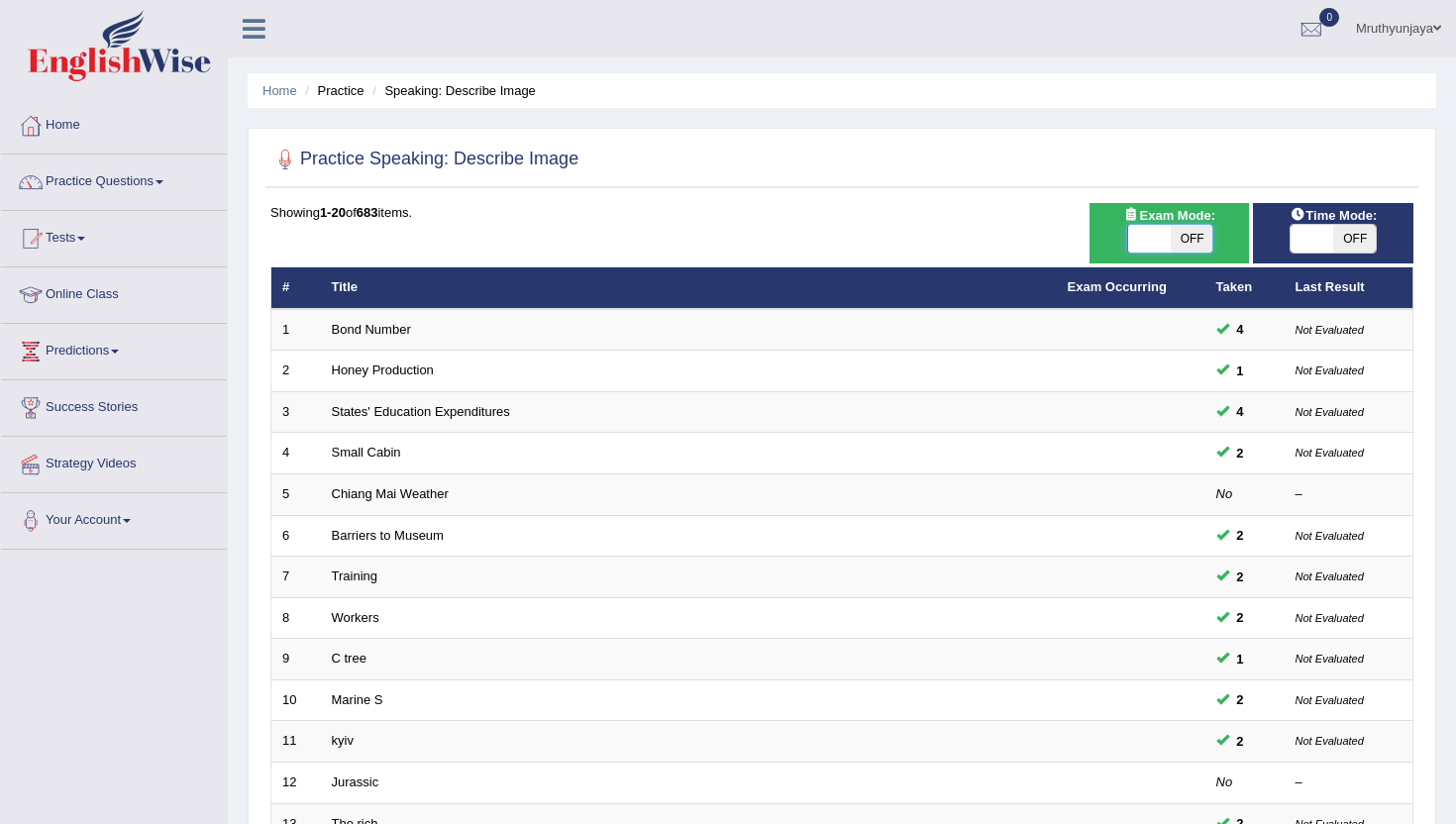 click at bounding box center [1149, 239] 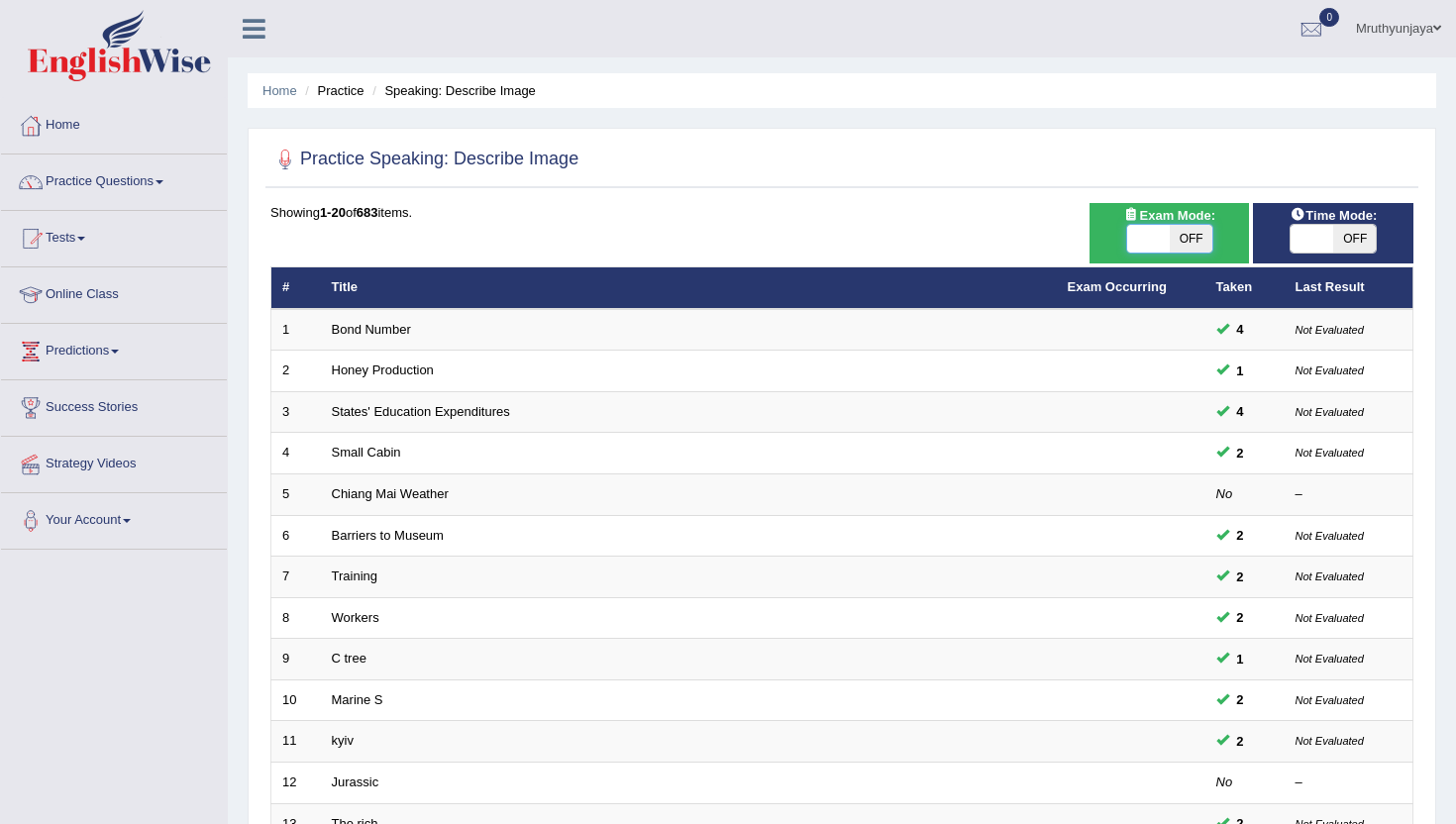click at bounding box center (1148, 239) 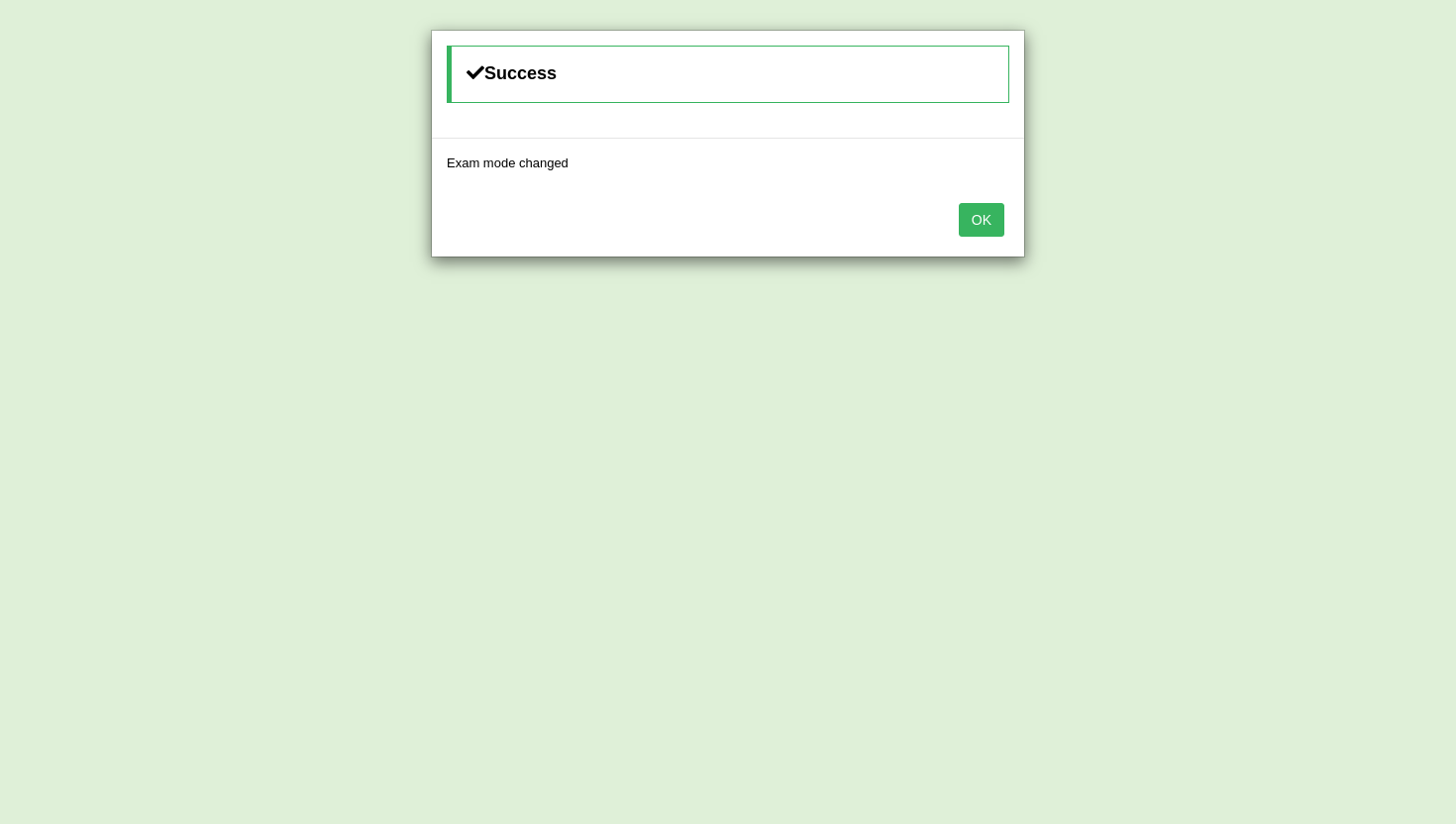 click on "OK" at bounding box center (982, 220) 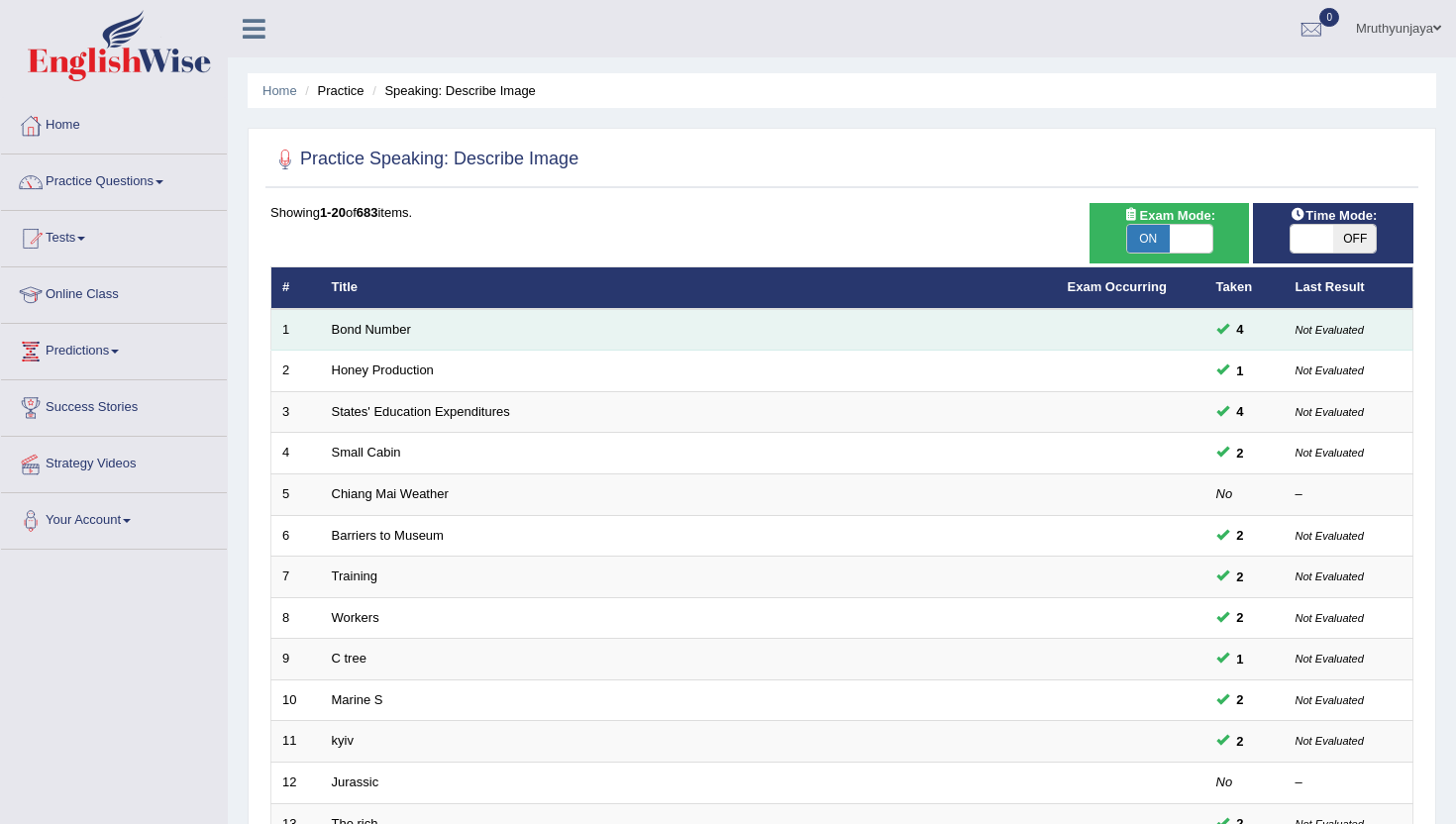 scroll, scrollTop: 487, scrollLeft: 0, axis: vertical 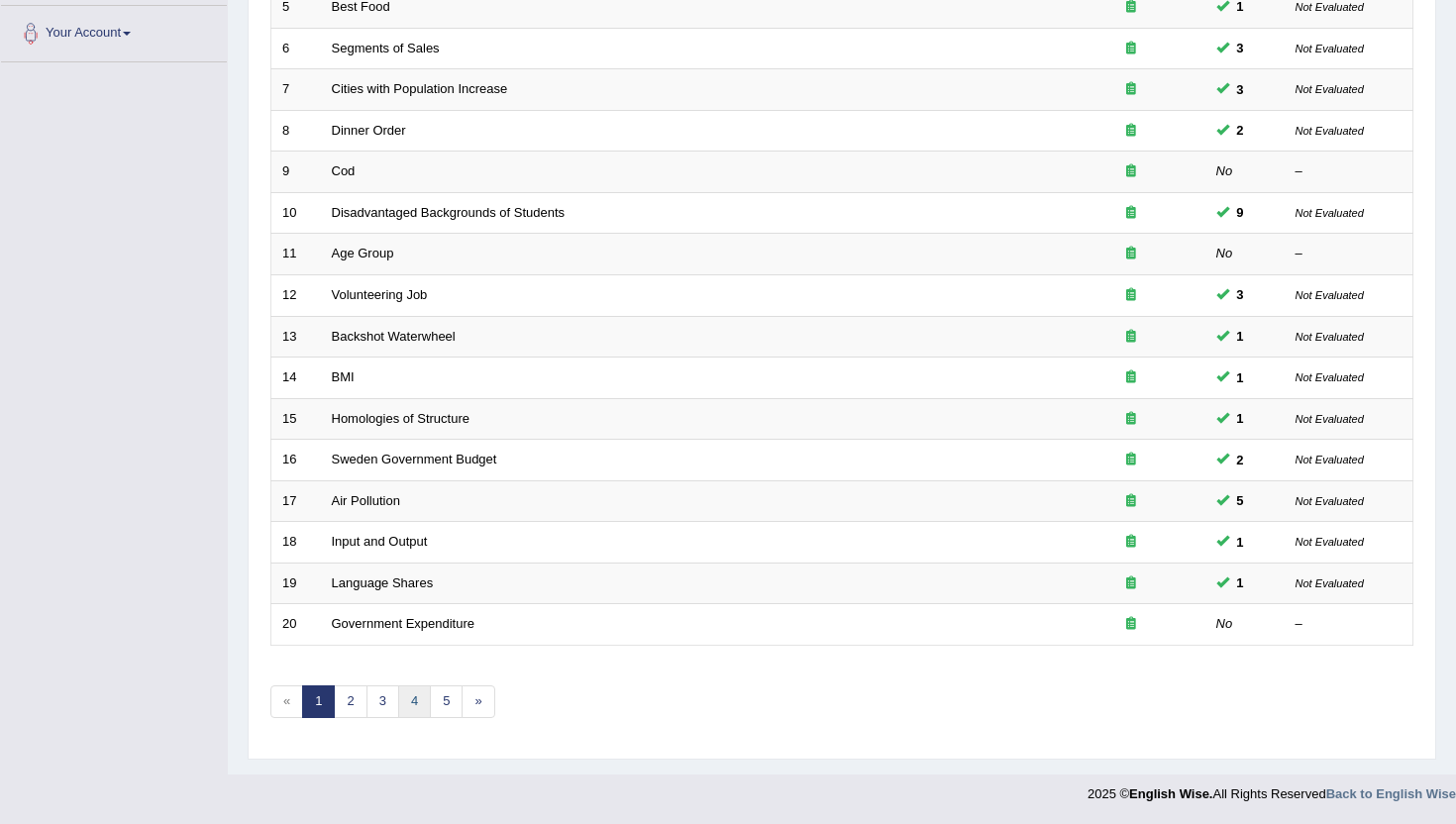 click on "4" at bounding box center (414, 701) 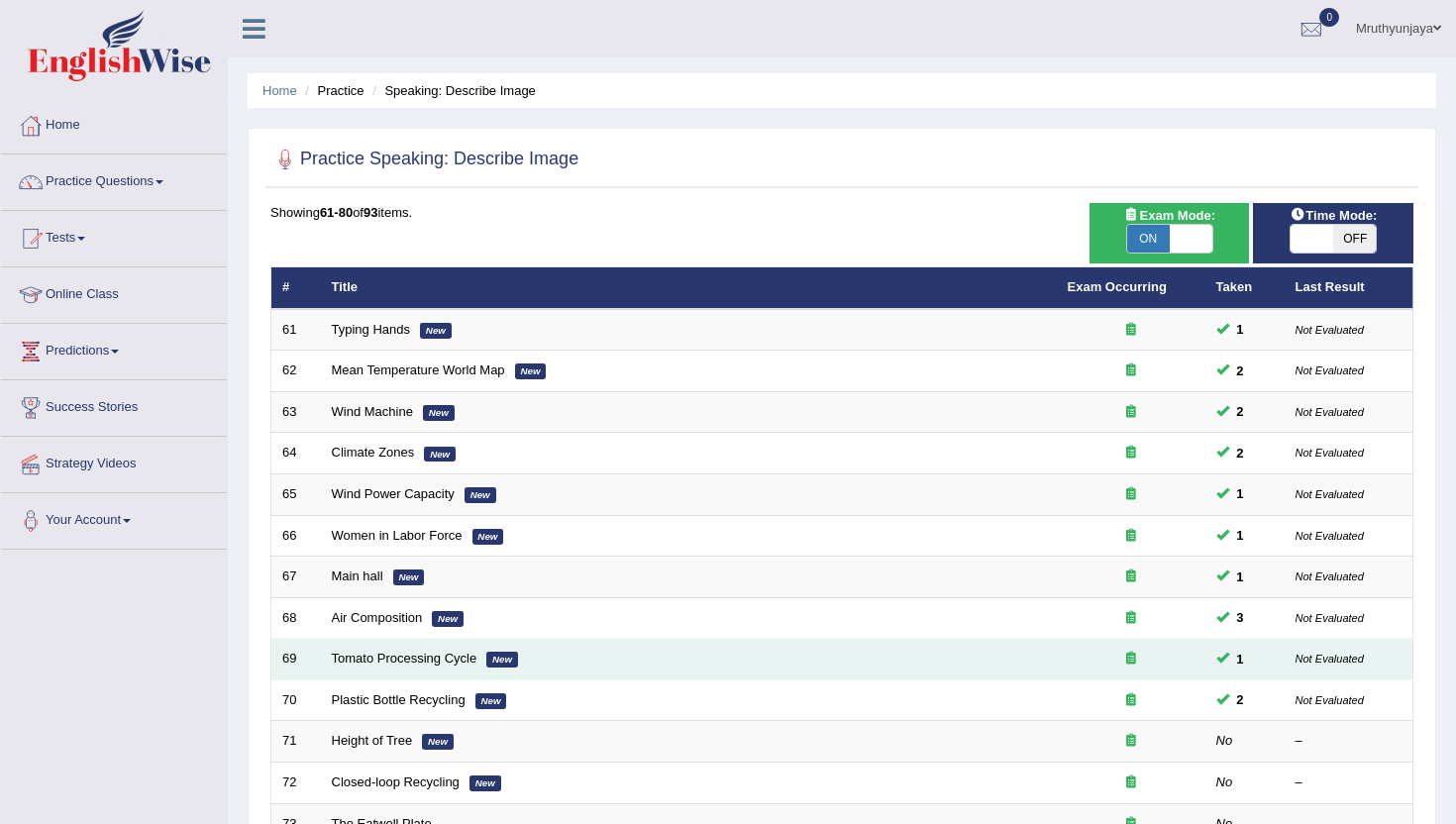 scroll, scrollTop: 0, scrollLeft: 0, axis: both 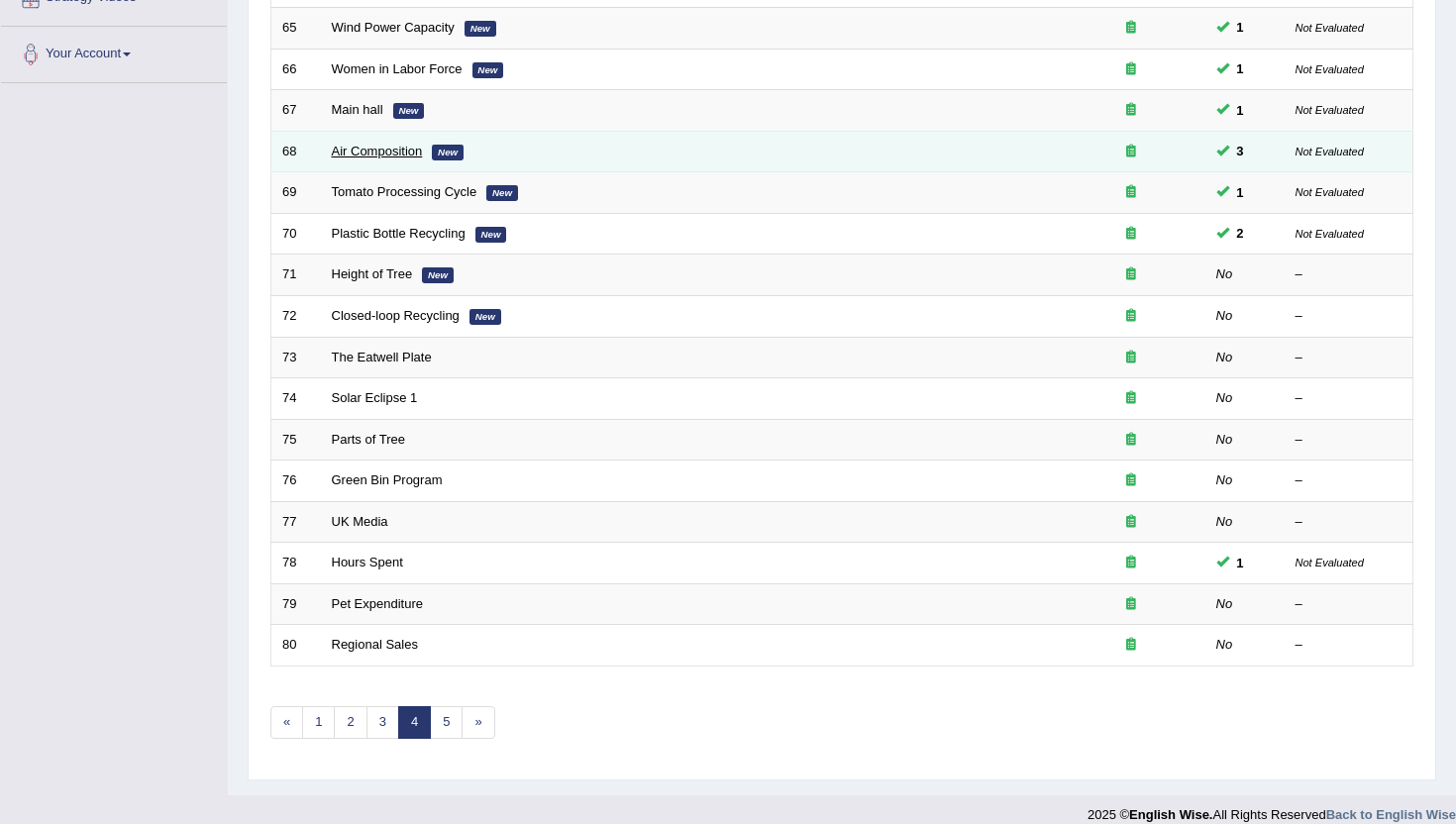 click on "Air Composition" at bounding box center (377, 151) 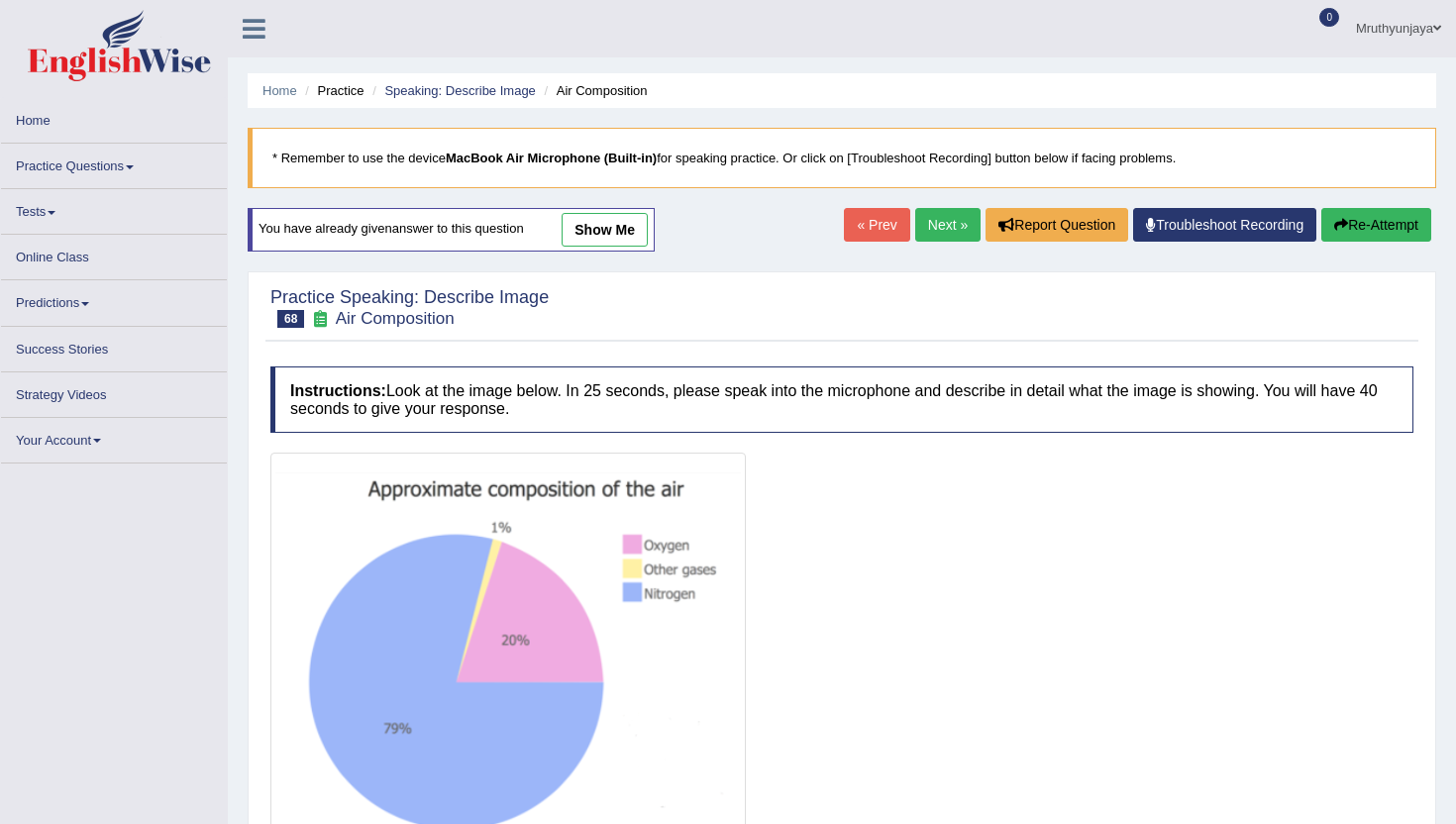 scroll, scrollTop: 0, scrollLeft: 0, axis: both 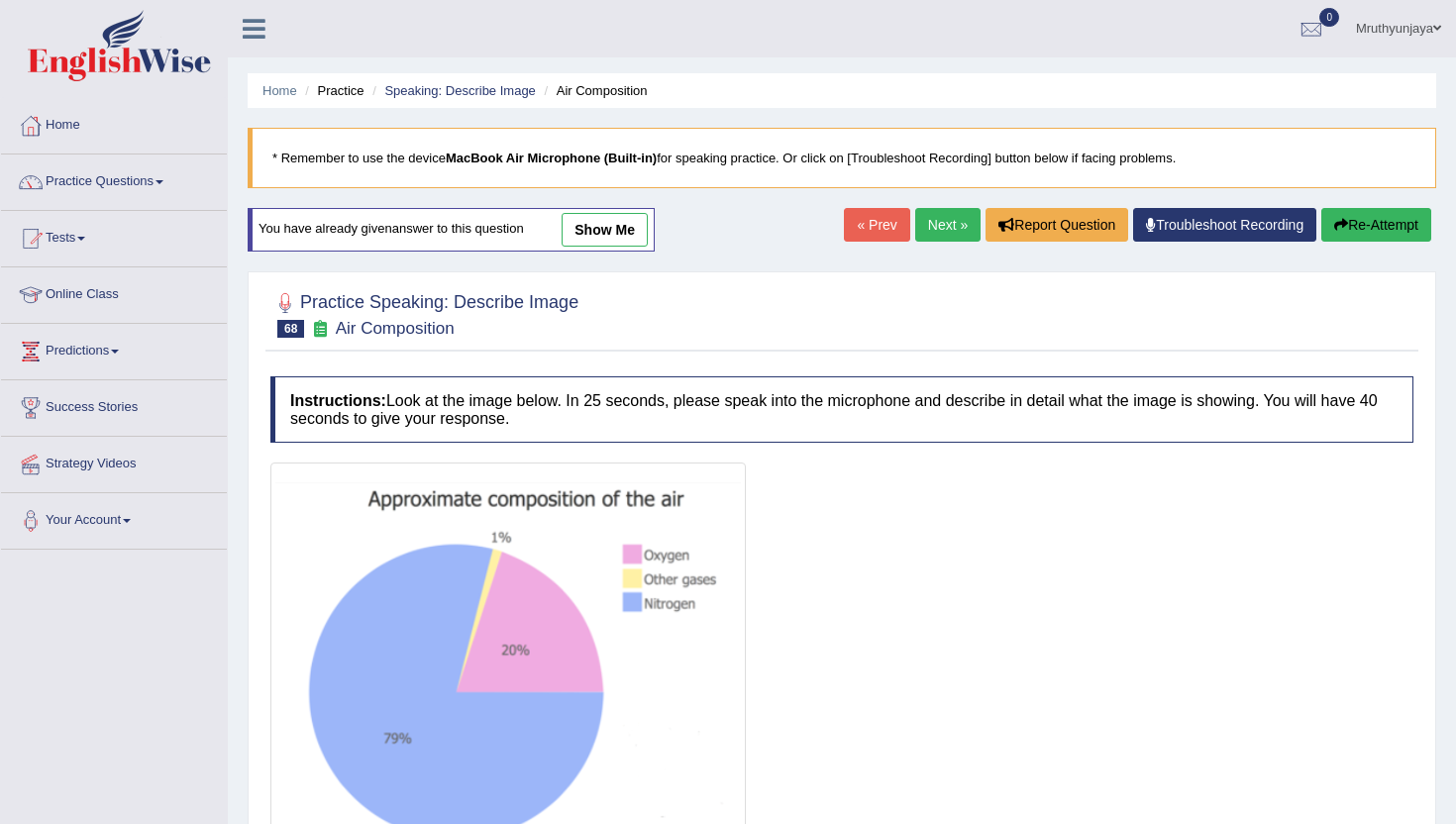 click on "show me" at bounding box center [604, 230] 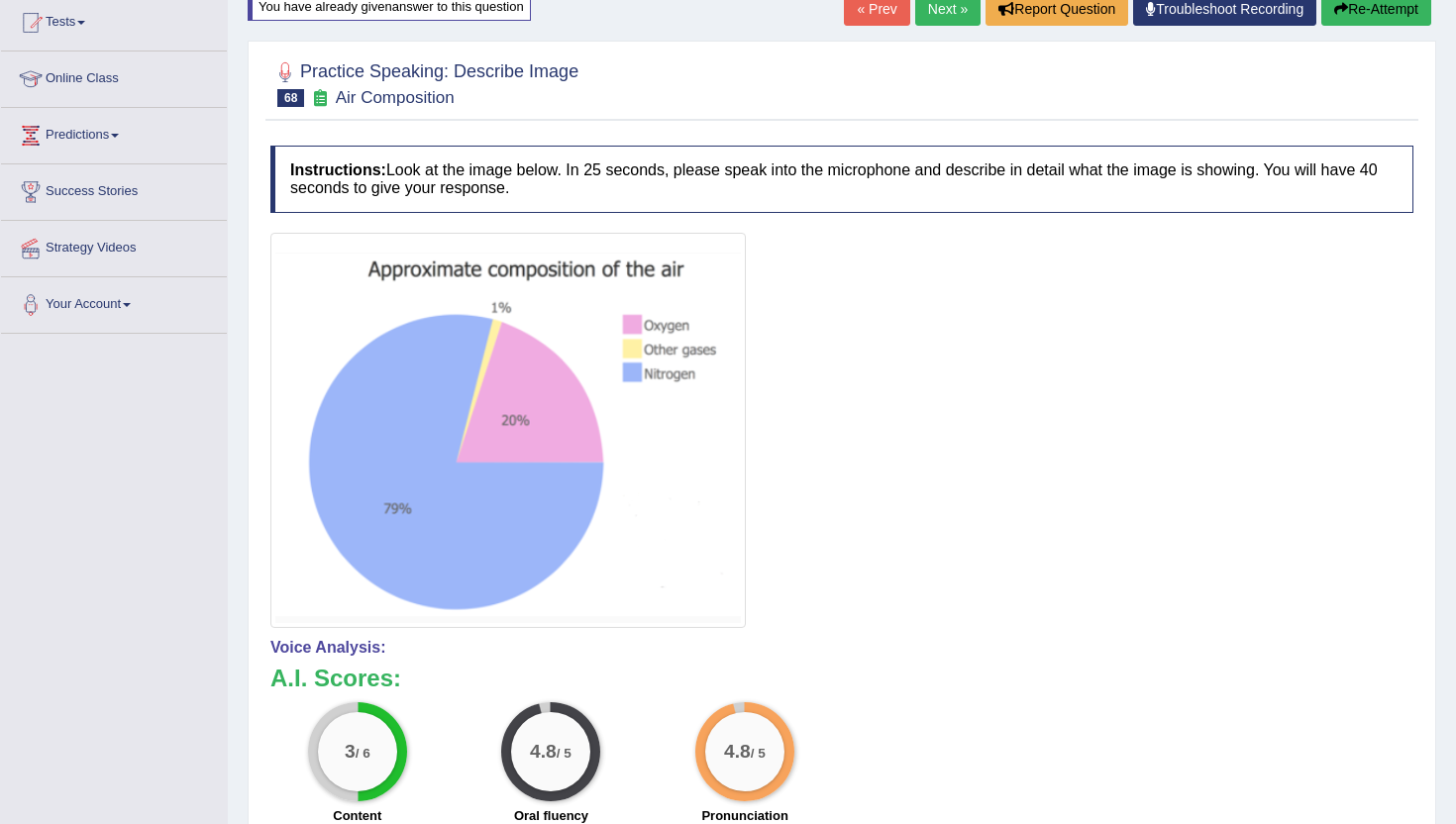 scroll, scrollTop: 0, scrollLeft: 0, axis: both 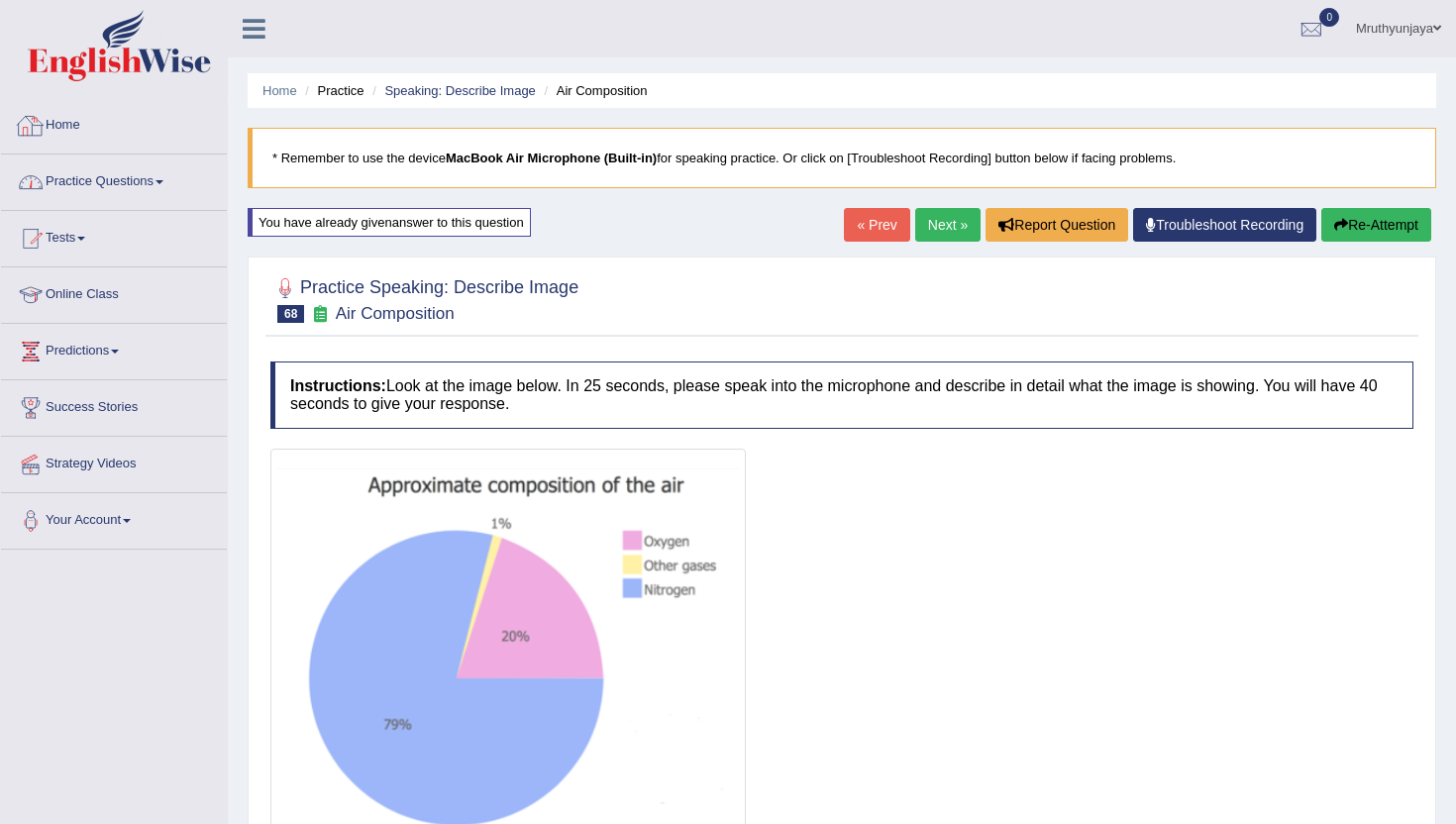click on "Practice Questions" at bounding box center [114, 179] 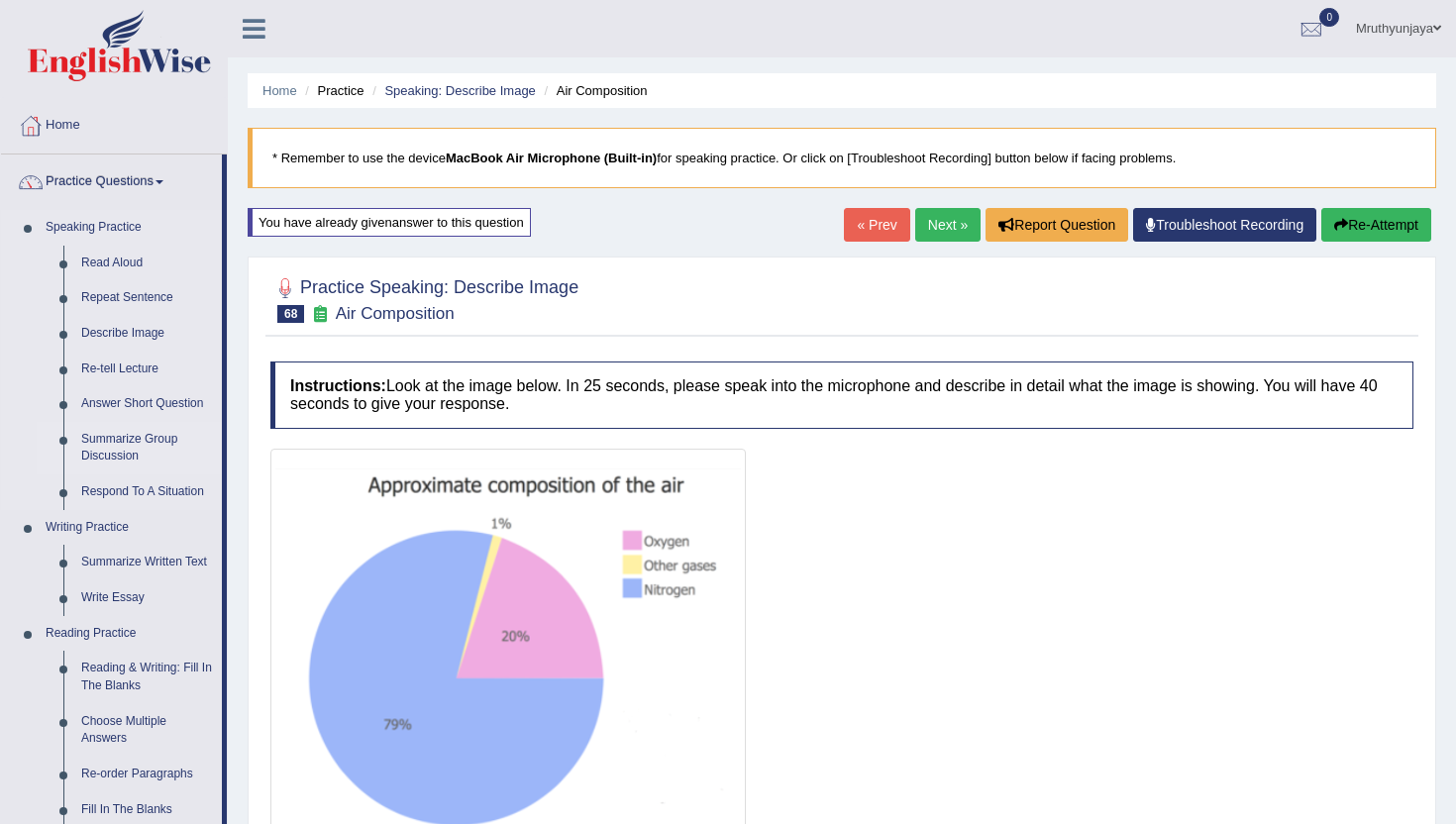 click on "Summarize Group Discussion" at bounding box center (147, 448) 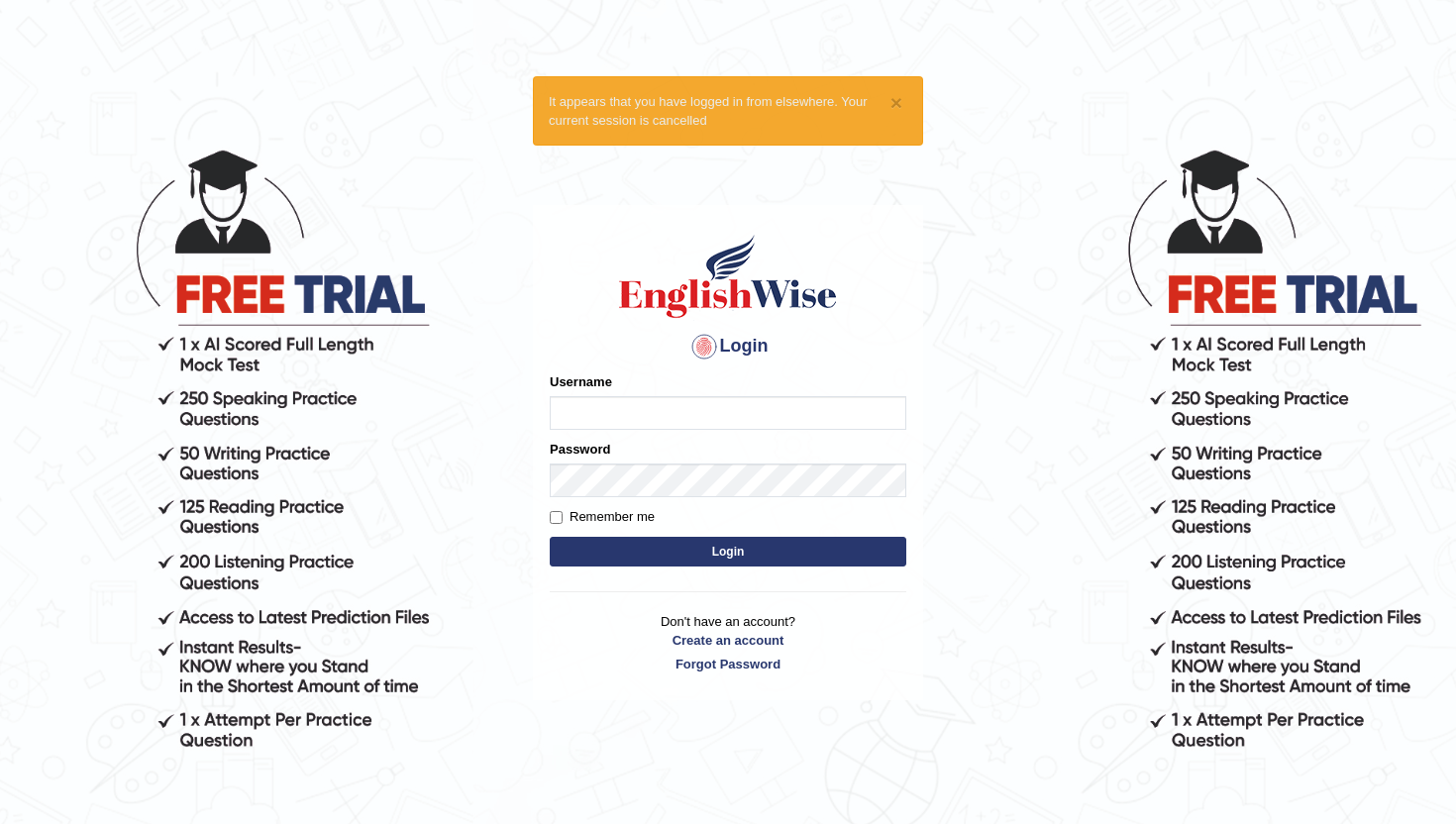 scroll, scrollTop: 0, scrollLeft: 0, axis: both 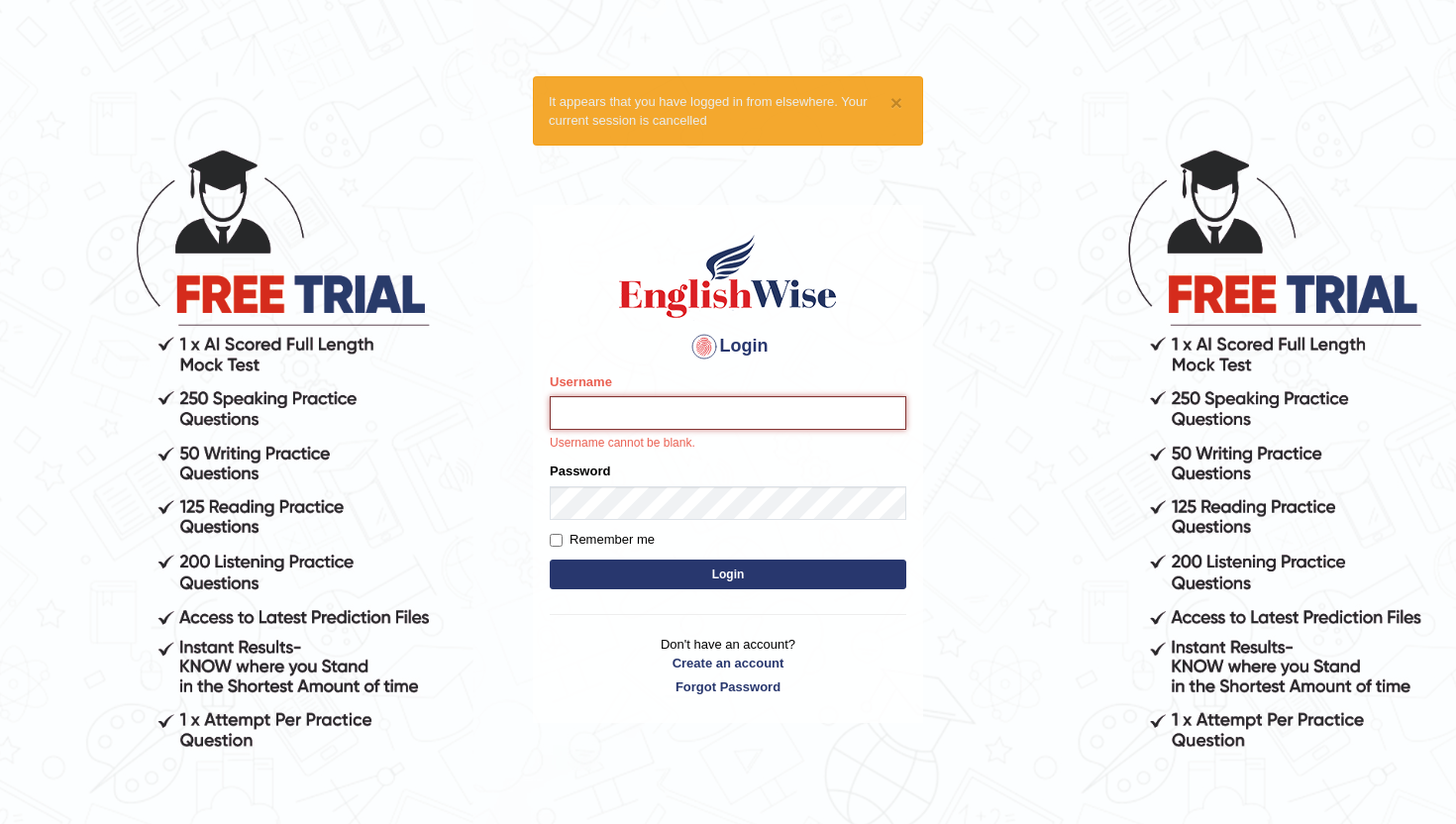 type on "Mruthyunjaya" 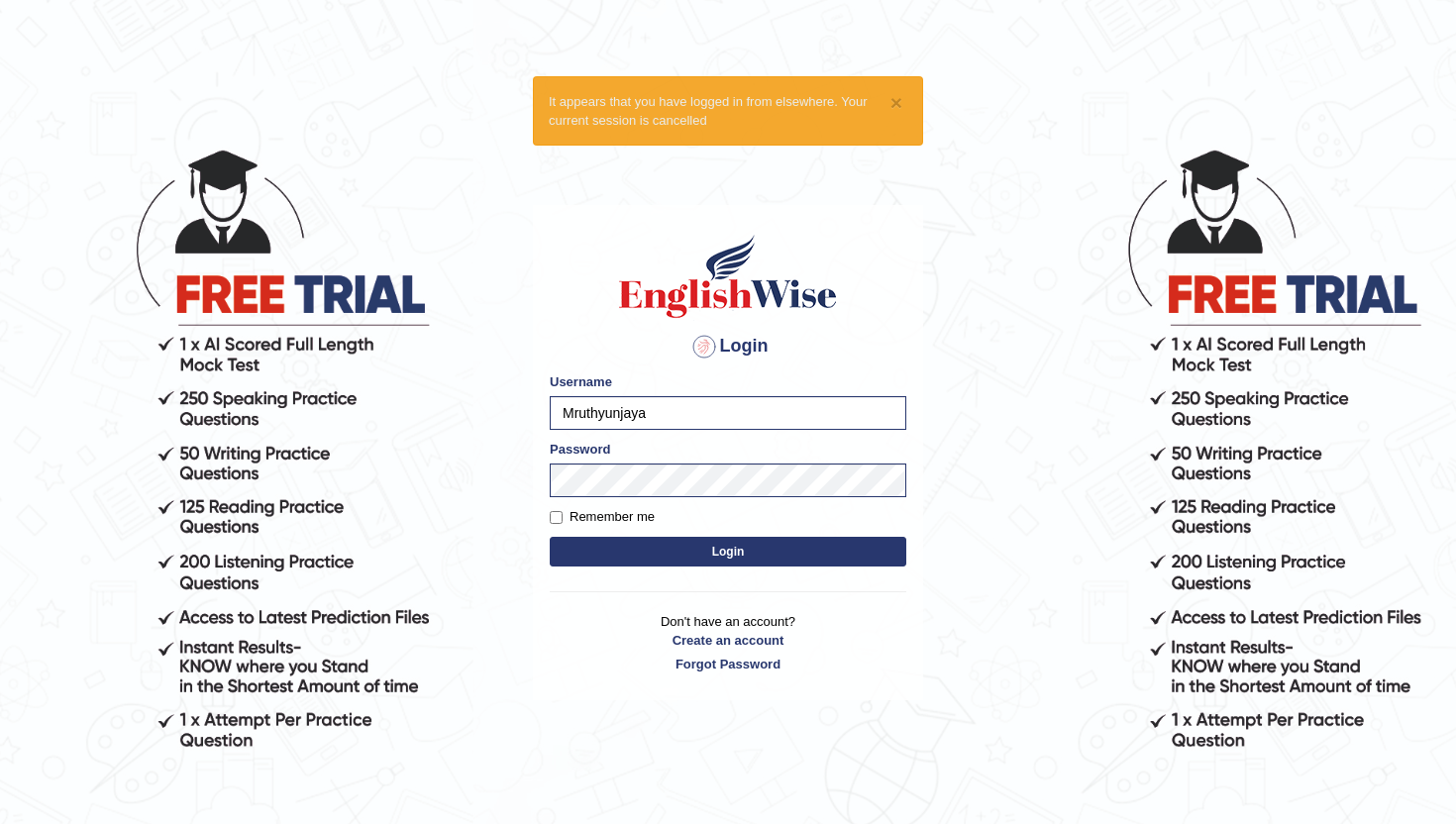 click on "Login" at bounding box center [728, 552] 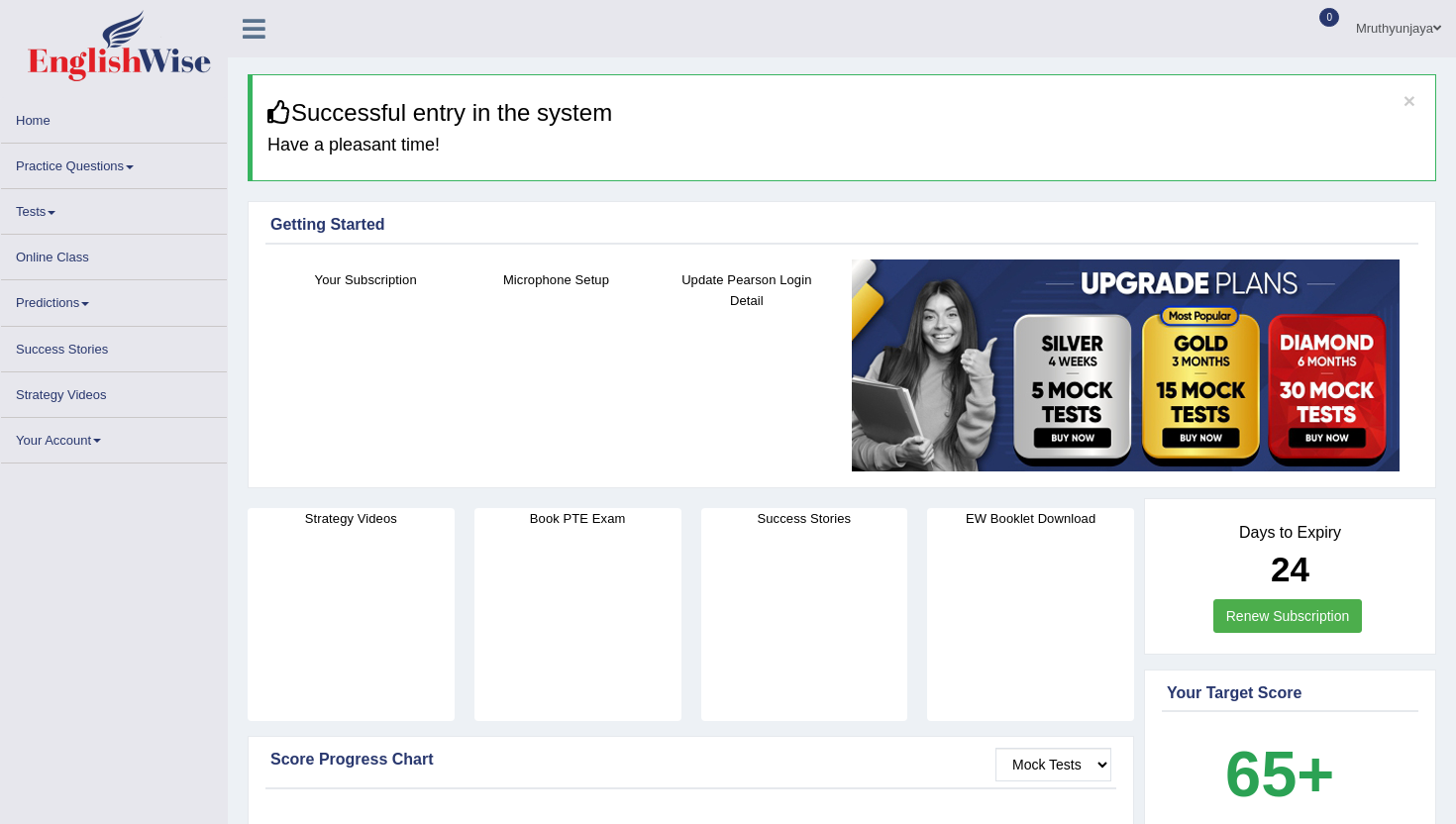 scroll, scrollTop: 0, scrollLeft: 0, axis: both 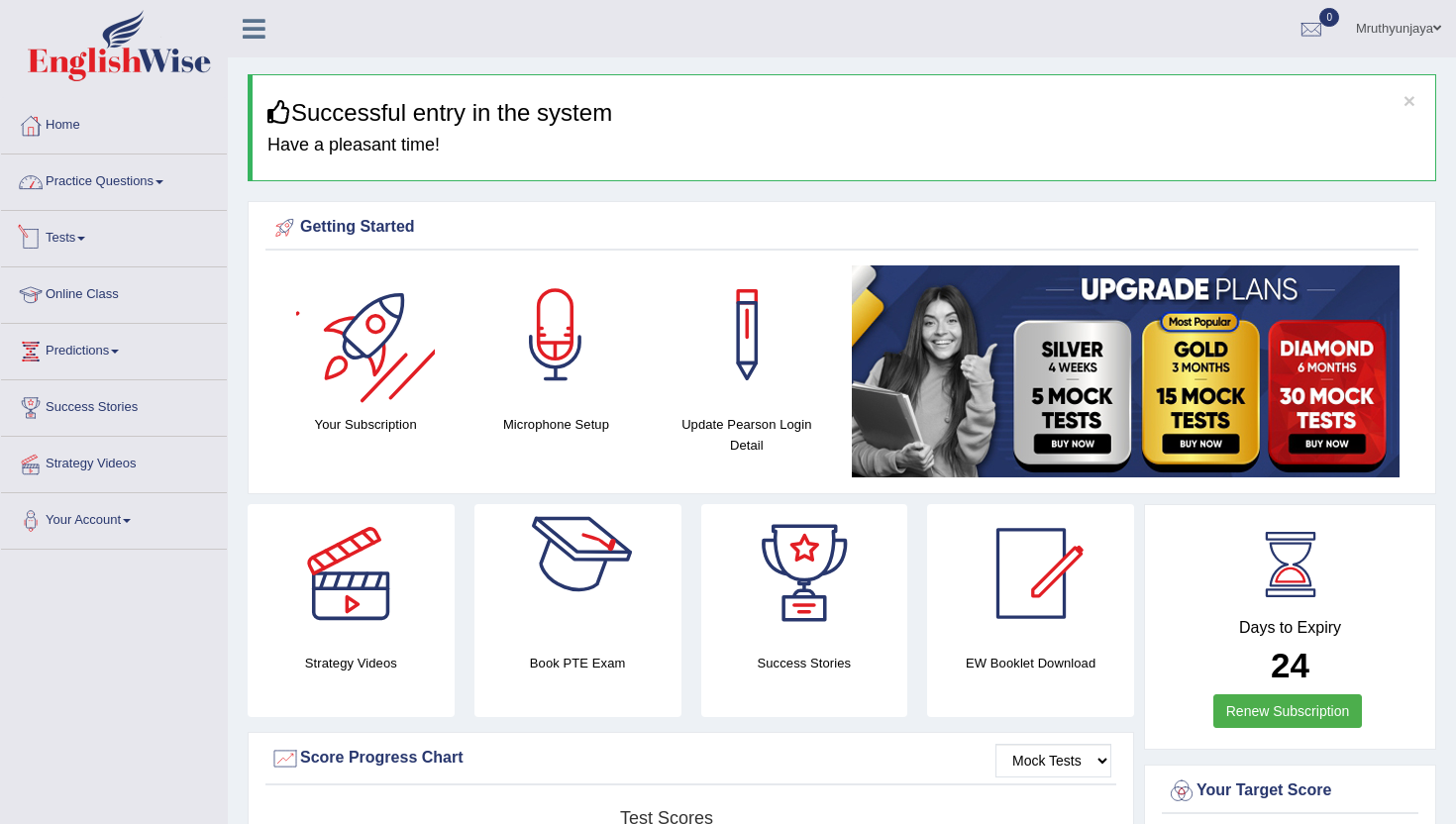 click on "Home" at bounding box center [114, 126] 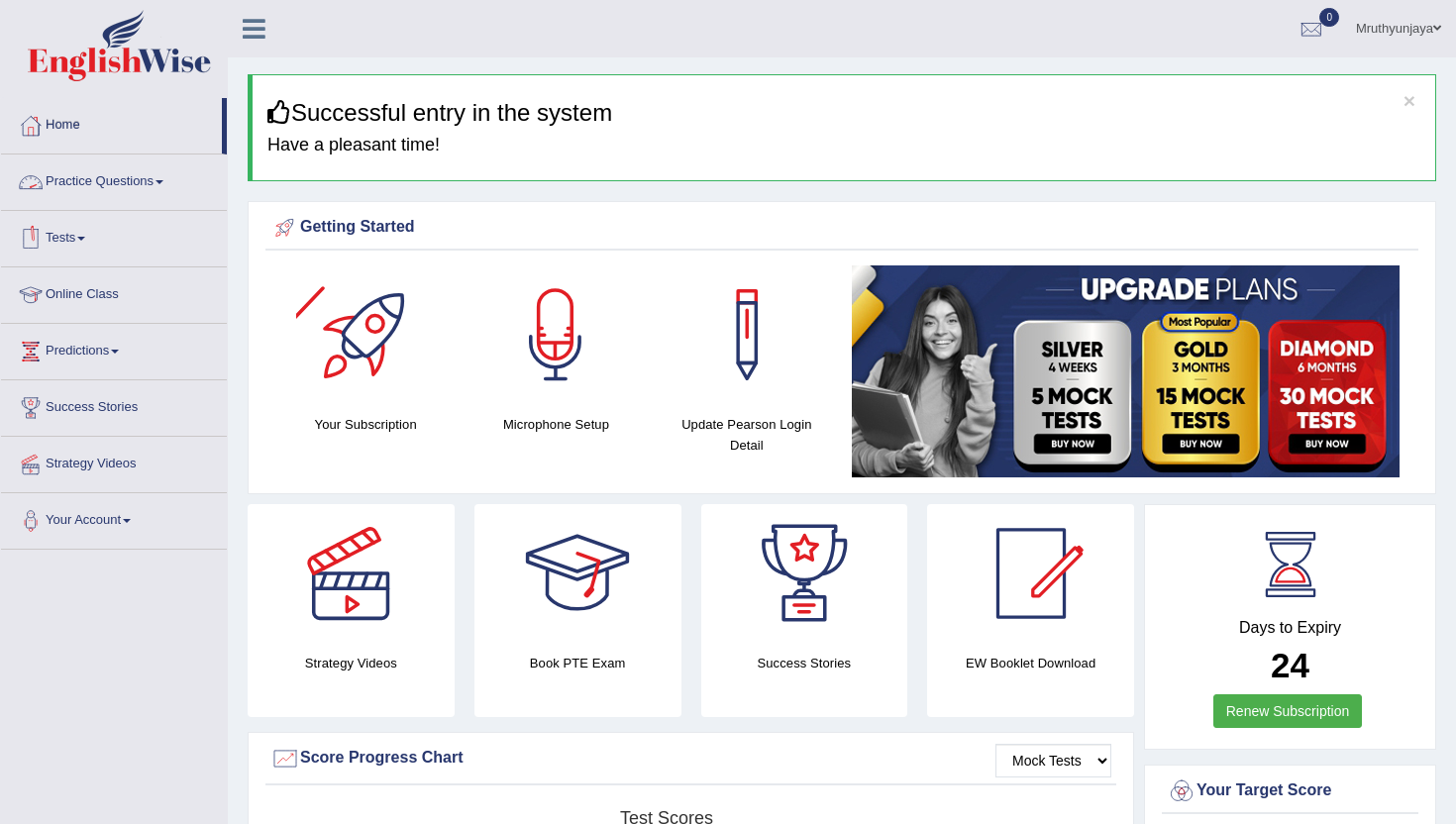 click on "Practice Questions" at bounding box center [114, 179] 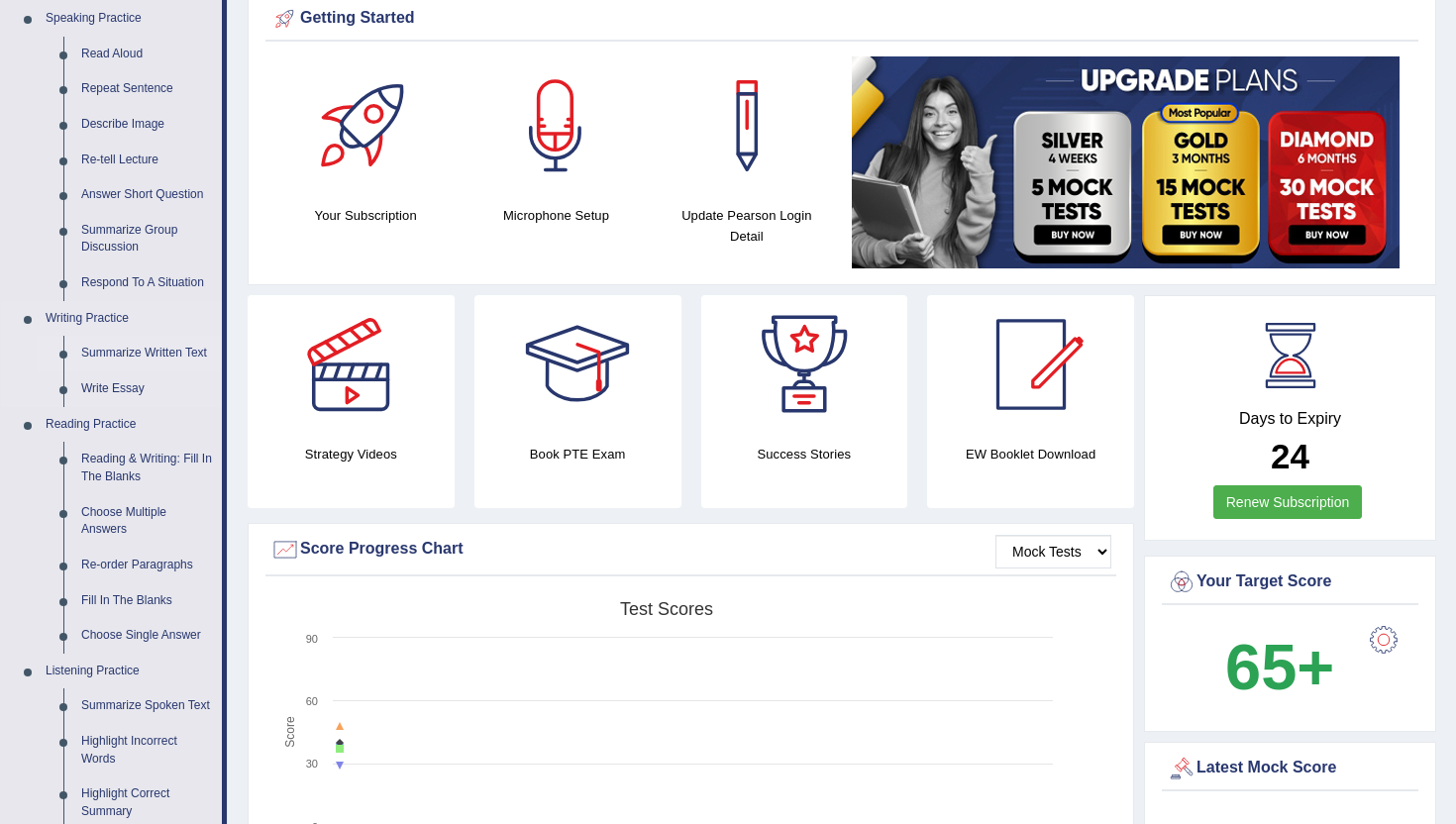 scroll, scrollTop: 270, scrollLeft: 0, axis: vertical 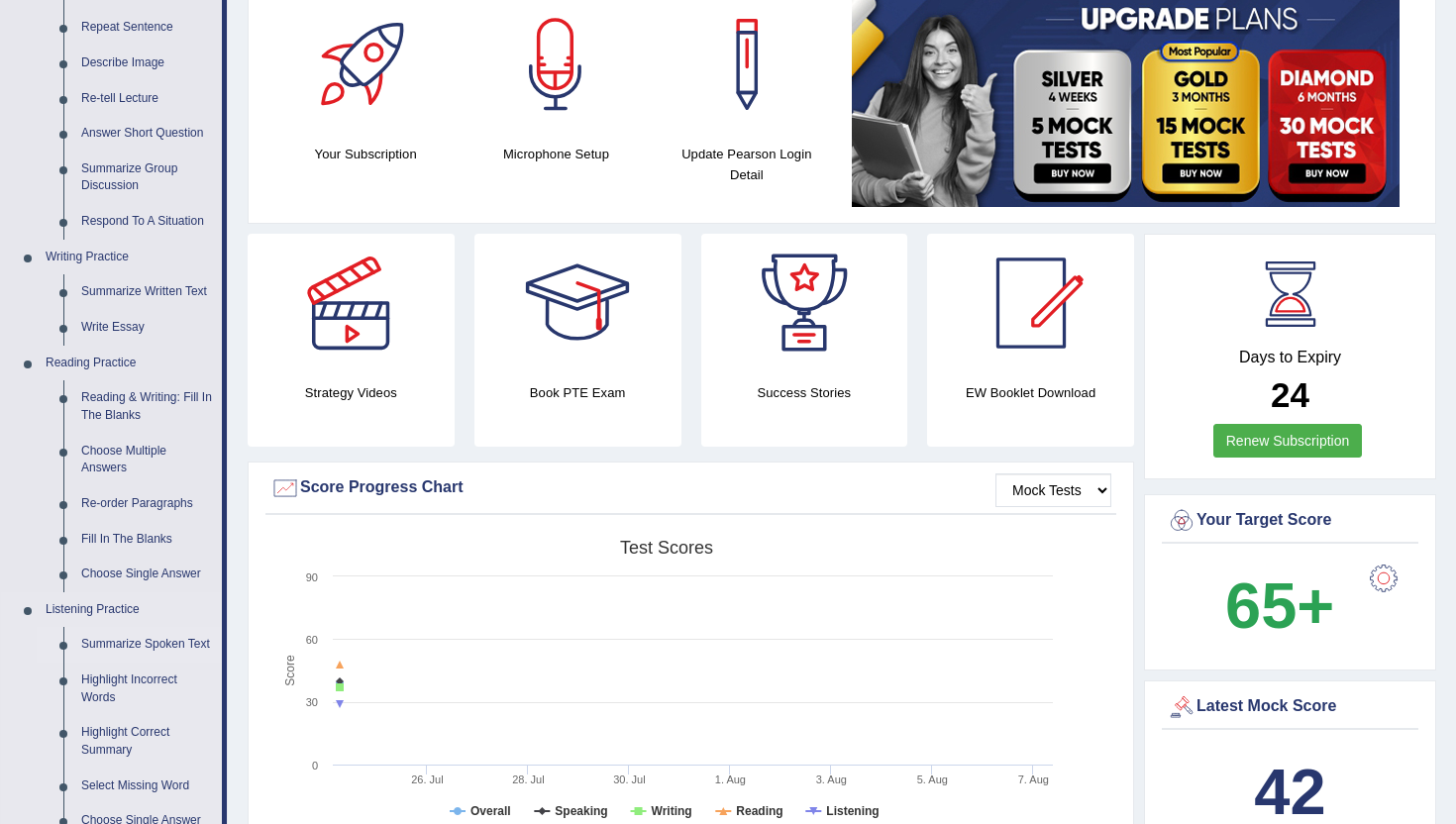 click on "Summarize Spoken Text" at bounding box center (147, 645) 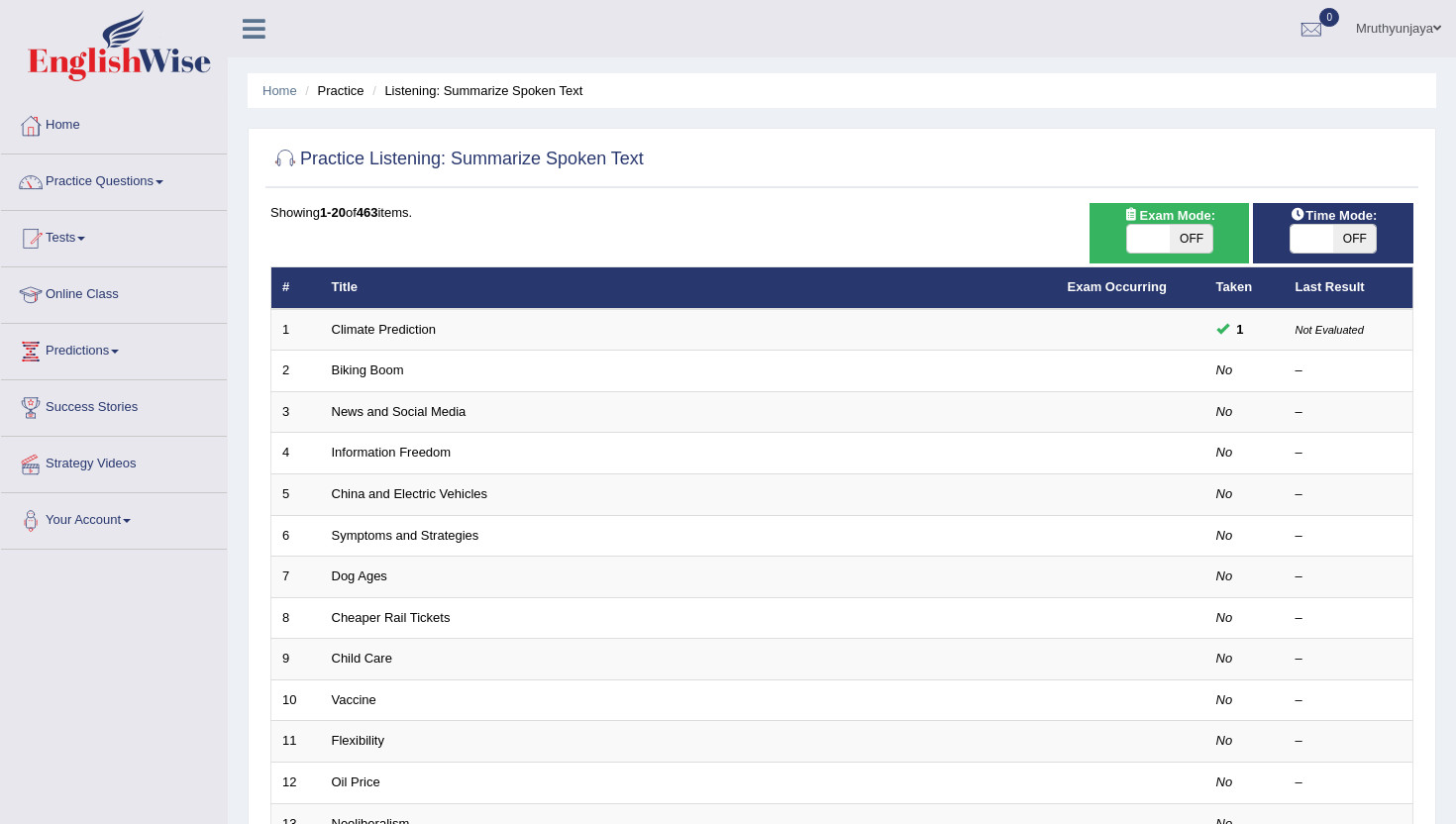 scroll, scrollTop: 0, scrollLeft: 0, axis: both 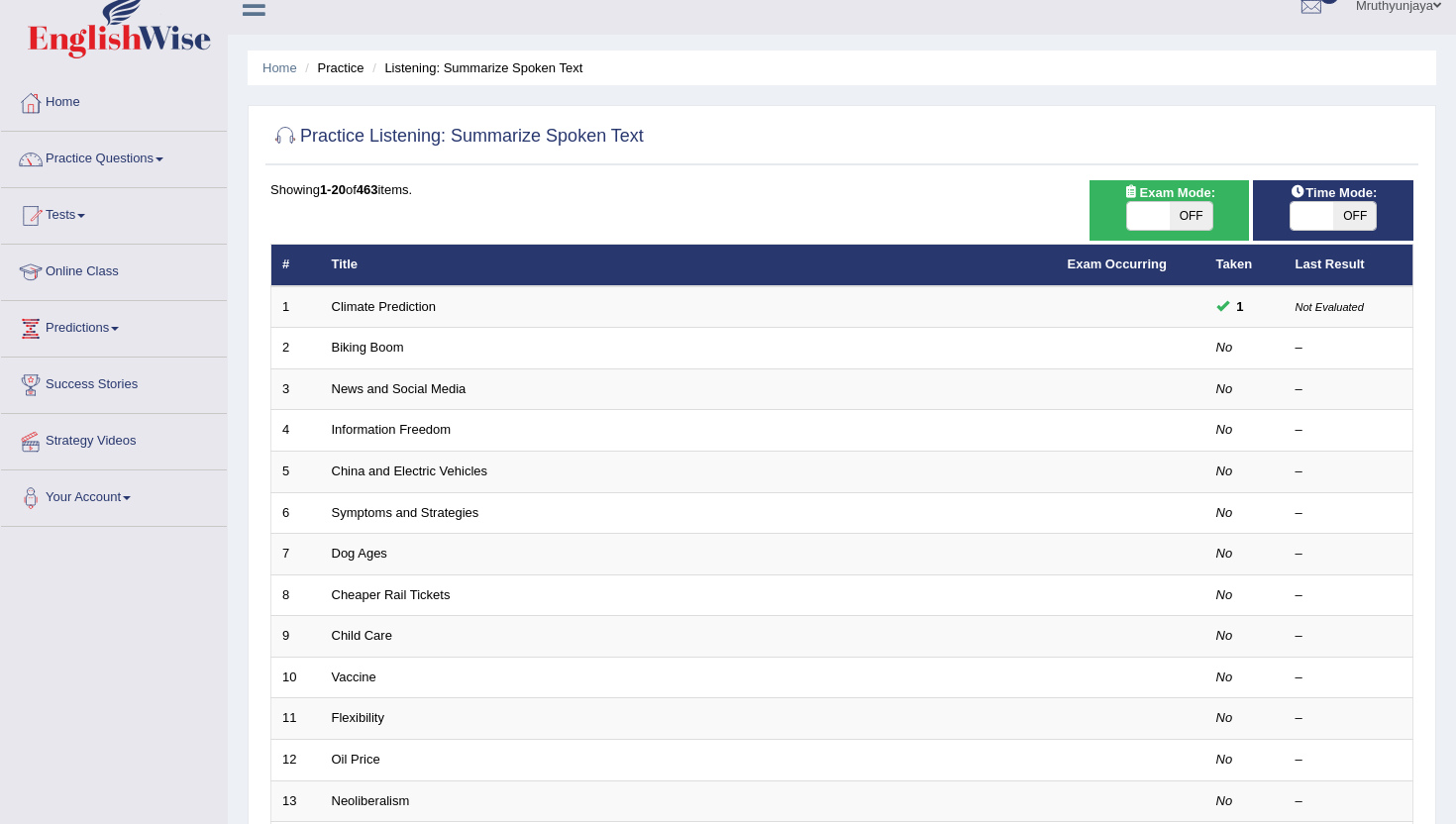 click at bounding box center [1148, 216] 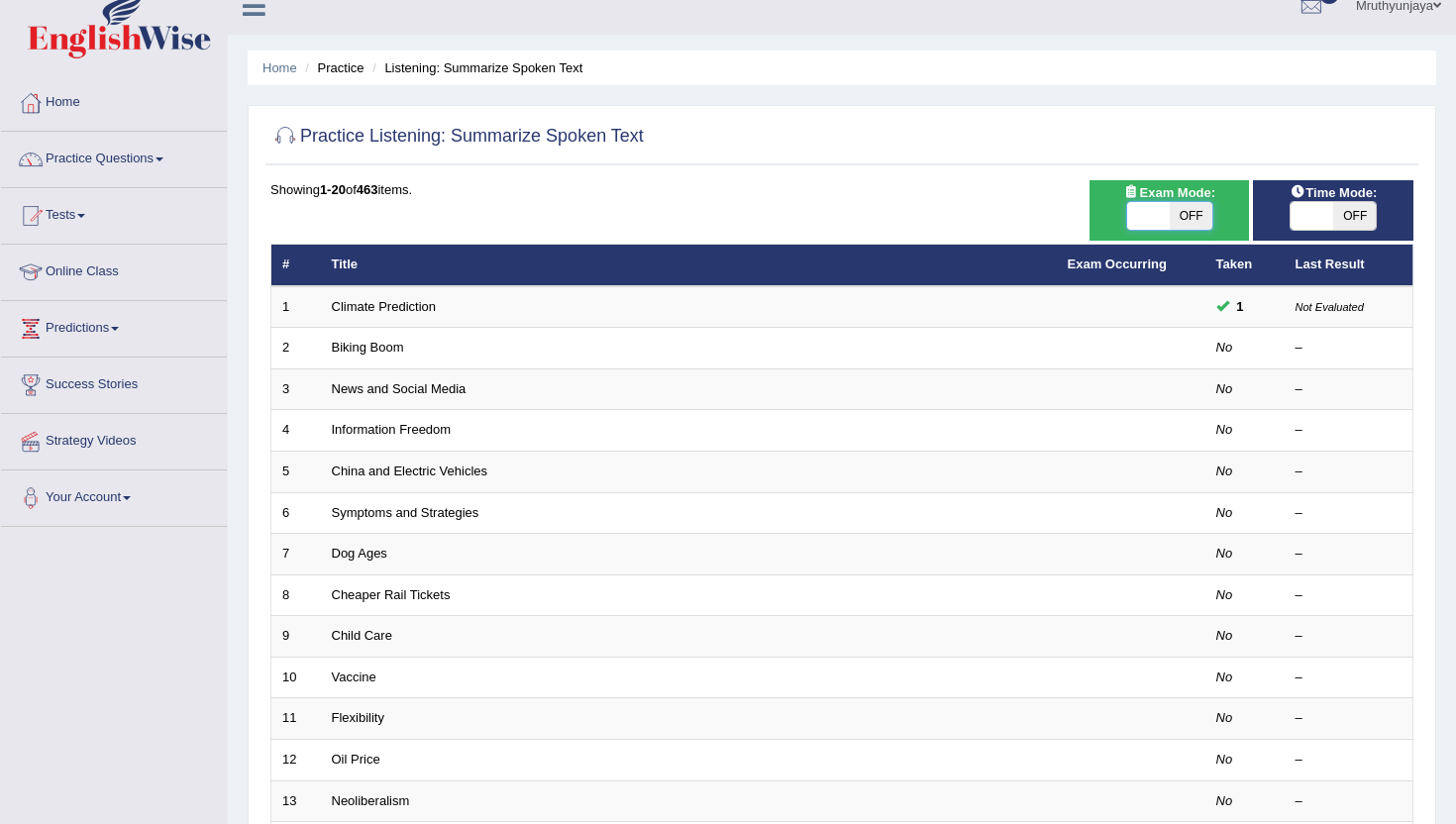 click at bounding box center [1148, 216] 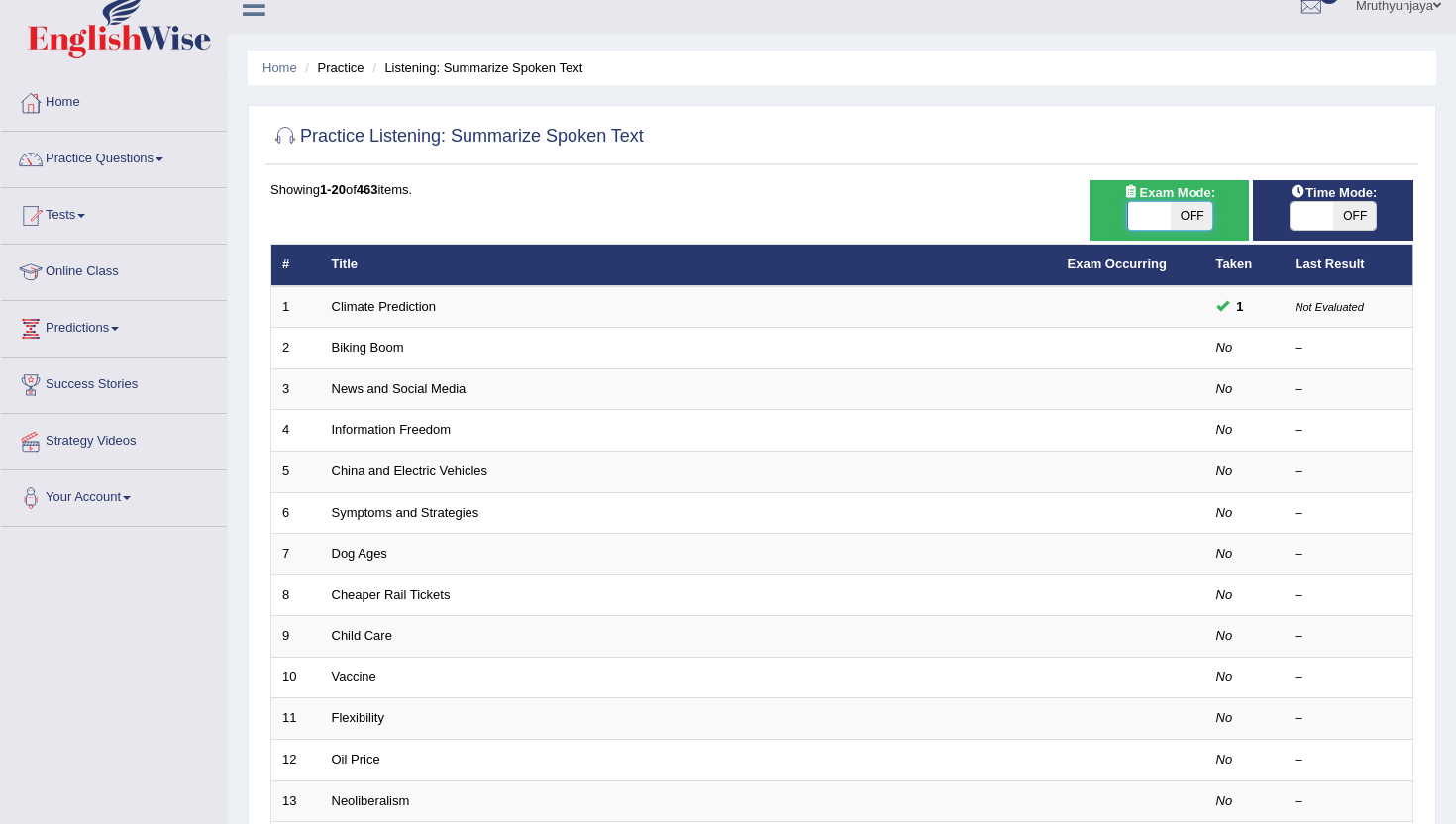 click at bounding box center [1149, 216] 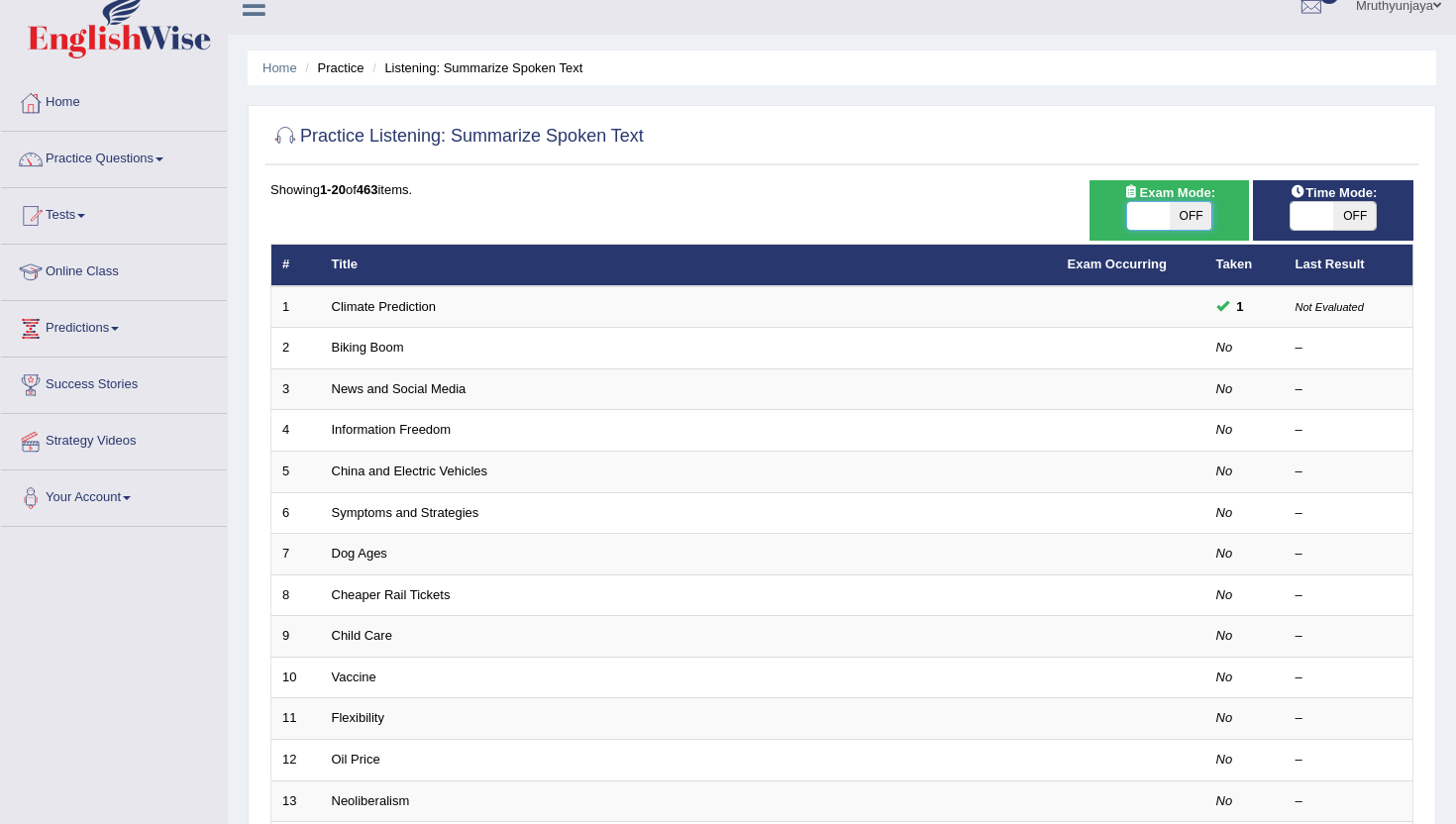 scroll, scrollTop: 31, scrollLeft: 0, axis: vertical 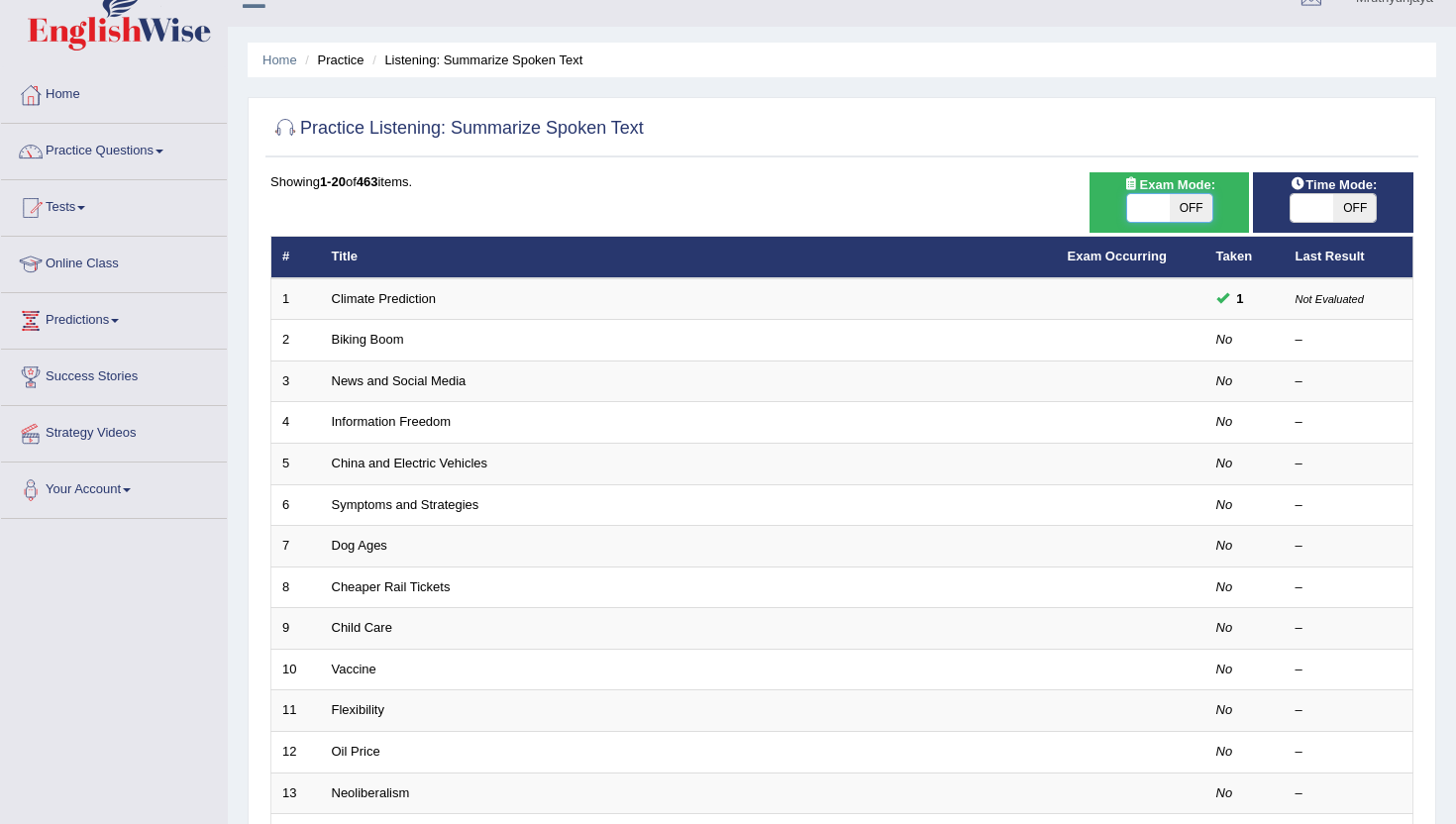 click at bounding box center (1148, 208) 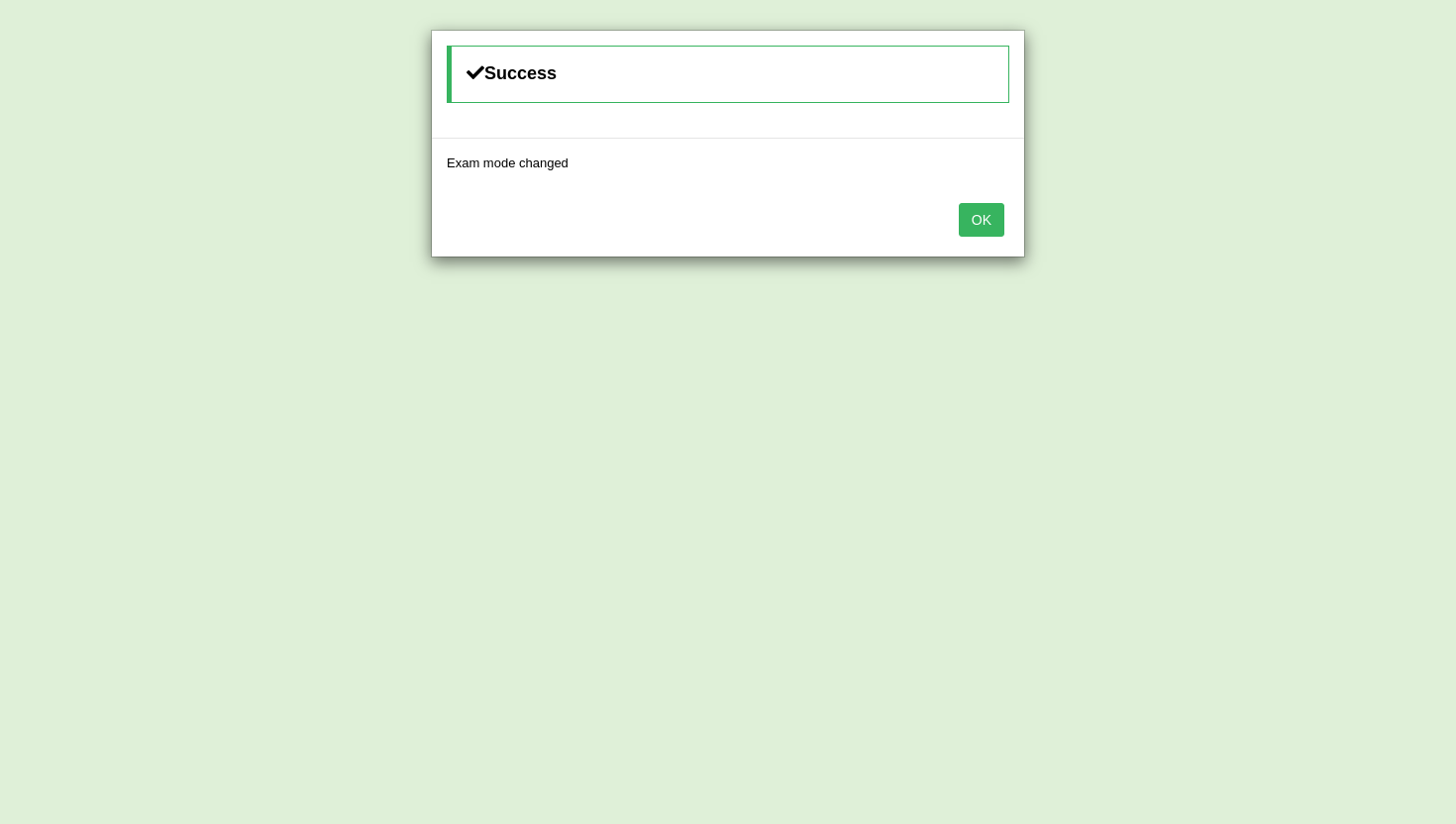 click on "OK" at bounding box center (982, 220) 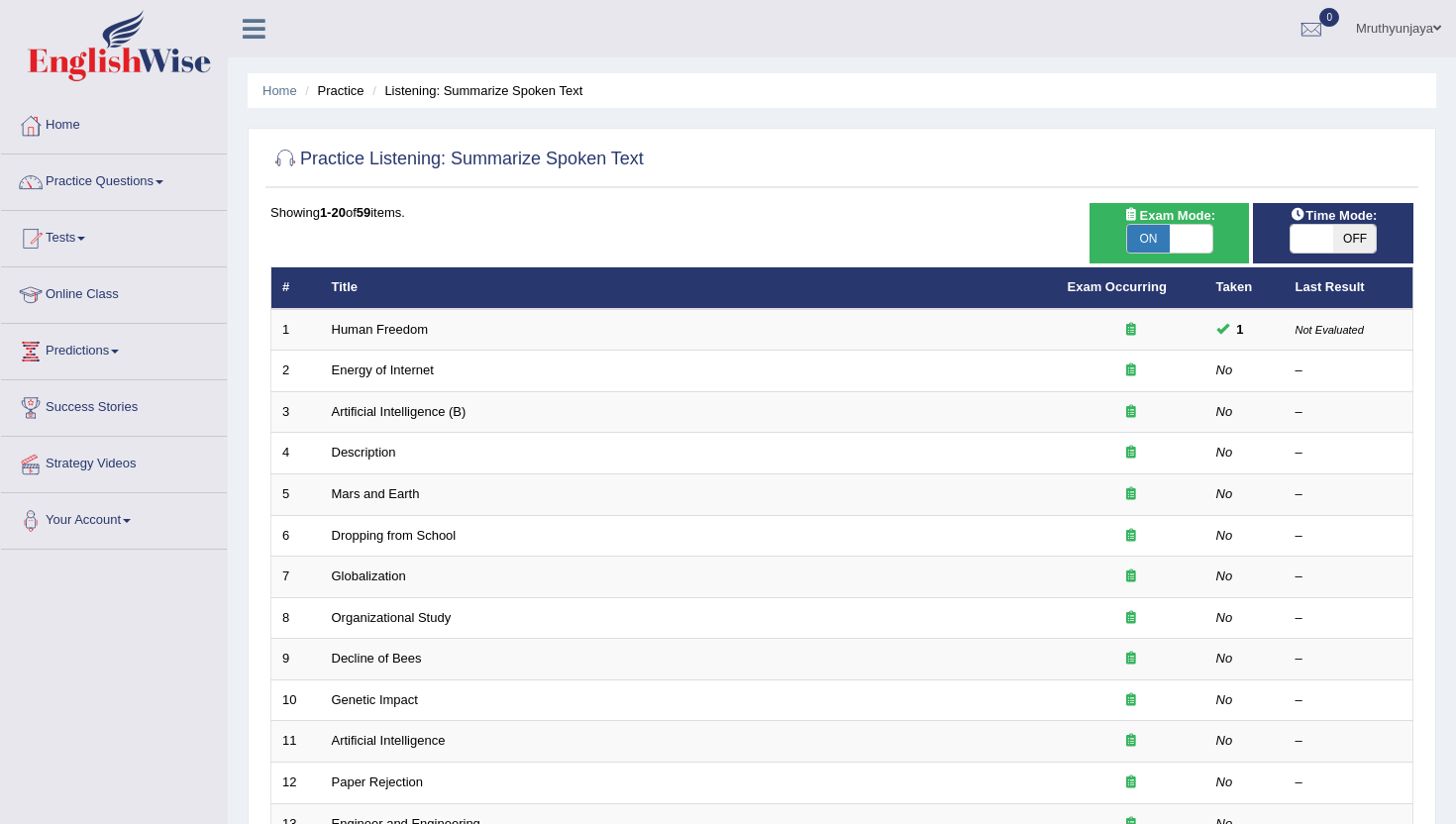 scroll, scrollTop: 9, scrollLeft: 0, axis: vertical 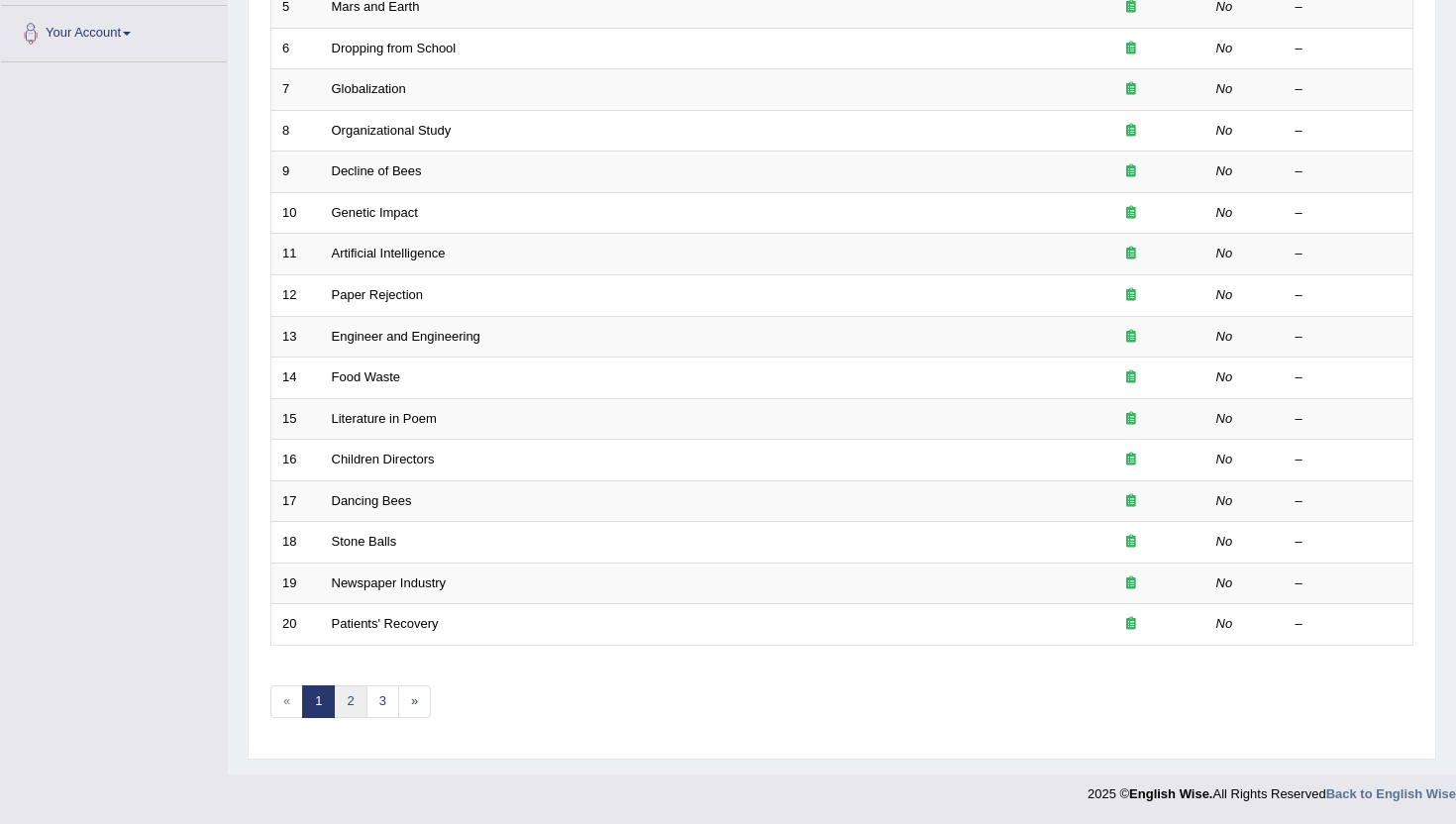 click on "2" at bounding box center (350, 701) 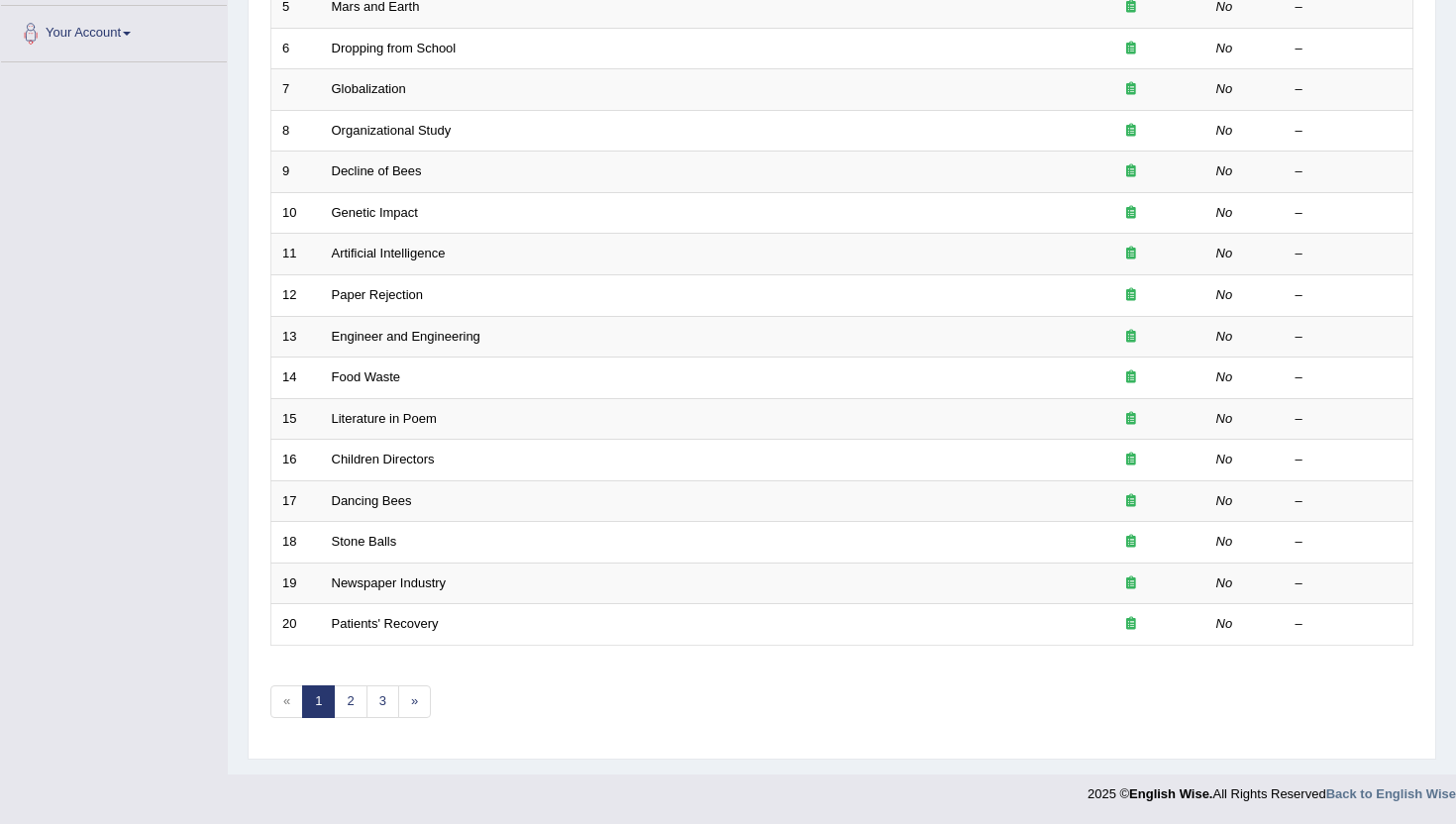 click on "Showing  1-20  of  59  items.
# Title Exam Occurring Taken Last Result
1 Human Freedom 1 Not Evaluated
2 Energy of Internet No –
3 Artificial Intelligence (B) No –
4 Description No –
5 Mars and Earth No –
6 Dropping from School No –
7 Globalization No –
8 Organizational Study No –
9 Decline of Bees No –
10 Genetic Impact No –
11 Artificial Intelligence No –
12 Paper Rejection No –
13 Engineer and Engineering No –
14 Food Waste No –
15 Literature in Poem No –
16 Children Directors No –
17 Dancing Bees No –
18 Stone Balls No –
19 Newspaper Industry No –
20 Patients' Recovery No –
«
1
2
3
»" at bounding box center [842, 229] 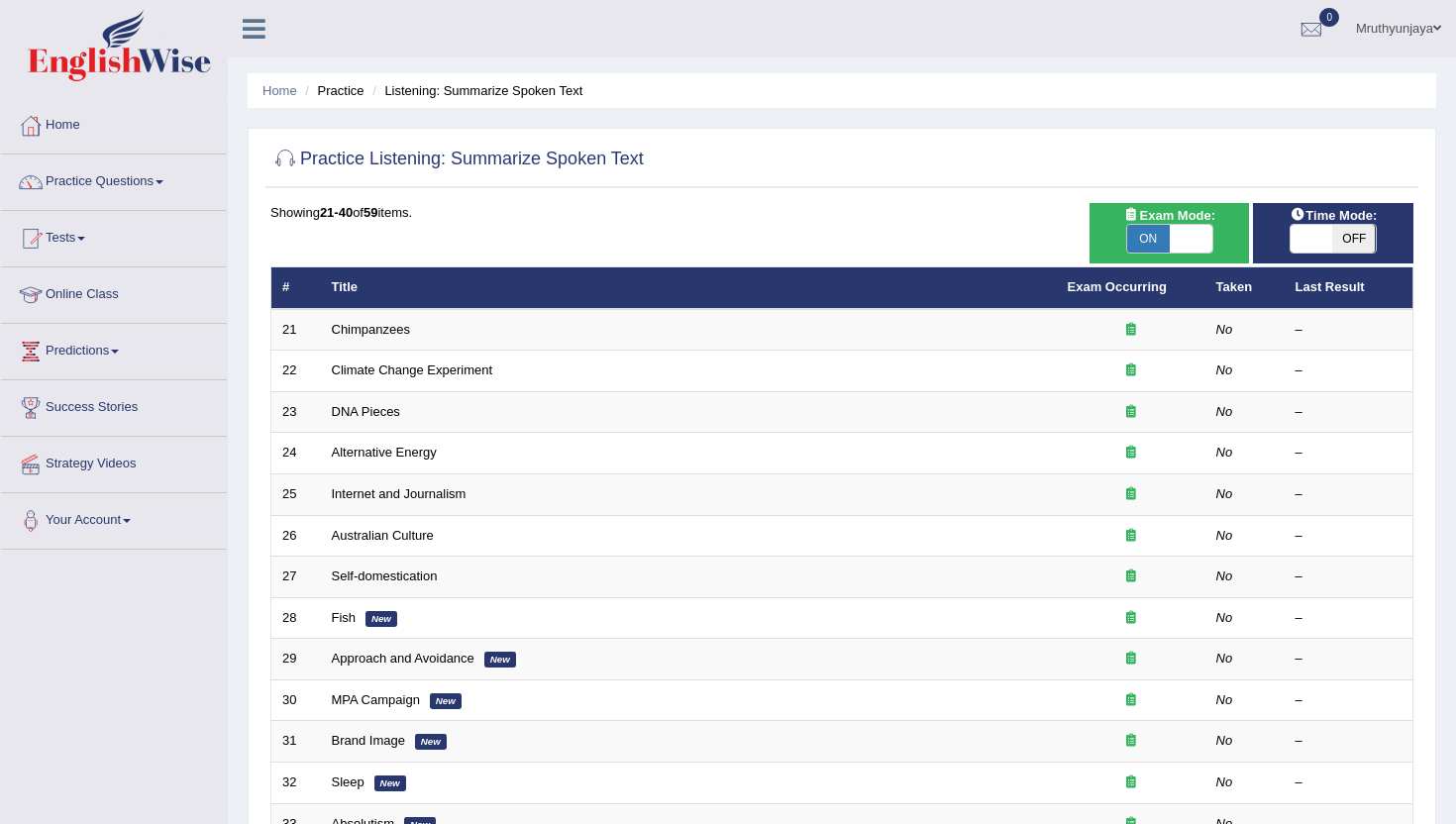 scroll, scrollTop: 0, scrollLeft: 0, axis: both 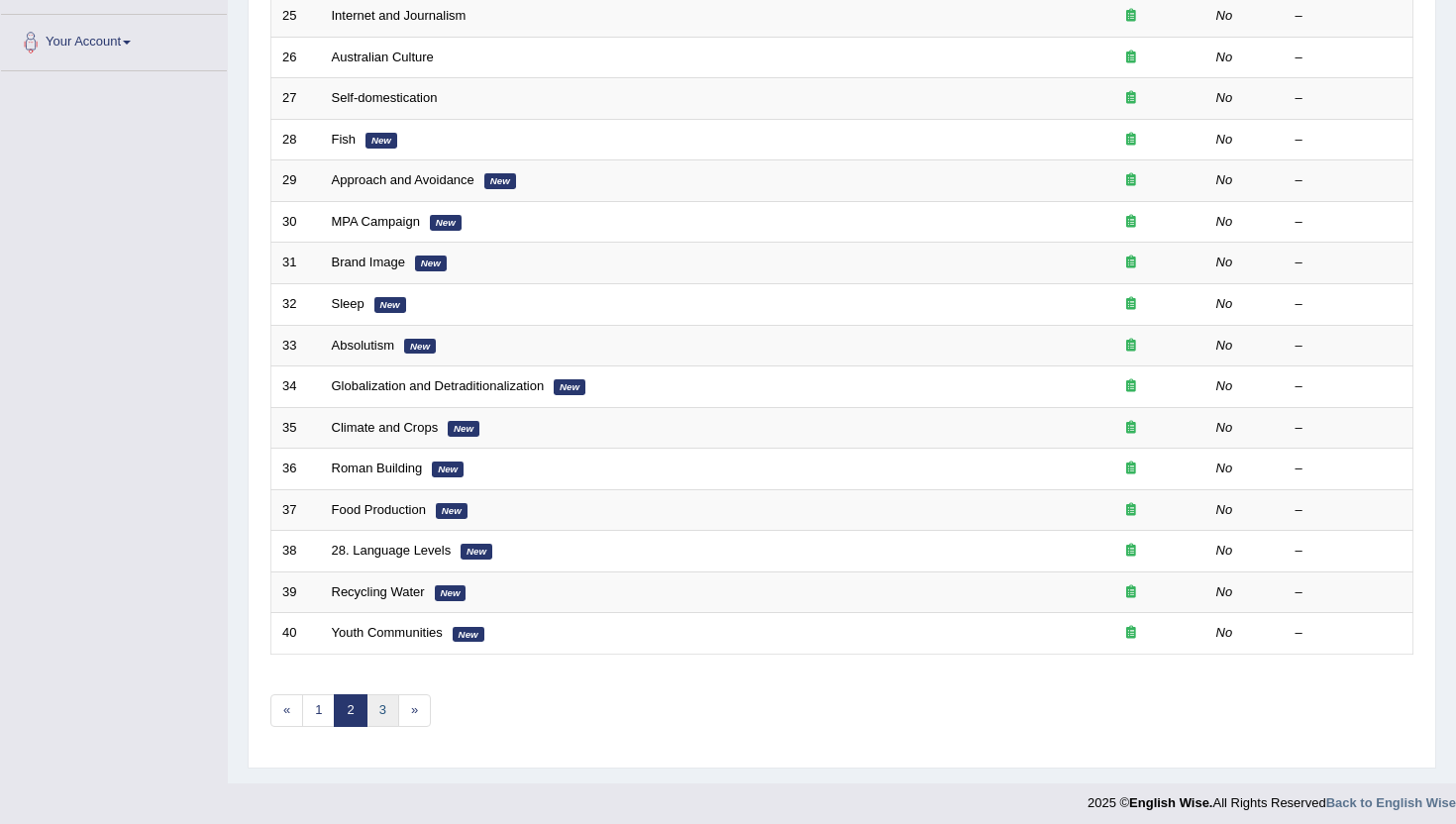 click on "3" at bounding box center [382, 710] 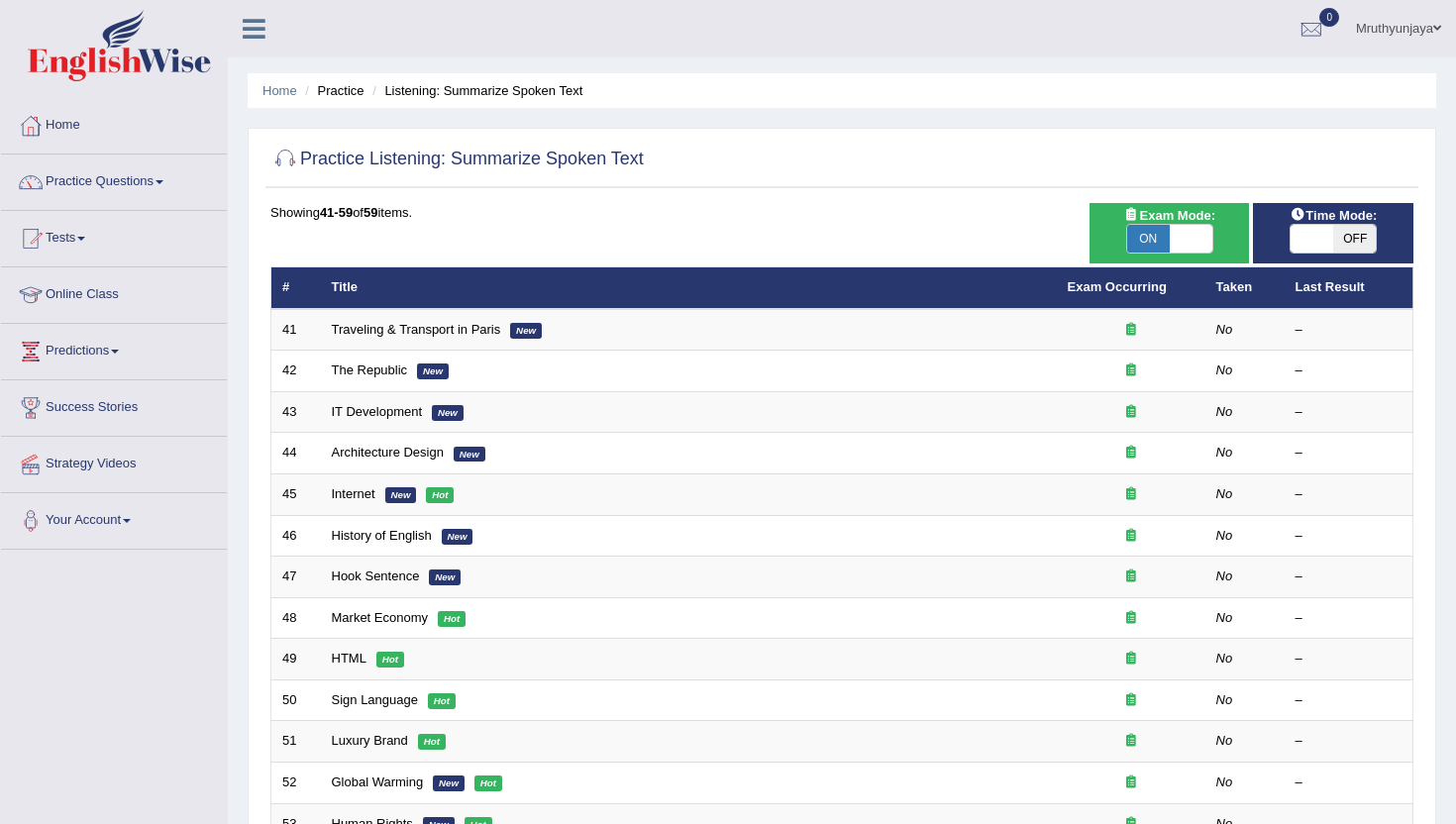 scroll, scrollTop: 0, scrollLeft: 0, axis: both 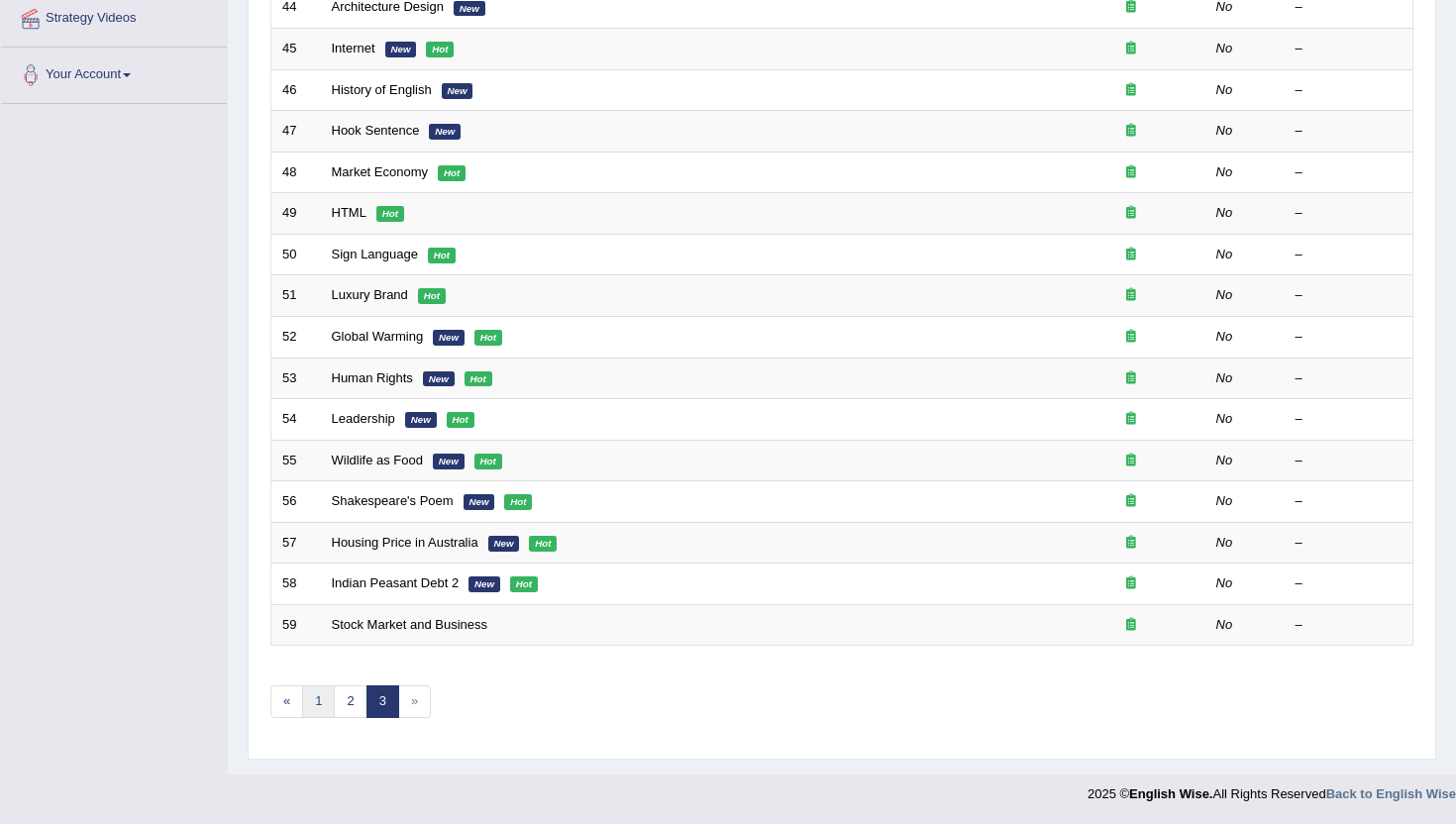 click on "1" at bounding box center [318, 701] 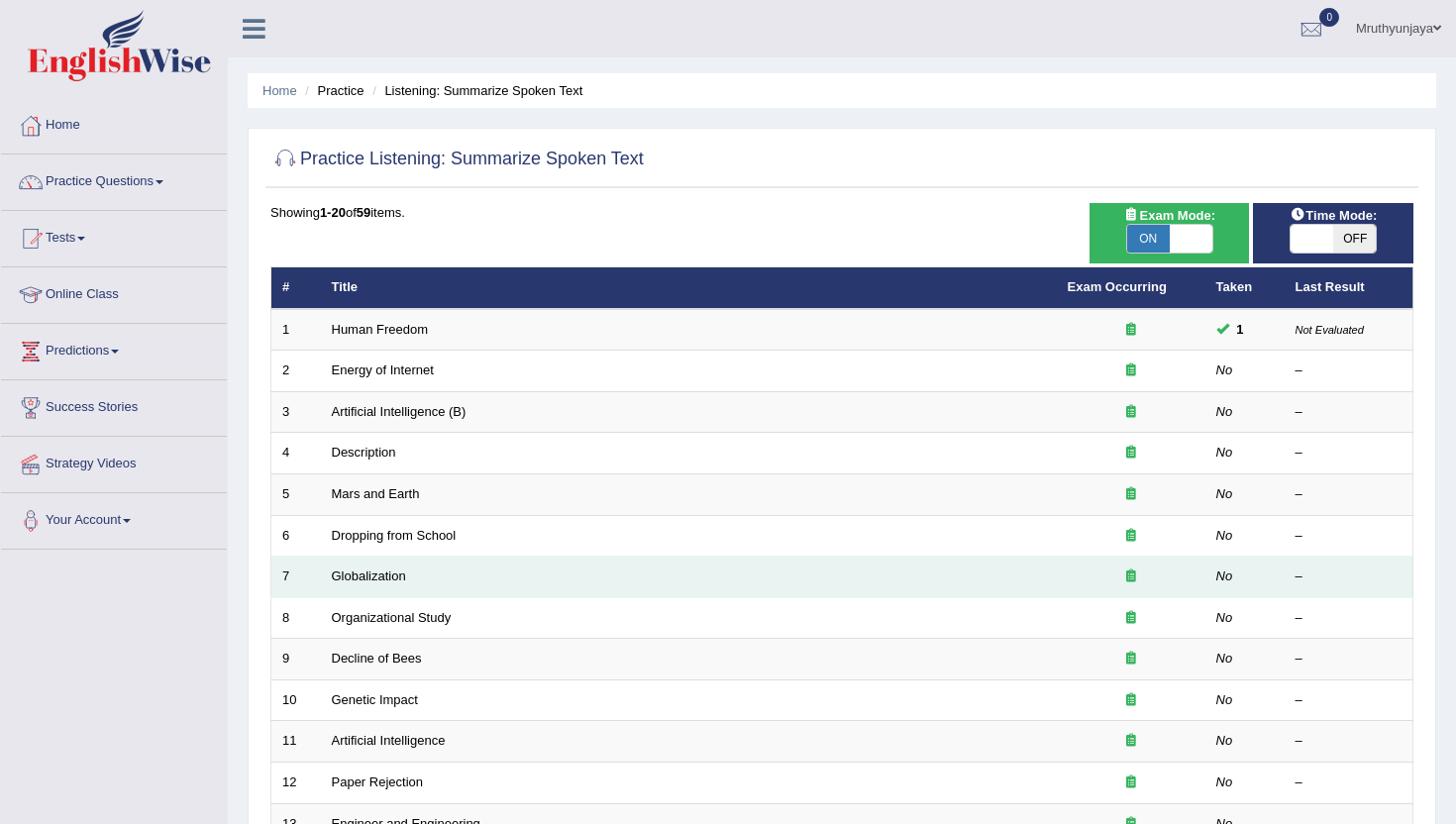 scroll, scrollTop: 0, scrollLeft: 0, axis: both 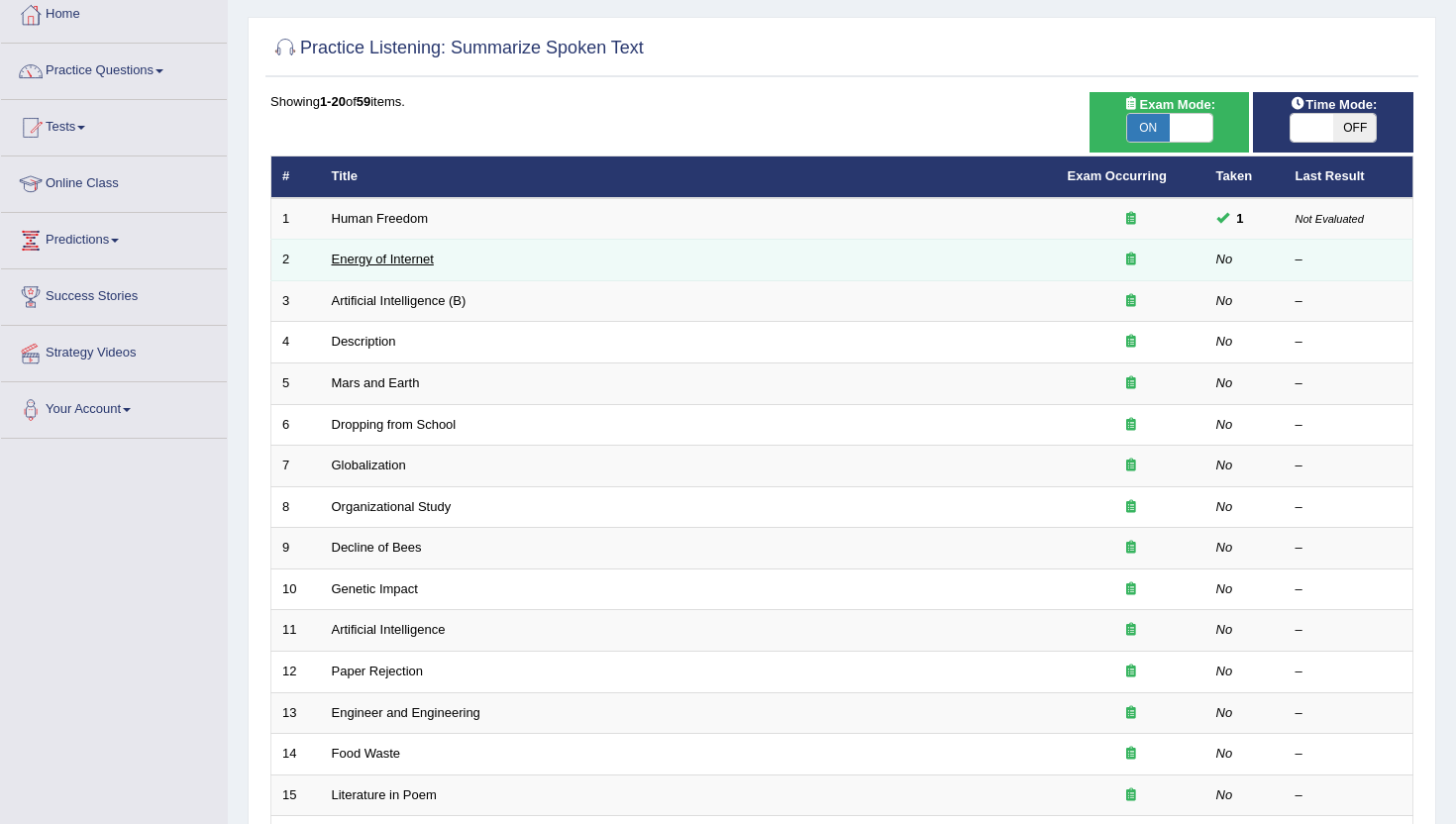 click on "Energy of Internet" at bounding box center [382, 258] 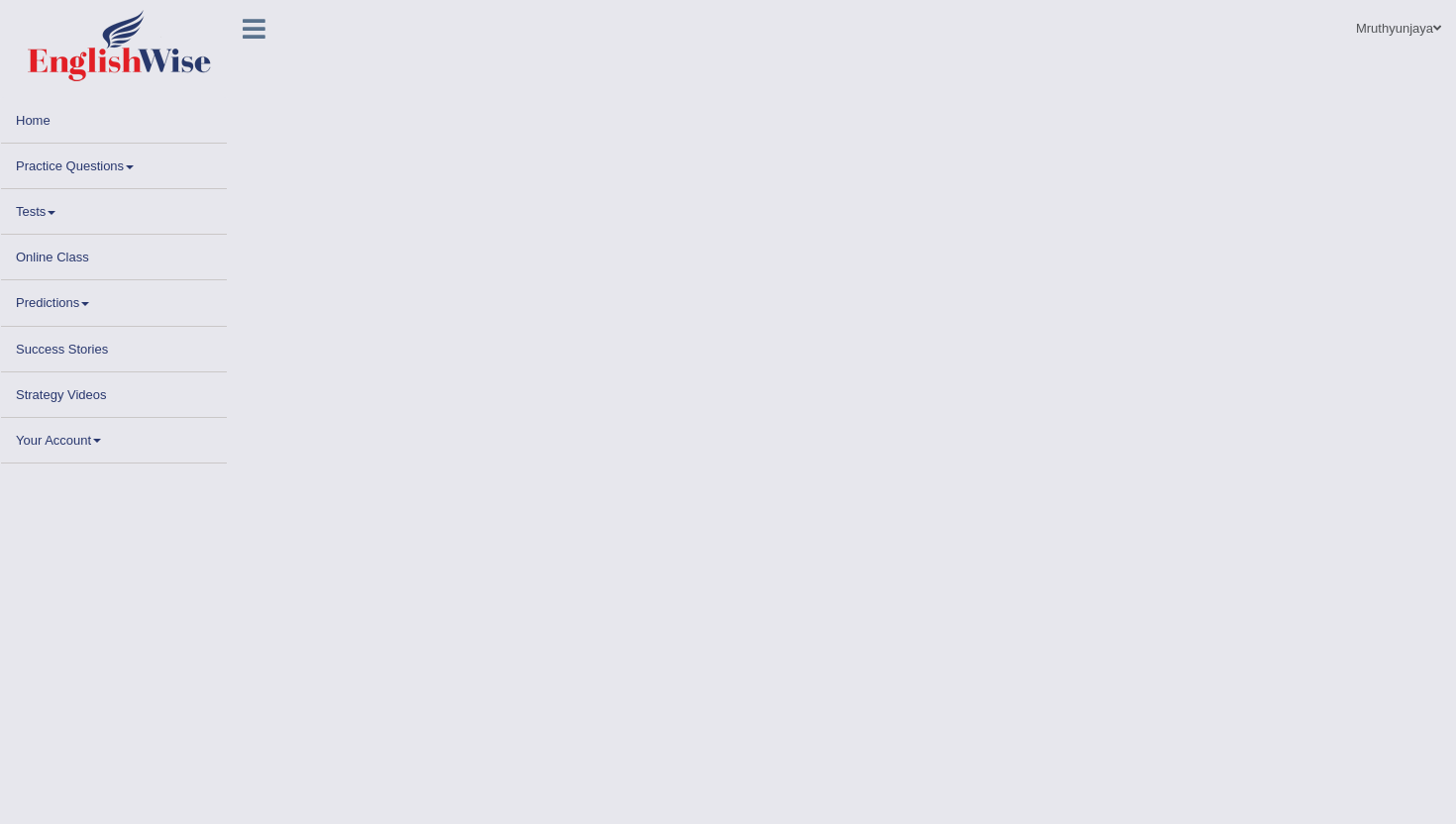 scroll, scrollTop: 0, scrollLeft: 0, axis: both 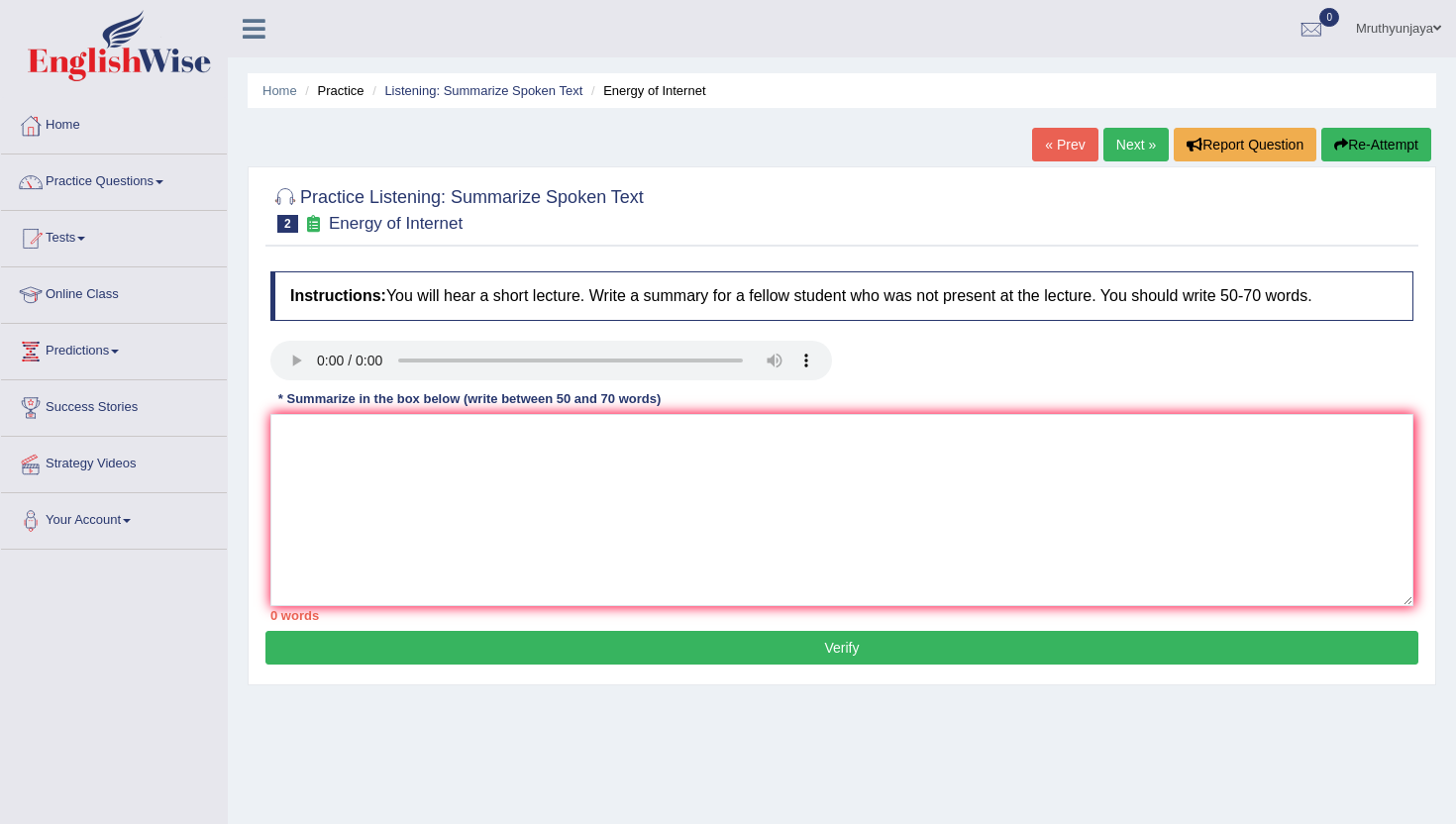 click on "Next »" at bounding box center (1136, 145) 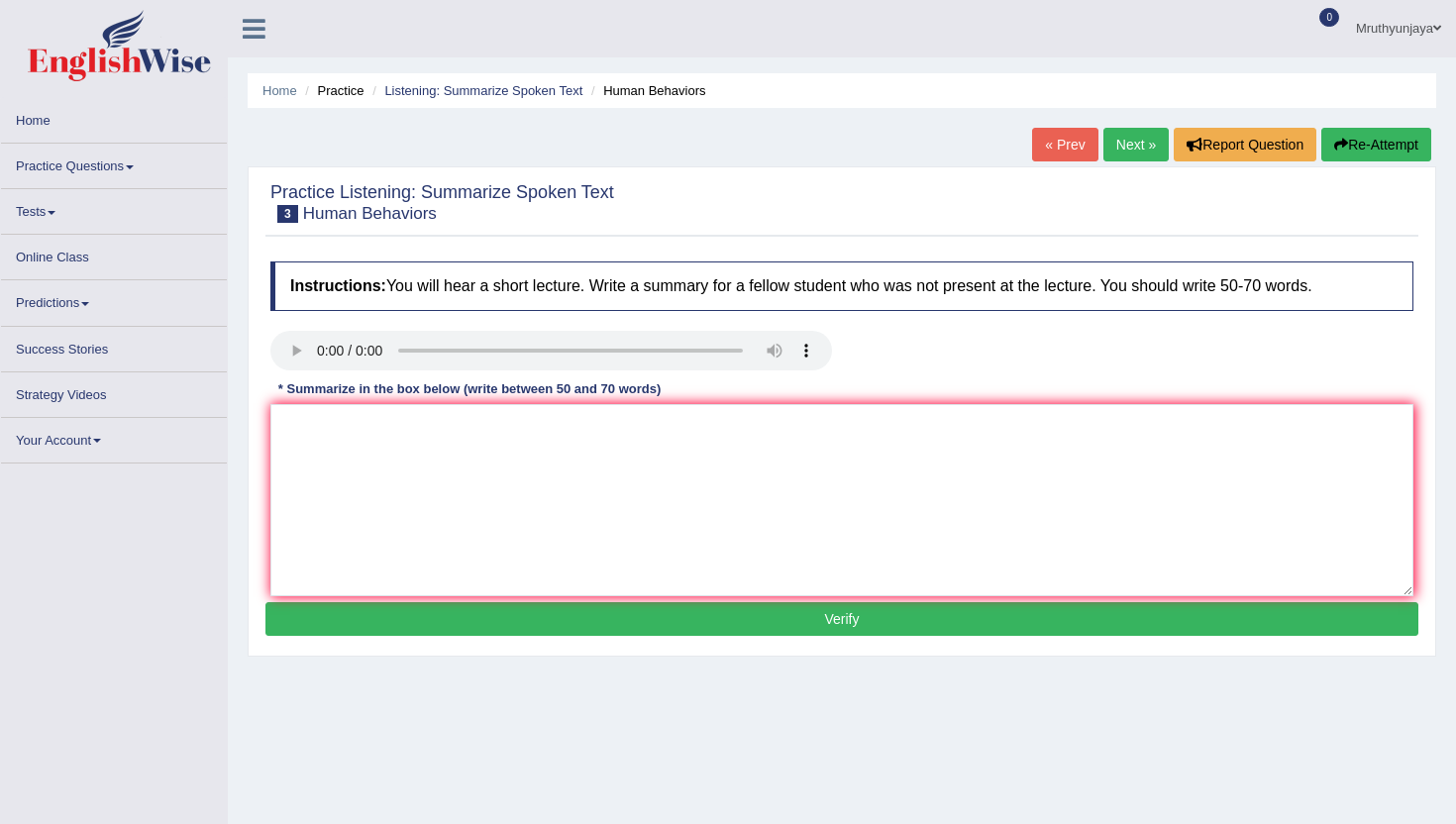 scroll, scrollTop: 0, scrollLeft: 0, axis: both 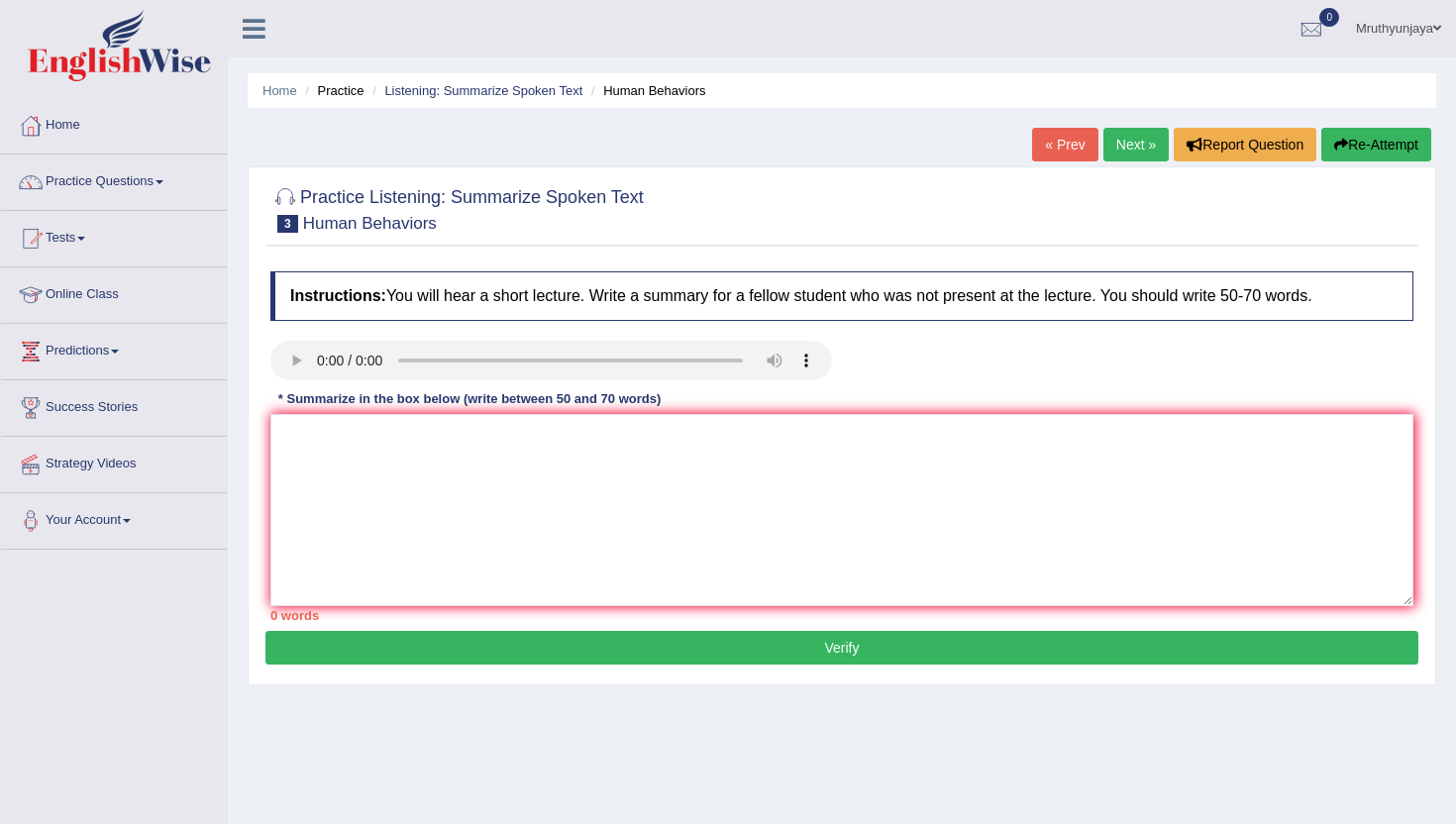 click on "Next »" at bounding box center [1136, 145] 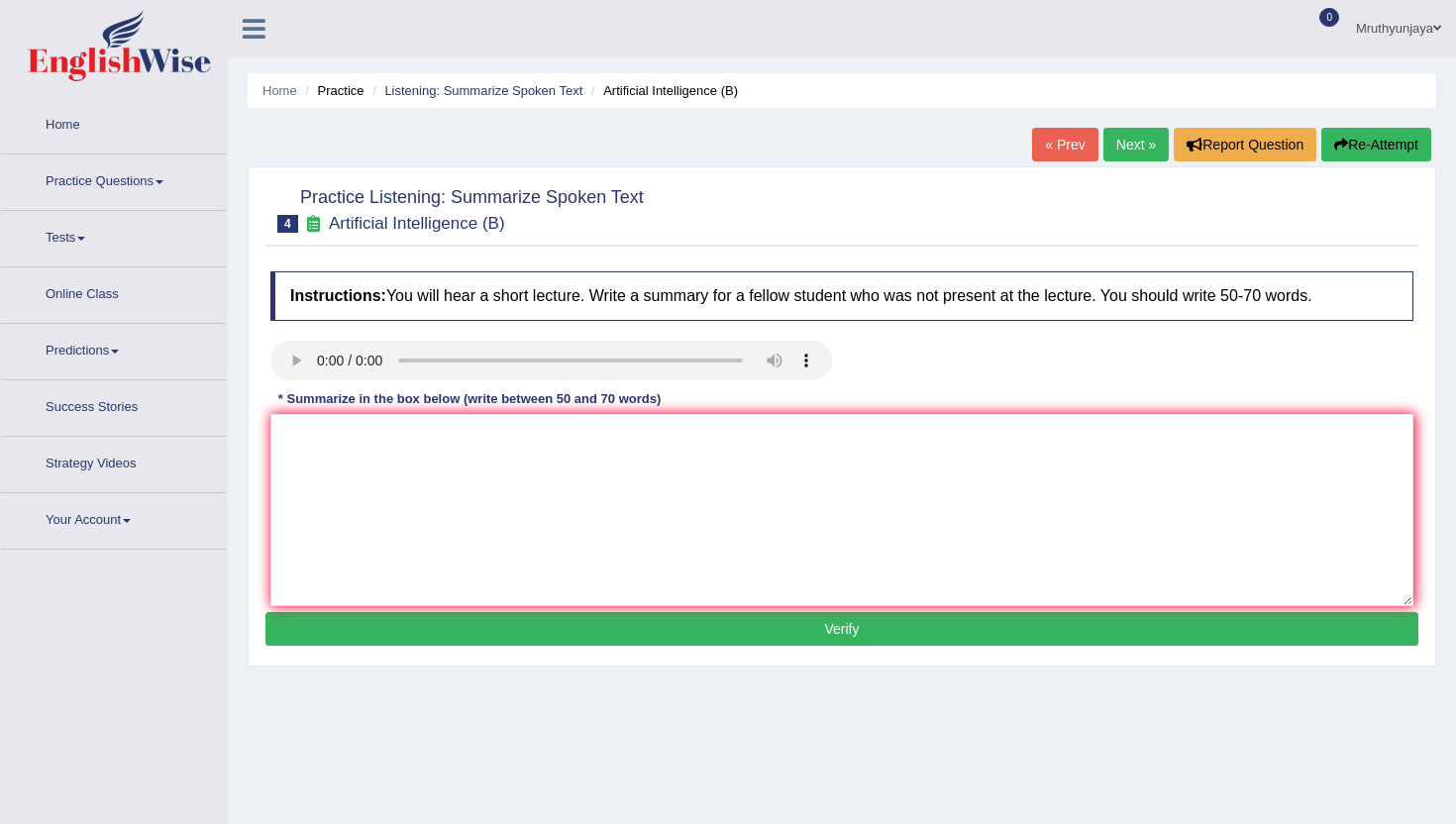 scroll, scrollTop: 0, scrollLeft: 0, axis: both 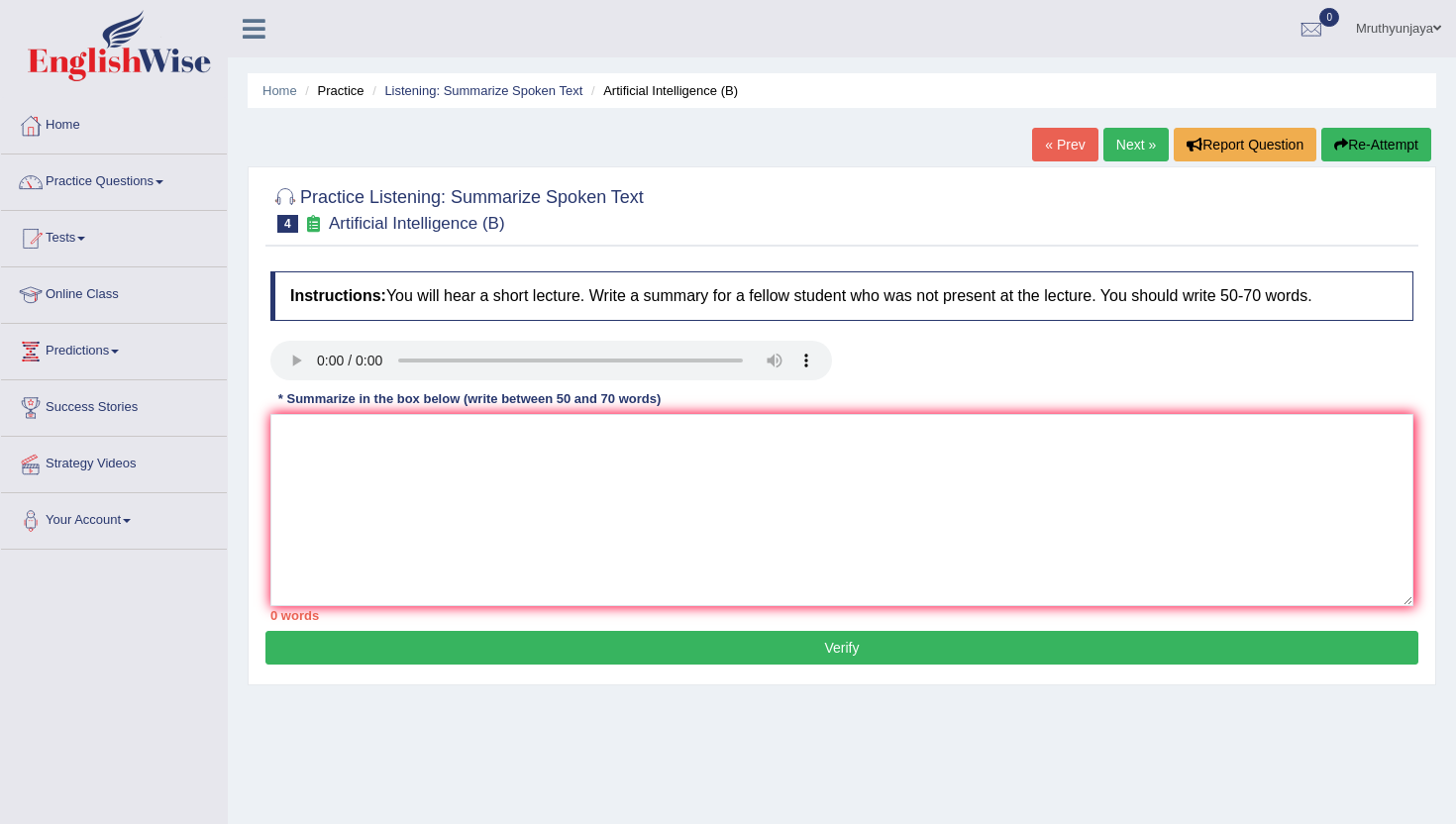 click on "Next »" at bounding box center (1136, 145) 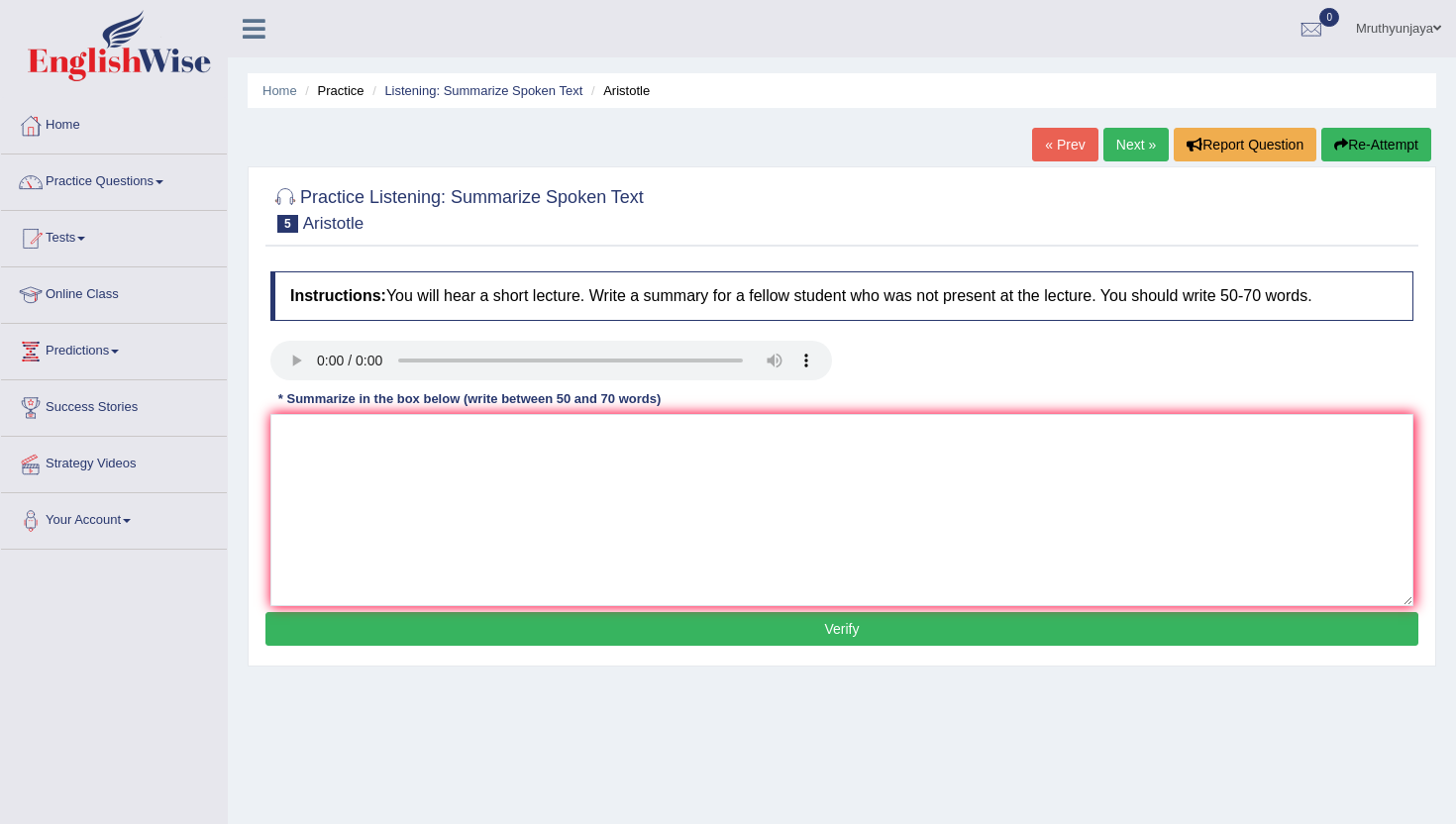 scroll, scrollTop: 0, scrollLeft: 0, axis: both 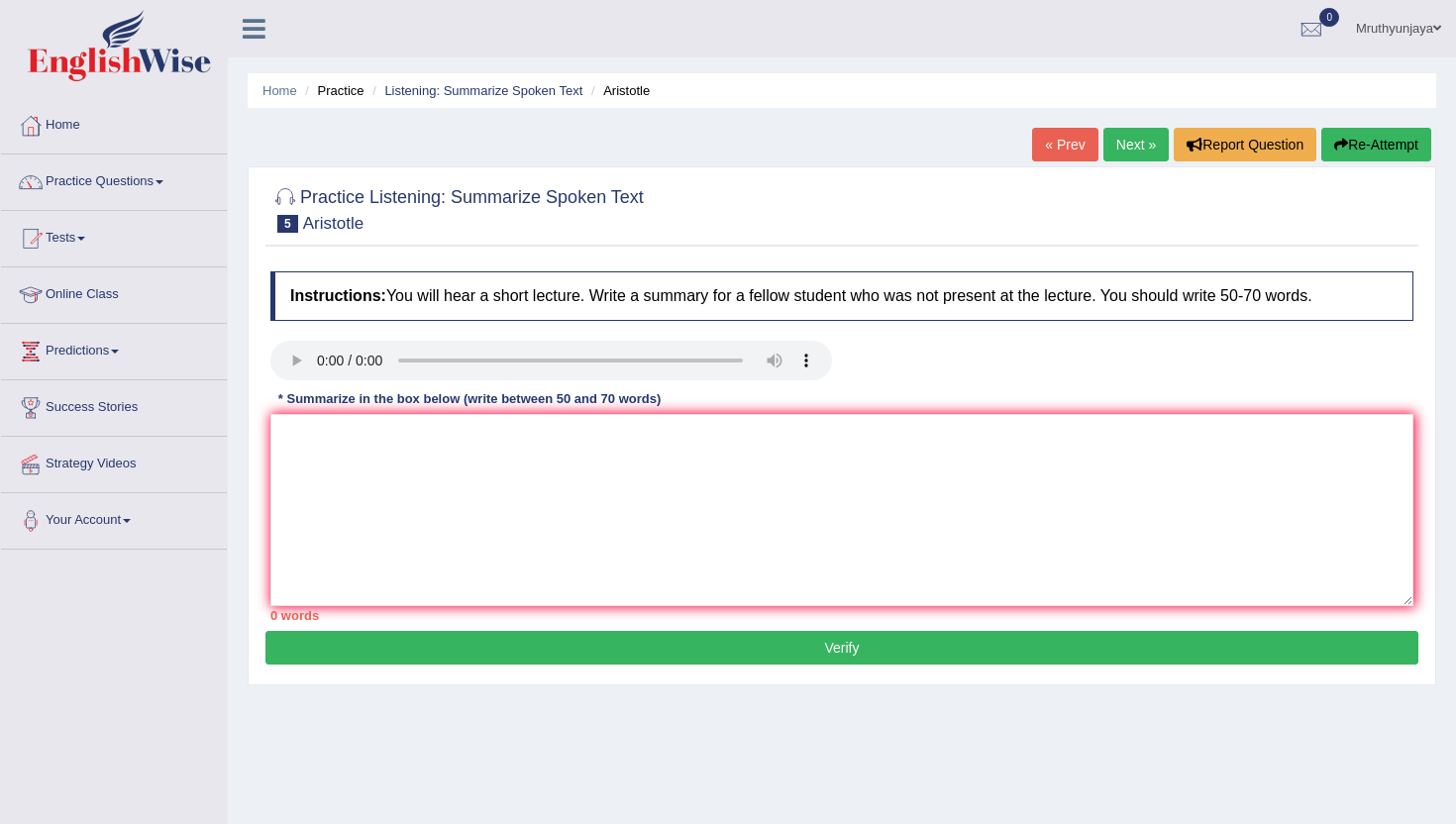 click on "Next »" at bounding box center (1136, 145) 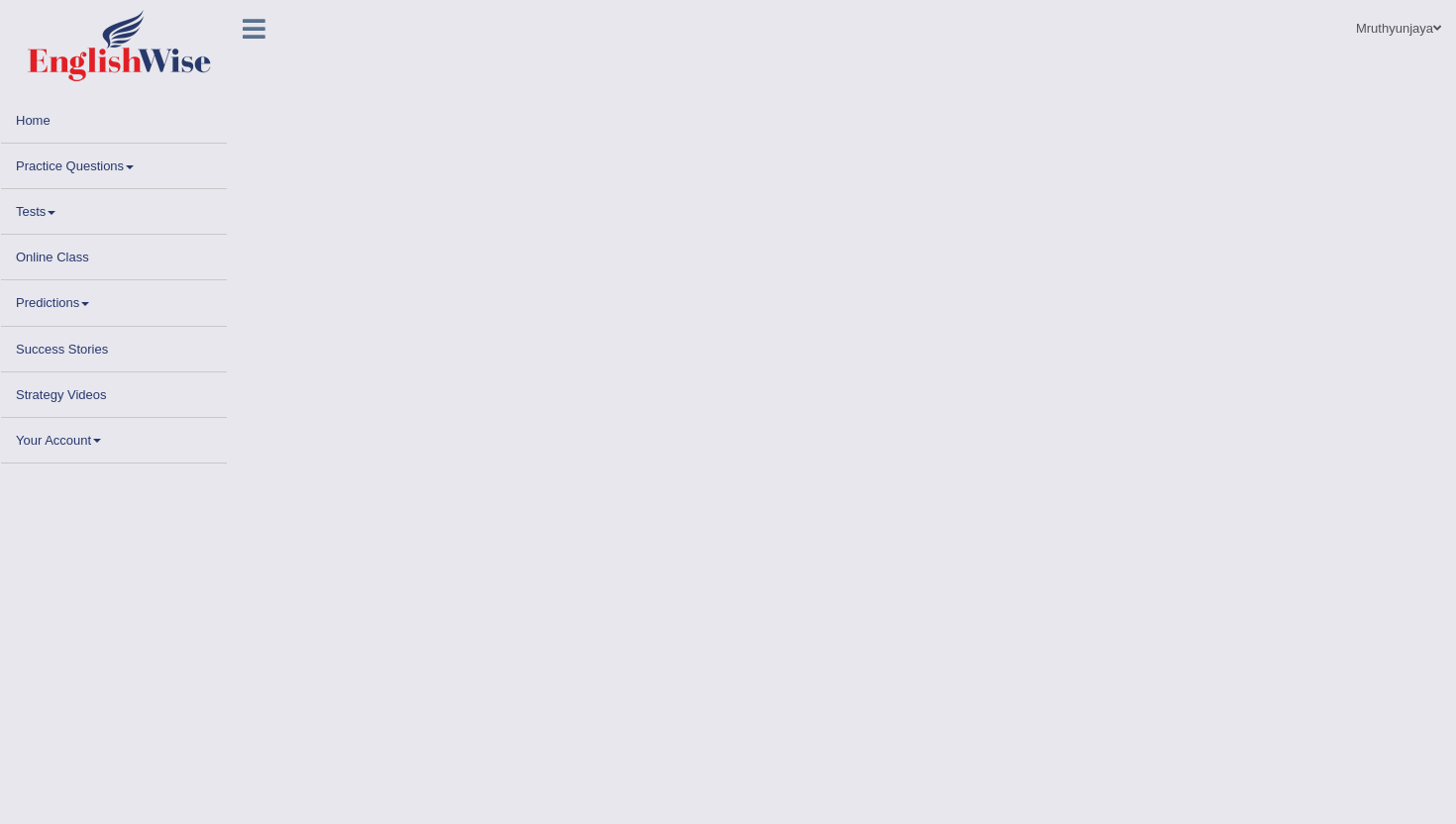 scroll, scrollTop: 0, scrollLeft: 0, axis: both 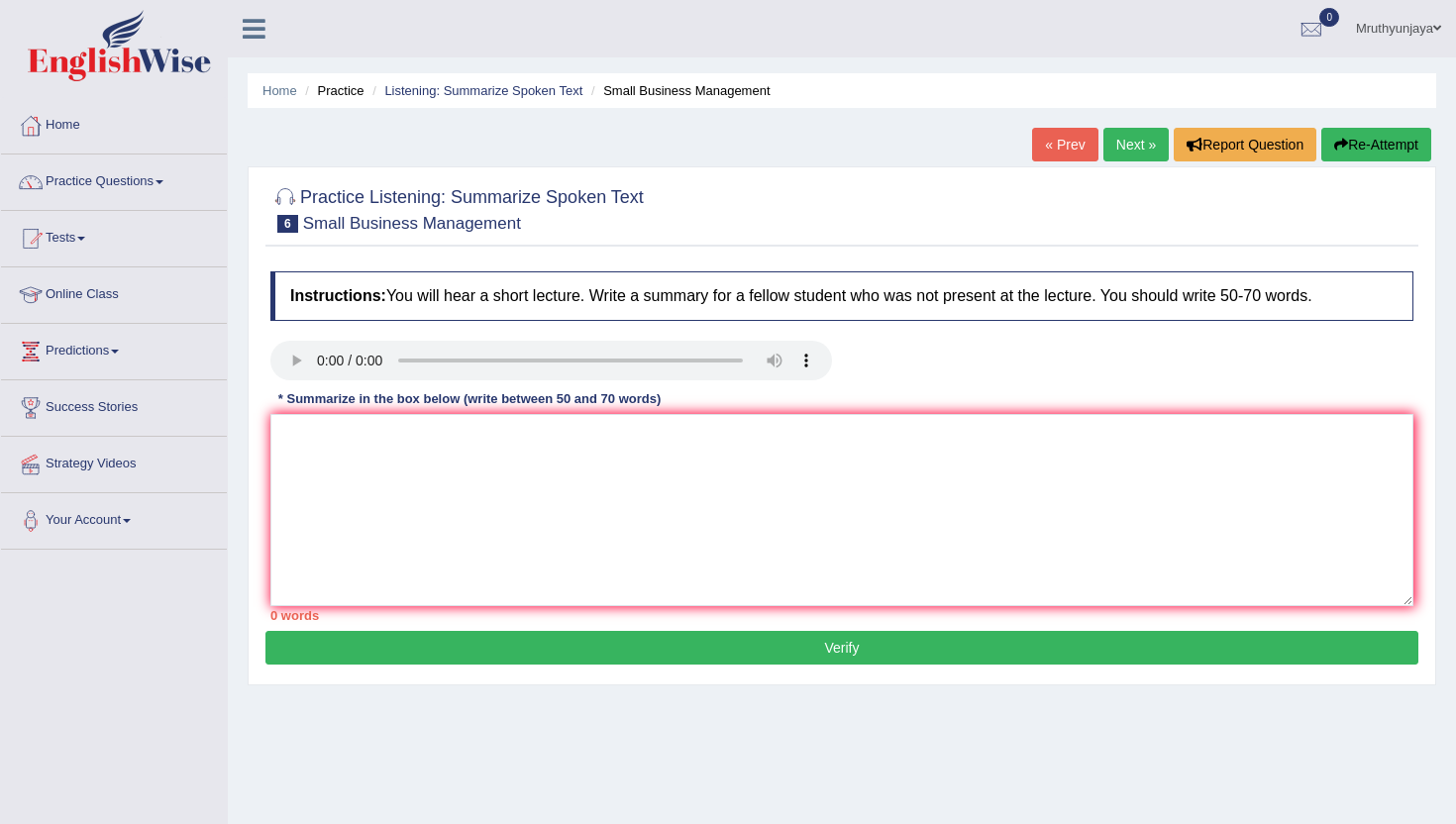 type 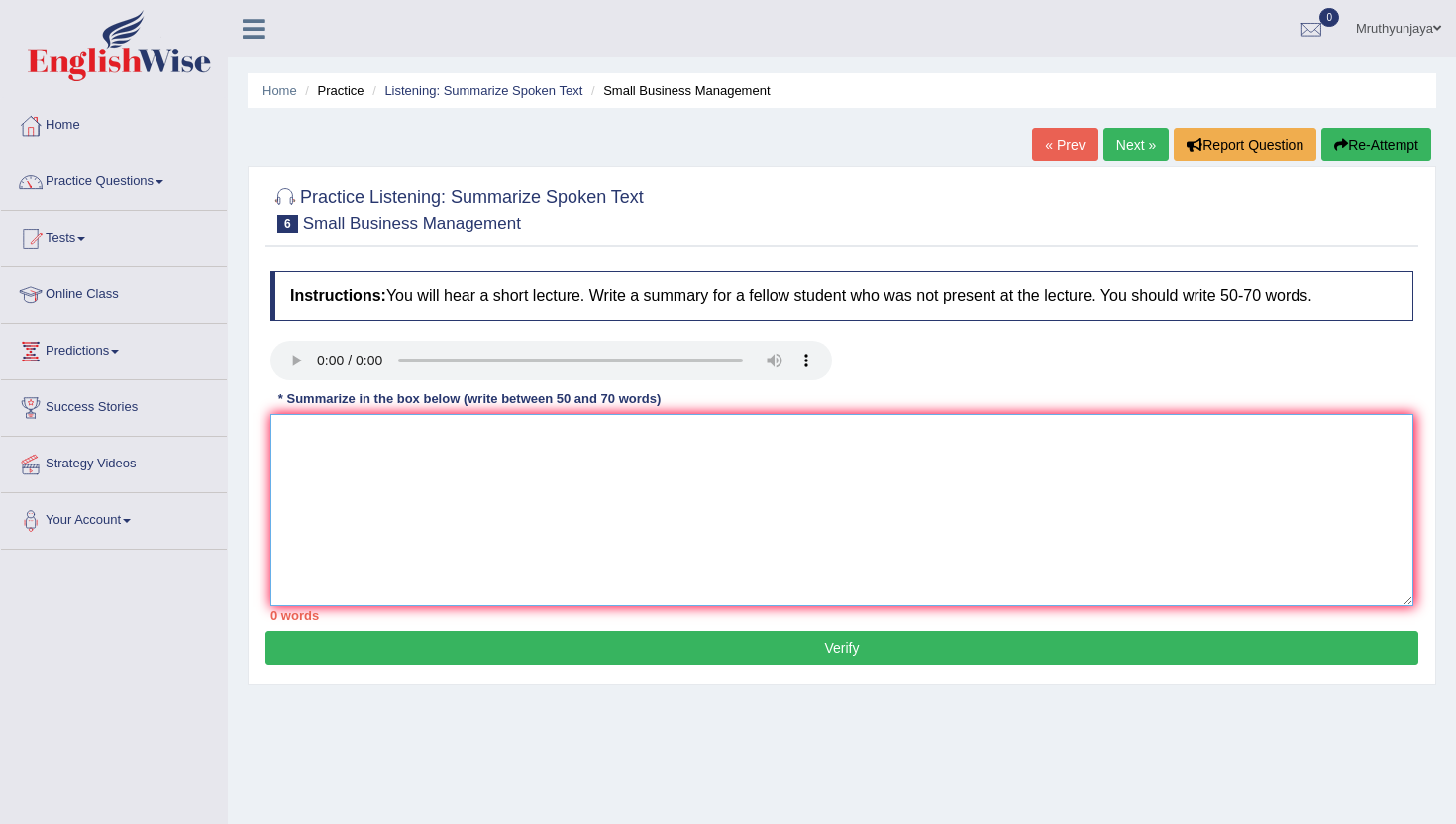 click at bounding box center (842, 510) 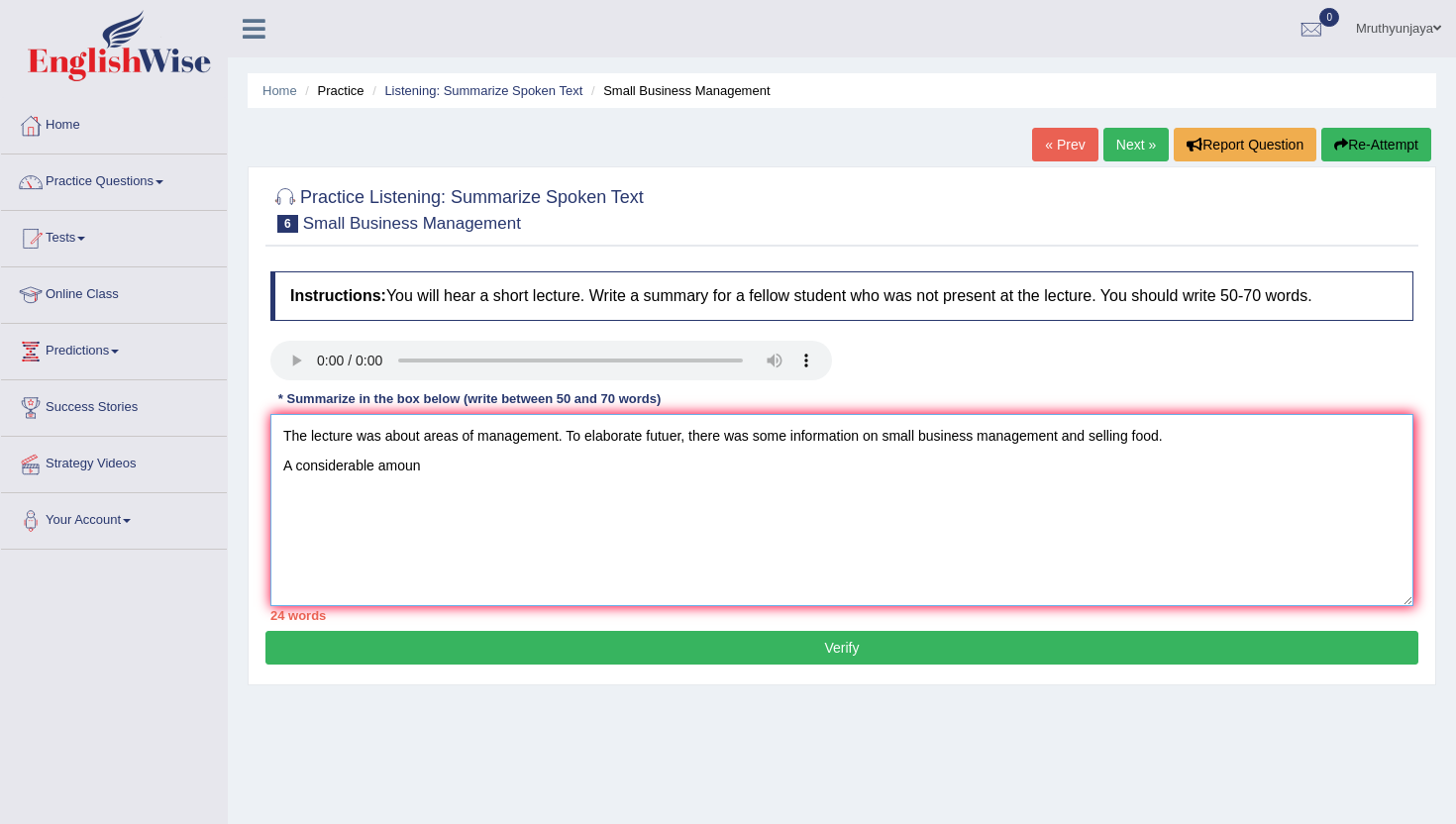 click on "The lecture was about areas of management. To elaborate futuer, there was some information on small business management and selling food.
A considerable amoun" at bounding box center (842, 510) 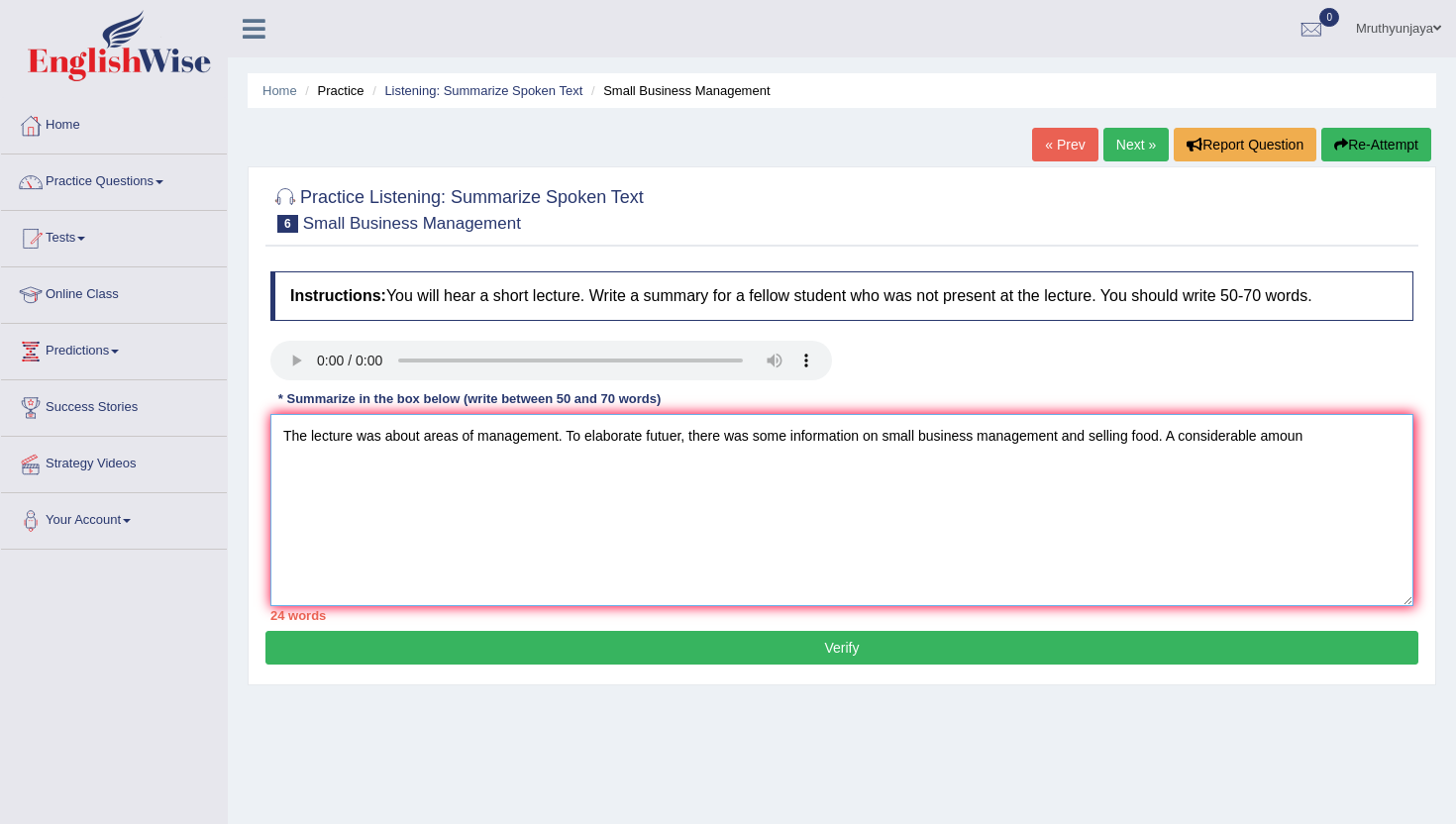 click on "The lecture was about areas of management. To elaborate futuer, there was some information on small business management and selling food. A considerable amoun" at bounding box center [842, 510] 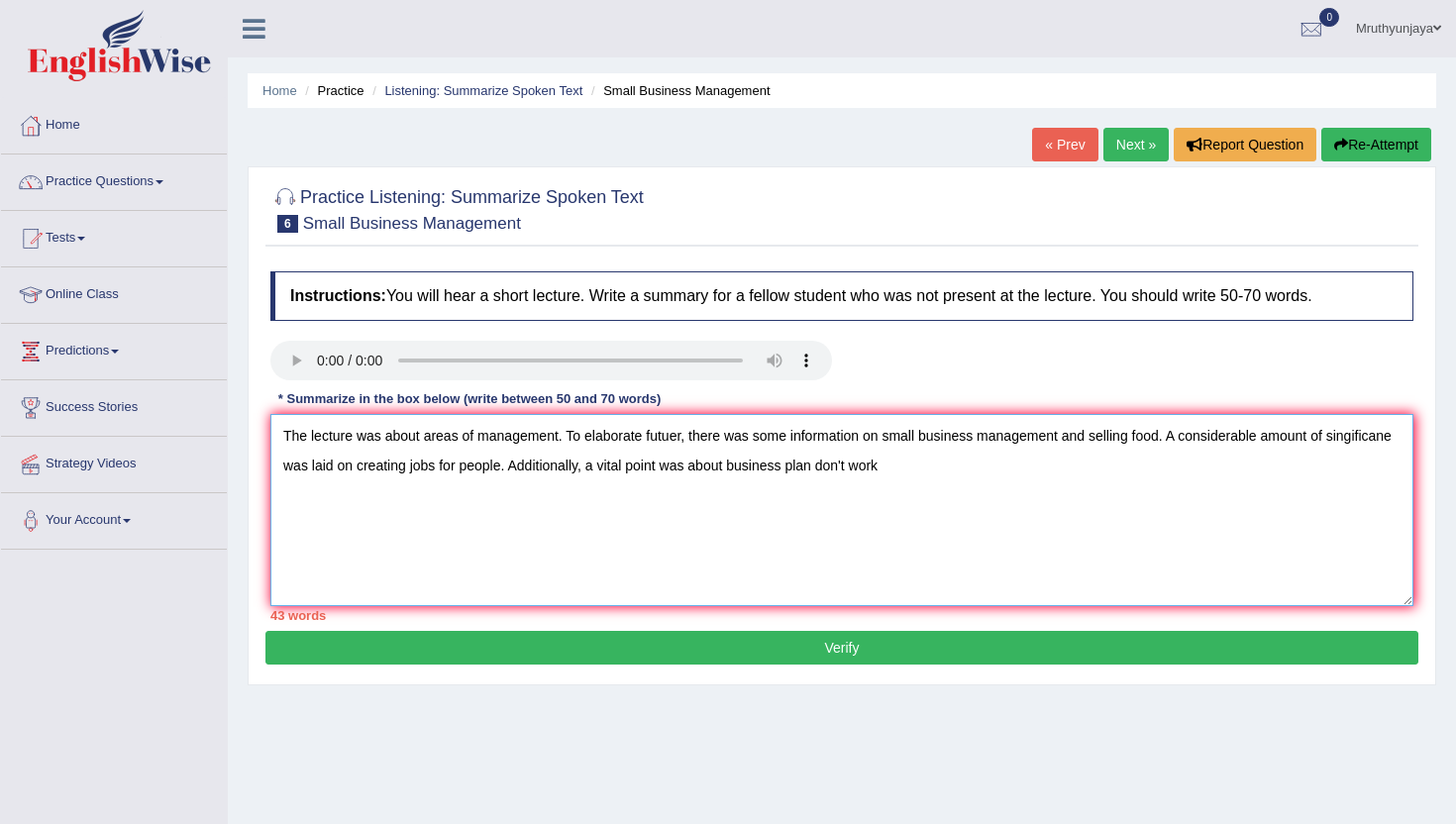 click on "The lecture was about areas of management. To elaborate futuer, there was some information on small business management and selling food. A considerable amount of singificane was laid on creating jobs for people. Additionally, a vital point was about business plan don't work" at bounding box center (842, 510) 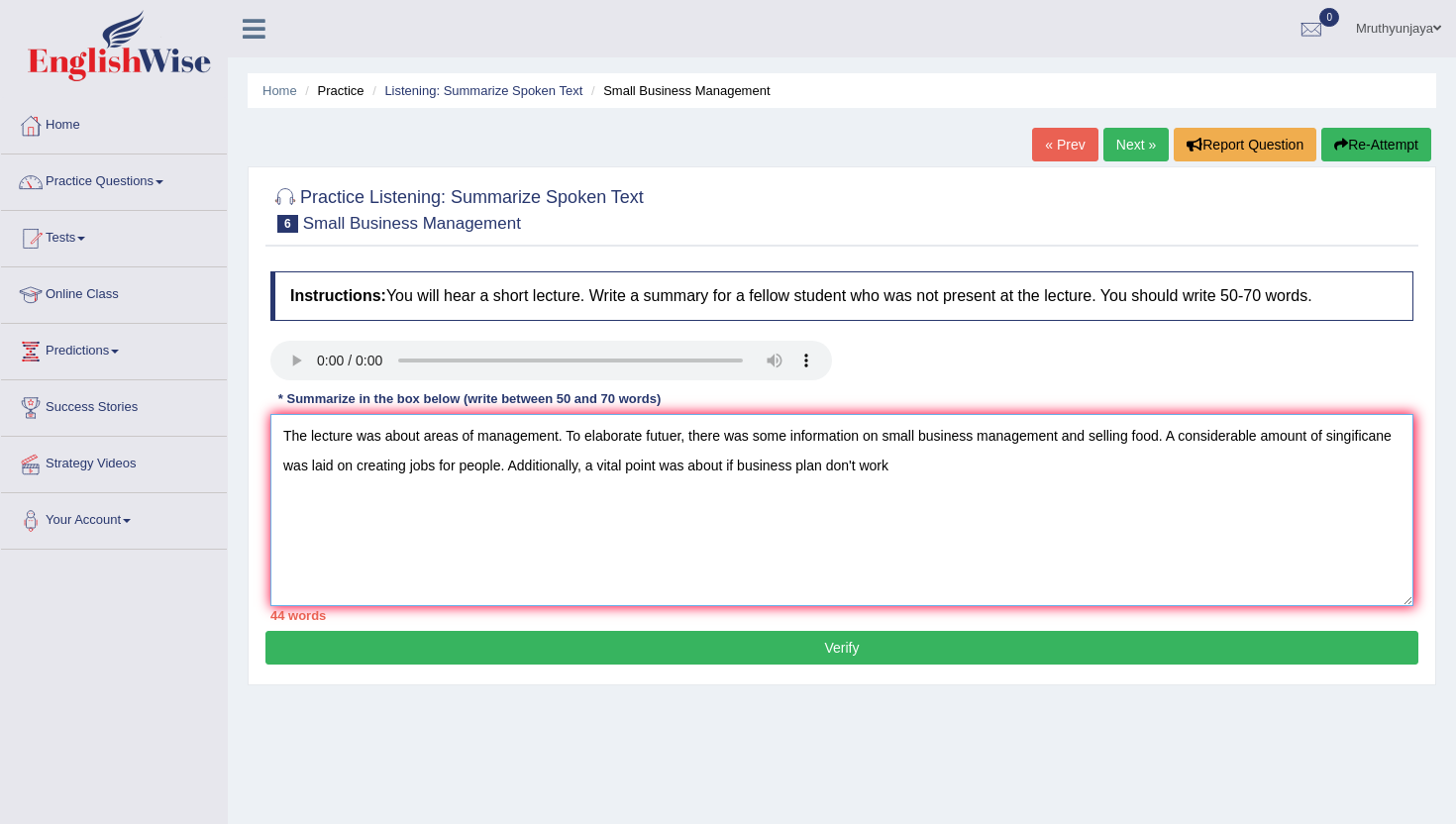 drag, startPoint x: 907, startPoint y: 468, endPoint x: 733, endPoint y: 476, distance: 174.18381 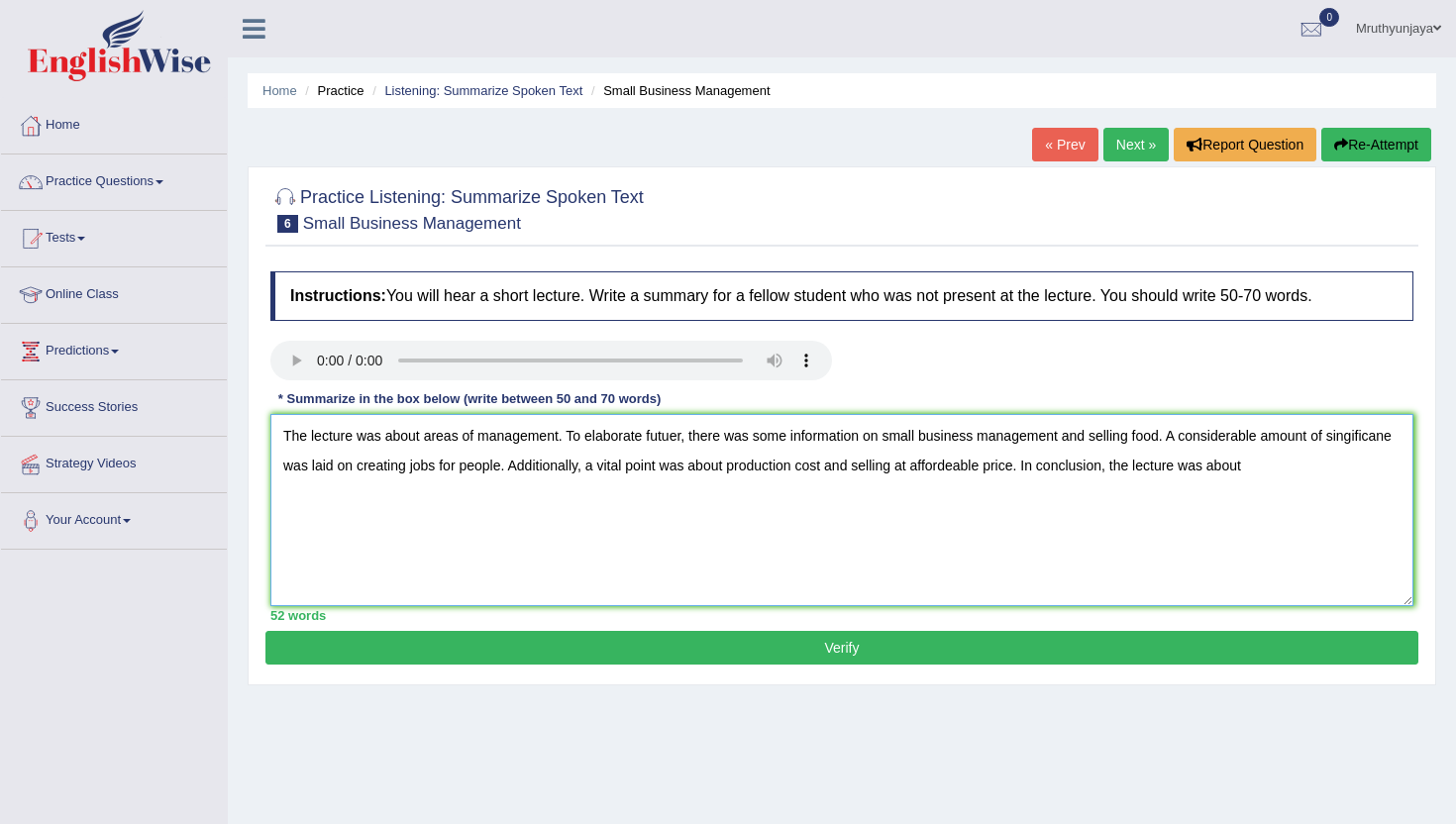 click on "The lecture was about areas of management. To elaborate futuer, there was some information on small business management and selling food. A considerable amount of singificane was laid on creating jobs for people. Additionally, a vital point was about production cost and selling at affordeable price. In conclusion, the lecture was about" at bounding box center [842, 510] 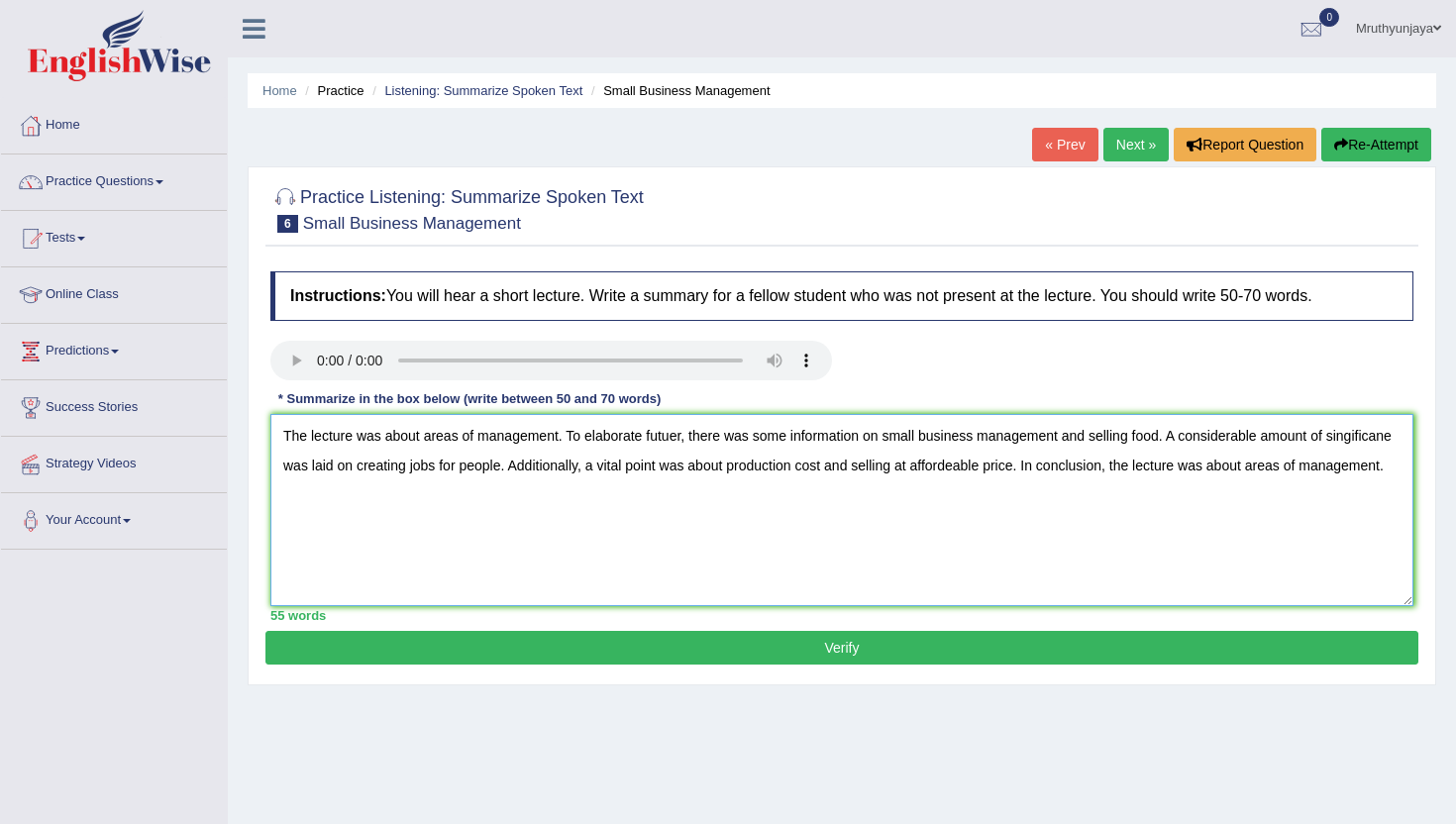 type on "The lecture was about areas of management. To elaborate futuer, there was some information on small business management and selling food. A considerable amount of singificane was laid on creating jobs for people. Additionally, a vital point was about production cost and selling at affordeable price. In conclusion, the lecture was about areas of management." 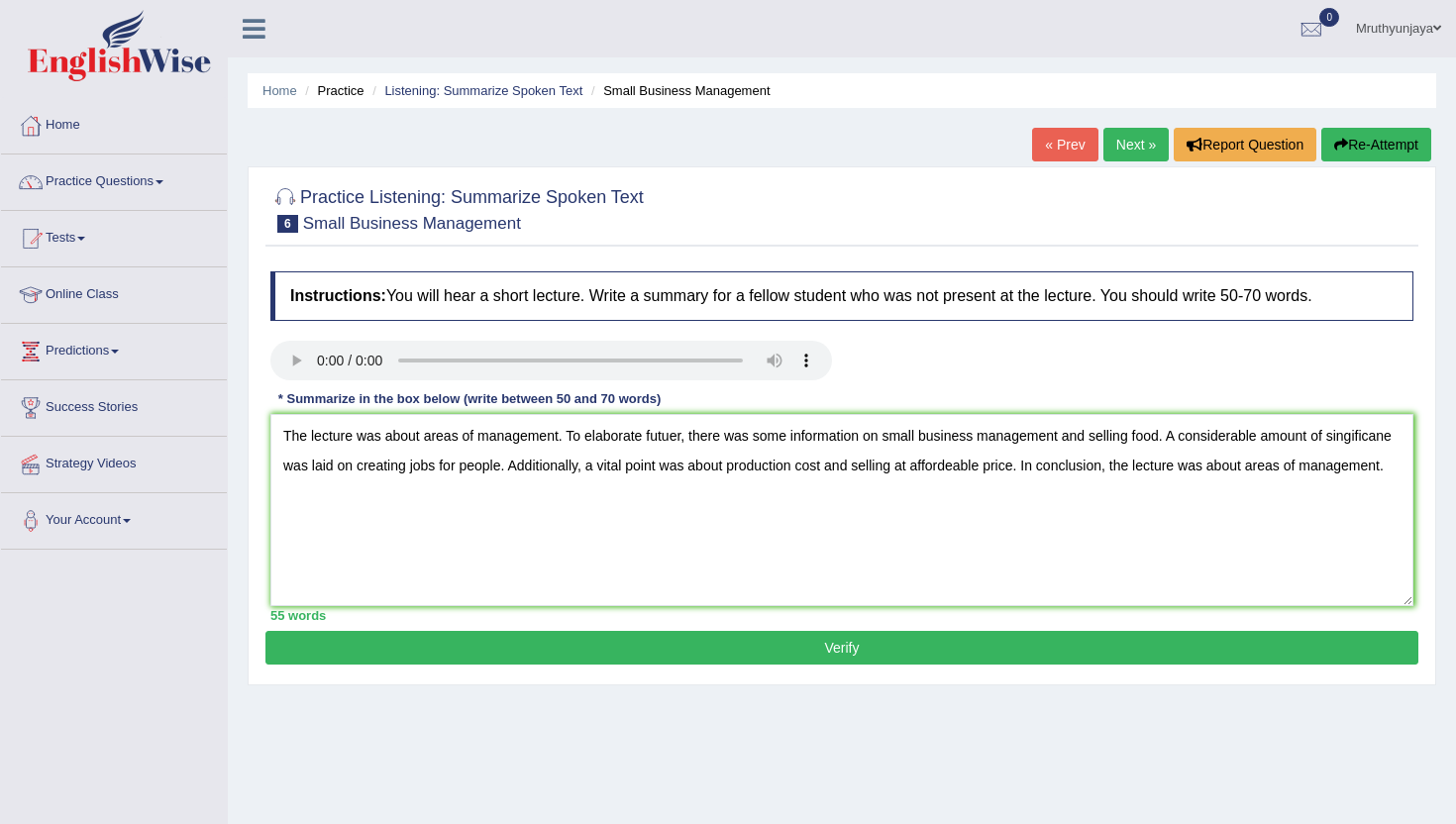 click on "Verify" at bounding box center (842, 648) 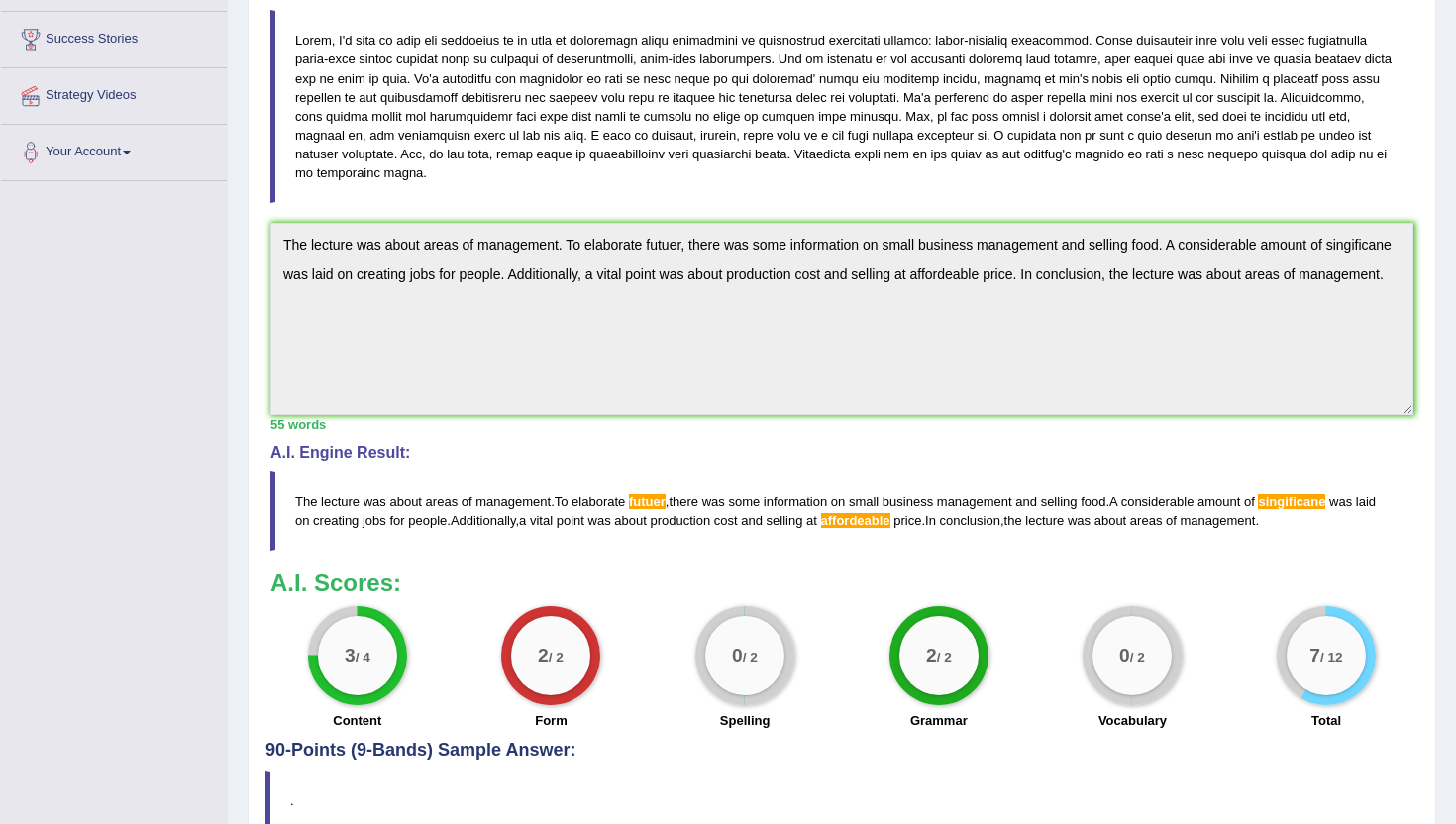 scroll, scrollTop: 470, scrollLeft: 0, axis: vertical 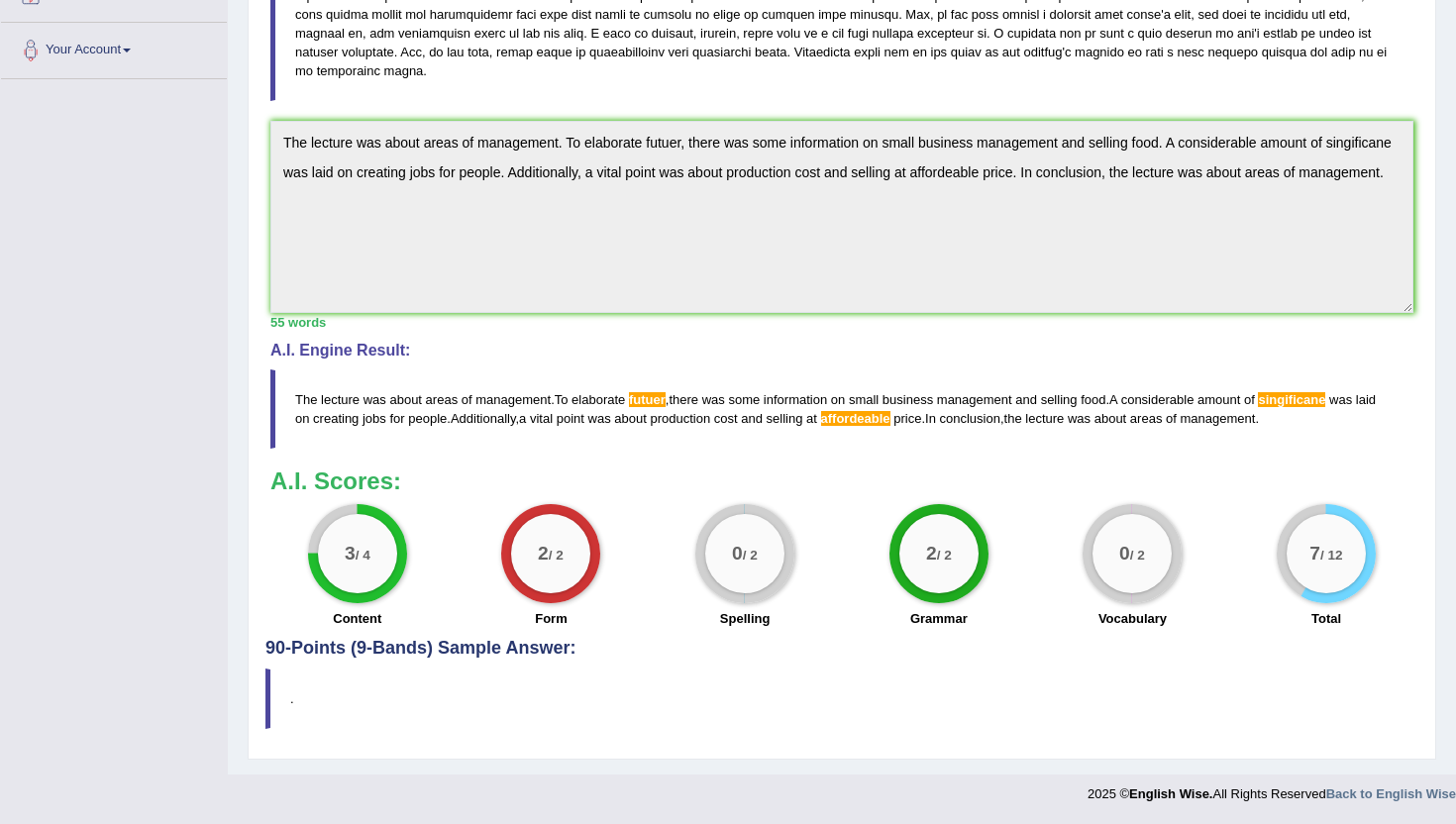 click on "futuer" at bounding box center [647, 399] 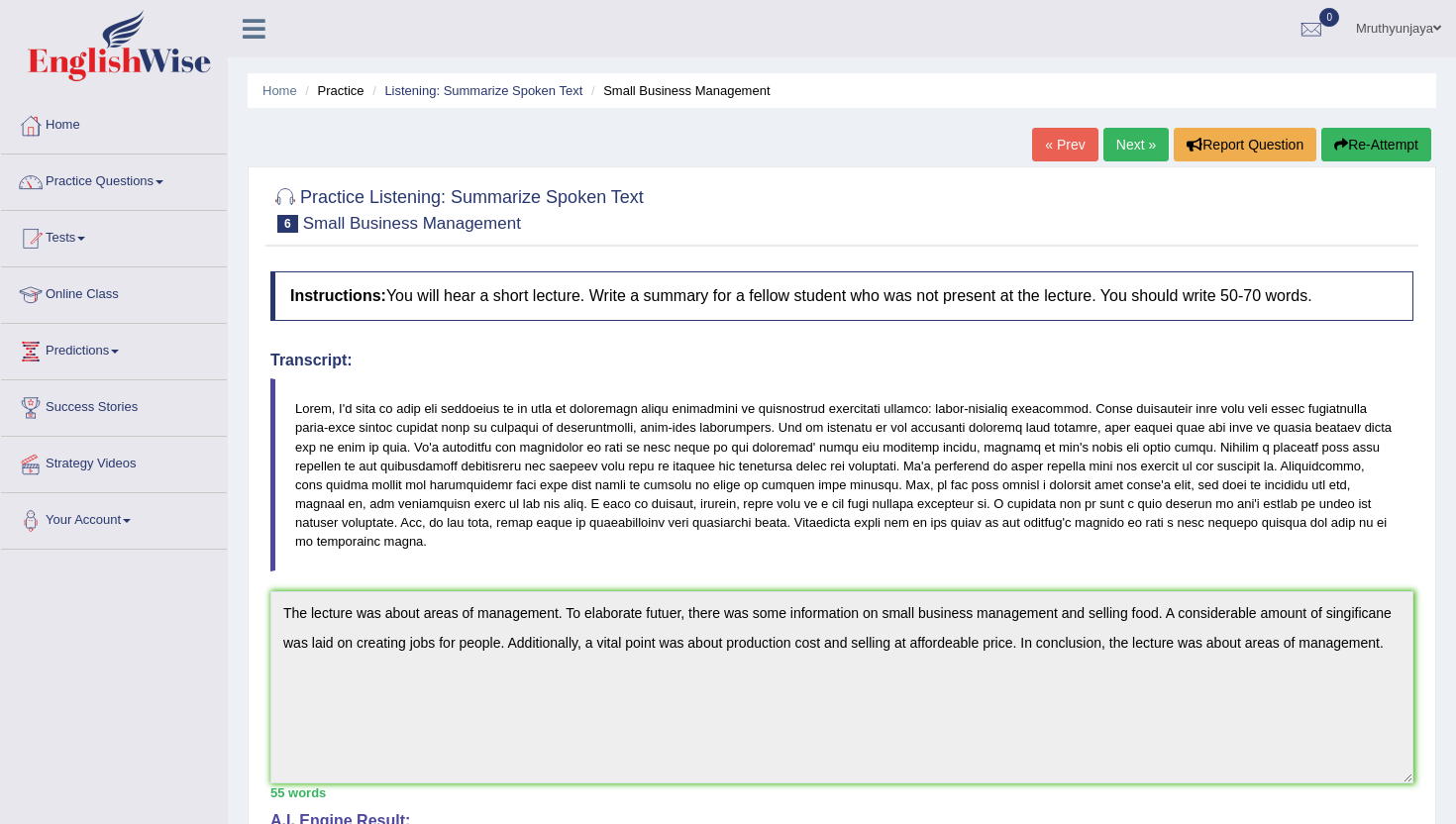 scroll, scrollTop: 443, scrollLeft: 0, axis: vertical 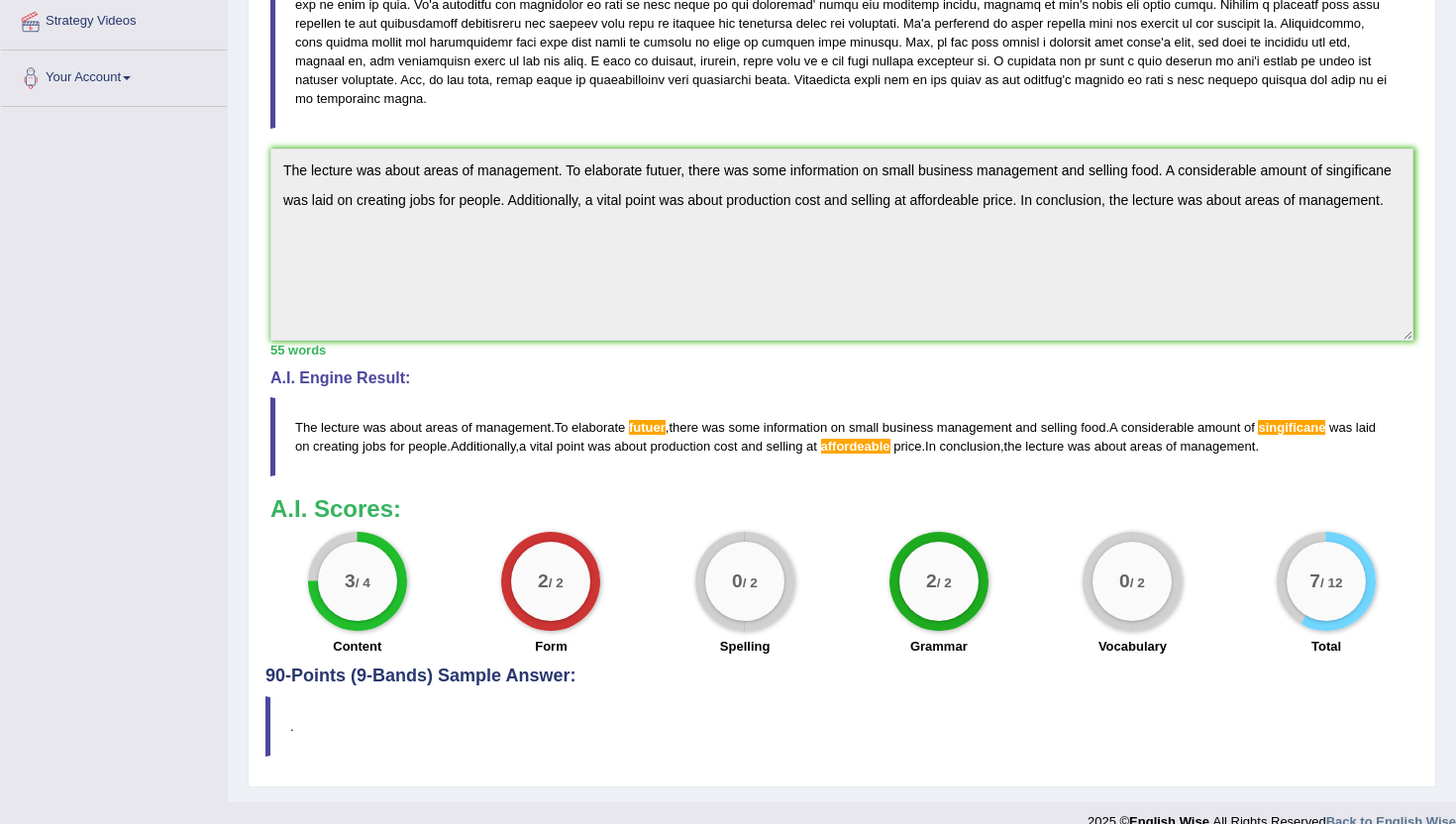 click on "Toggle navigation
Home
Practice Questions   Speaking Practice Read Aloud
Repeat Sentence
Describe Image
Re-tell Lecture
Answer Short Question
Summarize Group Discussion
Respond To A Situation
Writing Practice  Summarize Written Text
Write Essay
Reading Practice  Reading & Writing: Fill In The Blanks
Choose Multiple Answers
Re-order Paragraphs
Fill In The Blanks
Choose Single Answer
Listening Practice  Summarize Spoken Text
Highlight Incorrect Words
Highlight Correct Summary
Select Missing Word
Choose Single Answer
Choose Multiple Answers
Fill In The Blanks
Write From Dictation
Pronunciation
Tests  Take Practice Sectional Test
Take Mock Test" at bounding box center [728, 199] 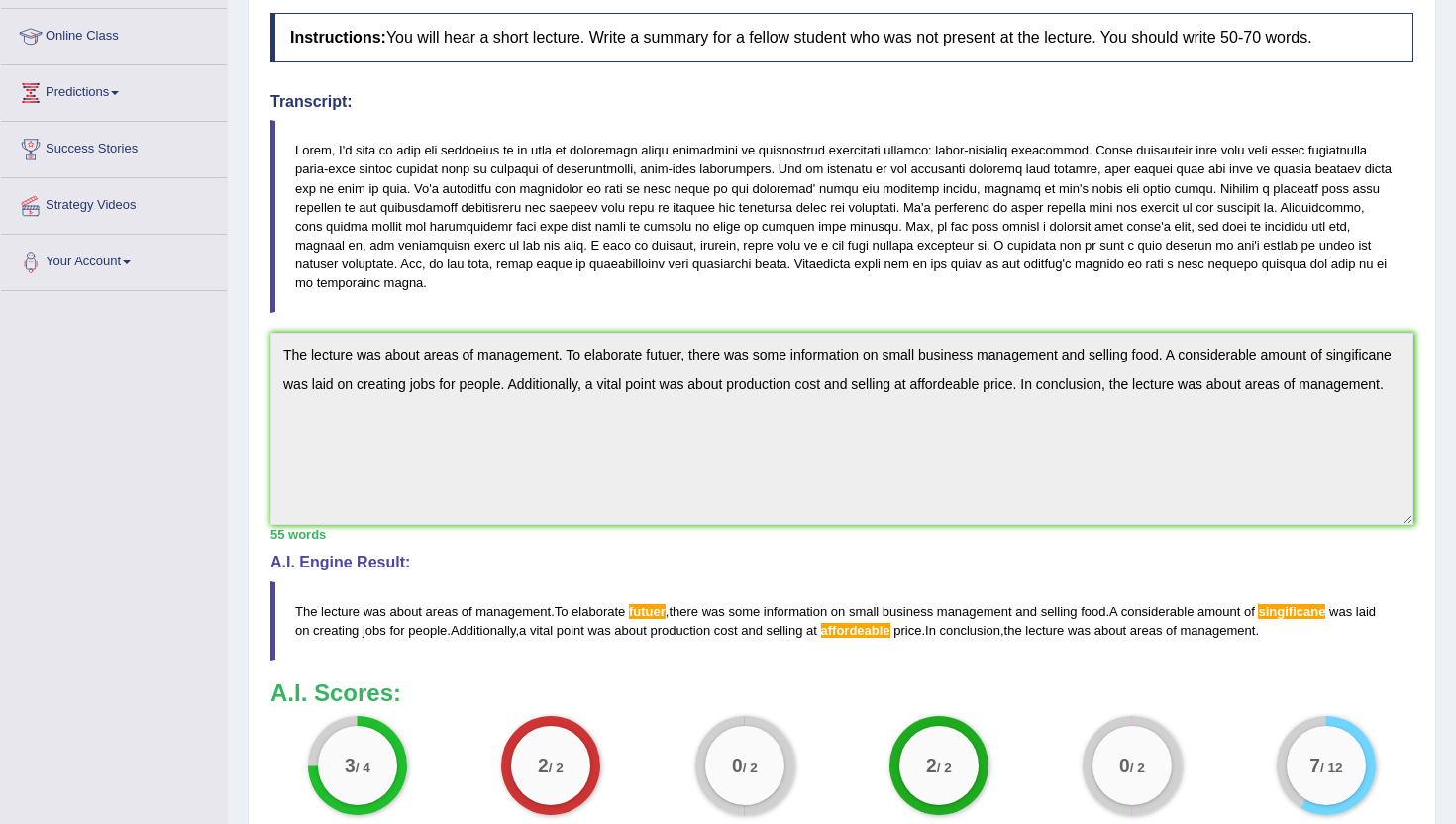 scroll, scrollTop: 0, scrollLeft: 0, axis: both 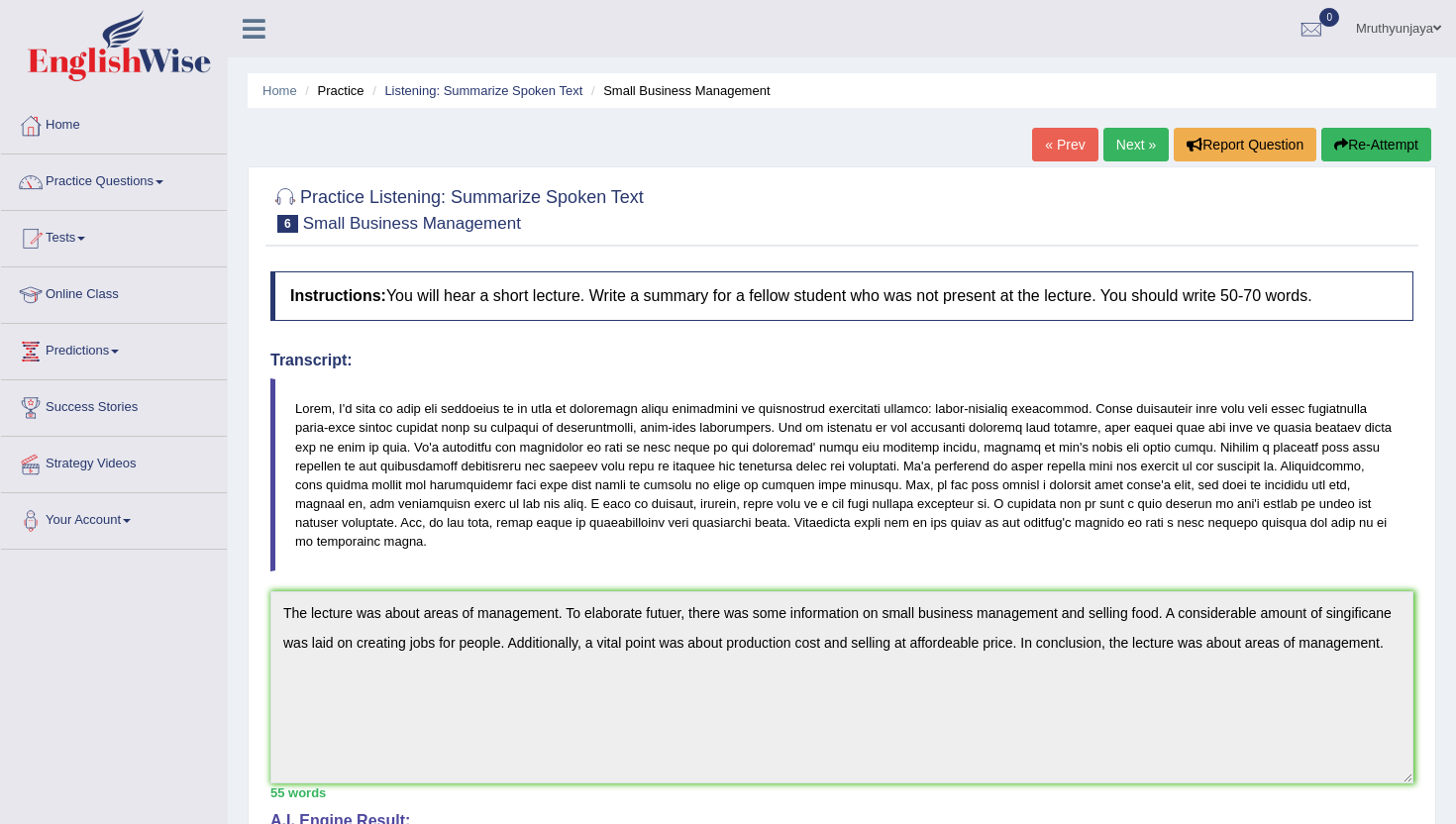 click on "Next »" at bounding box center [1136, 145] 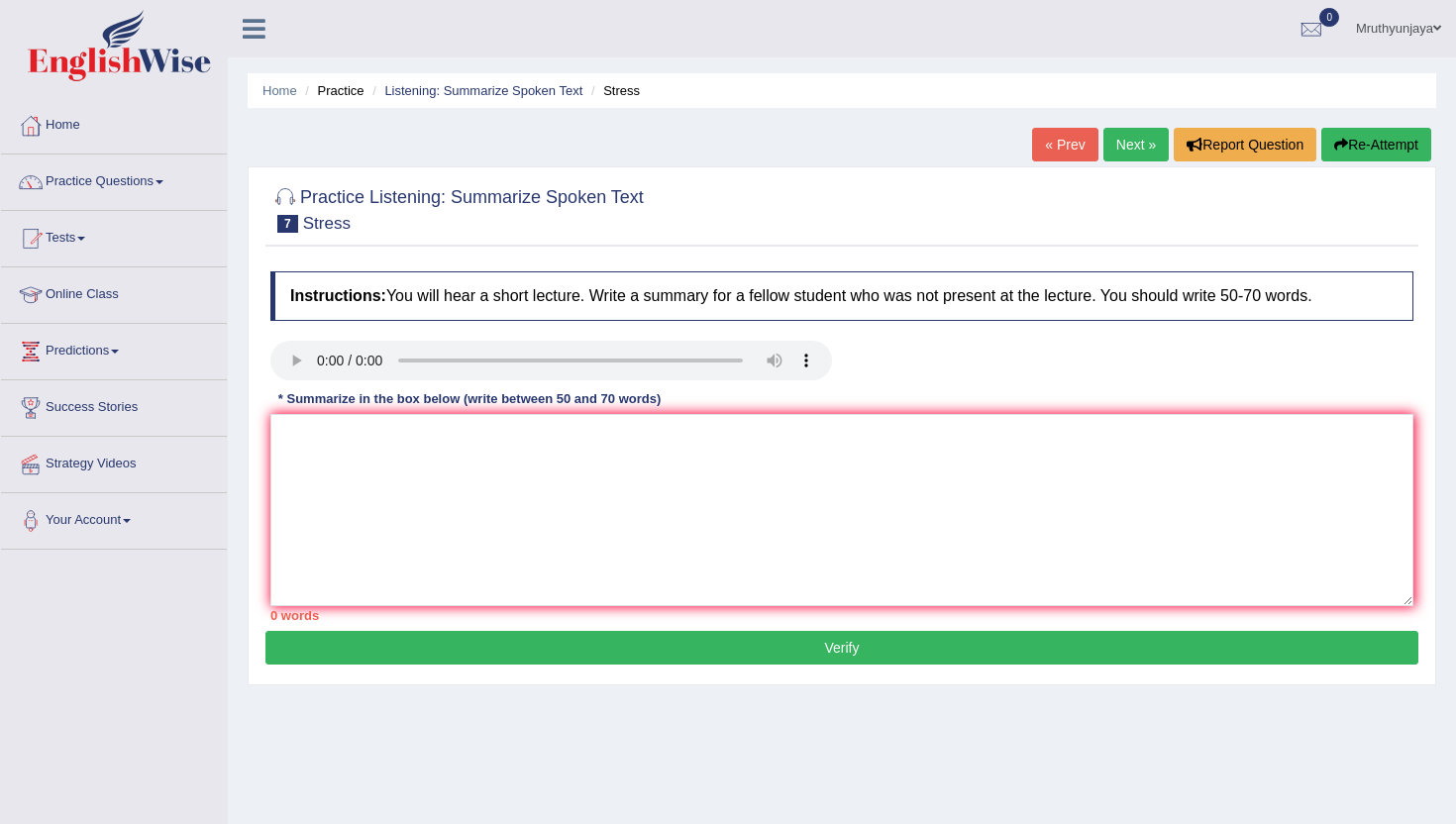 scroll, scrollTop: 0, scrollLeft: 0, axis: both 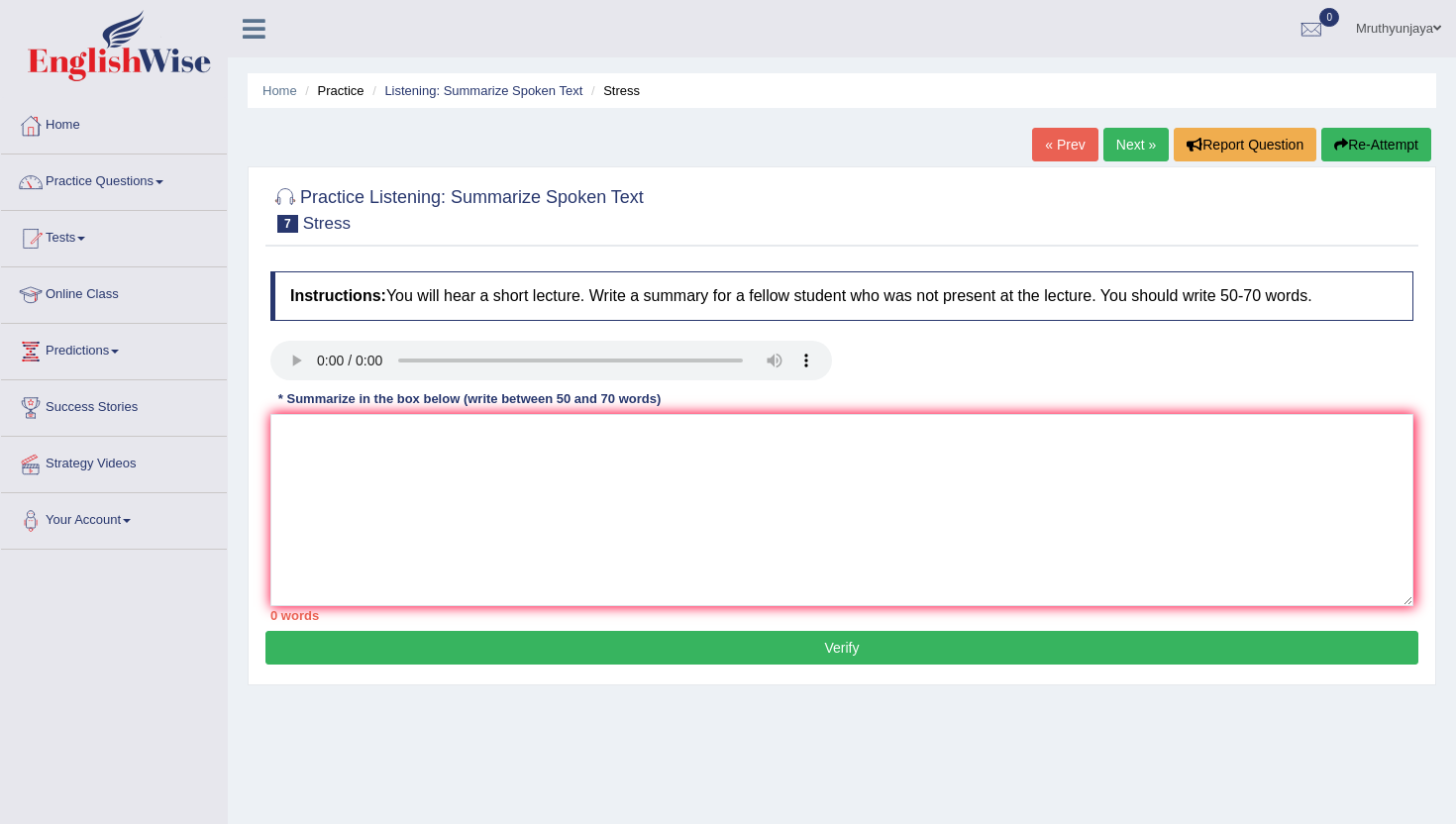 click on "Next »" at bounding box center [1136, 145] 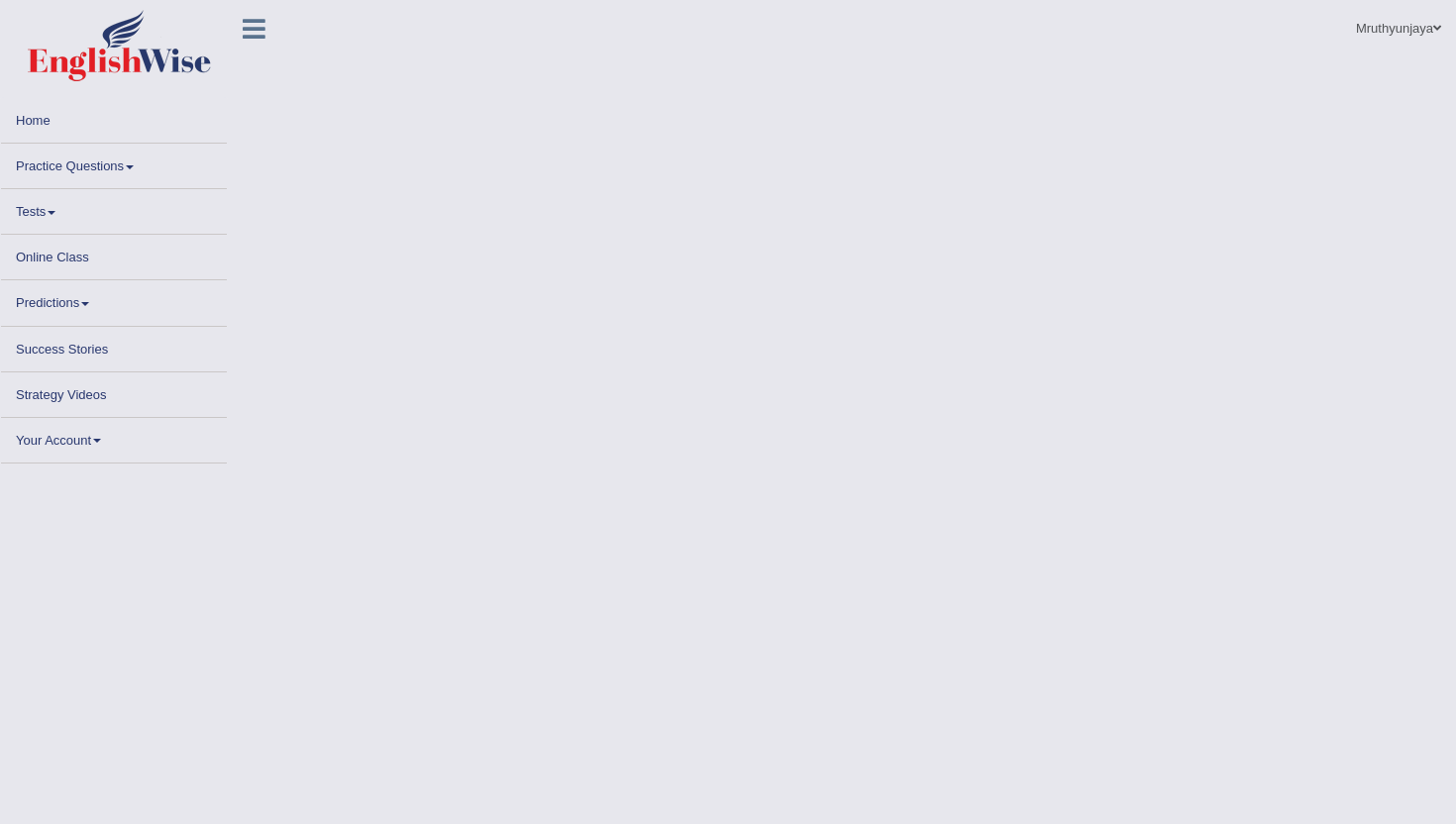 scroll, scrollTop: 0, scrollLeft: 0, axis: both 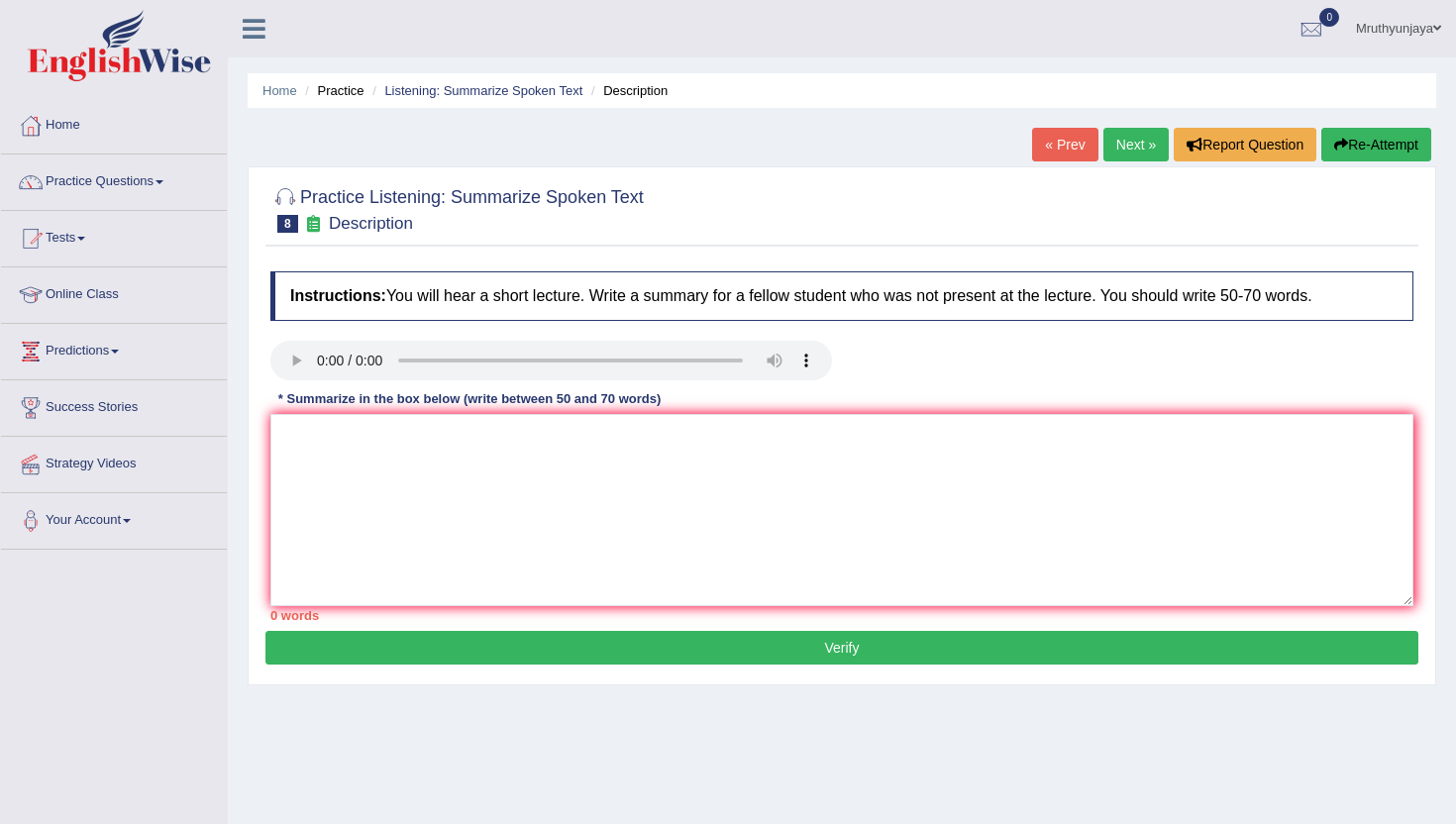 click on "« Prev" at bounding box center [1065, 145] 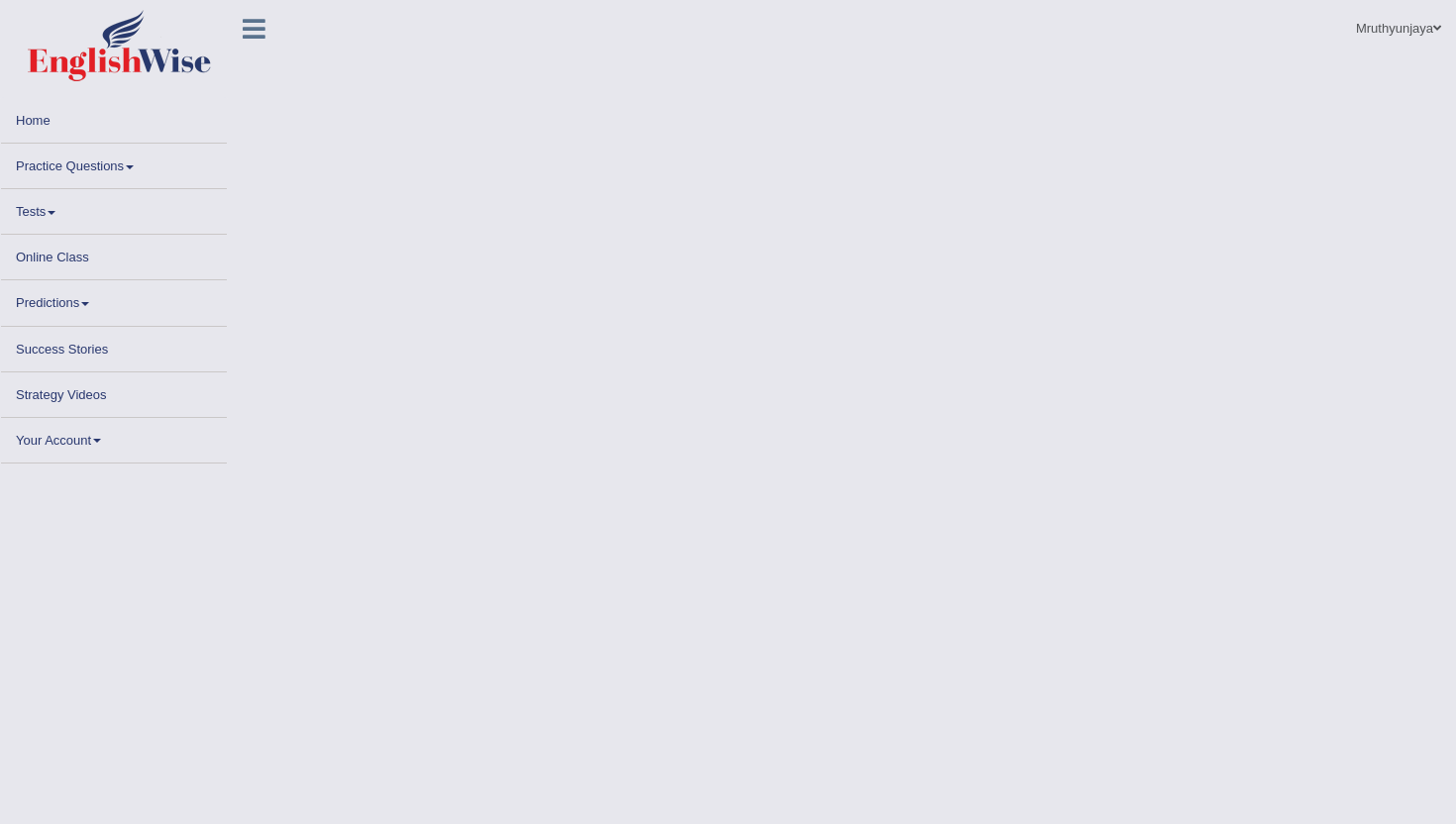 scroll, scrollTop: 0, scrollLeft: 0, axis: both 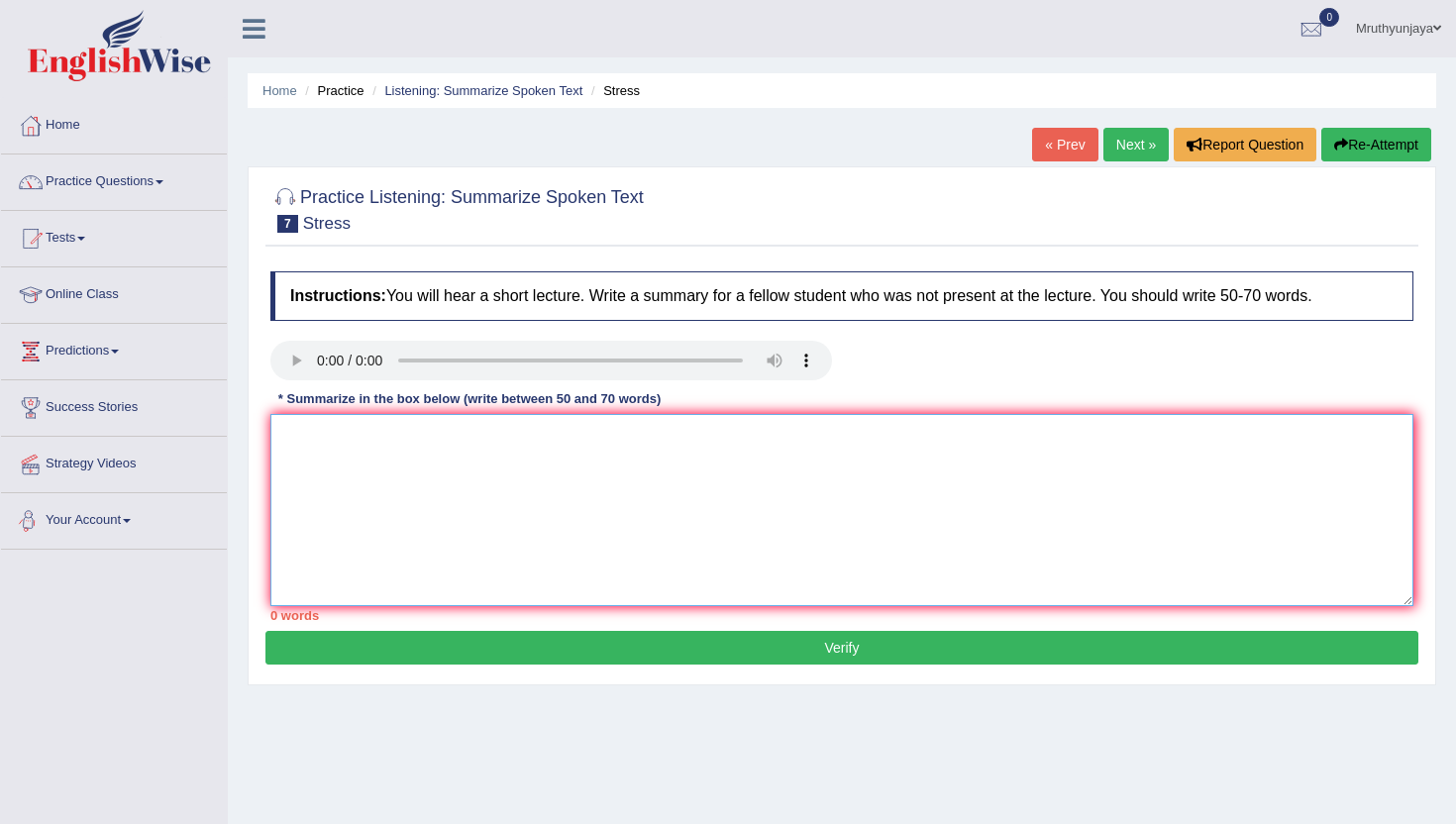 click at bounding box center [842, 510] 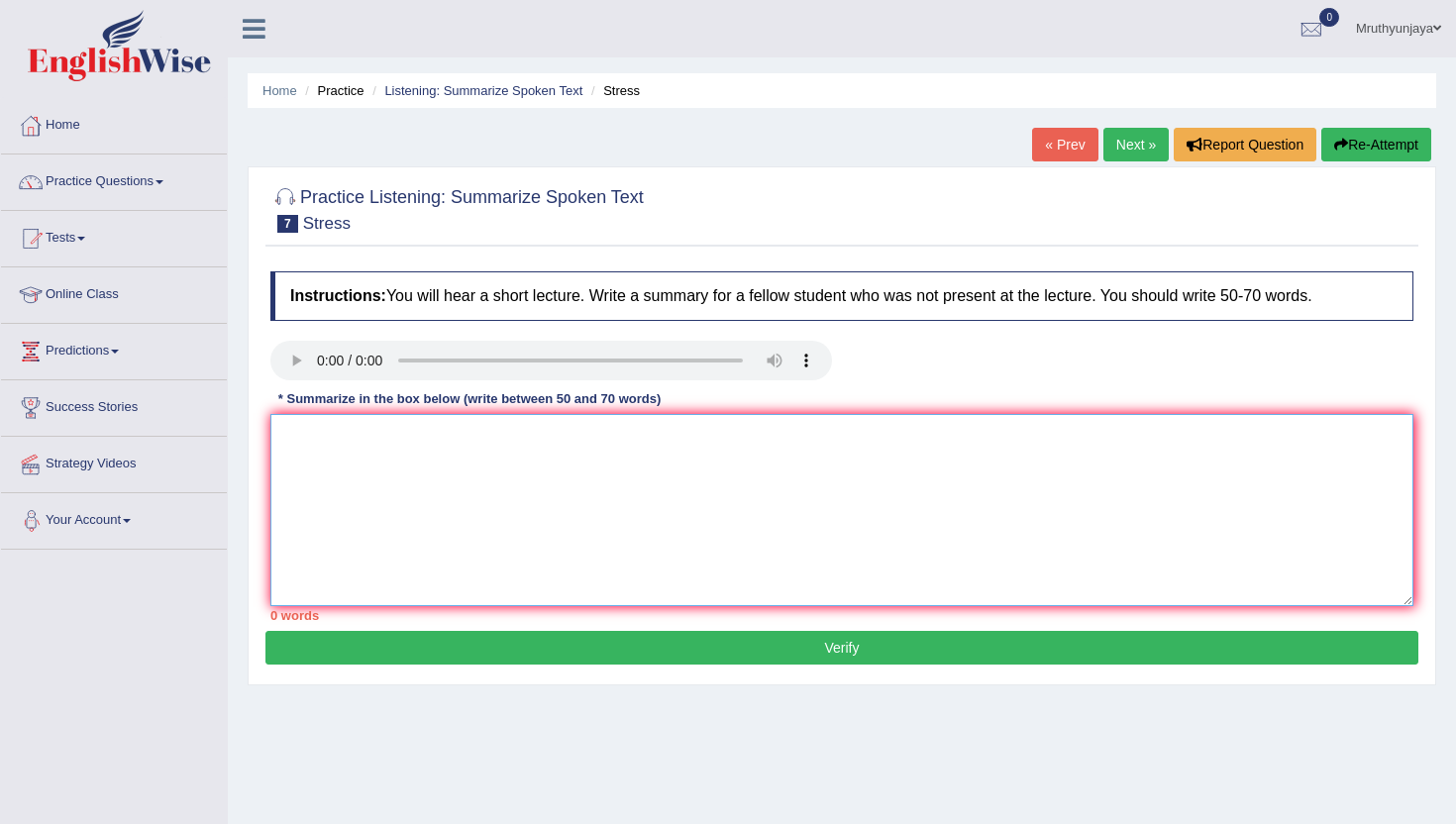paste on "The lecture was about areas of management. To elaborate futuer, there was some information on small business management and selling food. A considerable amount of singificane was laid on creating jobs for people. Additionally, a vital point was about production cost and selling at affordeable price. In conclusion, the lecture was about areas of management." 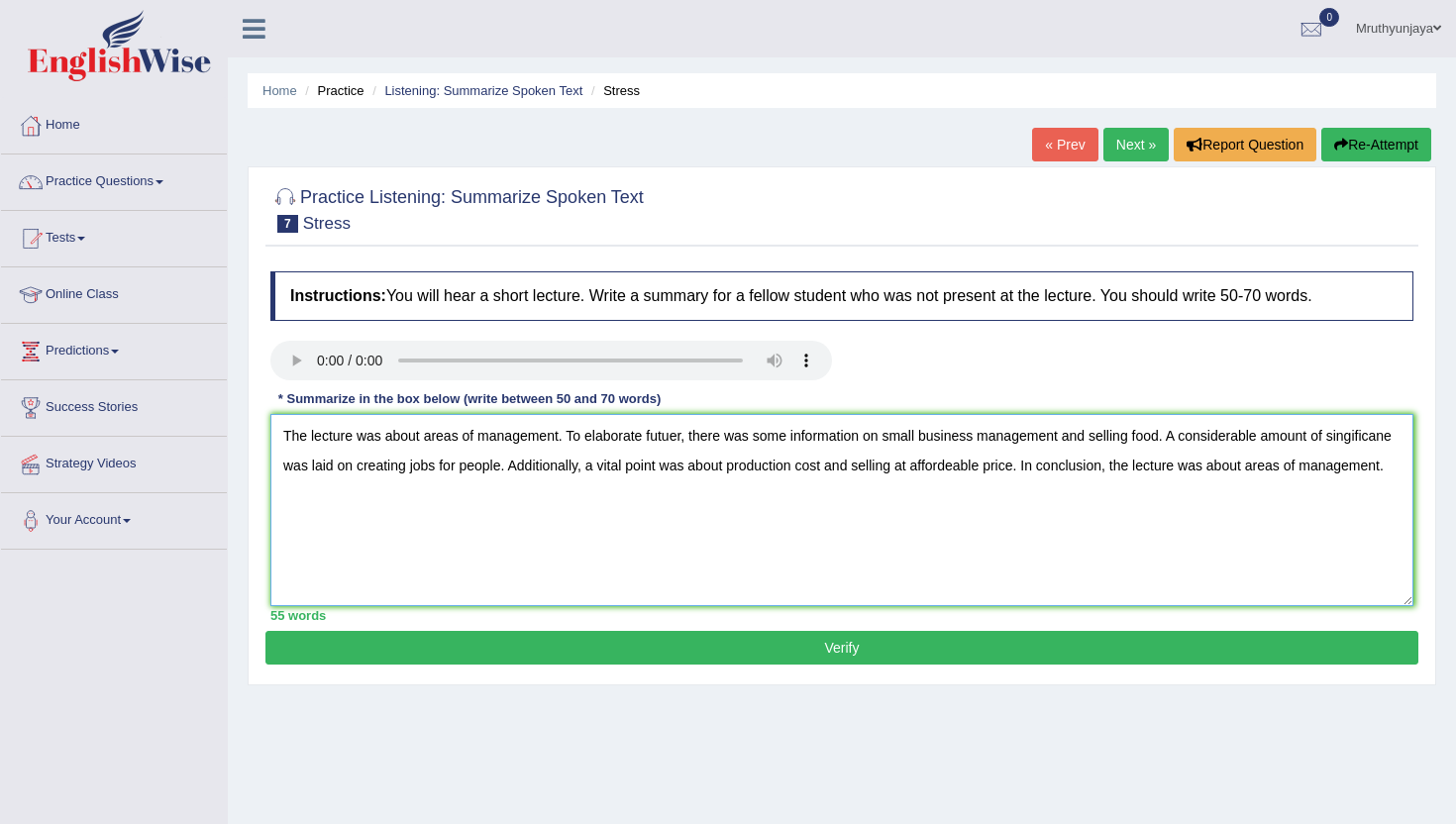 click on "The lecture was about areas of management. To elaborate futuer, there was some information on small business management and selling food. A considerable amount of singificane was laid on creating jobs for people. Additionally, a vital point was about production cost and selling at affordeable price. In conclusion, the lecture was about areas of management." at bounding box center (842, 510) 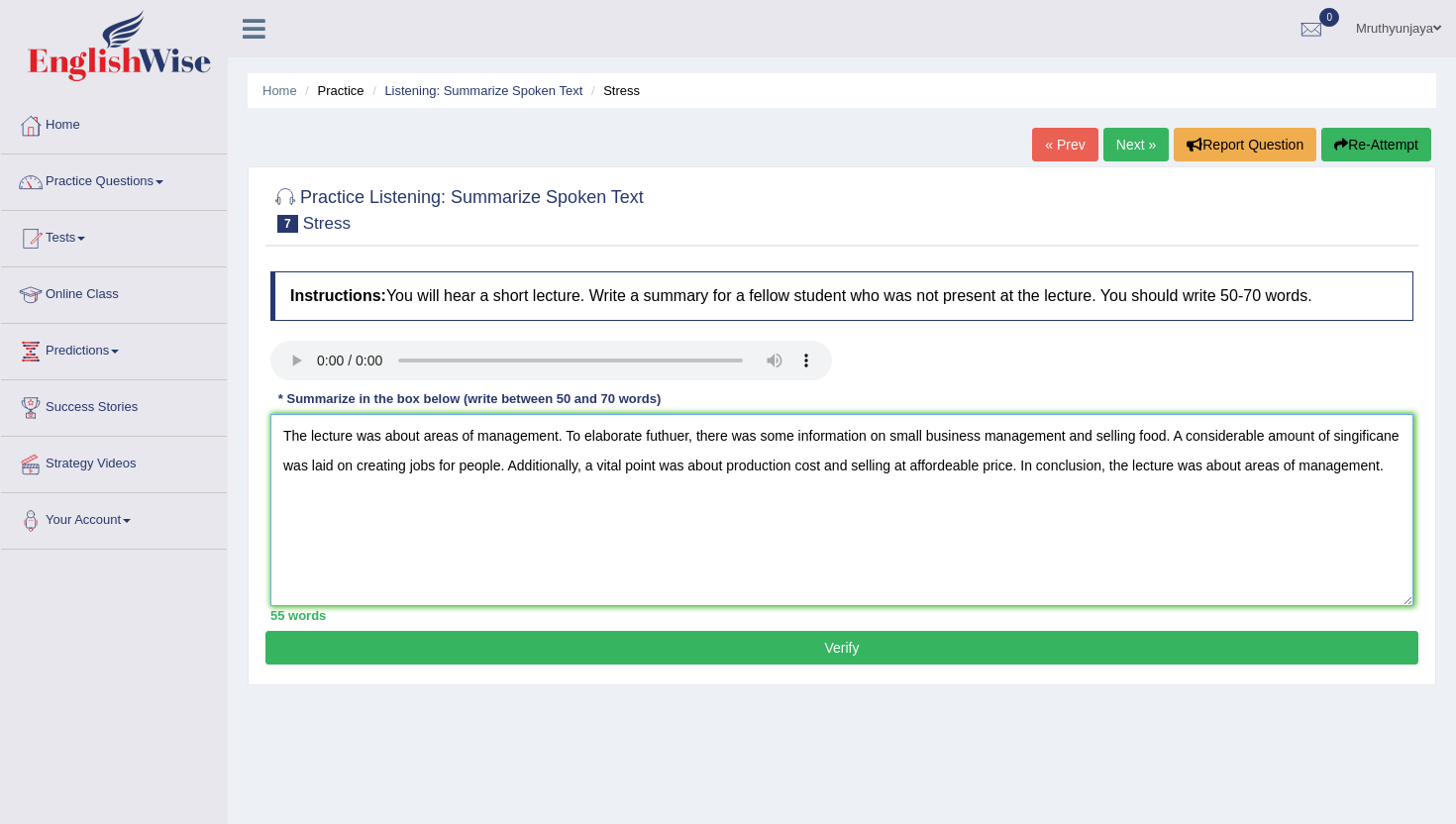 click on "The lecture was about areas of management. To elaborate futhuer, there was some information on small business management and selling food. A considerable amount of singificane was laid on creating jobs for people. Additionally, a vital point was about production cost and selling at affordeable price. In conclusion, the lecture was about areas of management." at bounding box center (842, 510) 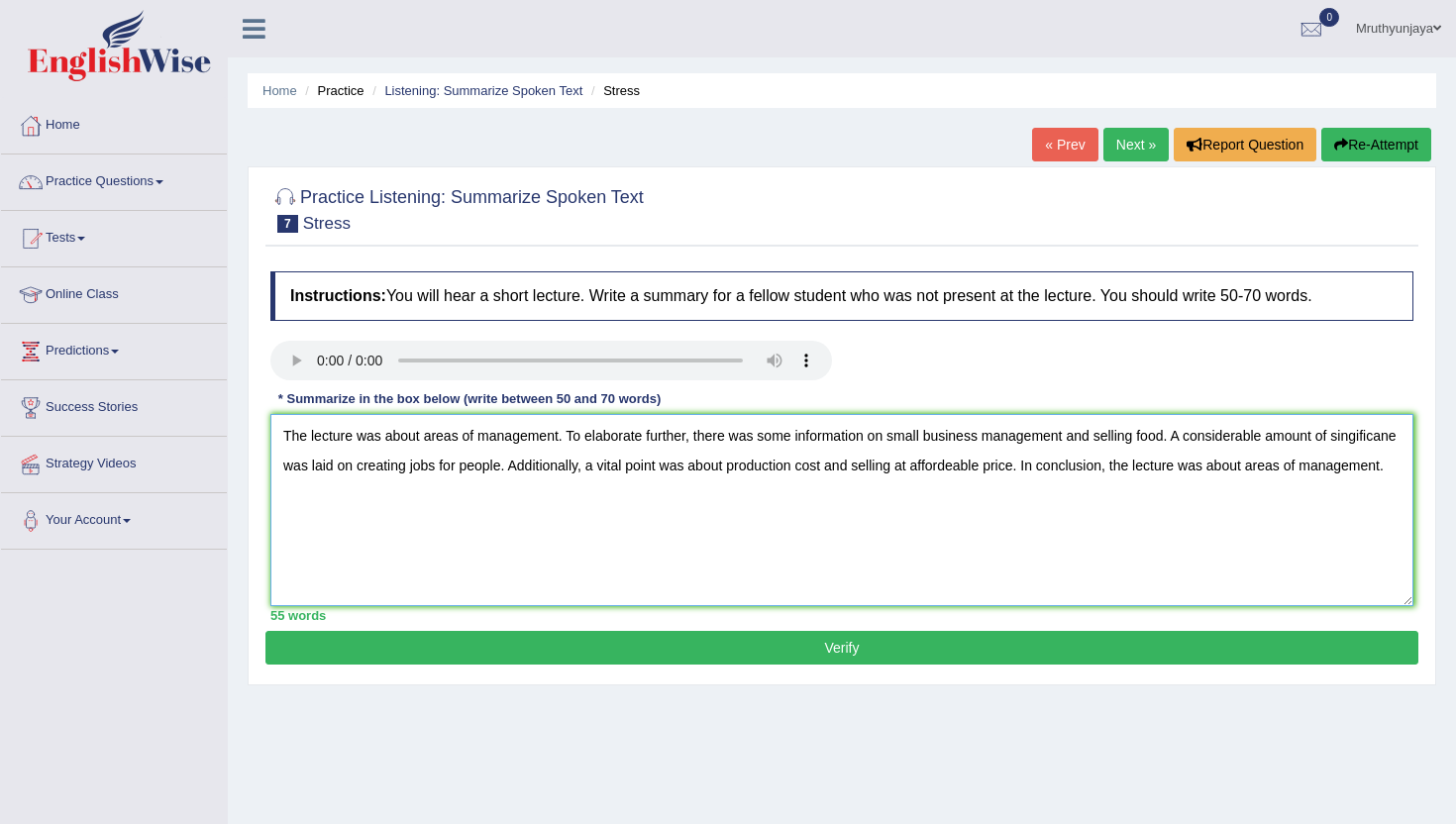 click on "The lecture was about areas of management. To elaborate further, there was some information on small business management and selling food. A considerable amount of singificane was laid on creating jobs for people. Additionally, a vital point was about production cost and selling at affordeable price. In conclusion, the lecture was about areas of management." at bounding box center [842, 510] 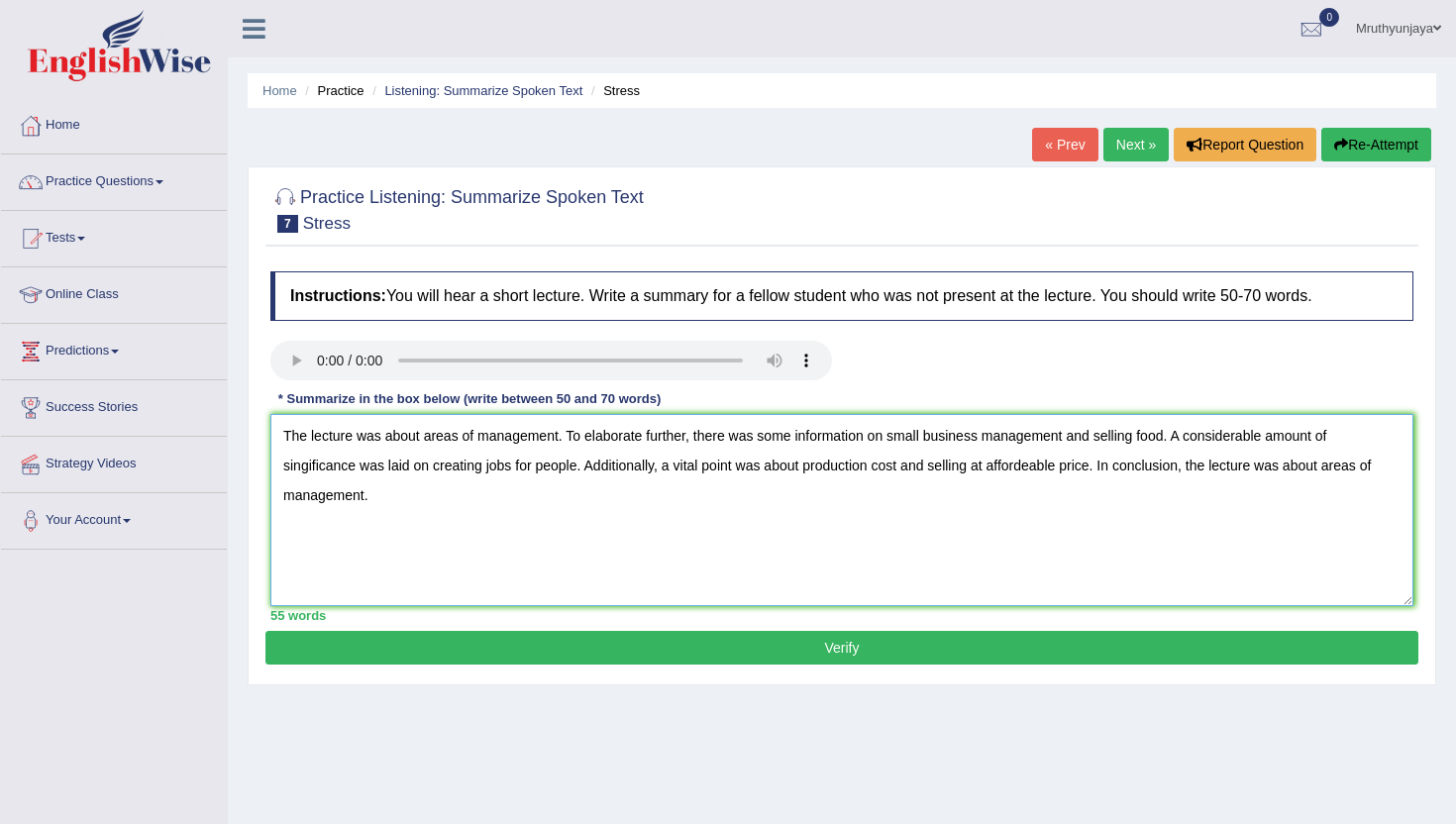 click on "The lecture was about areas of management. To elaborate further, there was some information on small business management and selling food. A considerable amount of singificance was laid on creating jobs for people. Additionally, a vital point was about production cost and selling at affordeable price. In conclusion, the lecture was about areas of management." at bounding box center [842, 510] 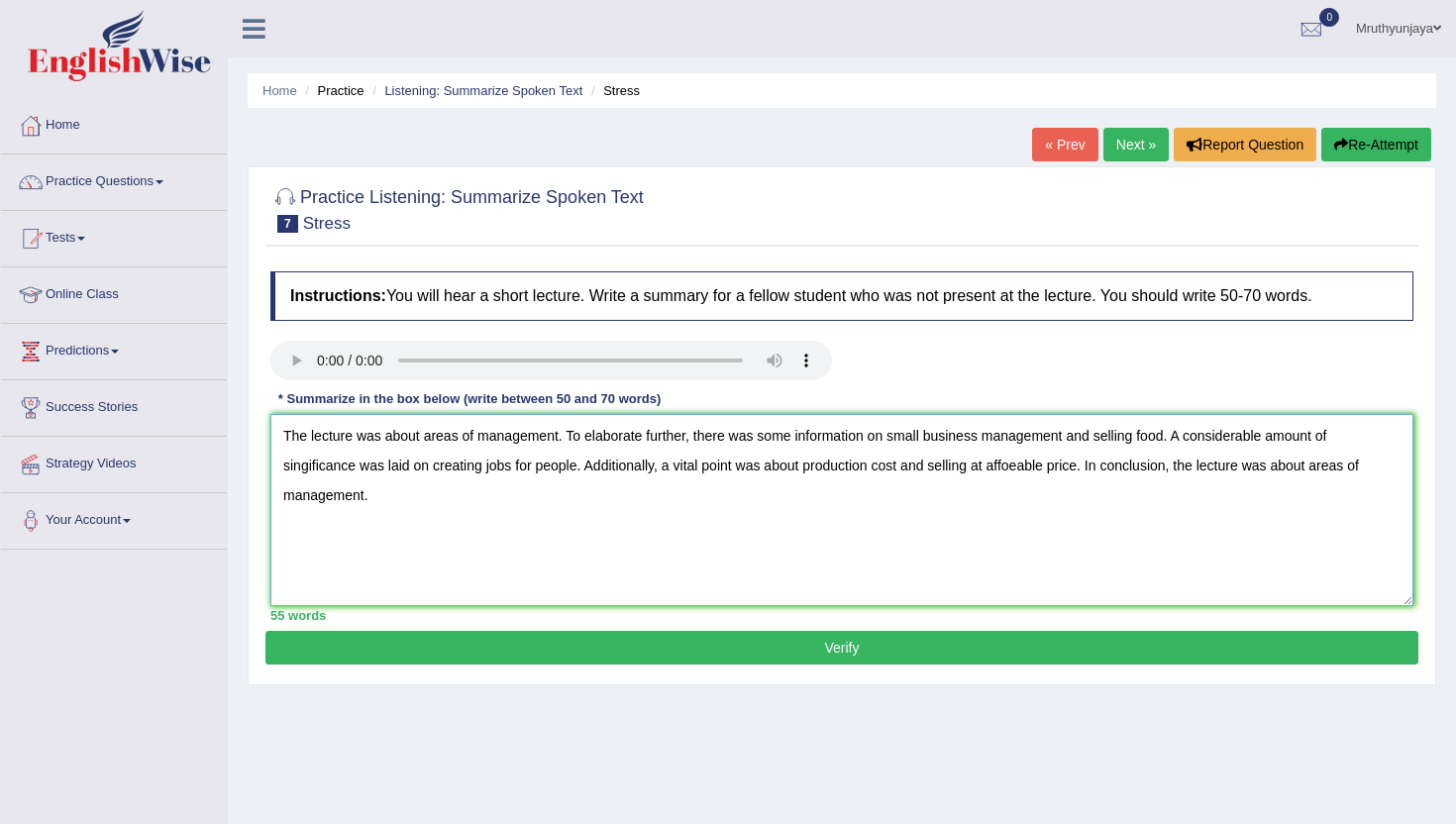 drag, startPoint x: 1001, startPoint y: 465, endPoint x: 1056, endPoint y: 473, distance: 55.578773 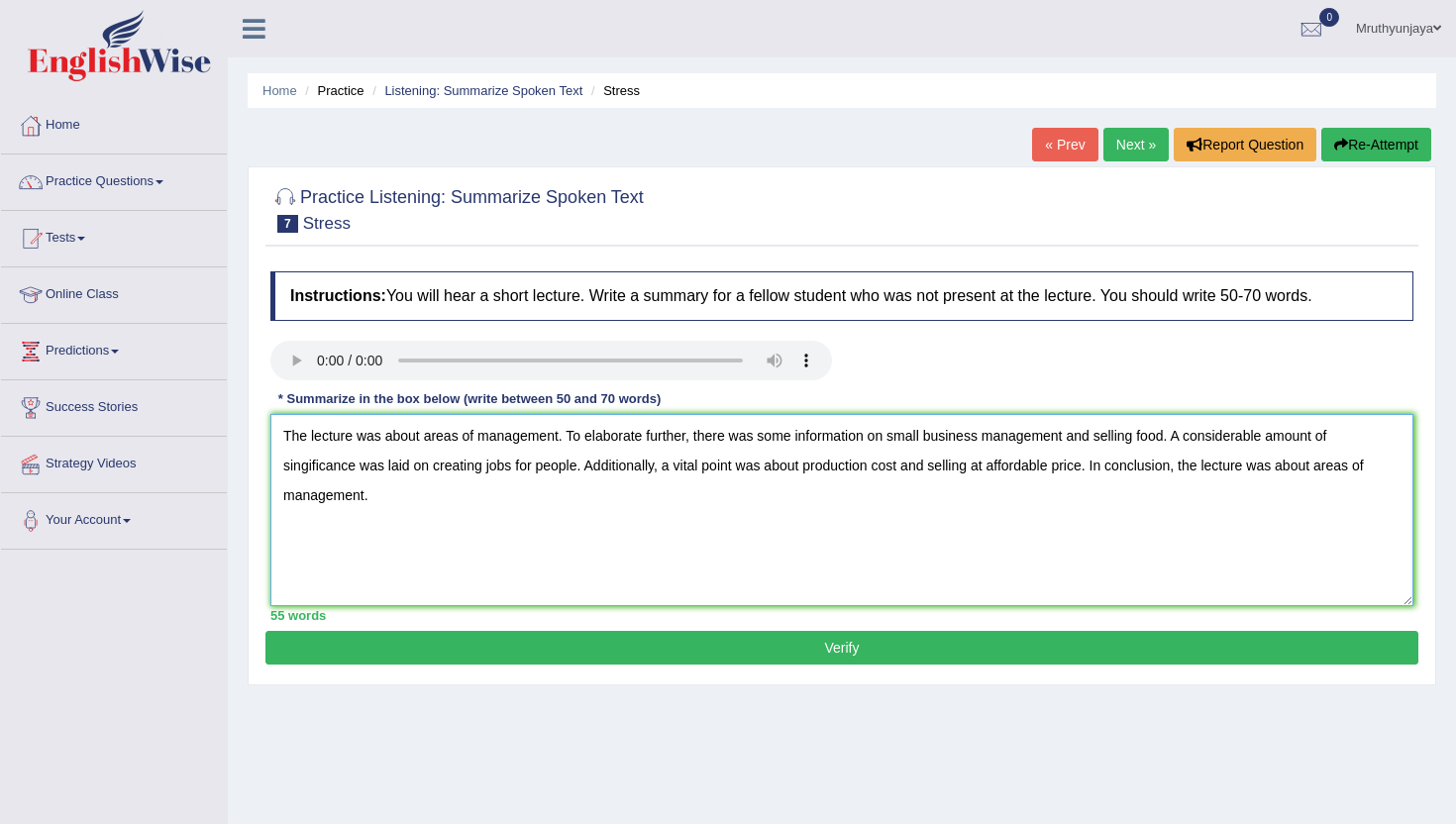 drag, startPoint x: 374, startPoint y: 494, endPoint x: 235, endPoint y: 412, distance: 161.3846 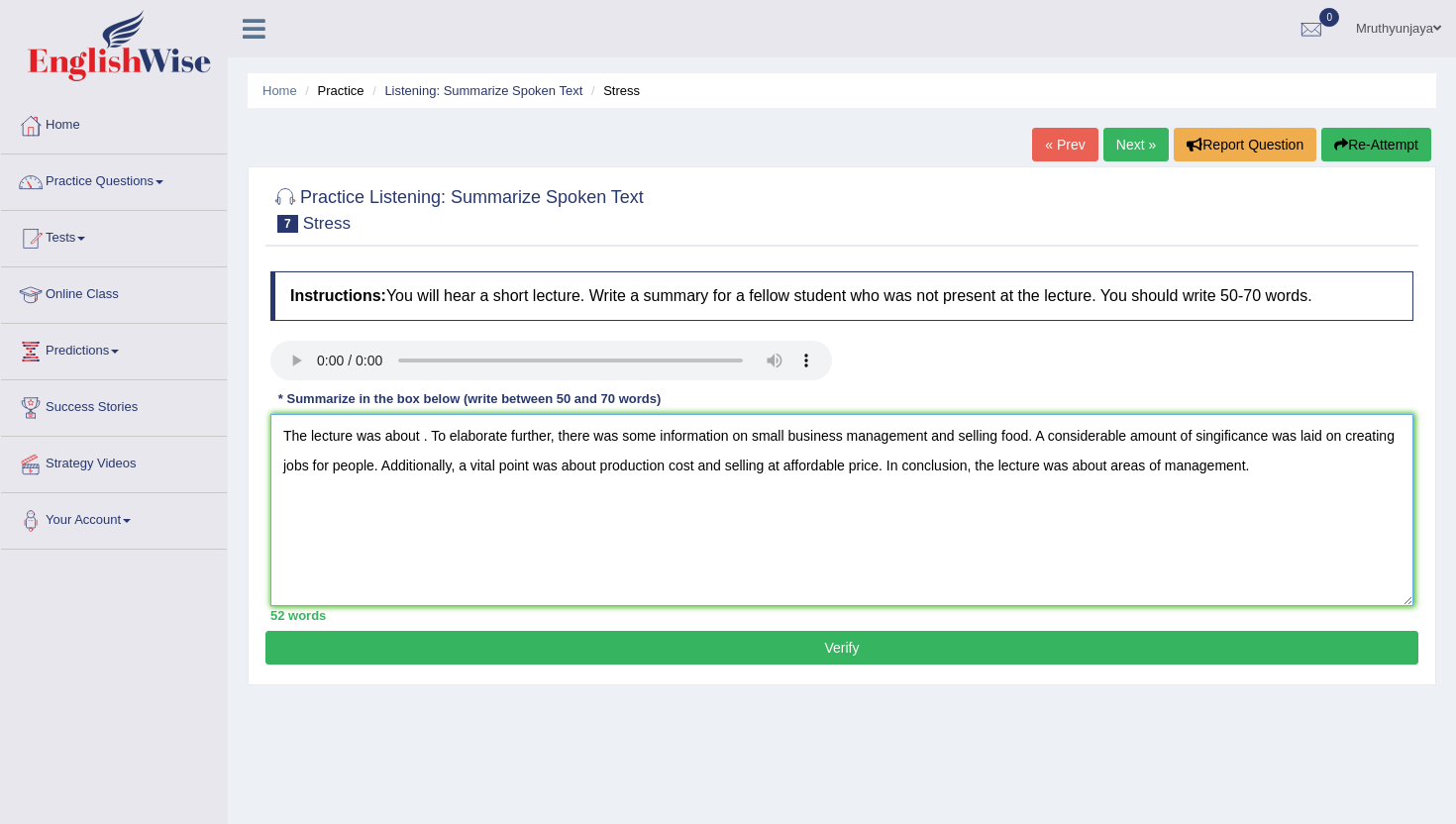 click on "The lecture was about . To elaborate further, there was some information on small business management and selling food. A considerable amount of singificance was laid on creating jobs for people. Additionally, a vital point was about production cost and selling at affordable price. In conclusion, the lecture was about areas of management." at bounding box center [842, 510] 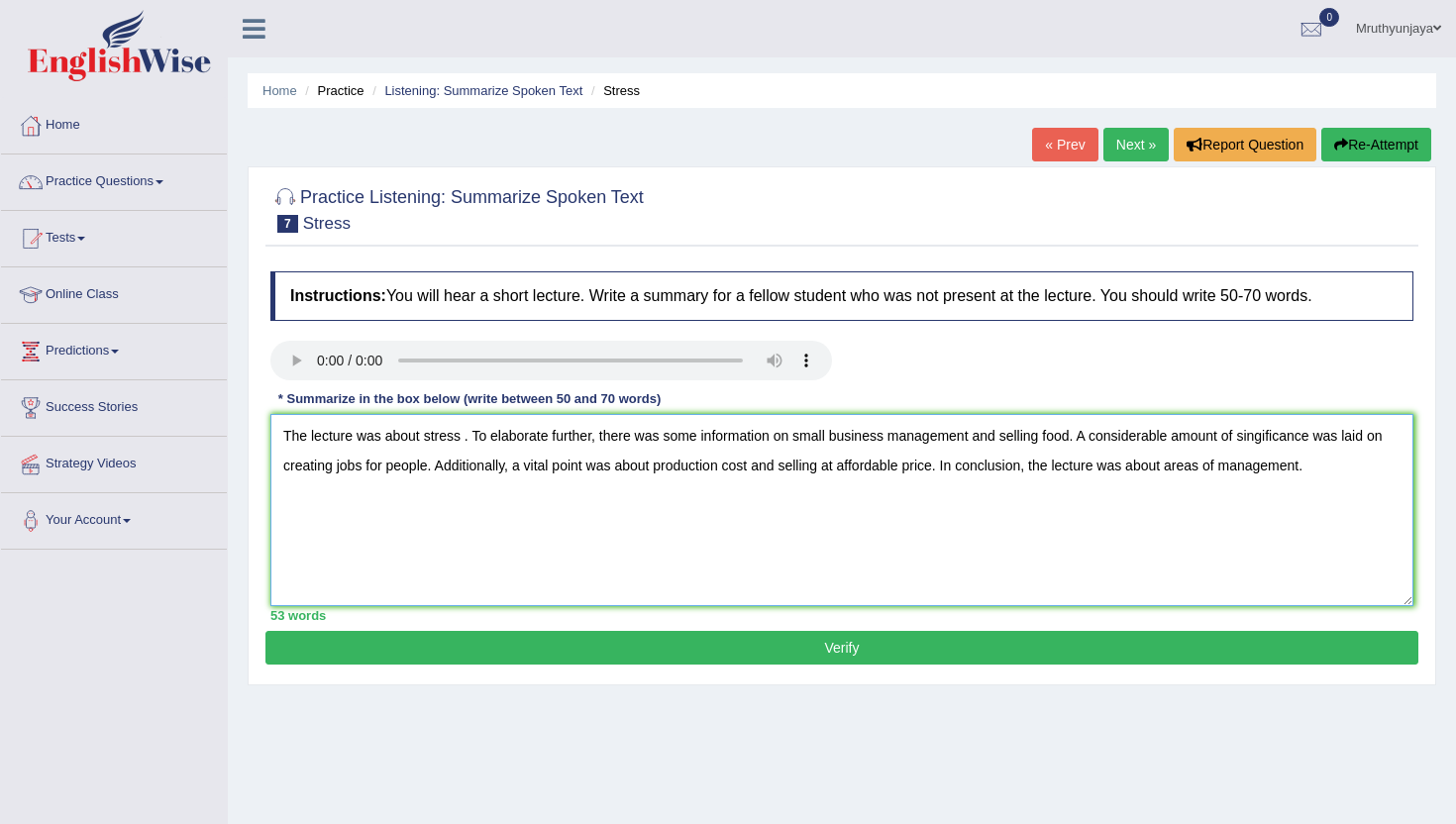 click on "The lecture was about stress . To elaborate further, there was some information on small business management and selling food. A considerable amount of singificance was laid on creating jobs for people. Additionally, a vital point was about production cost and selling at affordable price. In conclusion, the lecture was about areas of management." at bounding box center (842, 510) 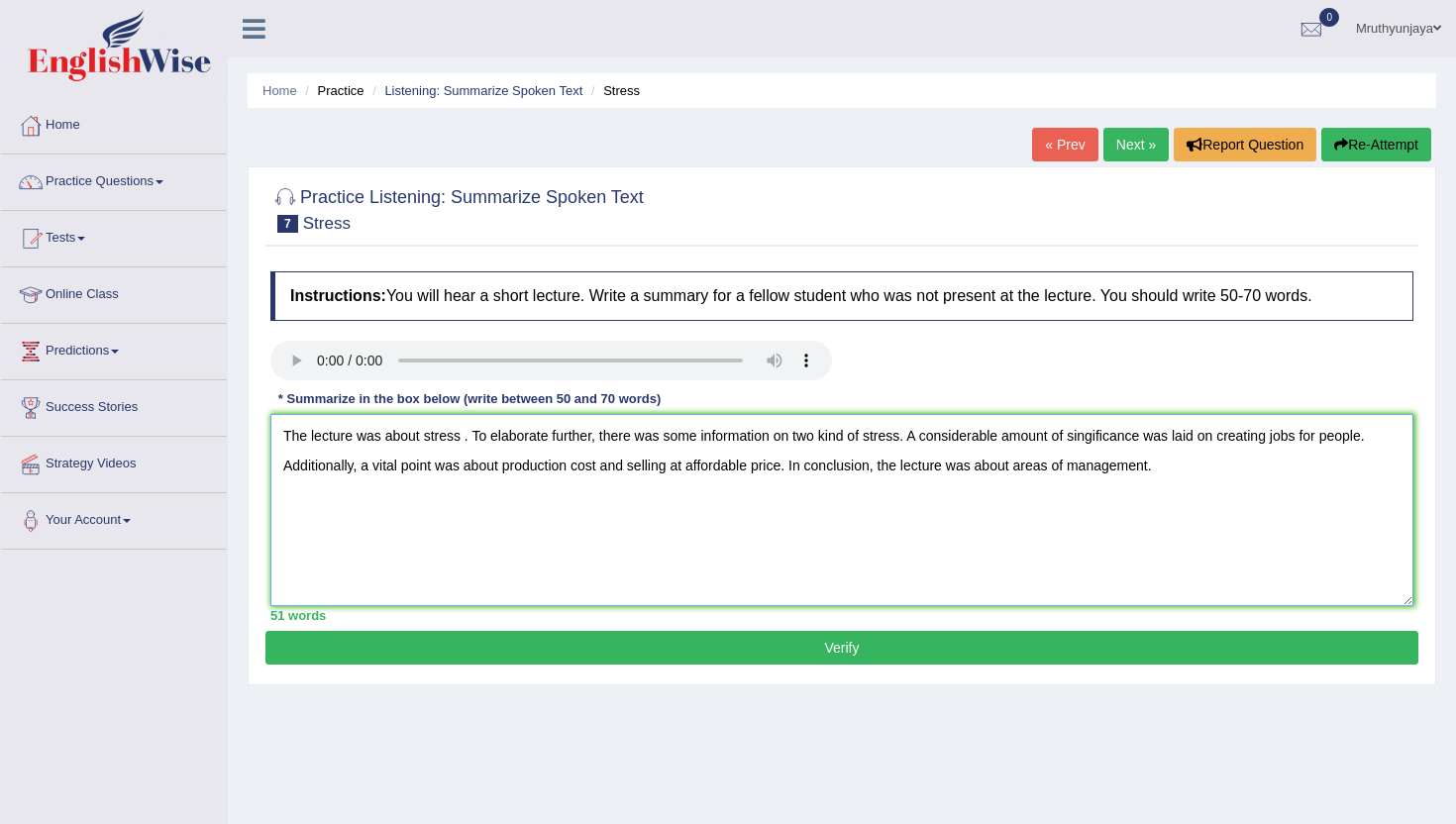 click on "The lecture was about stress . To elaborate further, there was some information on two kind of stress. A considerable amount of singificance was laid on creating jobs for people. Additionally, a vital point was about production cost and selling at affordable price. In conclusion, the lecture was about areas of management." at bounding box center (842, 510) 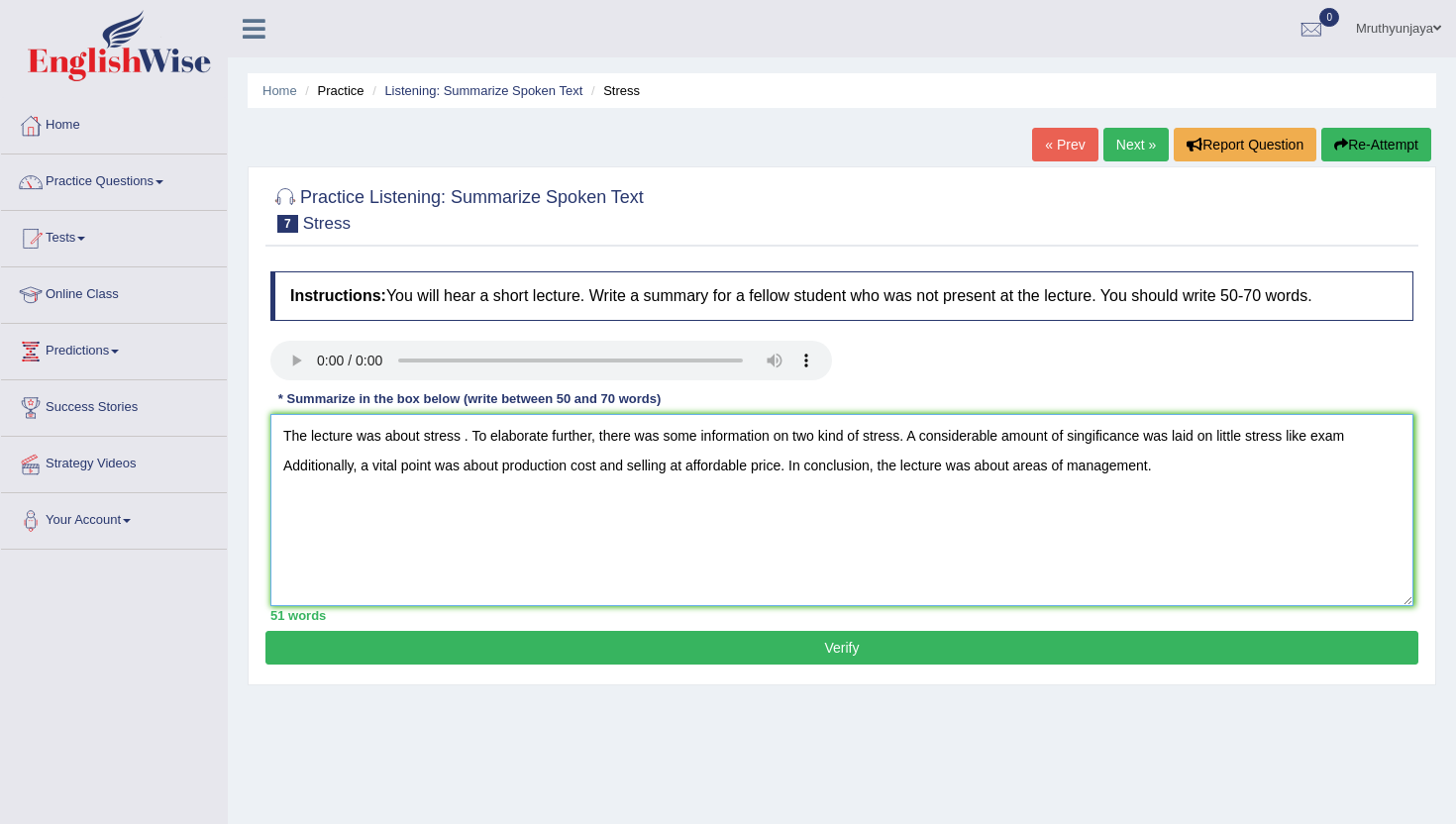 drag, startPoint x: 460, startPoint y: 468, endPoint x: 787, endPoint y: 457, distance: 327.18496 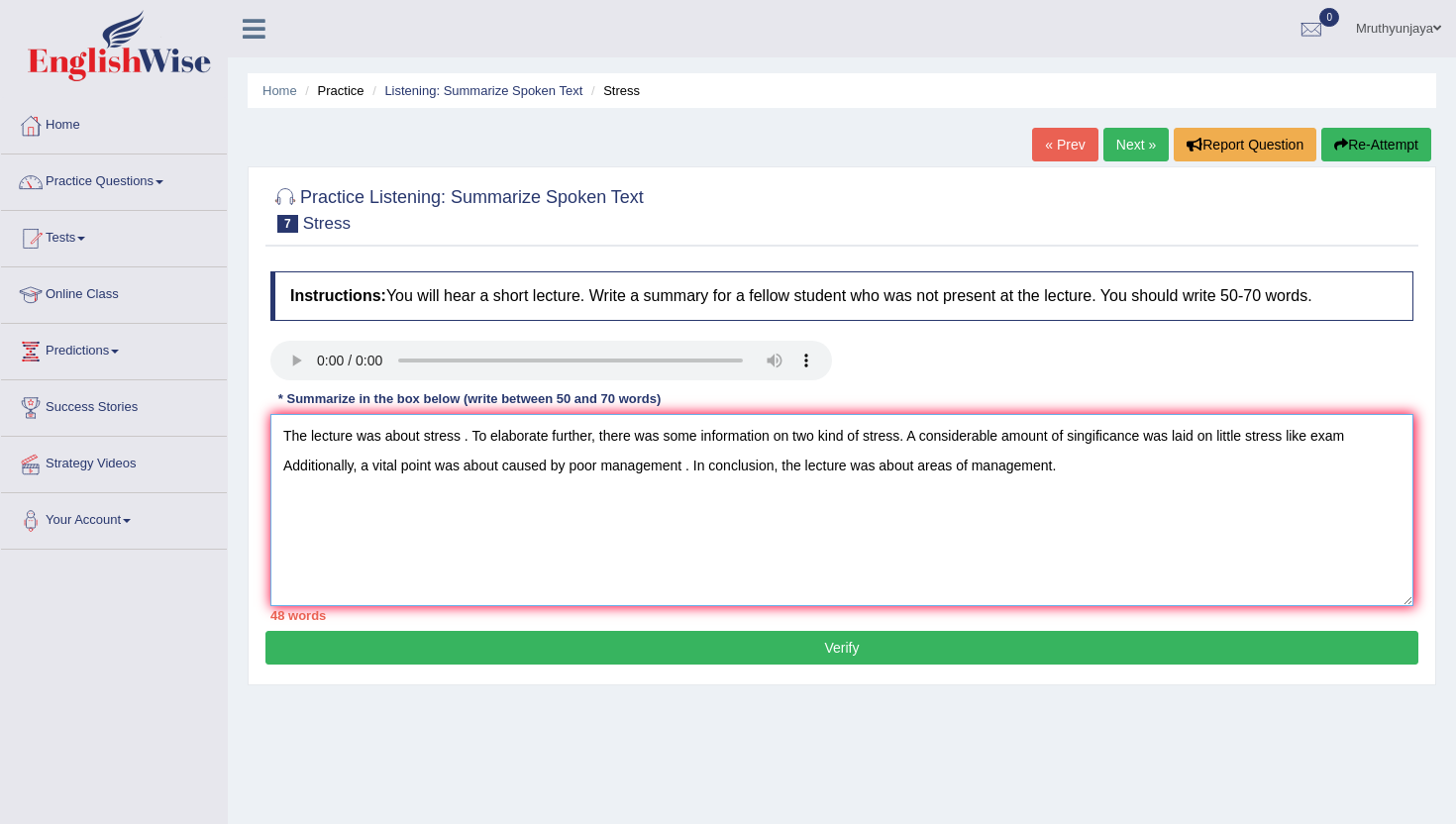 click on "The lecture was about stress . To elaborate further, there was some information on two kind of stress. A considerable amount of singificance was laid on little stress like exam Additionally, a vital point was about caused by poor management . In conclusion, the lecture was about areas of management." at bounding box center (842, 510) 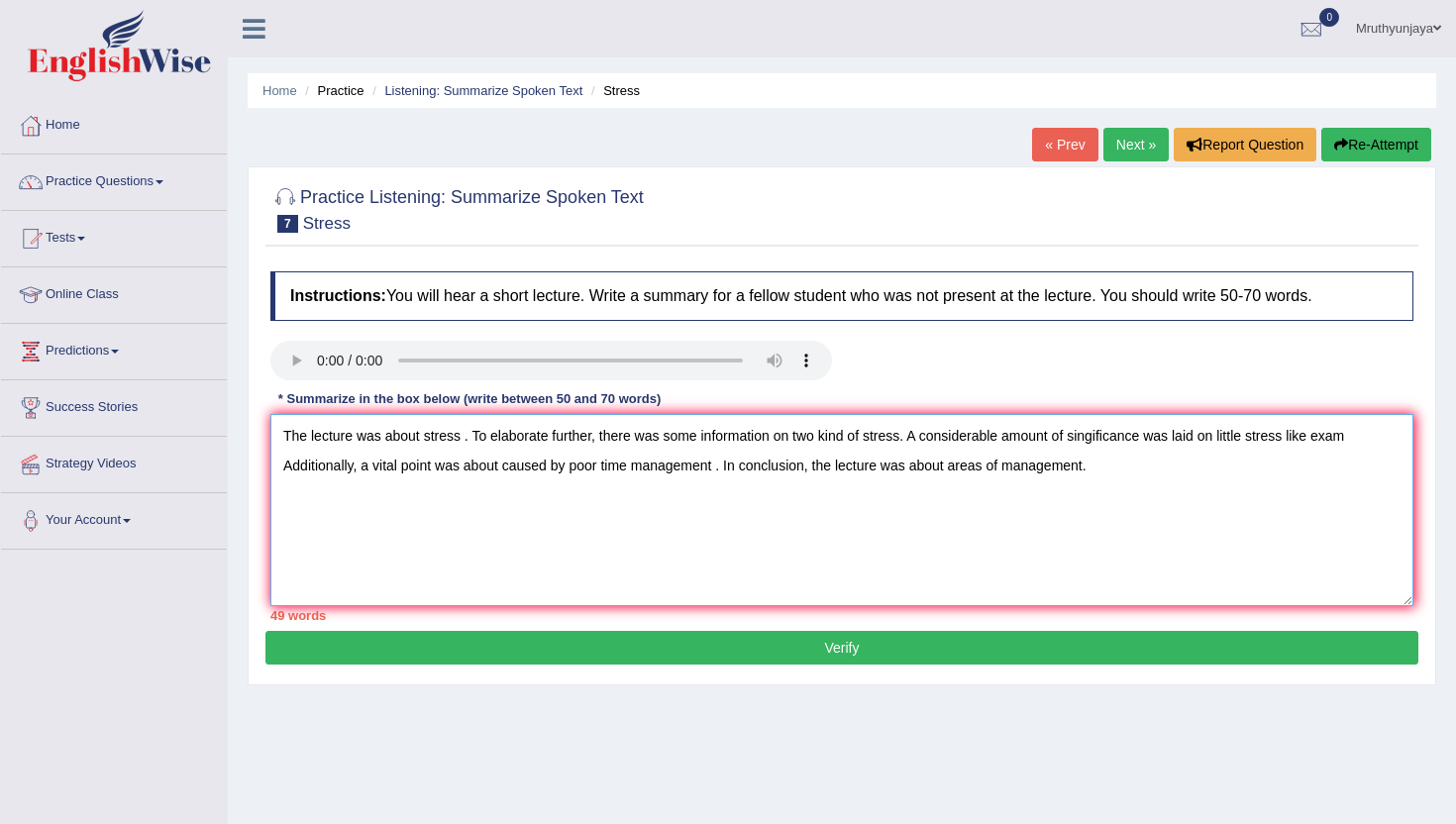 click on "The lecture was about stress . To elaborate further, there was some information on two kind of stress. A considerable amount of singificance was laid on little stress like exam Additionally, a vital point was about caused by poor time management . In conclusion, the lecture was about areas of management." at bounding box center [842, 510] 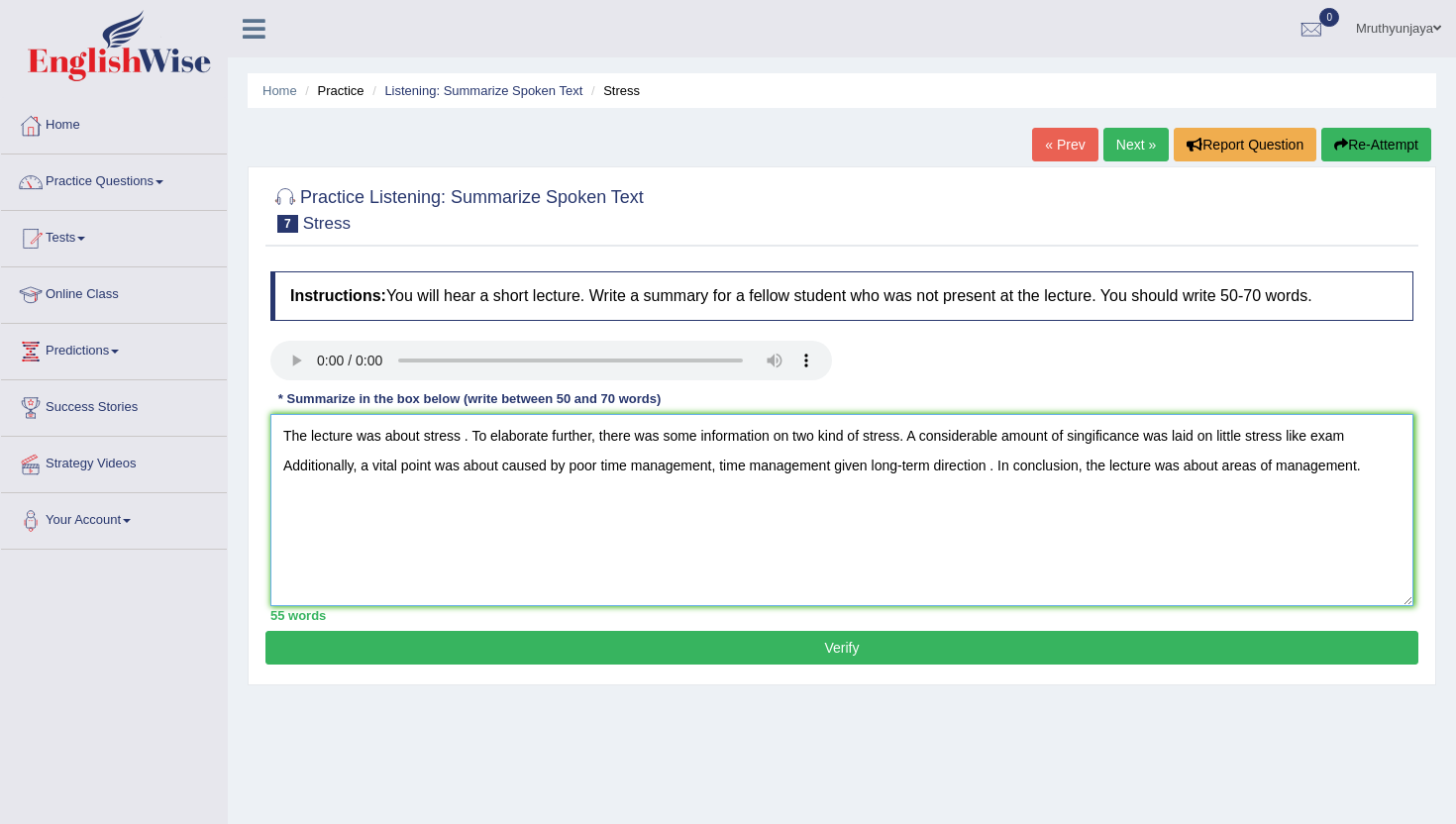 click on "The lecture was about stress . To elaborate further, there was some information on two kind of stress. A considerable amount of singificance was laid on little stress like exam Additionally, a vital point was about caused by poor time management, time management given long-term direction . In conclusion, the lecture was about areas of management." at bounding box center [842, 510] 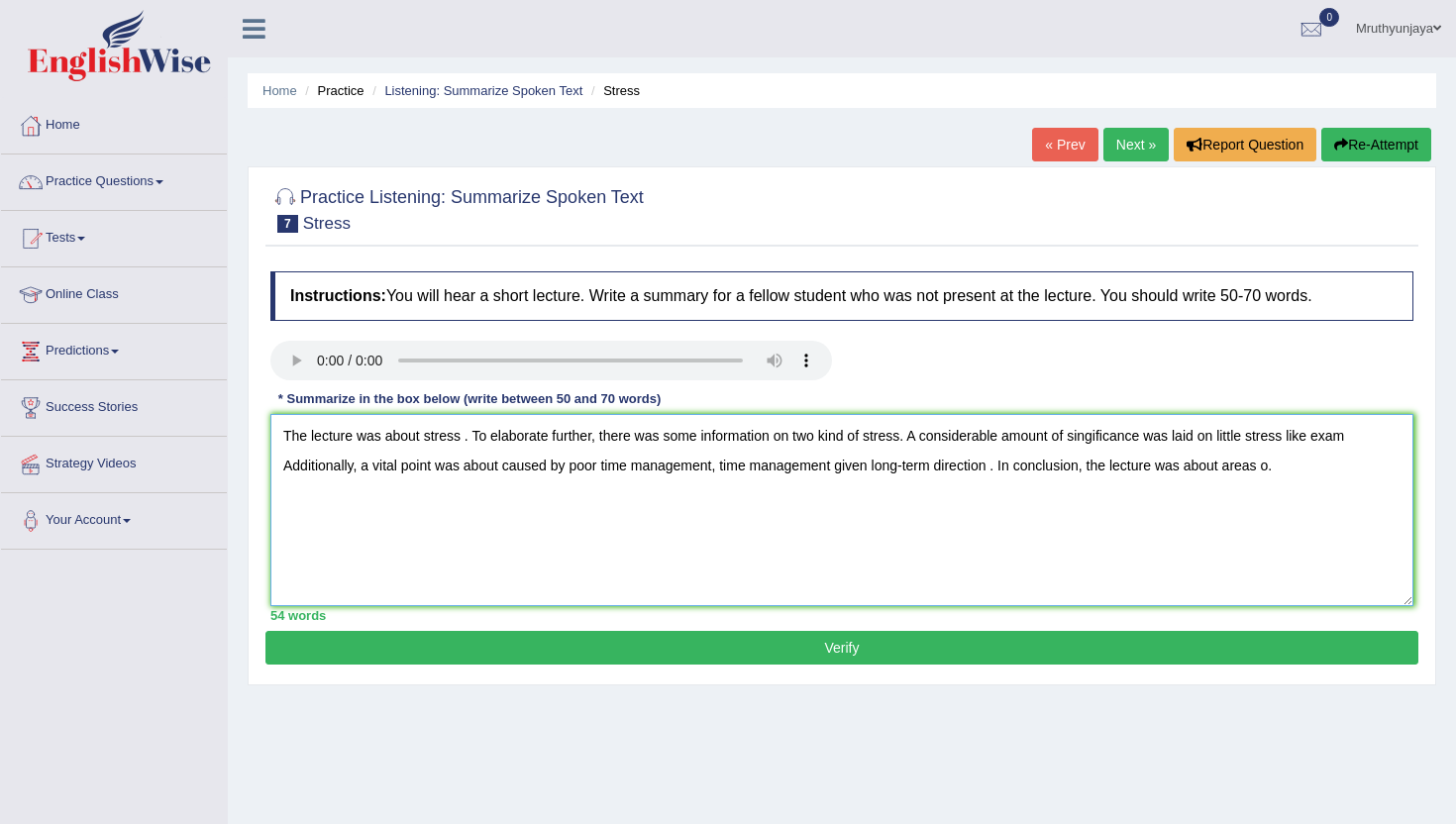 click on "The lecture was about stress . To elaborate further, there was some information on two kind of stress. A considerable amount of singificance was laid on little stress like exam Additionally, a vital point was about caused by poor time management, time management given long-term direction . In conclusion, the lecture was about areas o." at bounding box center [842, 510] 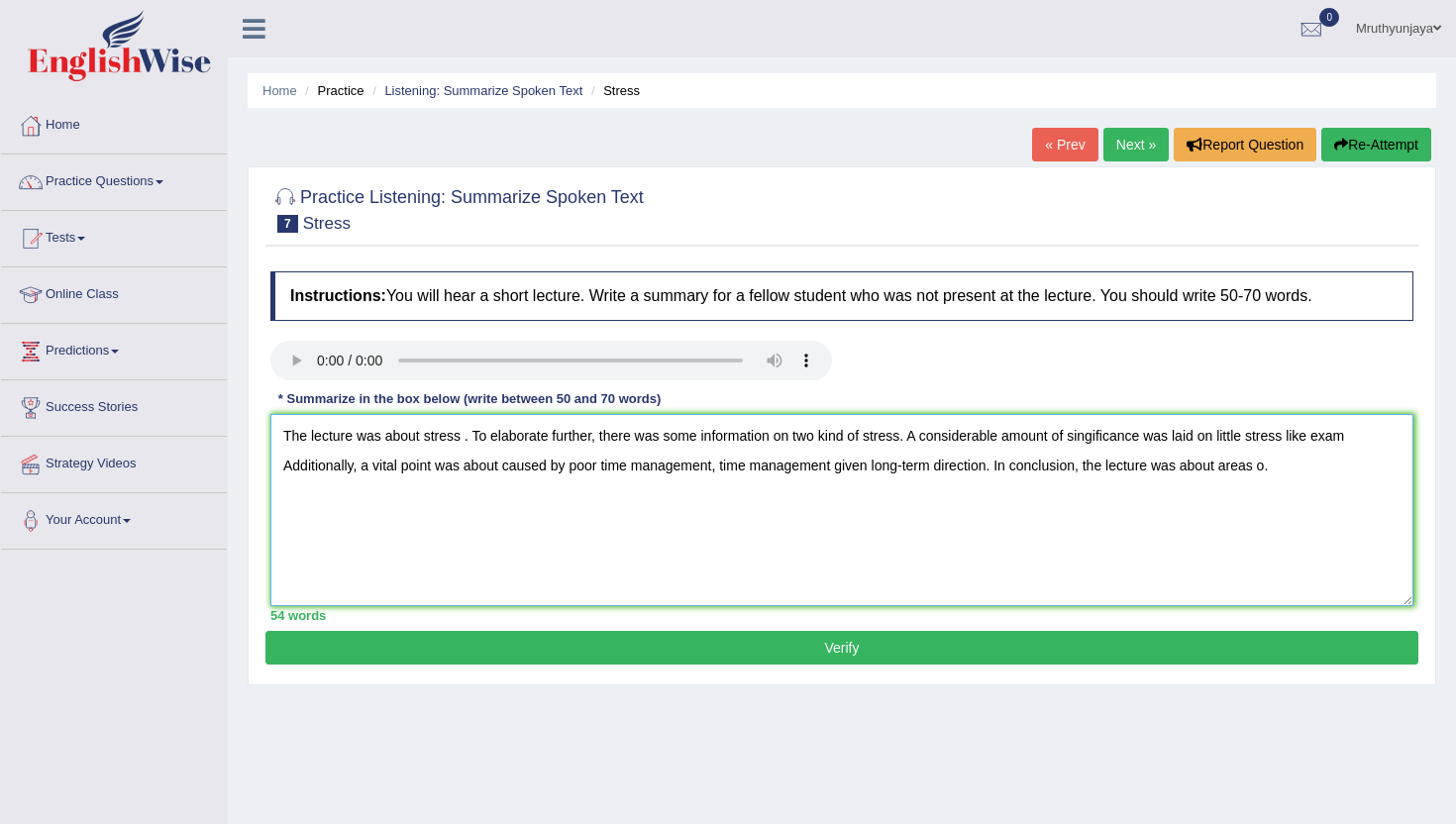 click on "The lecture was about stress . To elaborate further, there was some information on two kind of stress. A considerable amount of singificance was laid on little stress like exam Additionally, a vital point was about caused by poor time management, time management given long-term direction. In conclusion, the lecture was about areas o." at bounding box center [842, 510] 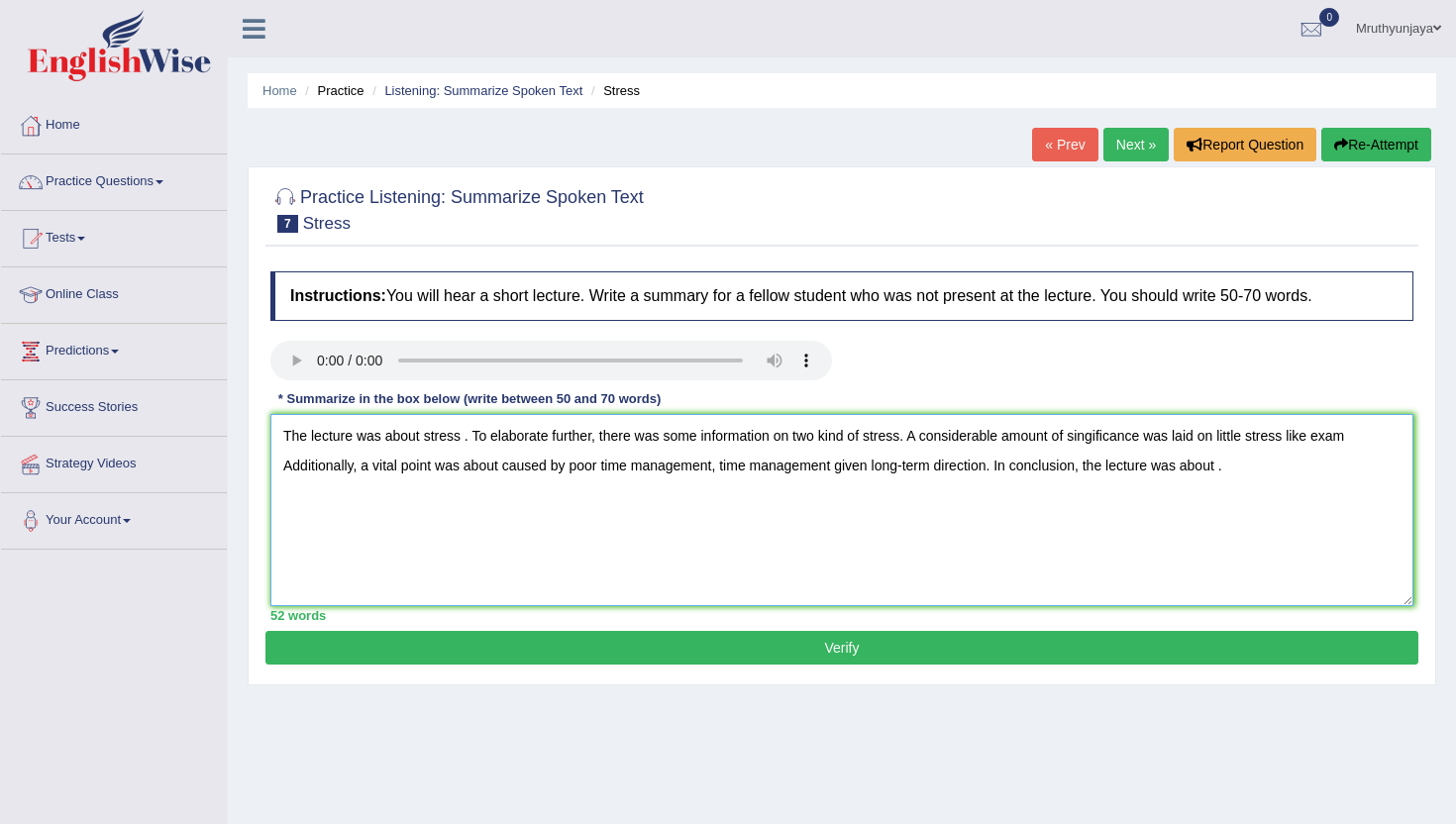 click on "The lecture was about stress . To elaborate further, there was some information on two kind of stress. A considerable amount of singificance was laid on little stress like exam Additionally, a vital point was about caused by poor time management, time management given long-term direction. In conclusion, the lecture was about ." at bounding box center [842, 510] 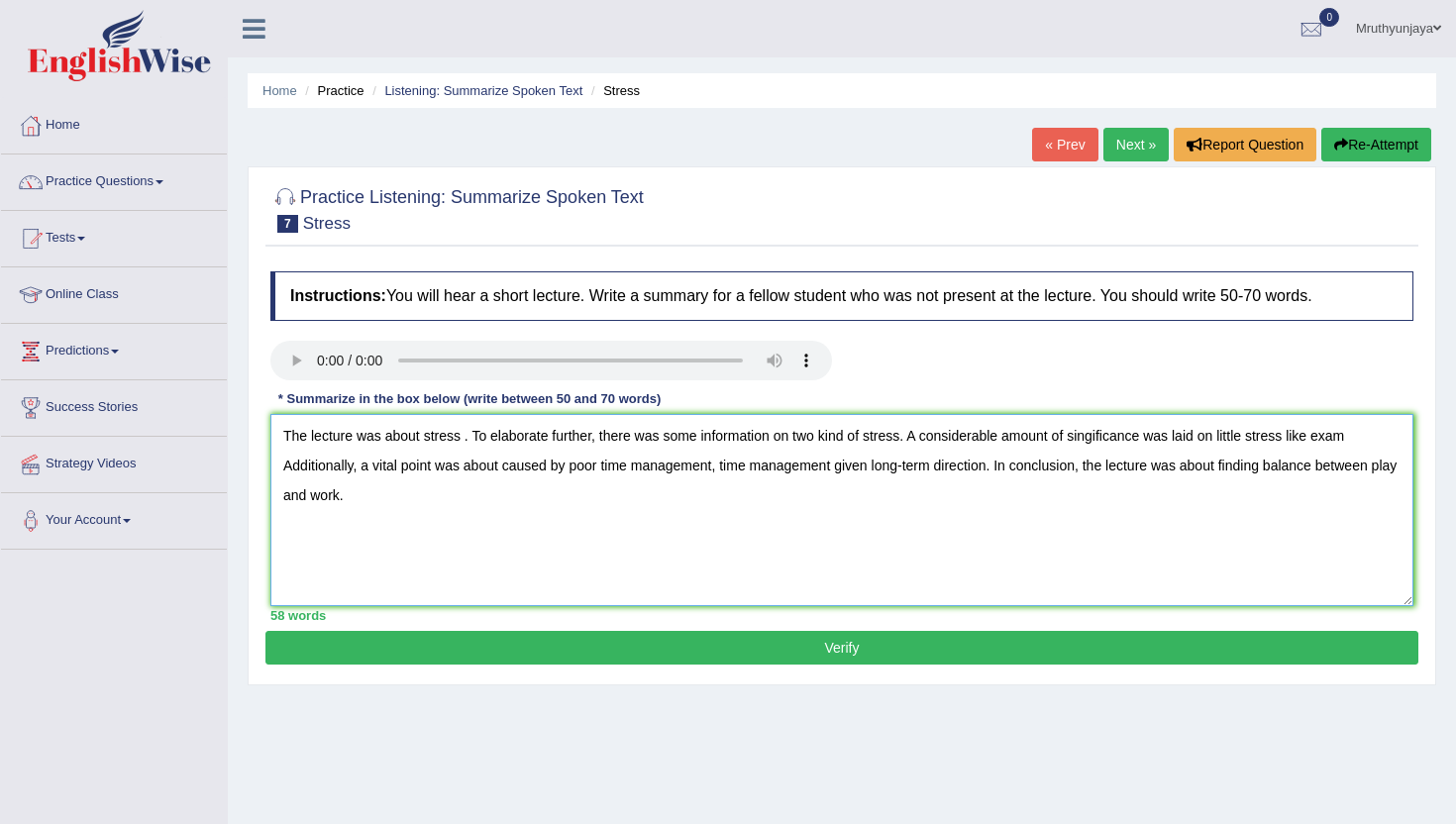 click on "The lecture was about stress . To elaborate further, there was some information on two kind of stress. A considerable amount of singificance was laid on little stress like exam Additionally, a vital point was about caused by poor time management, time management given long-term direction. In conclusion, the lecture was about finding balance between play and work." at bounding box center [842, 510] 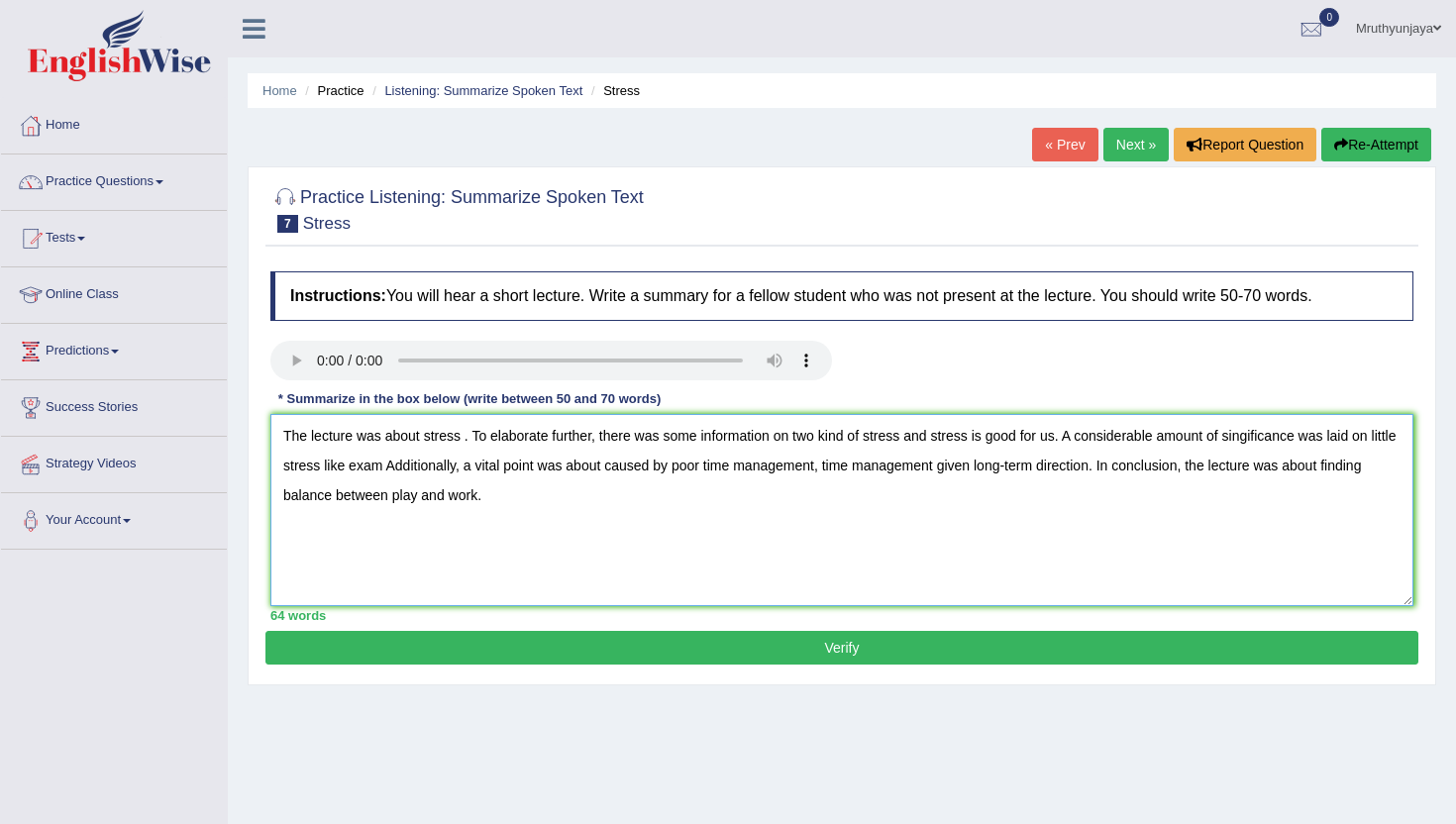 click on "The lecture was about stress . To elaborate further, there was some information on two kind of stress and stress is good for us. A considerable amount of singificance was laid on little stress like exam Additionally, a vital point was about caused by poor time management, time management given long-term direction. In conclusion, the lecture was about finding balance between play and work." at bounding box center [842, 510] 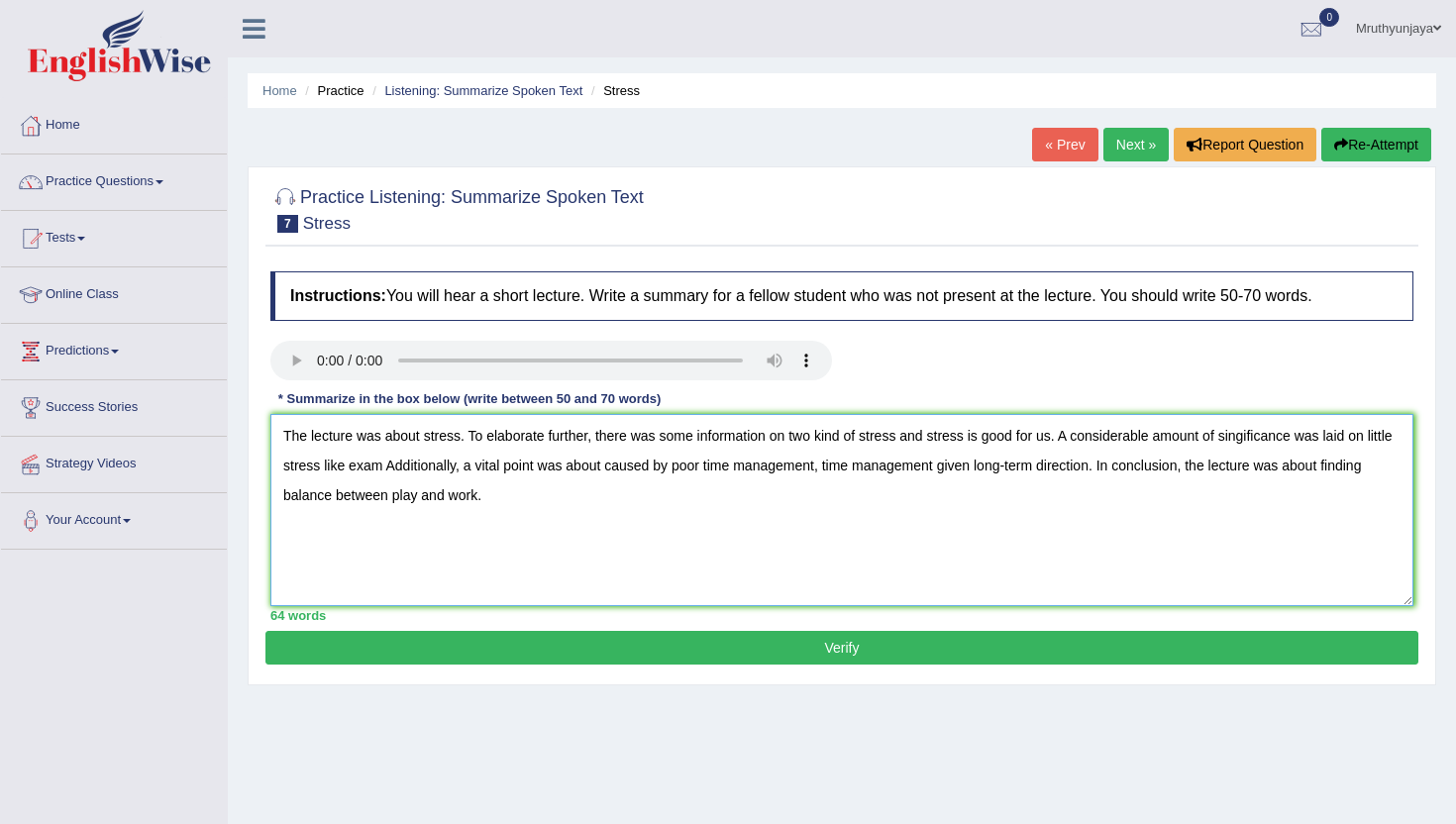 click on "The lecture was about stress. To elaborate further, there was some information on two kind of stress and stress is good for us. A considerable amount of singificance was laid on little stress like exam Additionally, a vital point was about caused by poor time management, time management given long-term direction. In conclusion, the lecture was about finding balance between play and work." at bounding box center (842, 510) 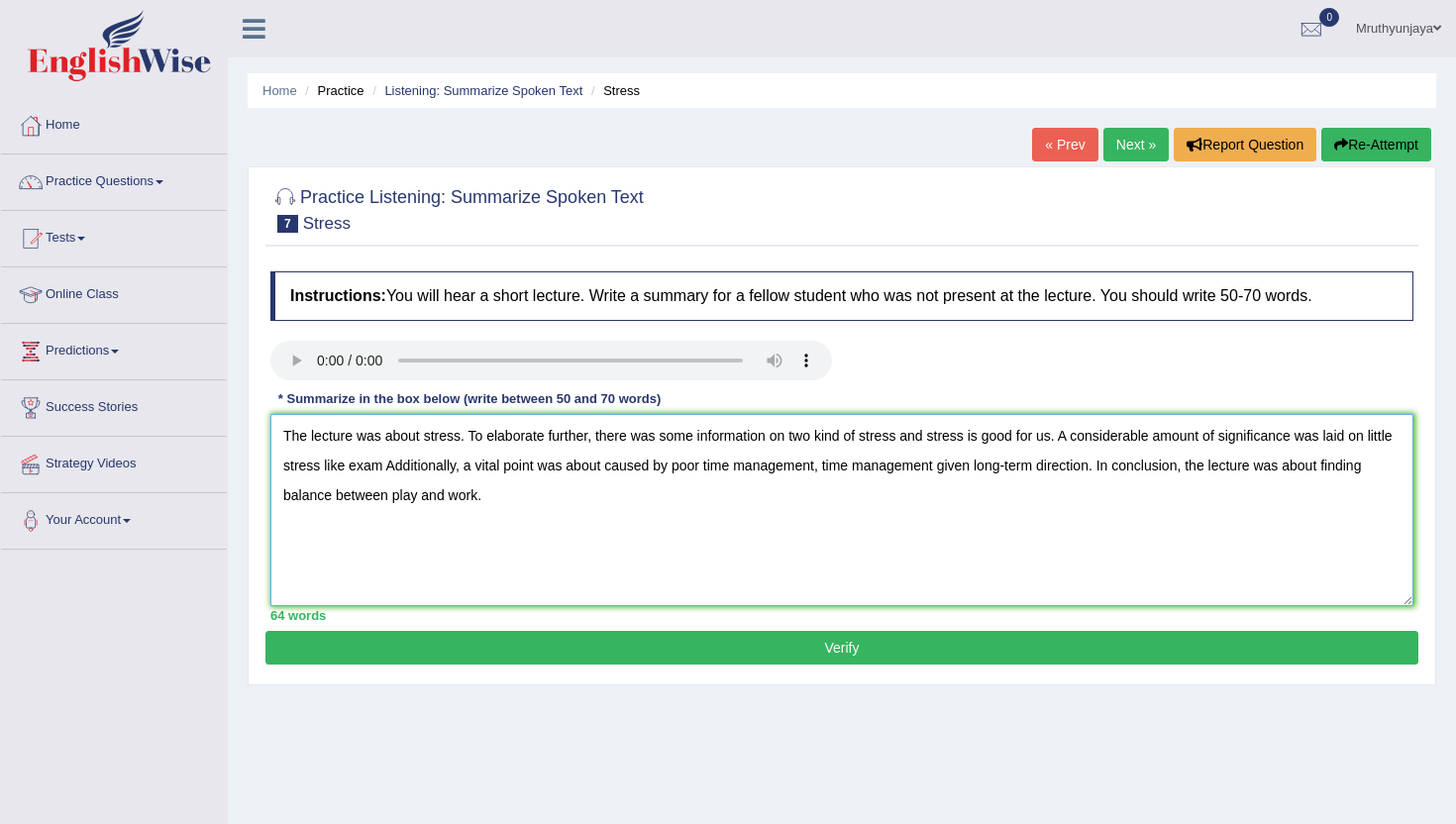 click on "The lecture was about stress. To elaborate further, there was some information on two kind of stress and stress is good for us. A considerable amount of significance was laid on little stress like exam Additionally, a vital point was about caused by poor time management, time management given long-term direction. In conclusion, the lecture was about finding balance between play and work." at bounding box center (842, 510) 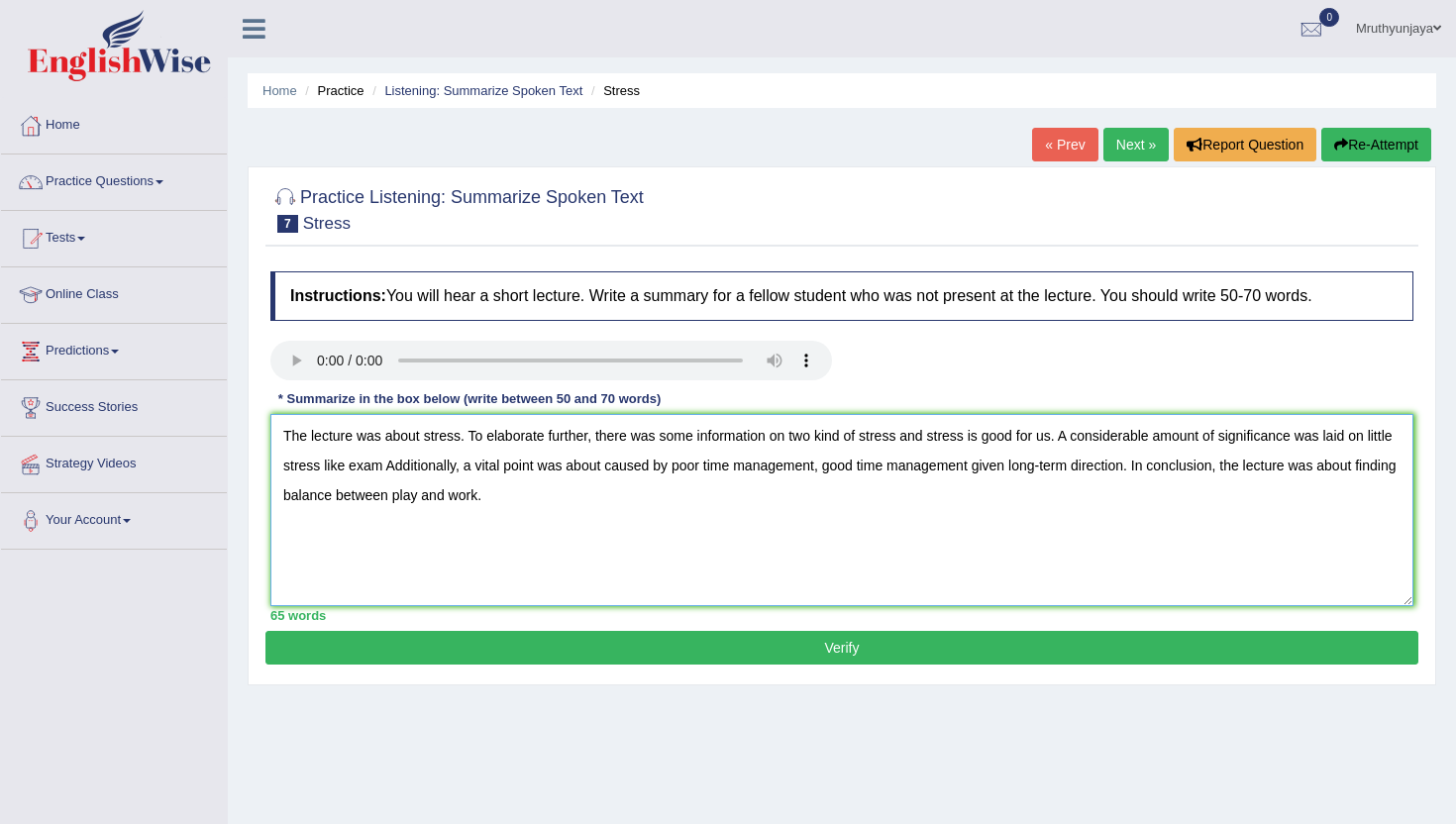 click on "The lecture was about stress. To elaborate further, there was some information on two kind of stress and stress is good for us. A considerable amount of significance was laid on little stress like exam Additionally, a vital point was about caused by poor time management, good time management given long-term direction. In conclusion, the lecture was about finding balance between play and work." at bounding box center (842, 510) 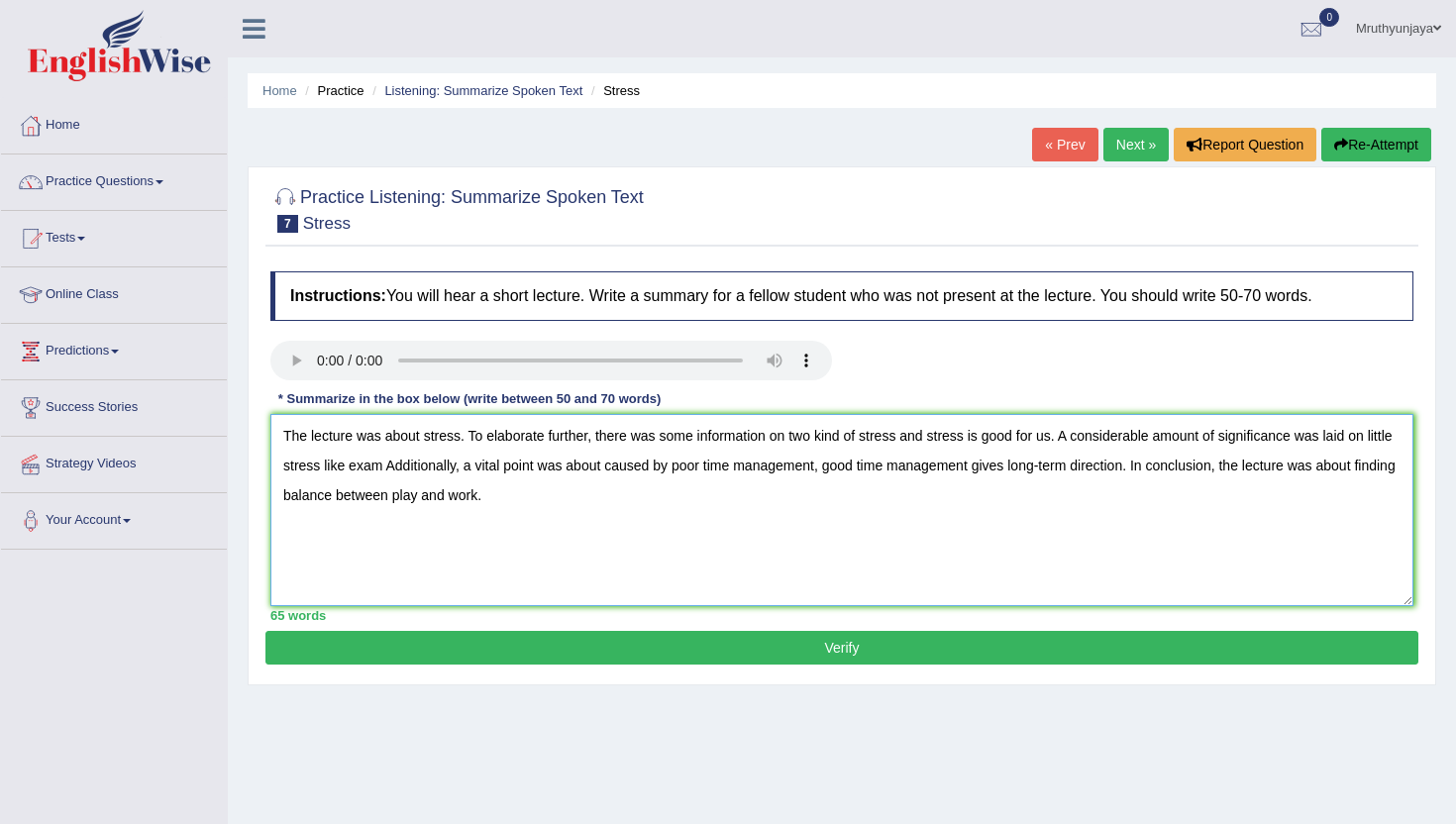 type on "The lecture was about stress. To elaborate further, there was some information on two kind of stress and stress is good for us. A considerable amount of significance was laid on little stress like exam Additionally, a vital point was about caused by poor time management, good time management gives long-term direction. In conclusion, the lecture was about finding balance between play and work." 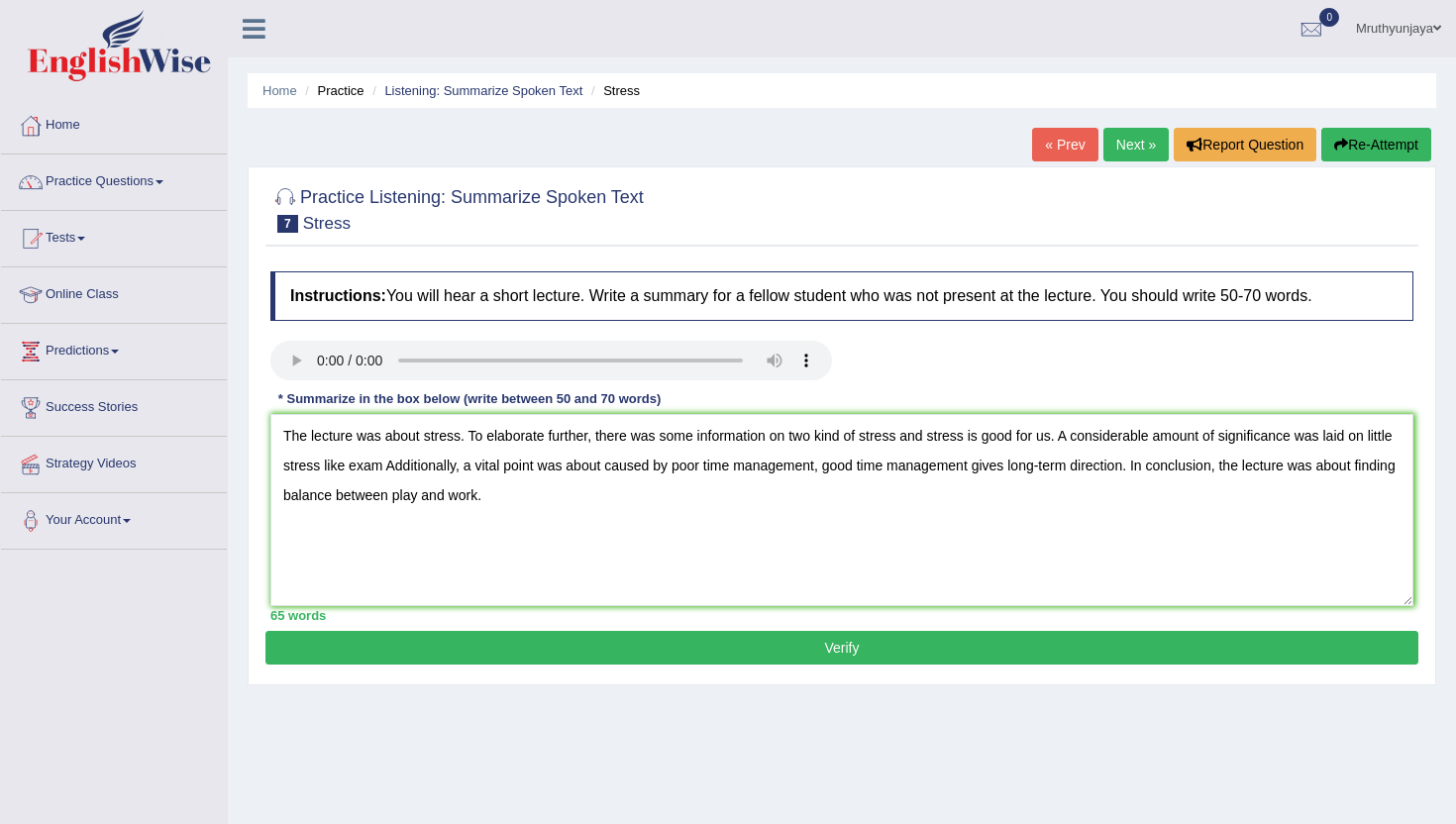 click on "Verify" at bounding box center [842, 648] 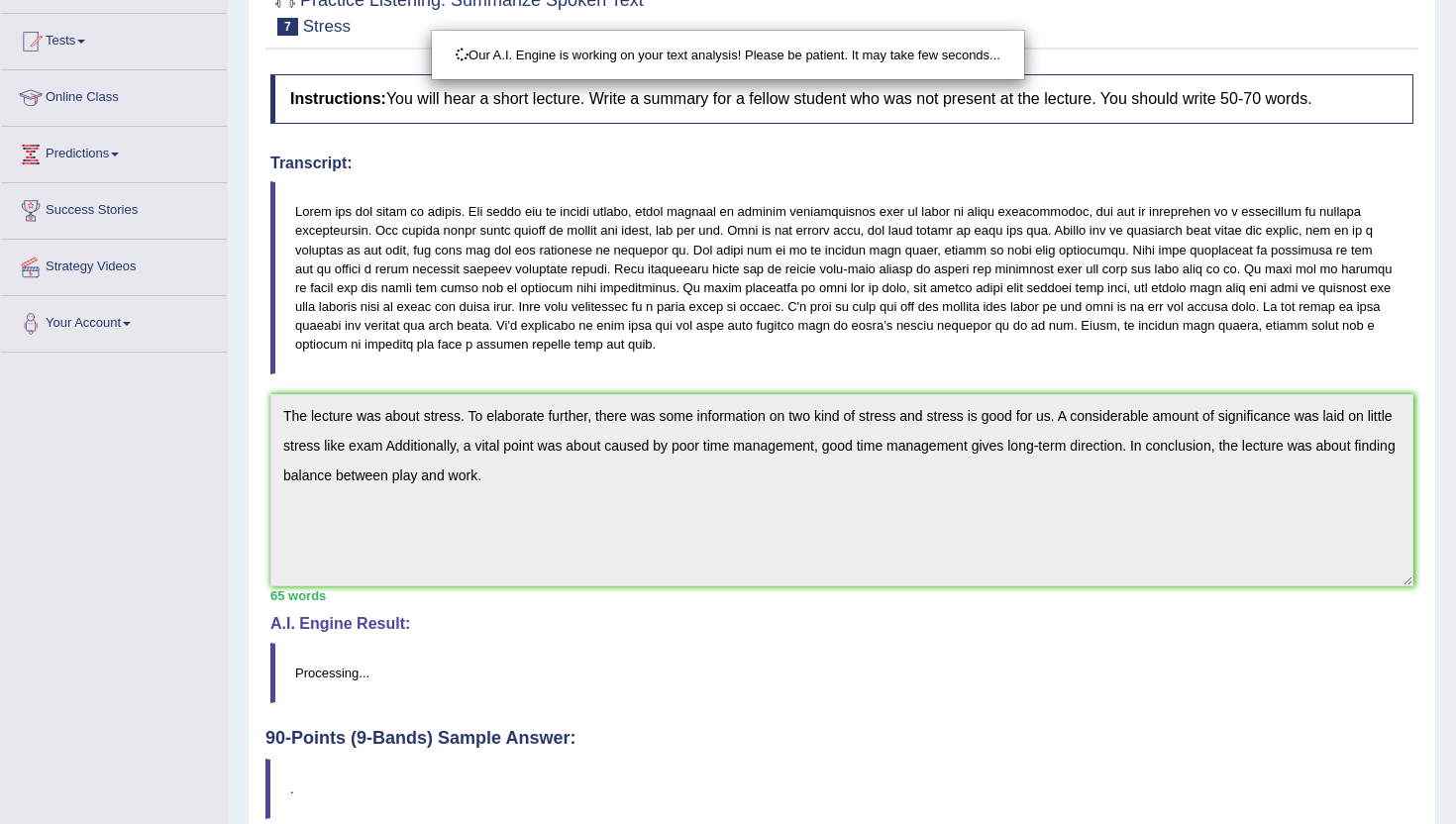 scroll, scrollTop: 287, scrollLeft: 0, axis: vertical 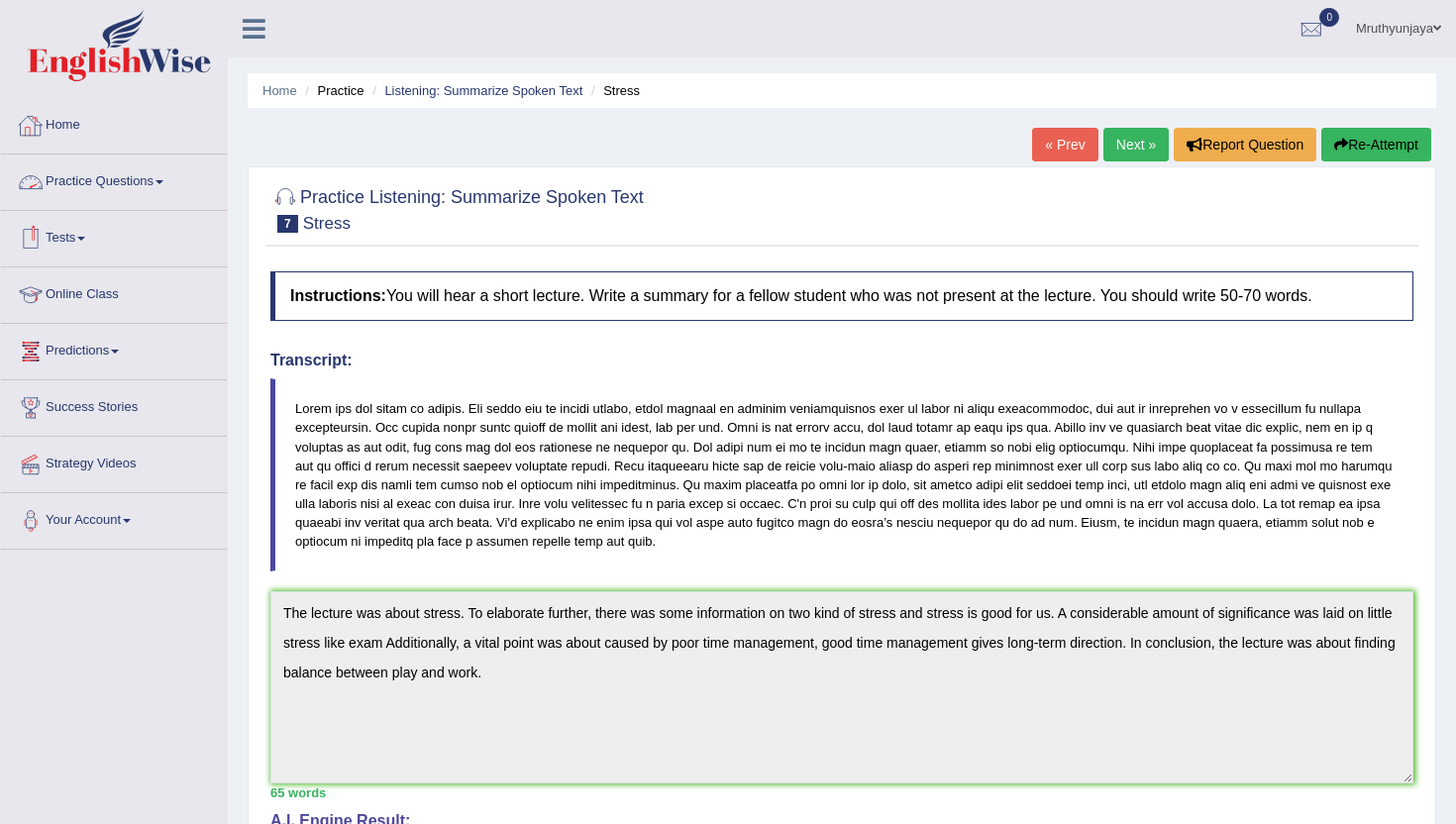 click on "Tests" at bounding box center (114, 236) 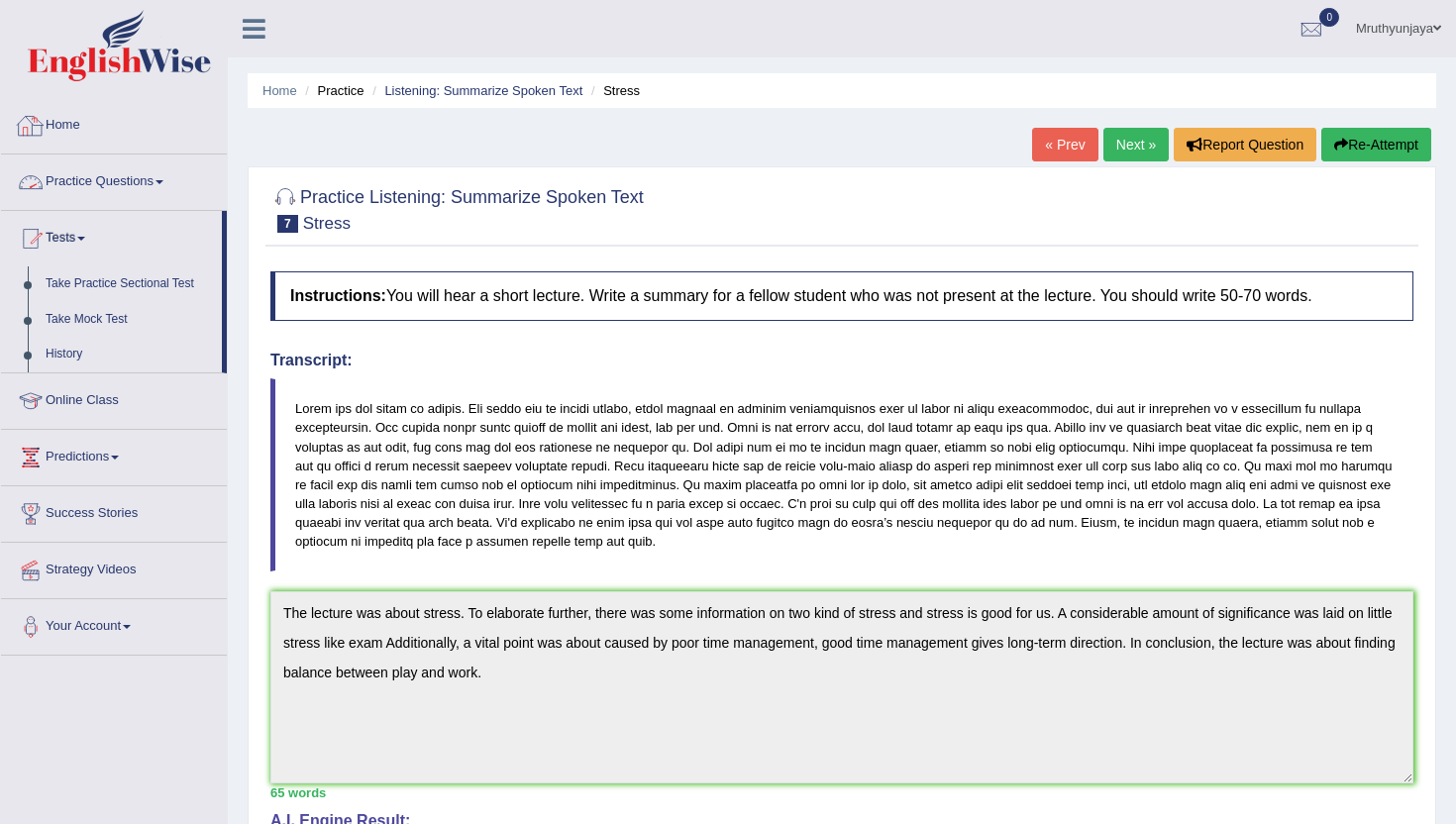 click on "Practice Questions" at bounding box center (114, 179) 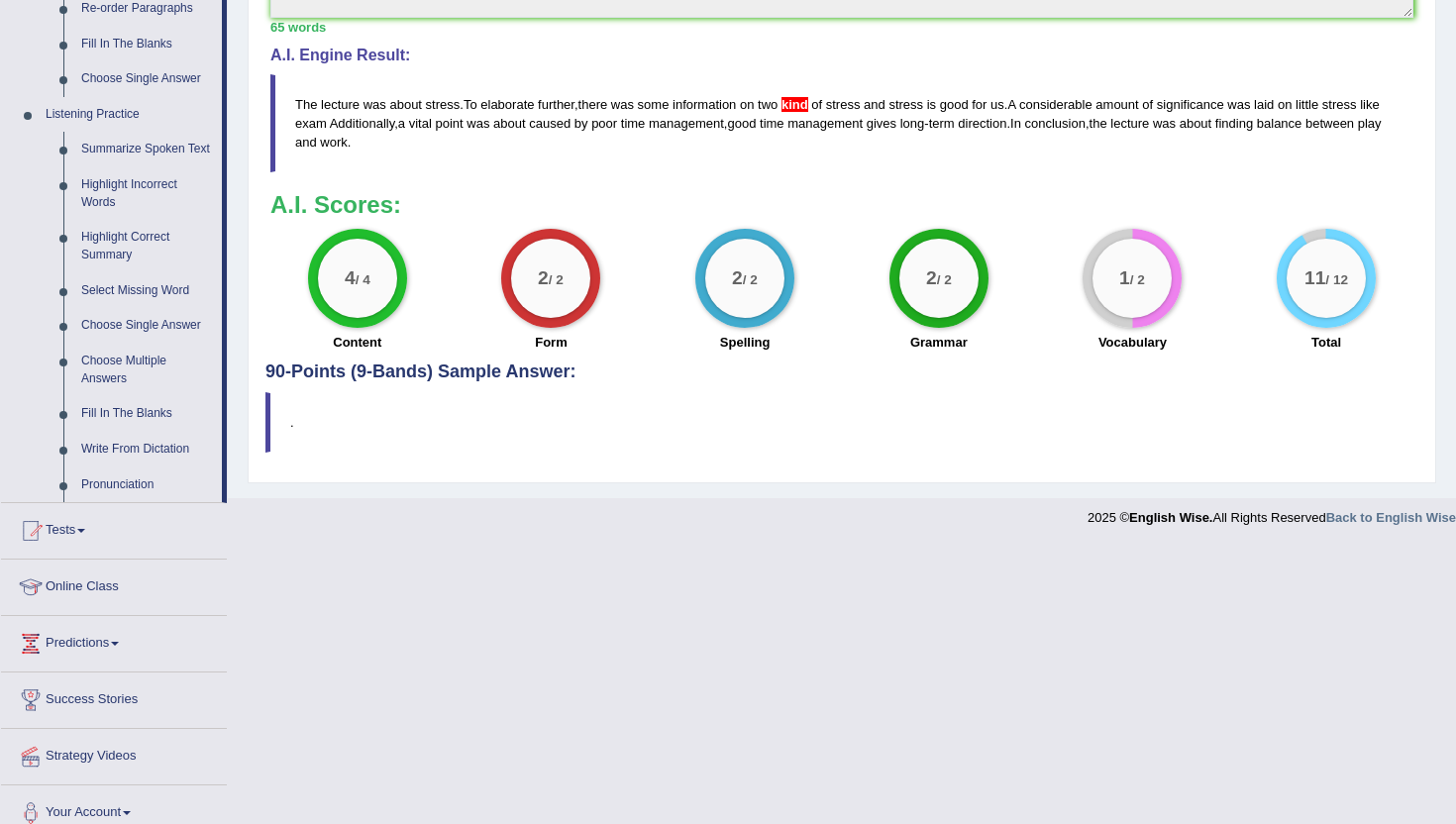 scroll, scrollTop: 769, scrollLeft: 0, axis: vertical 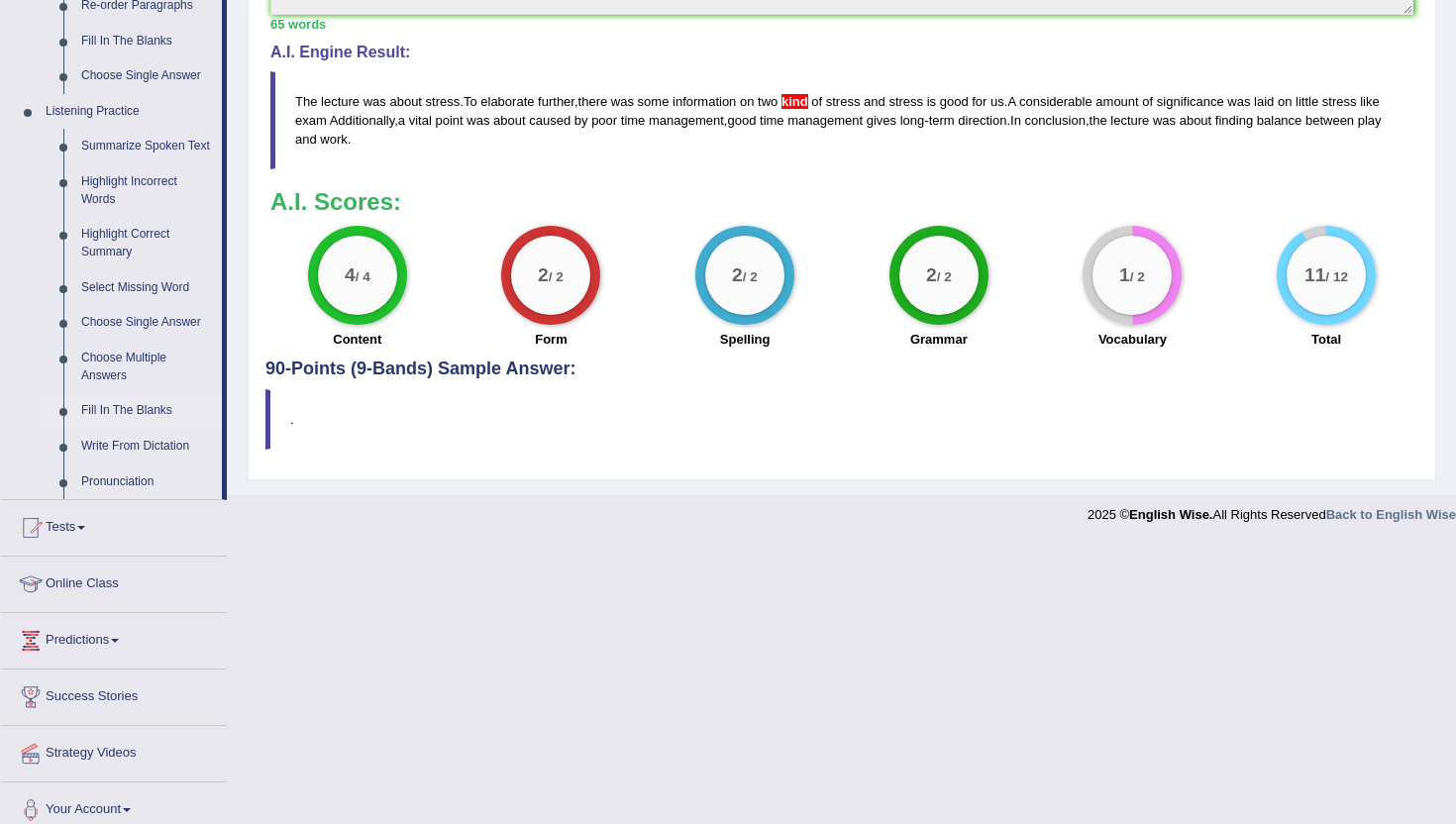 click on "Fill In The Blanks" at bounding box center [147, 411] 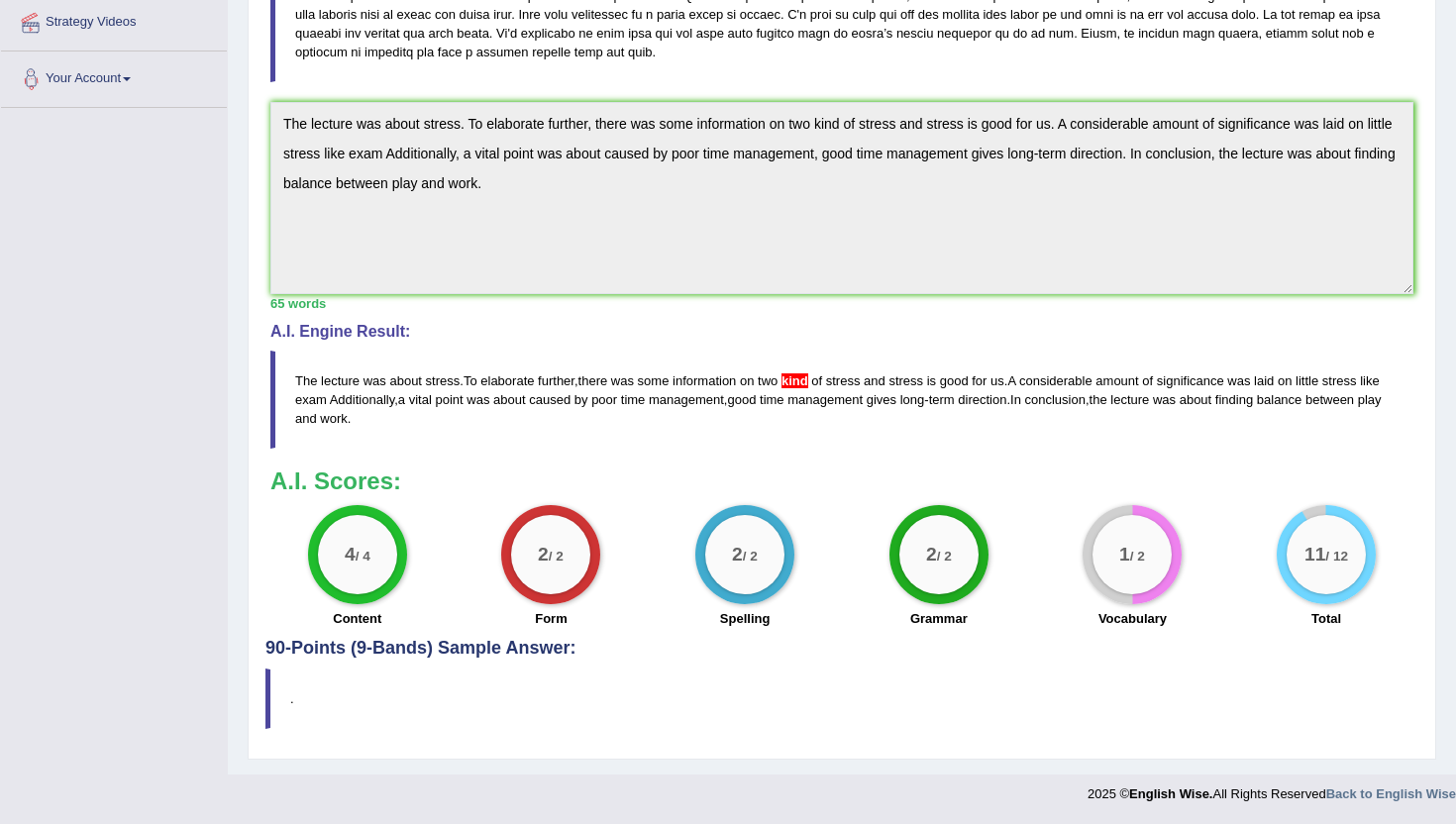 scroll, scrollTop: 349, scrollLeft: 0, axis: vertical 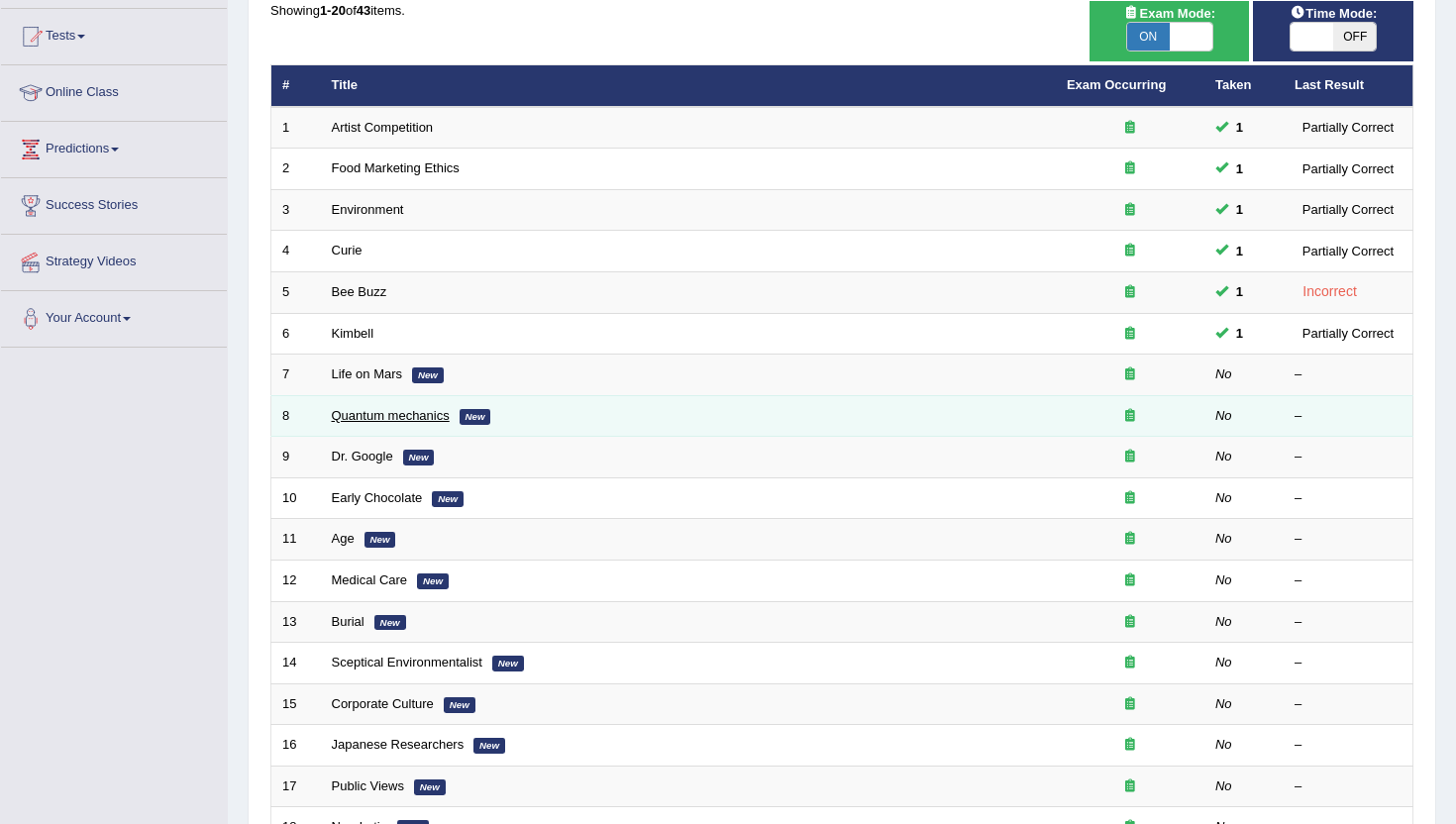 click on "Quantum mechanics" at bounding box center (390, 415) 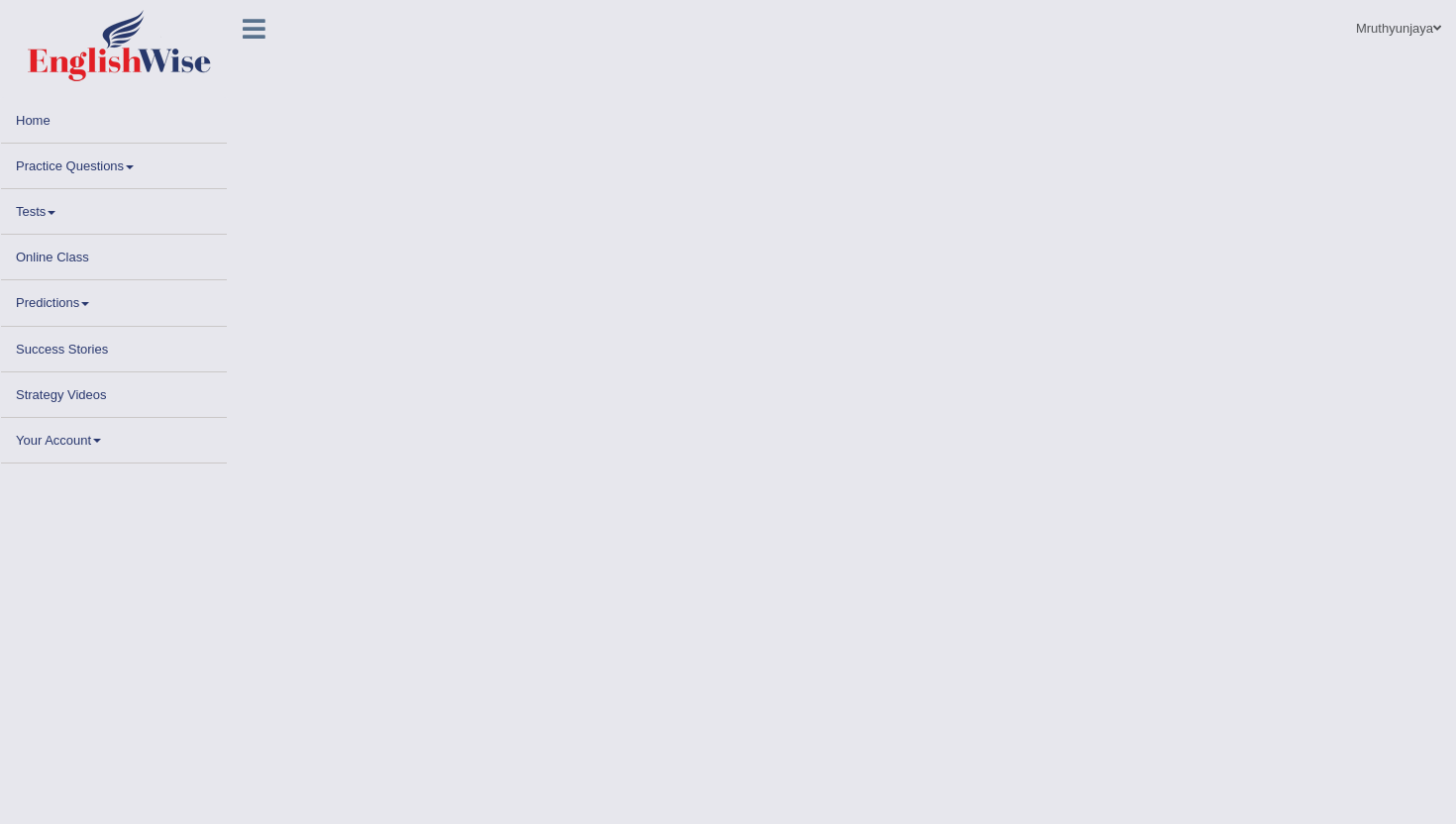 scroll, scrollTop: 0, scrollLeft: 0, axis: both 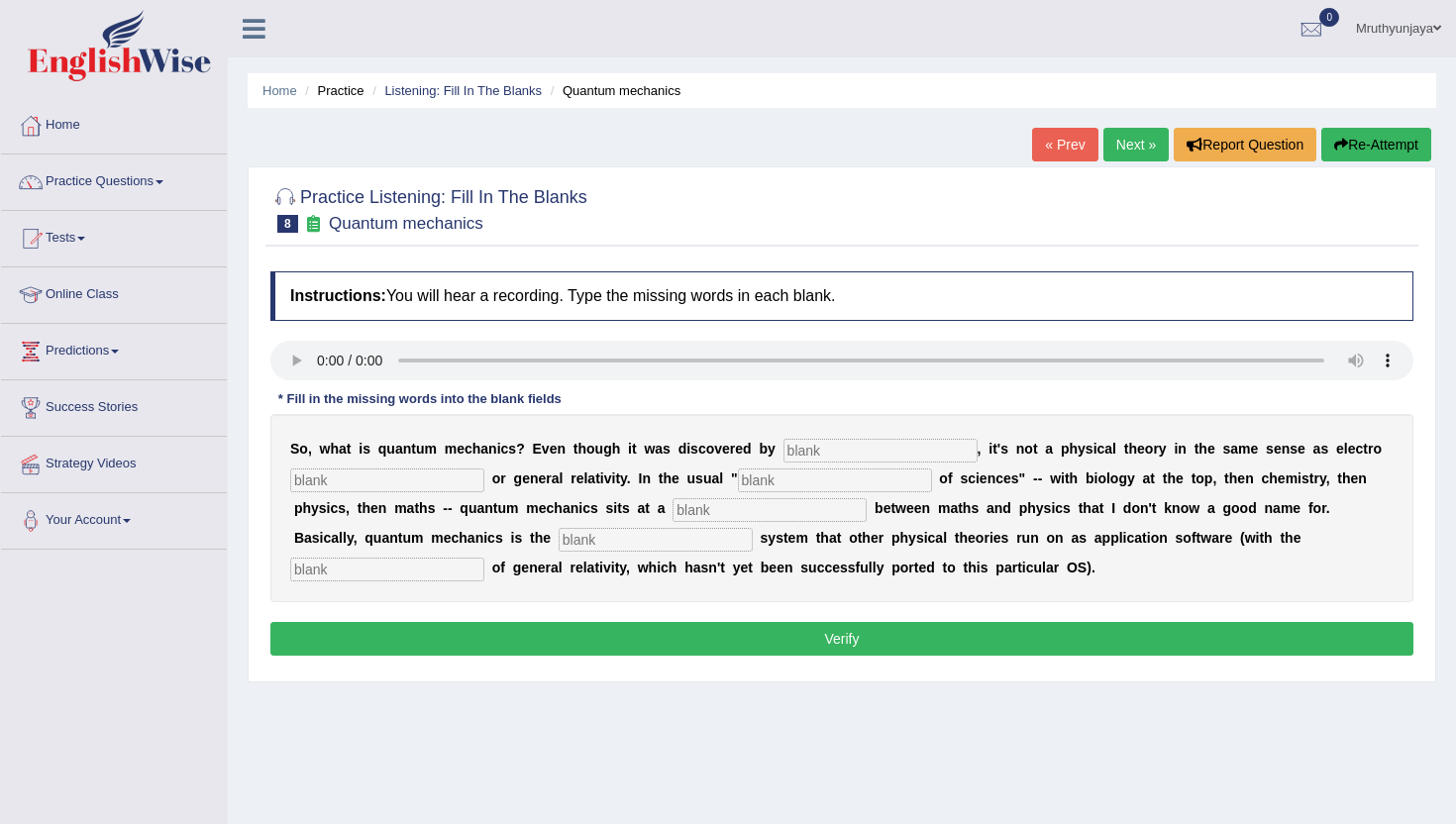click at bounding box center (881, 451) 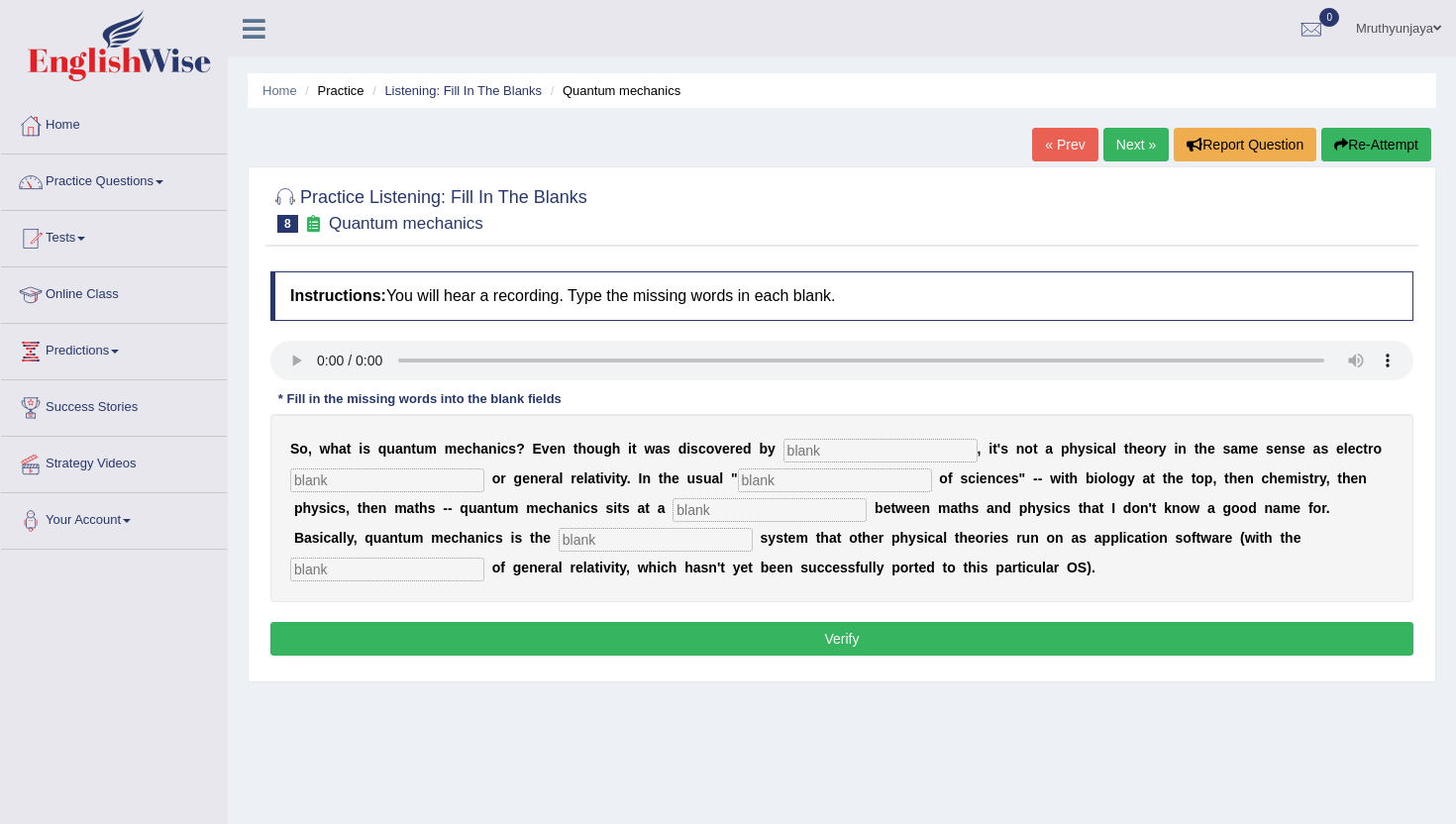 click at bounding box center [881, 451] 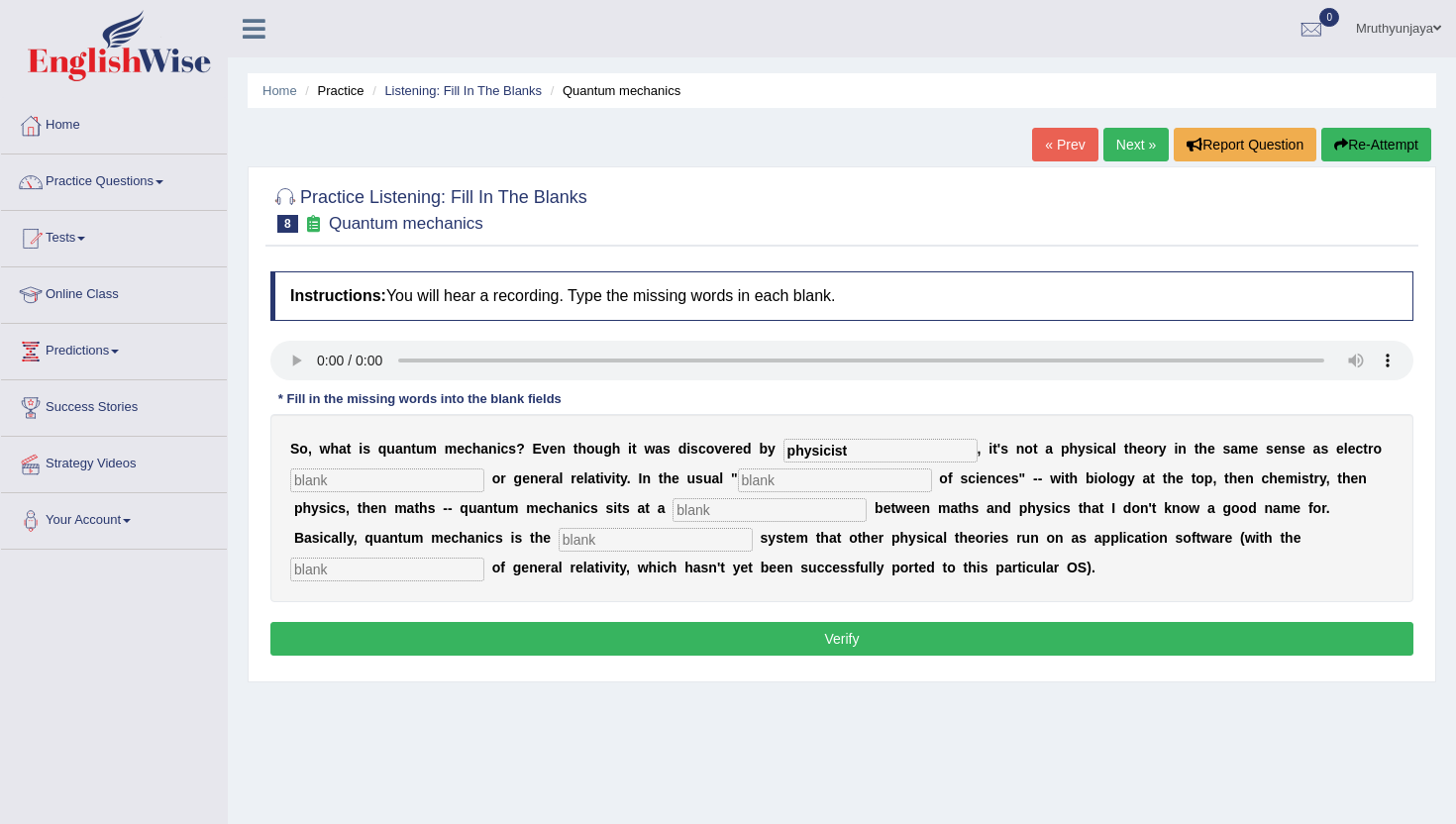 type on "physicist" 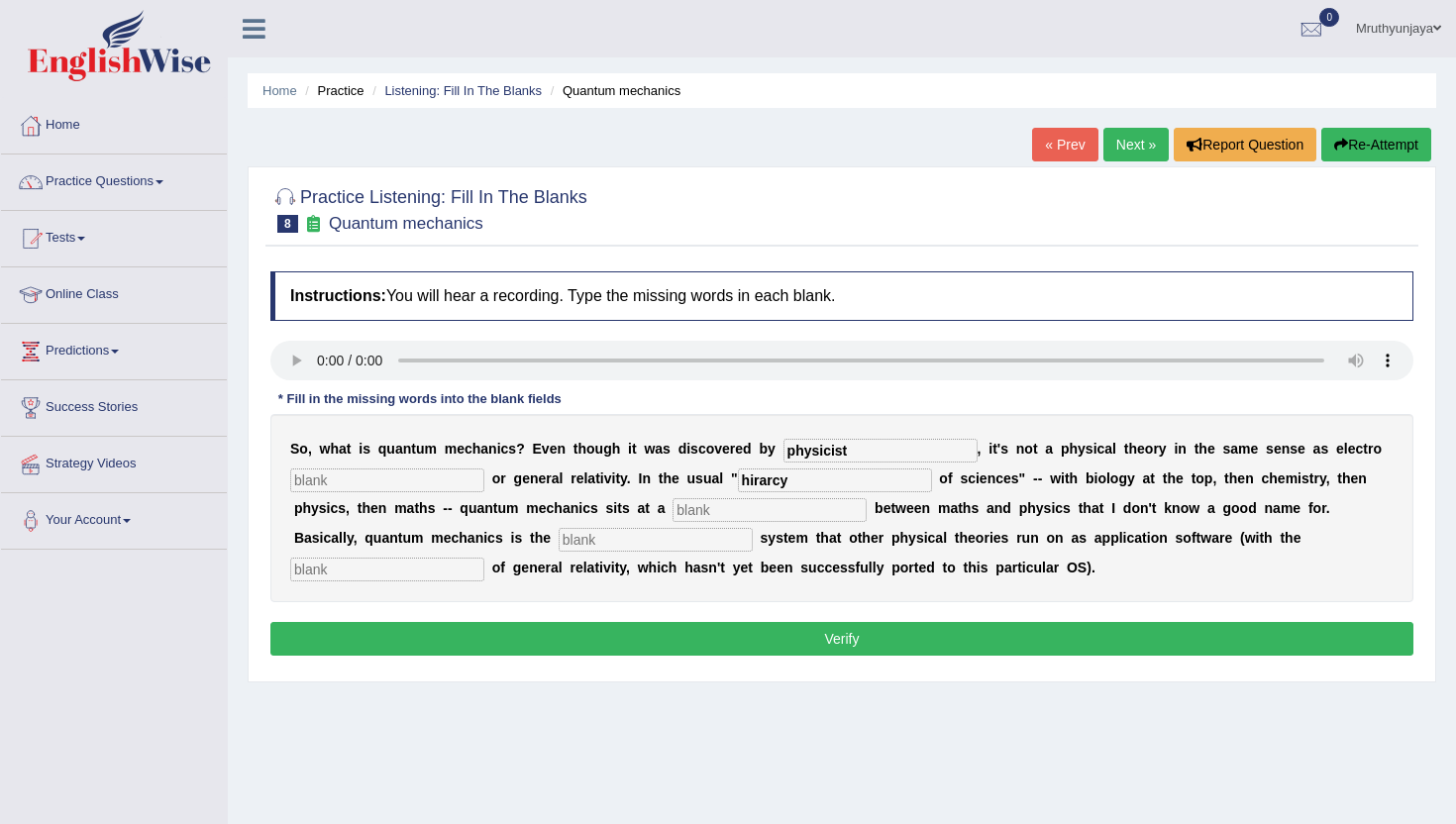 click on "hirarcy" at bounding box center (835, 480) 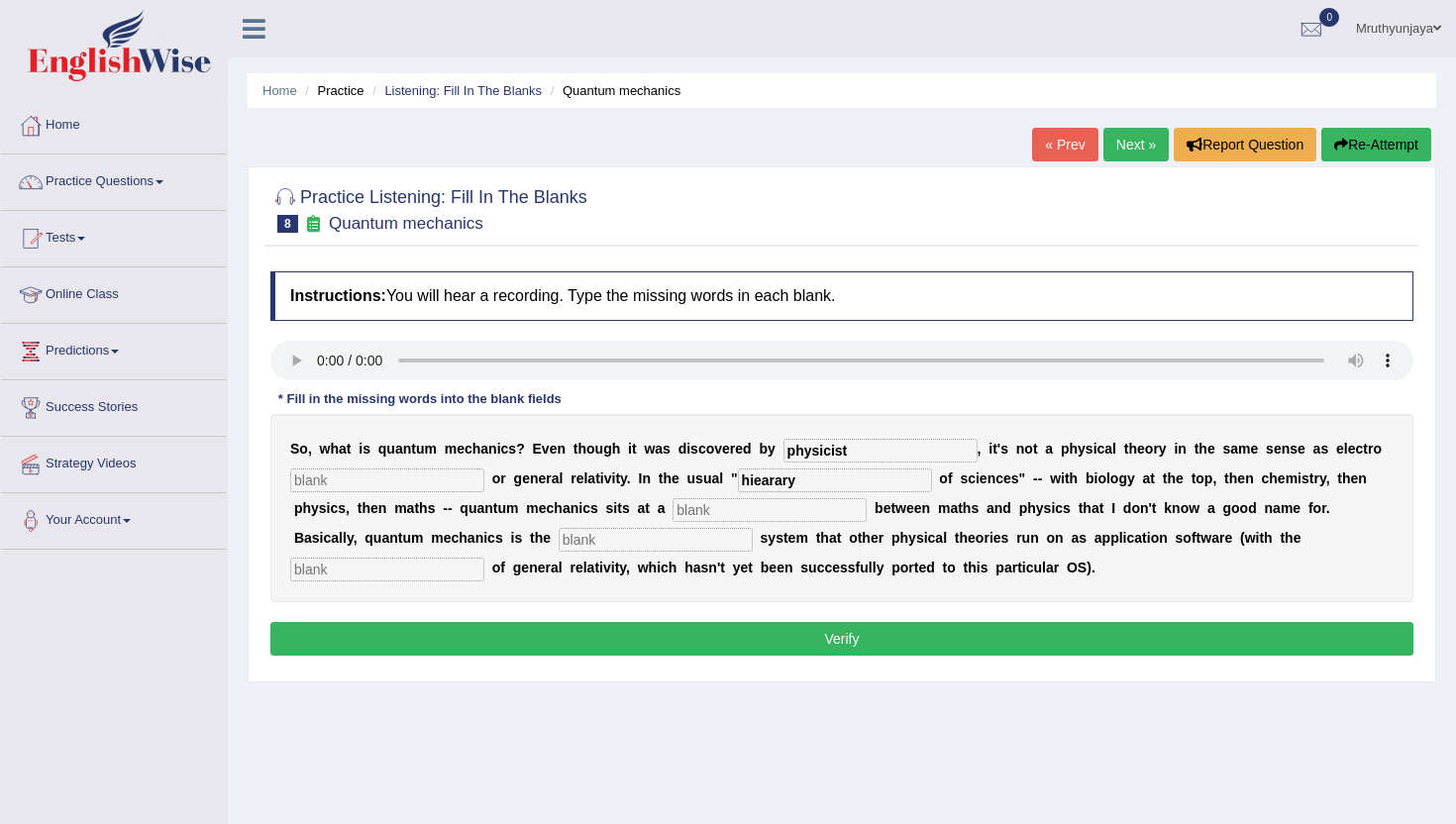 type on "hiearary" 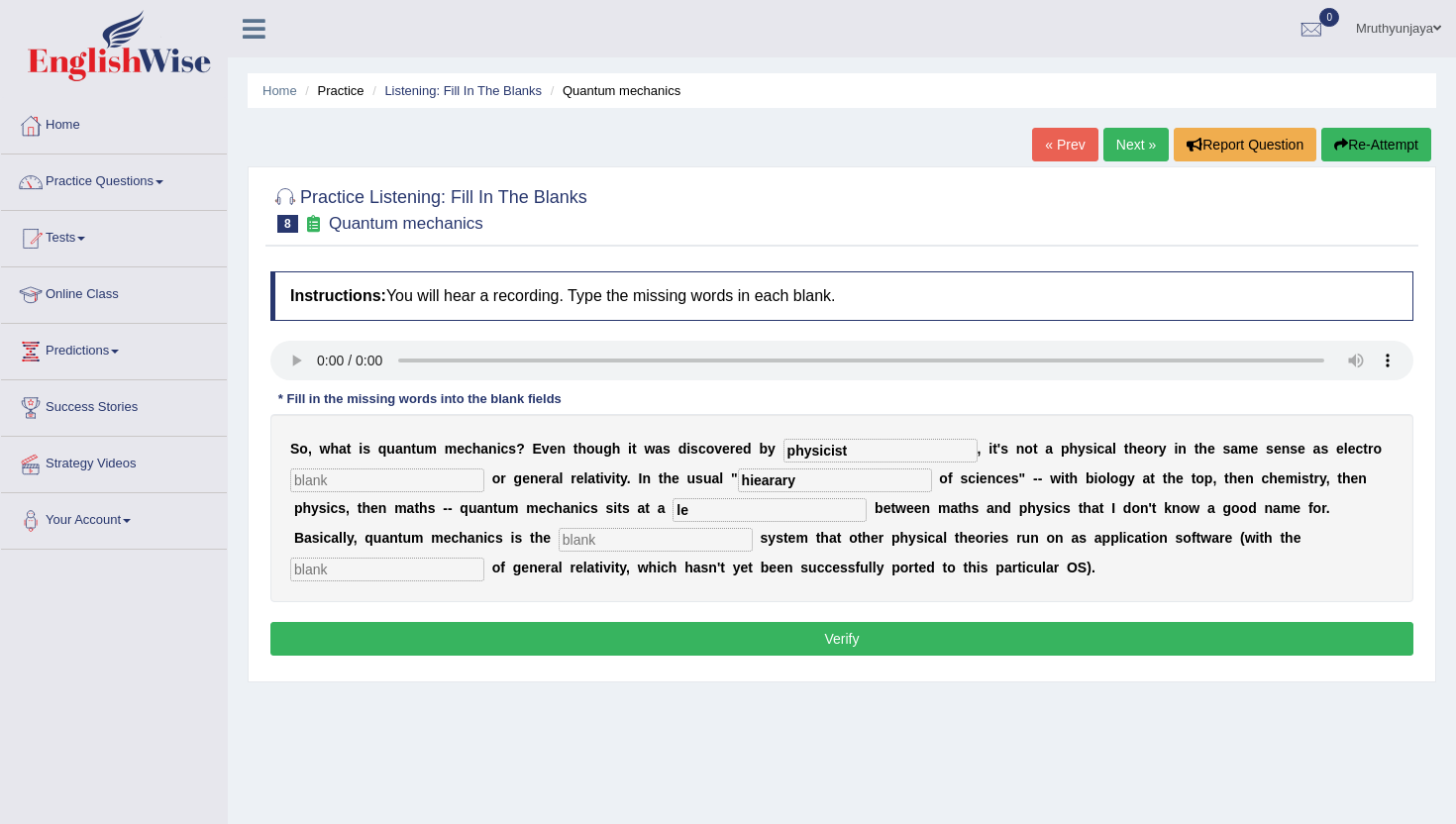 type on "le" 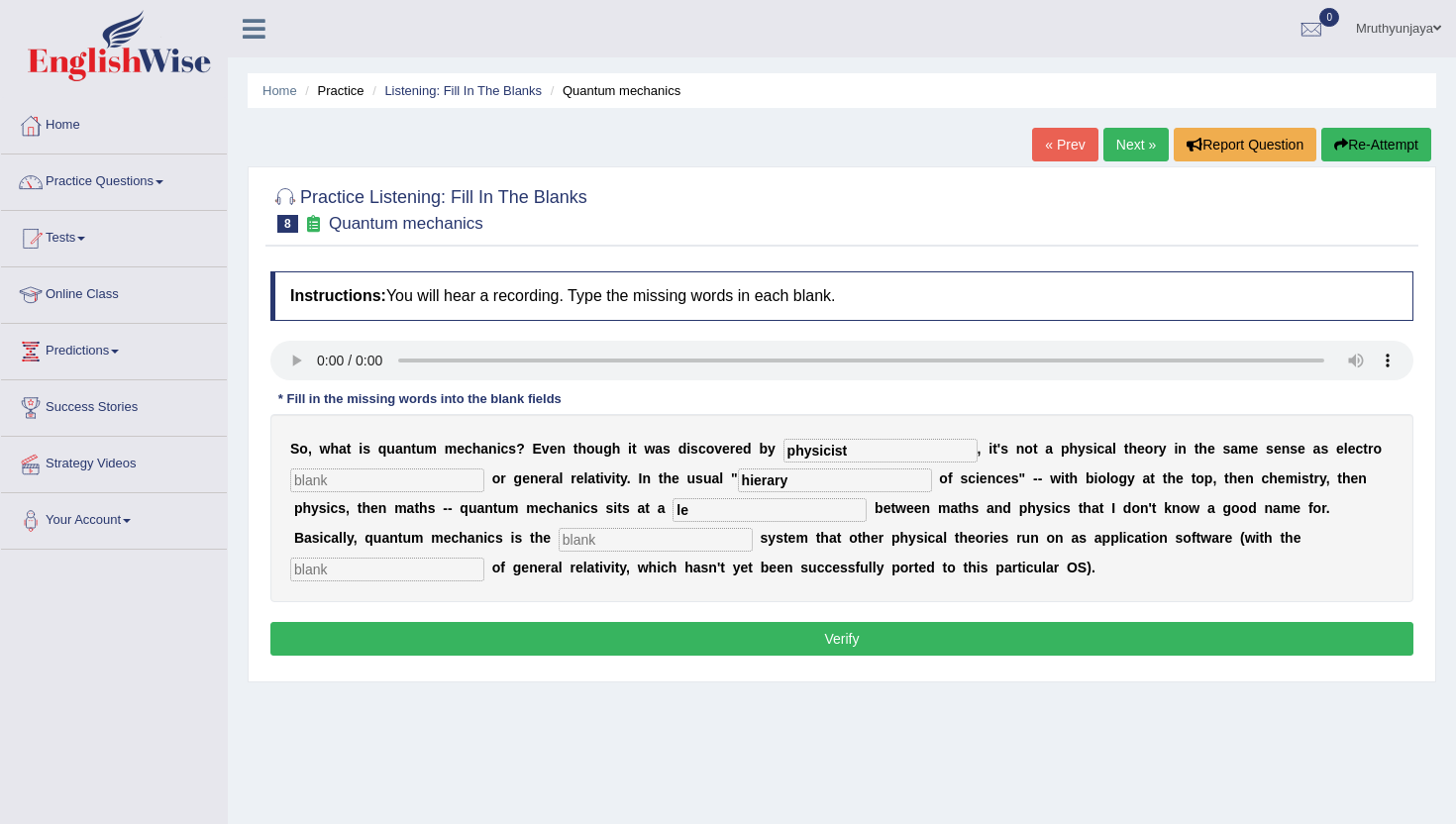 click on "hierary" at bounding box center [835, 480] 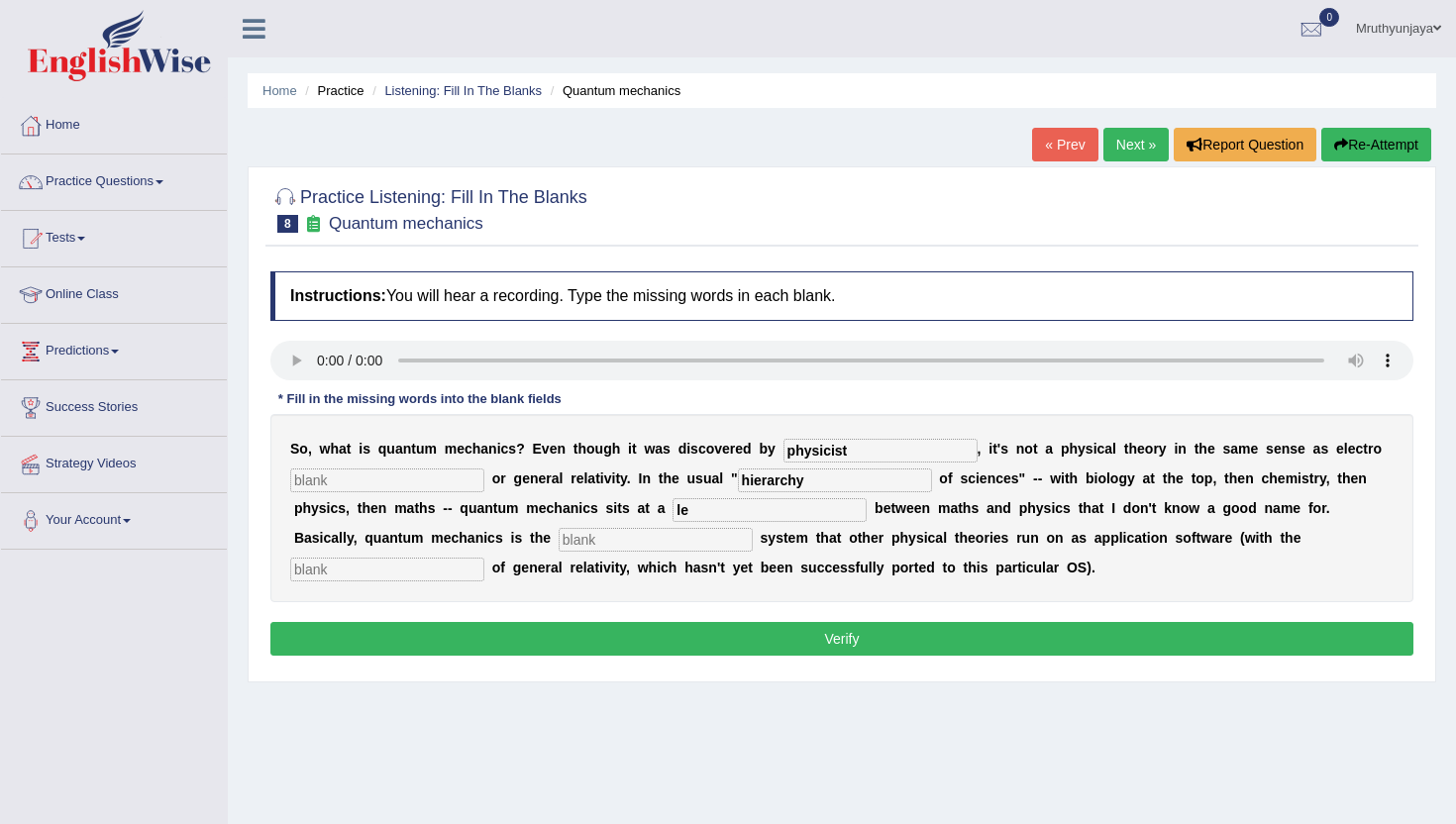 type on "hierarchy" 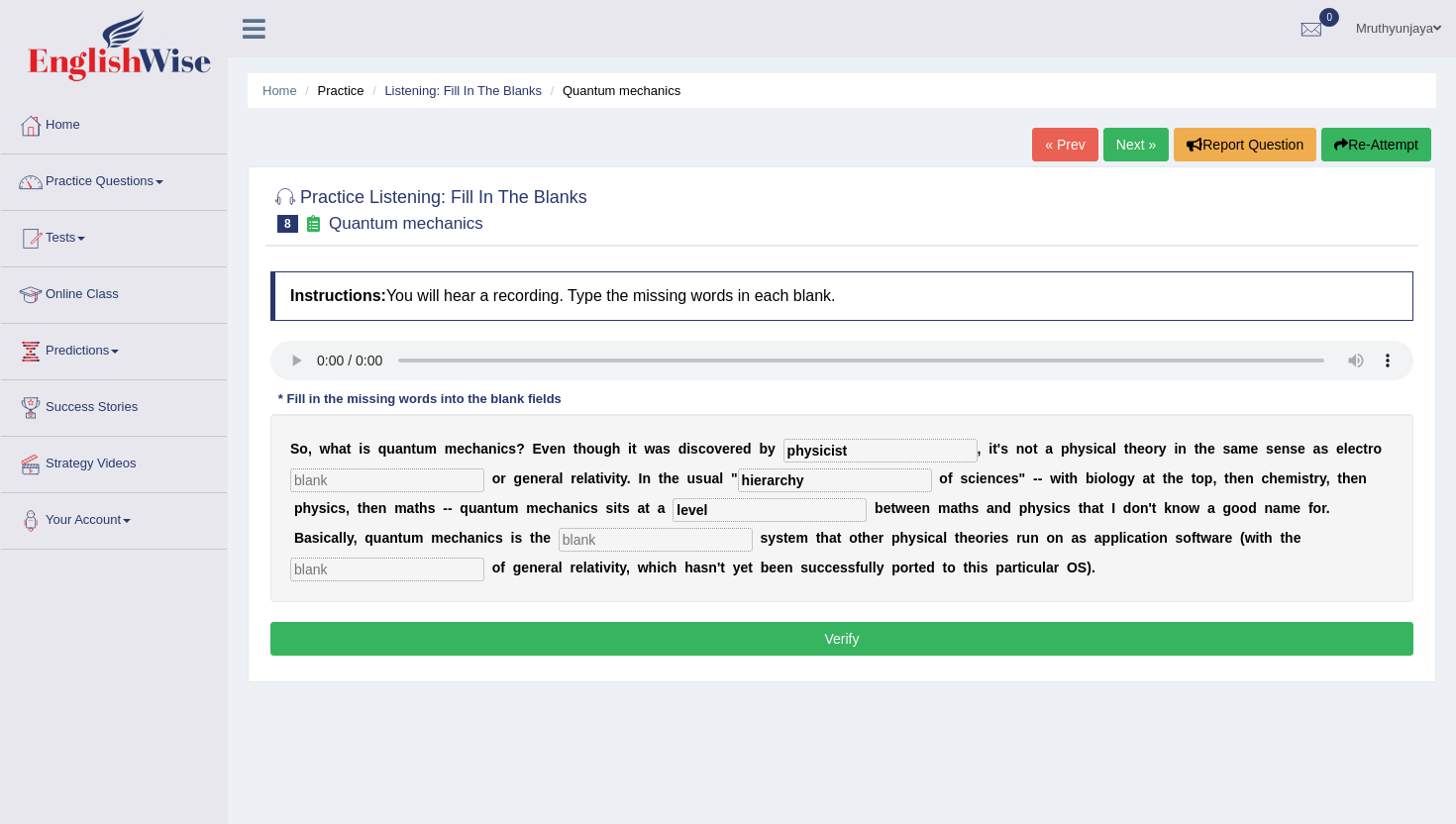 type on "level" 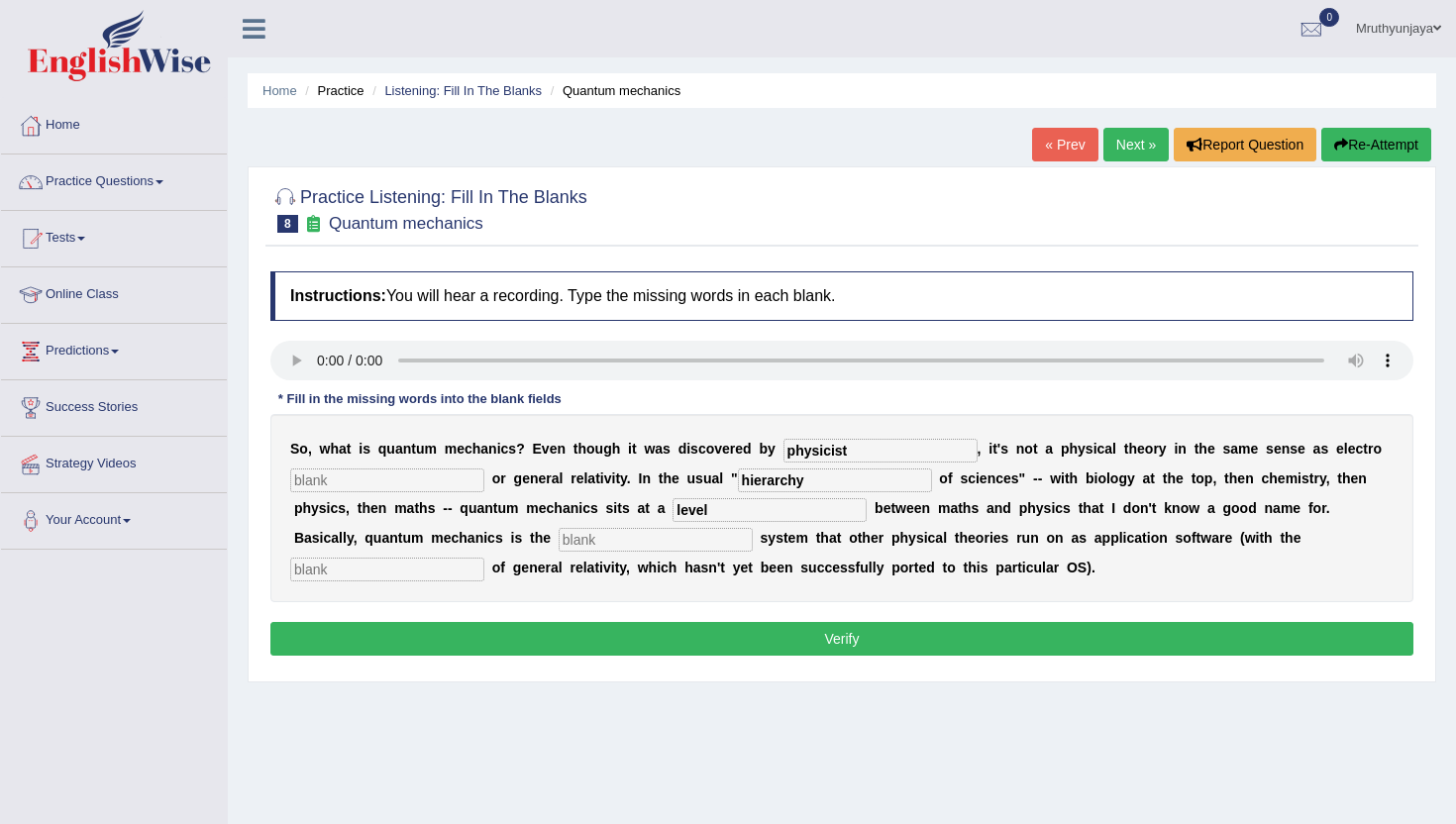 type on "p" 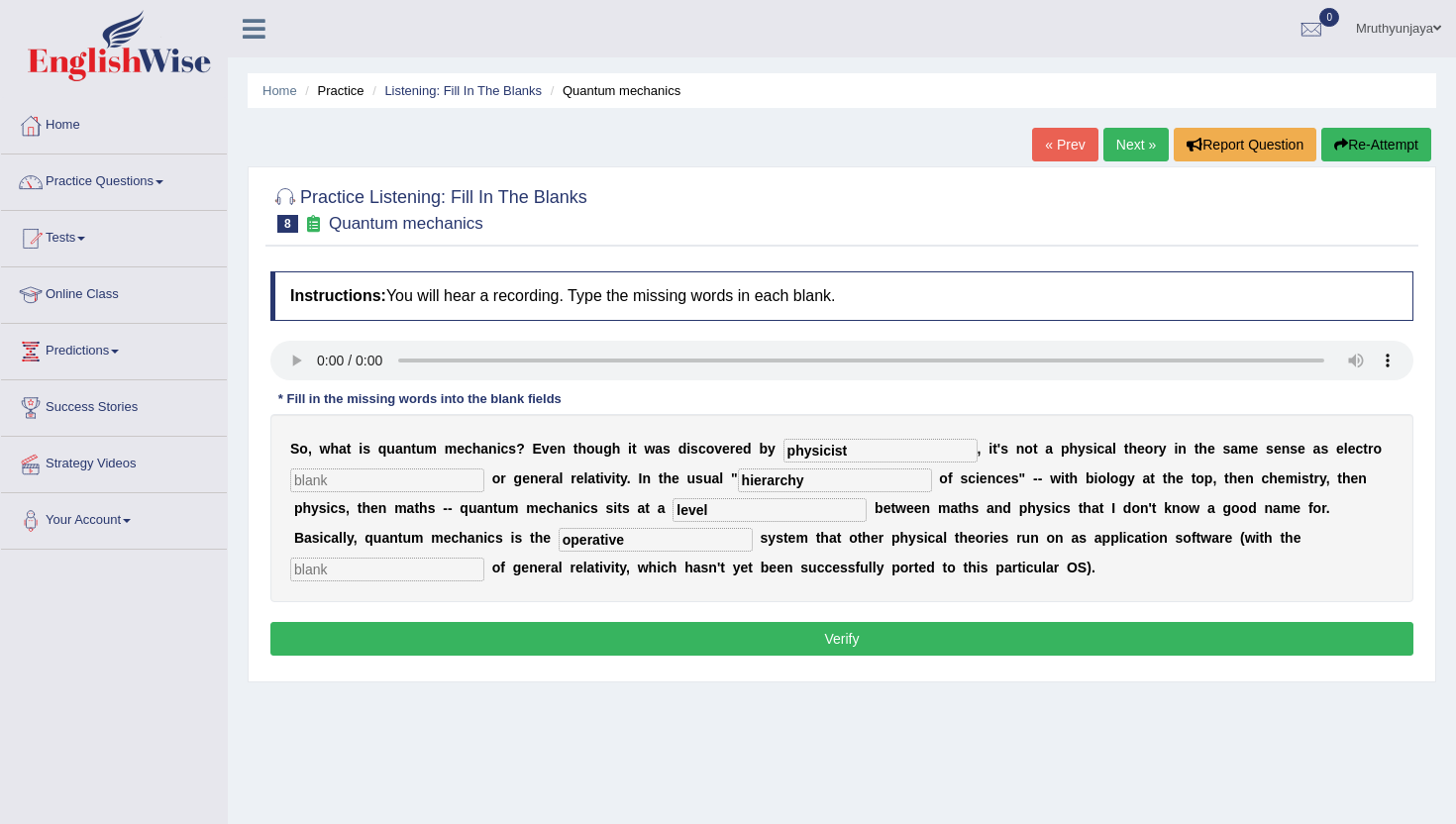 type on "operative" 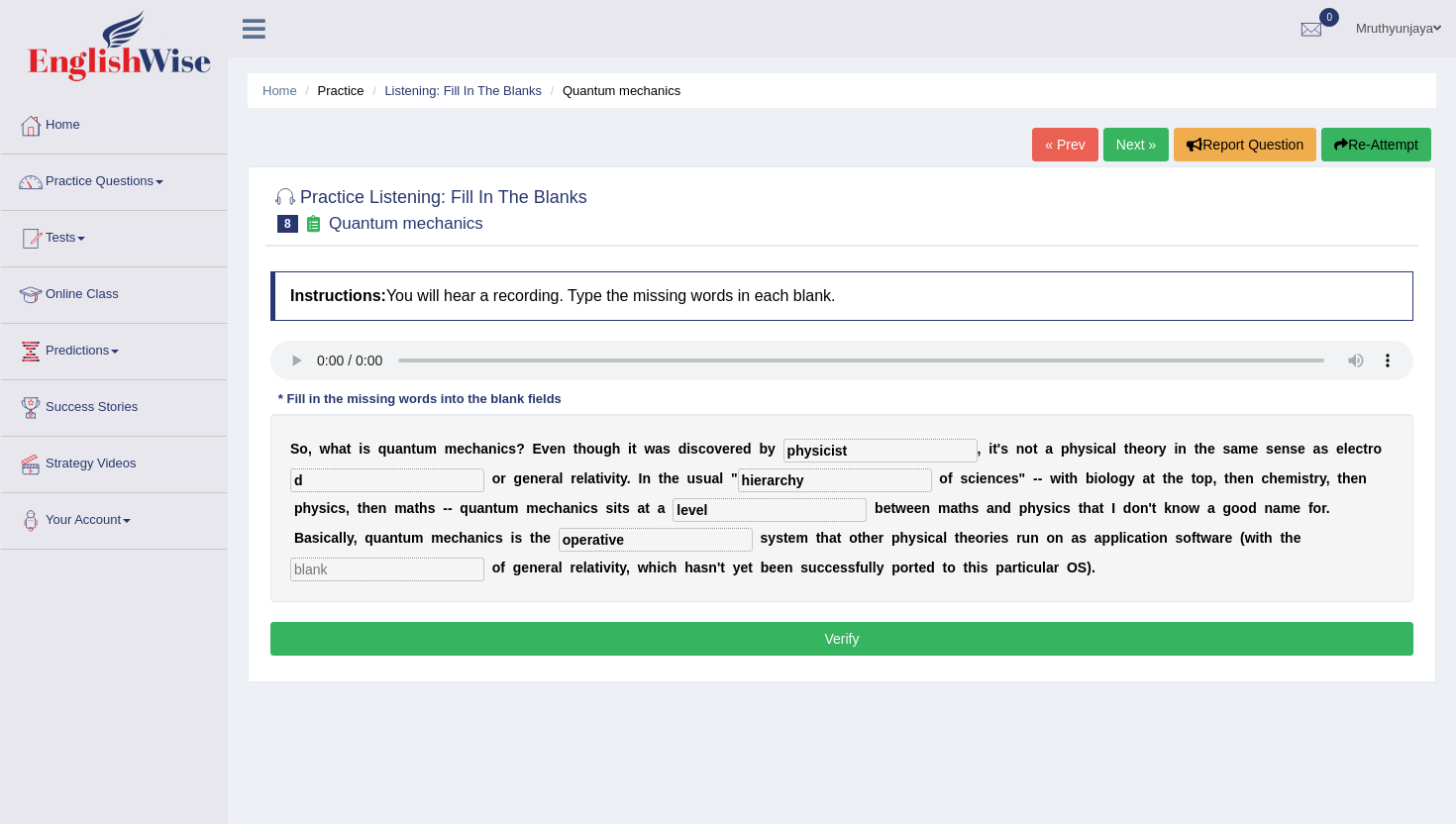 type on "d" 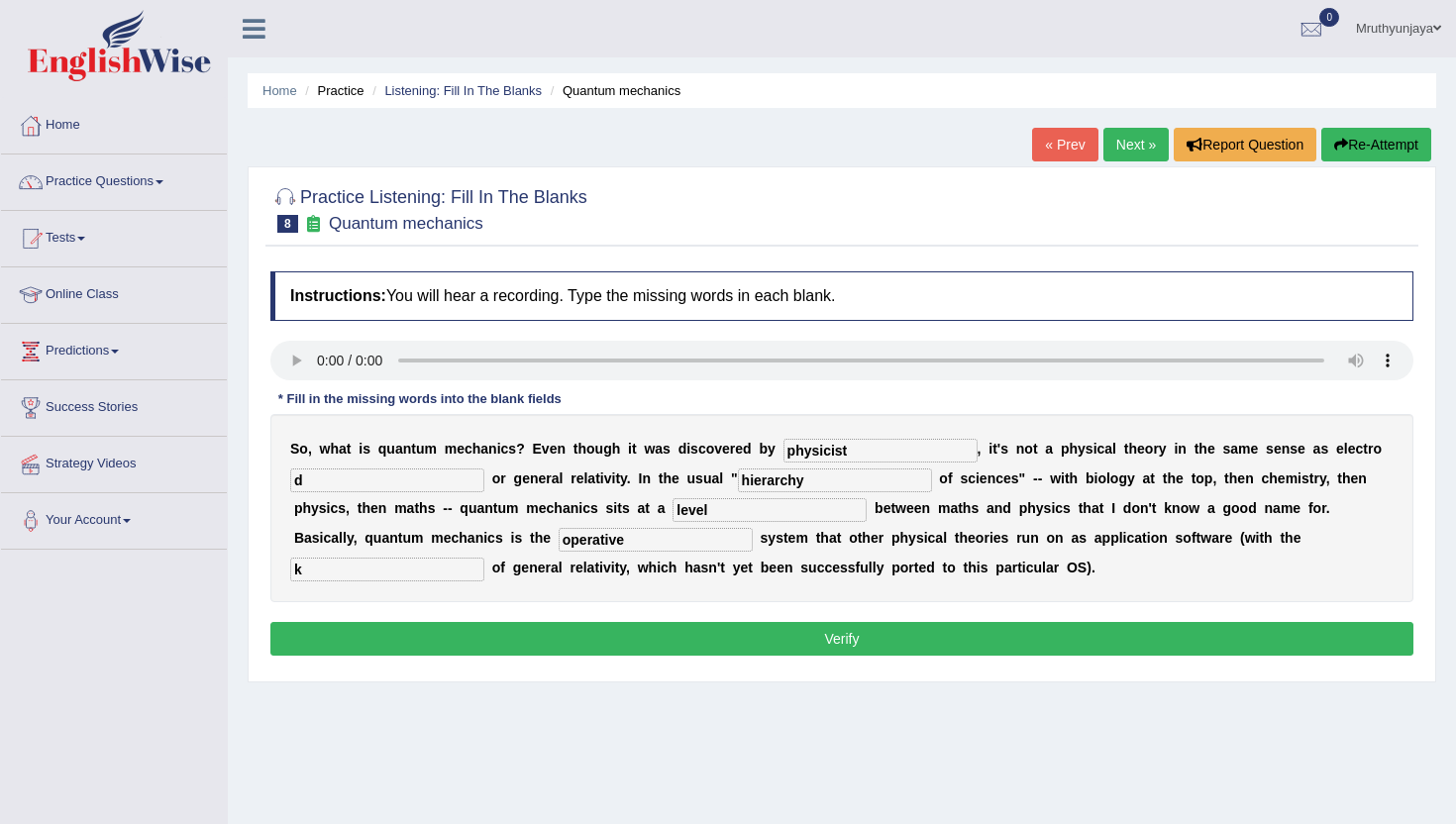 type on "k" 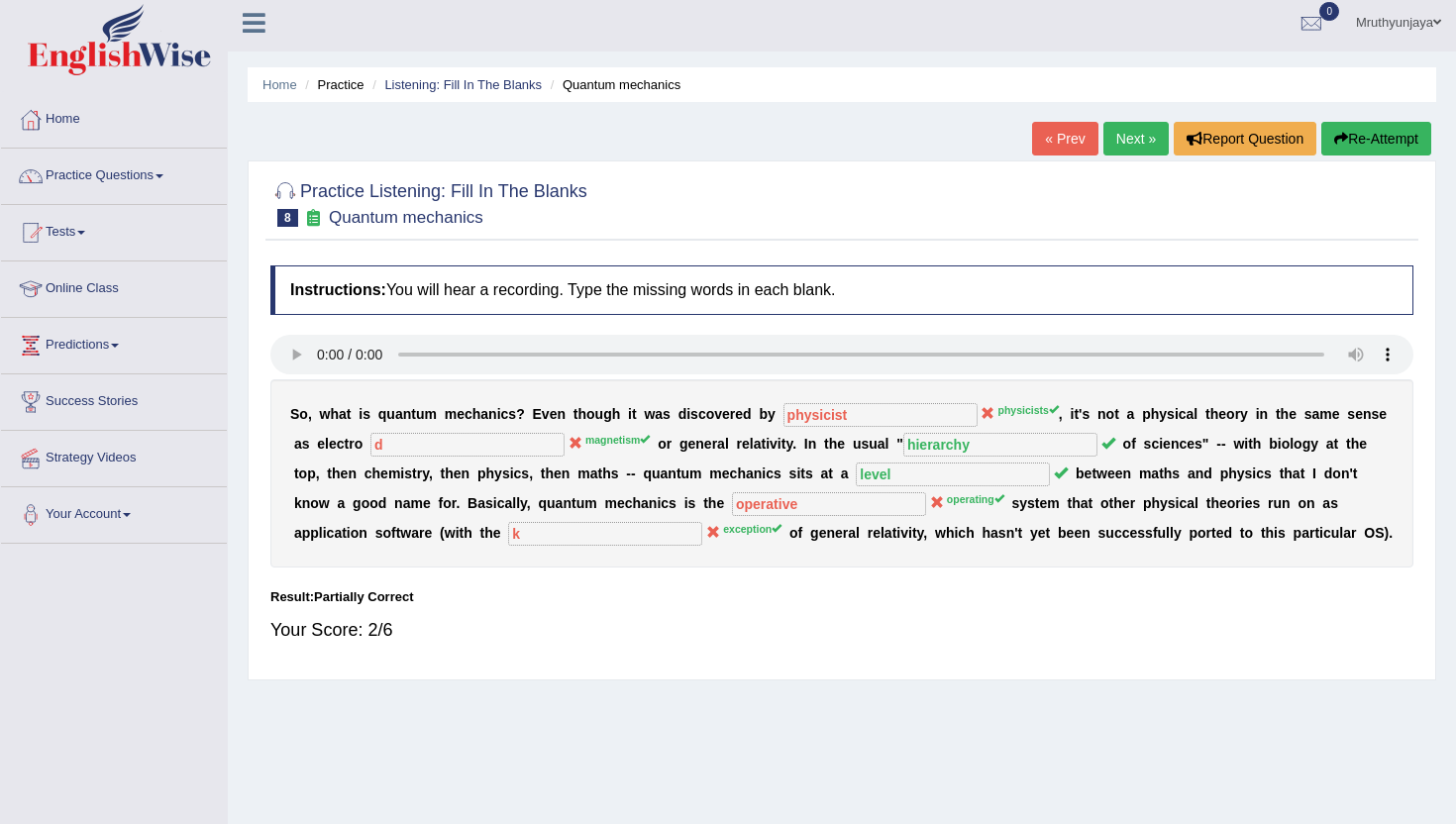 scroll, scrollTop: 0, scrollLeft: 0, axis: both 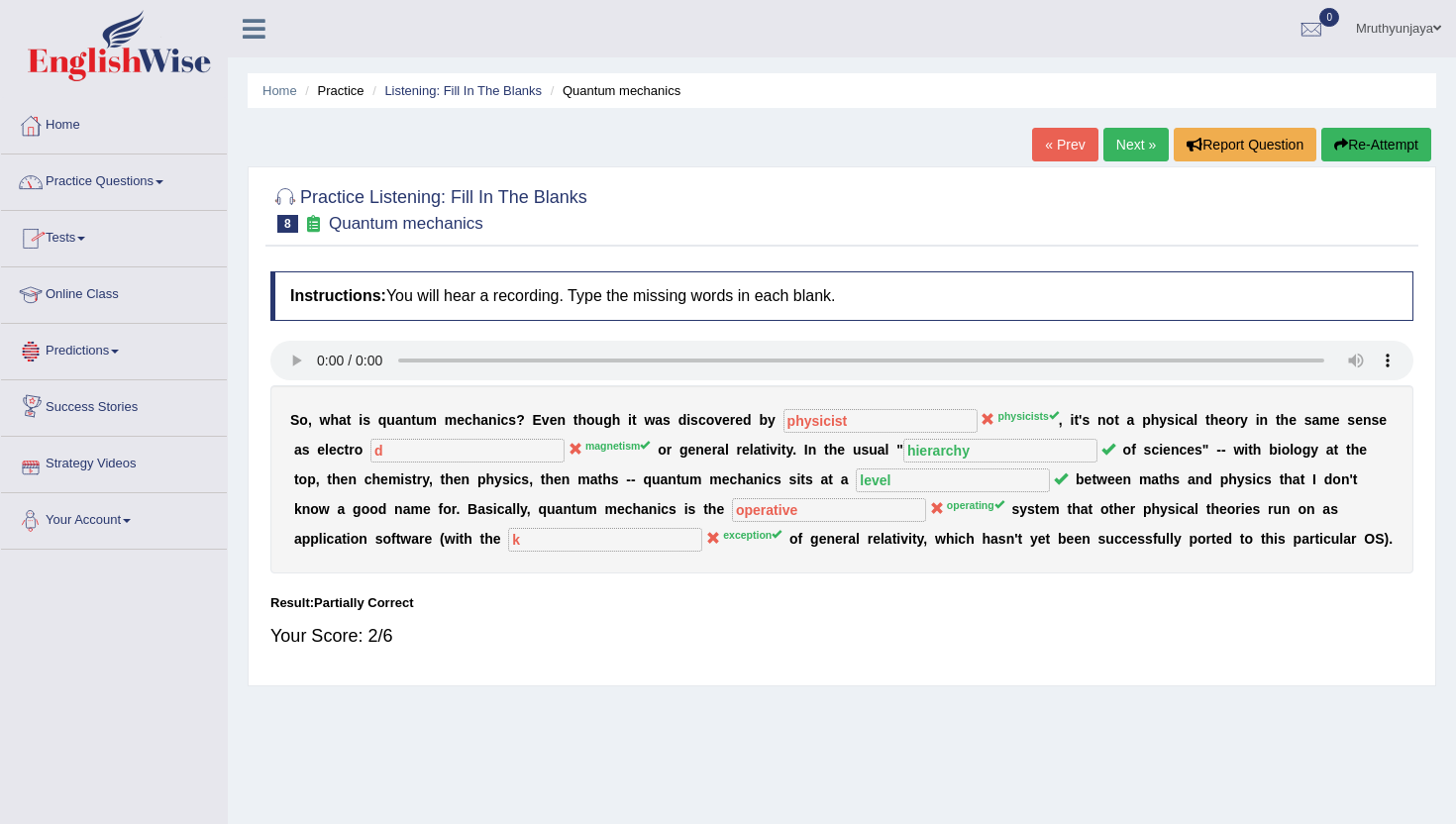 click on "Tests" at bounding box center [114, 236] 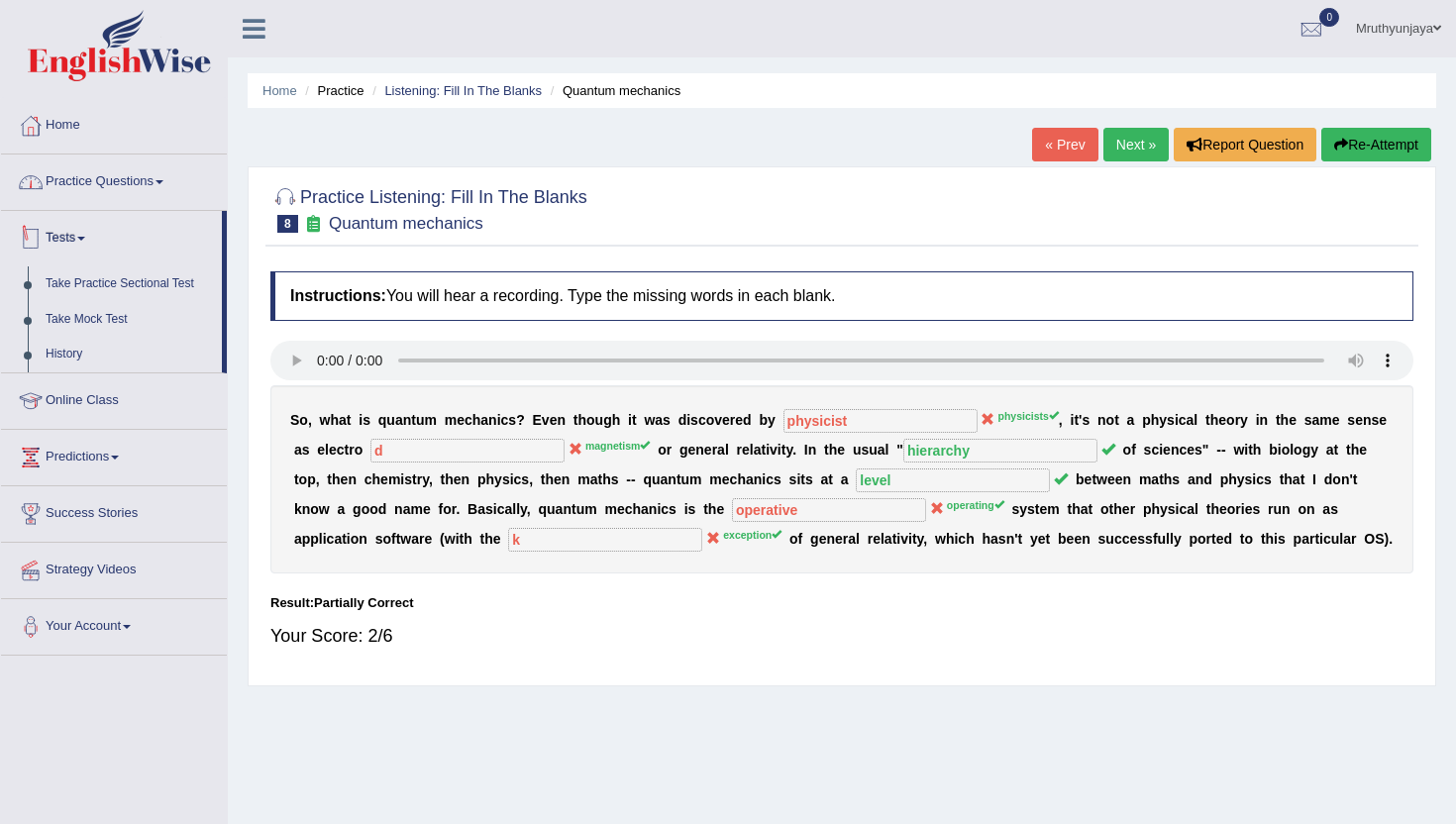 click on "Practice Questions" at bounding box center [114, 179] 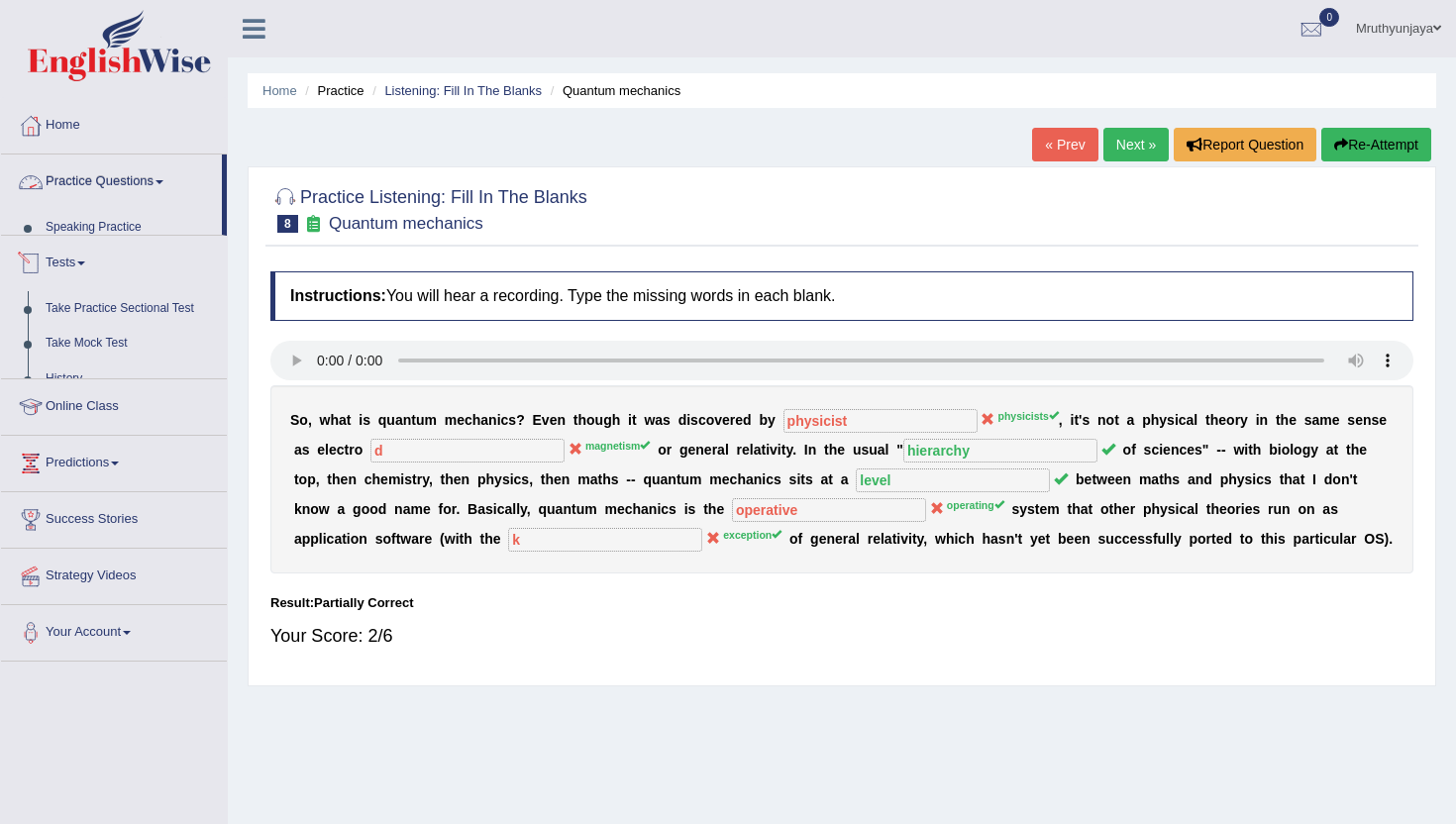 click on "Practice Questions" at bounding box center [111, 179] 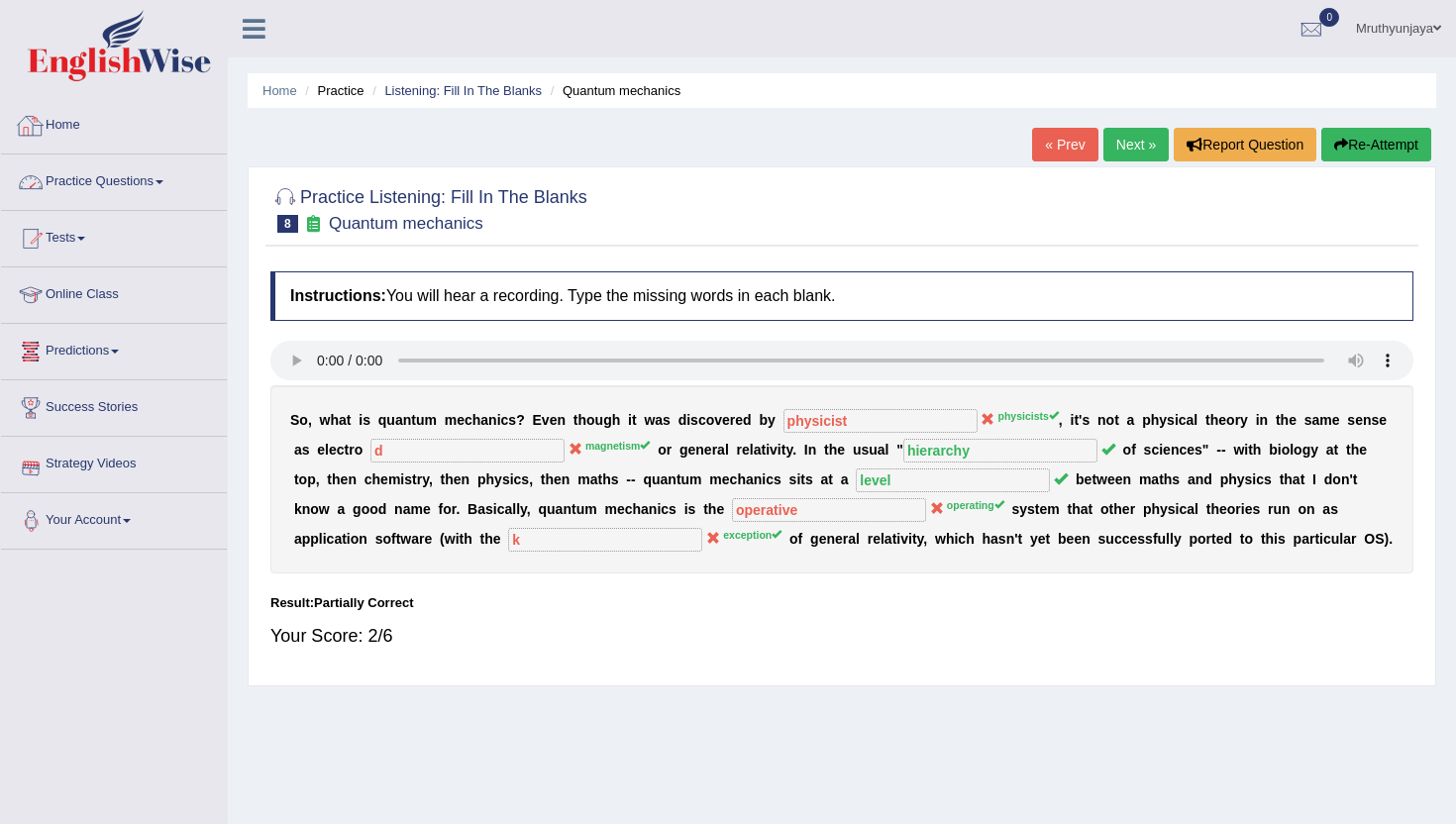 click on "Practice Questions" at bounding box center (114, 179) 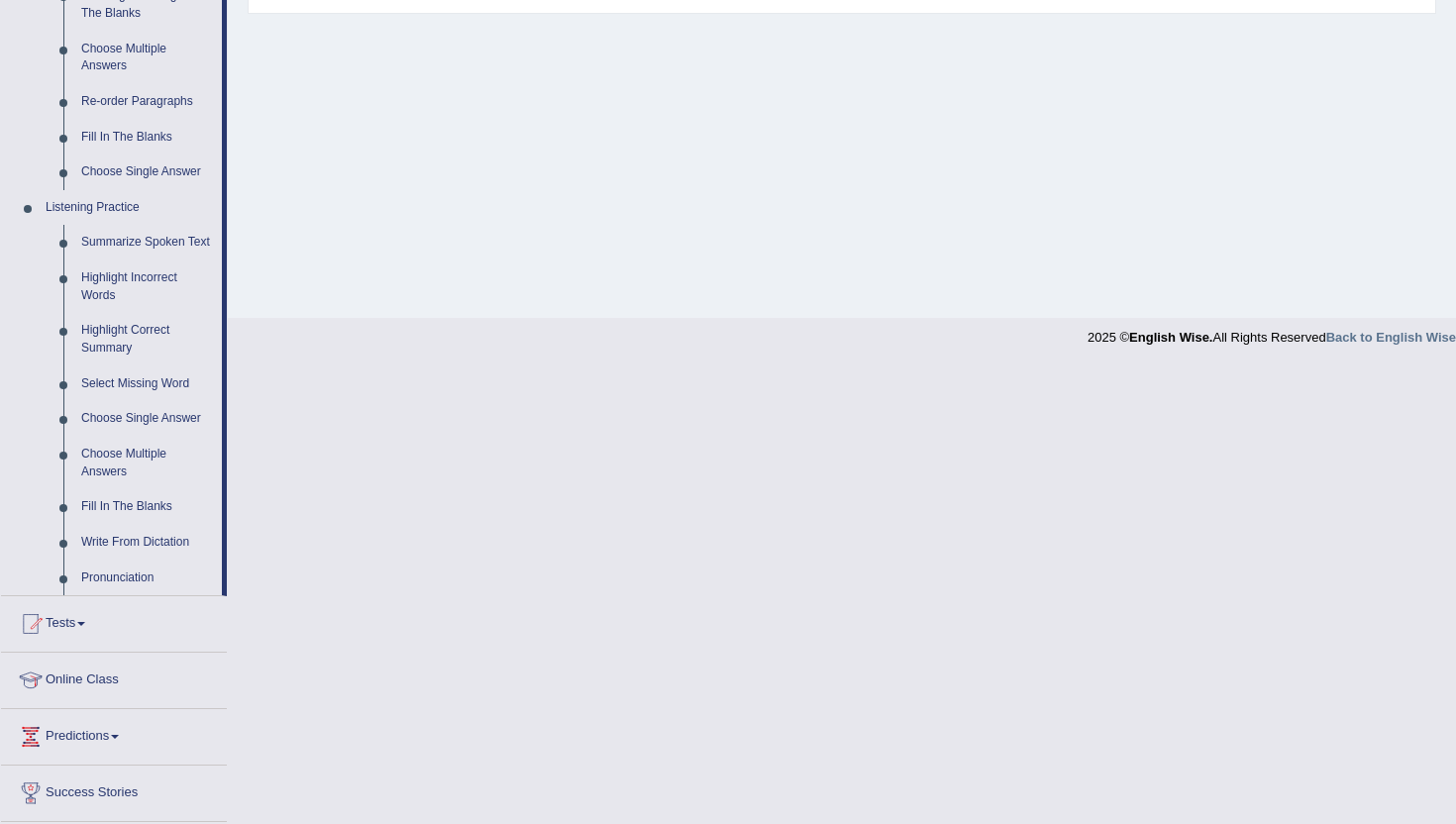 scroll, scrollTop: 802, scrollLeft: 0, axis: vertical 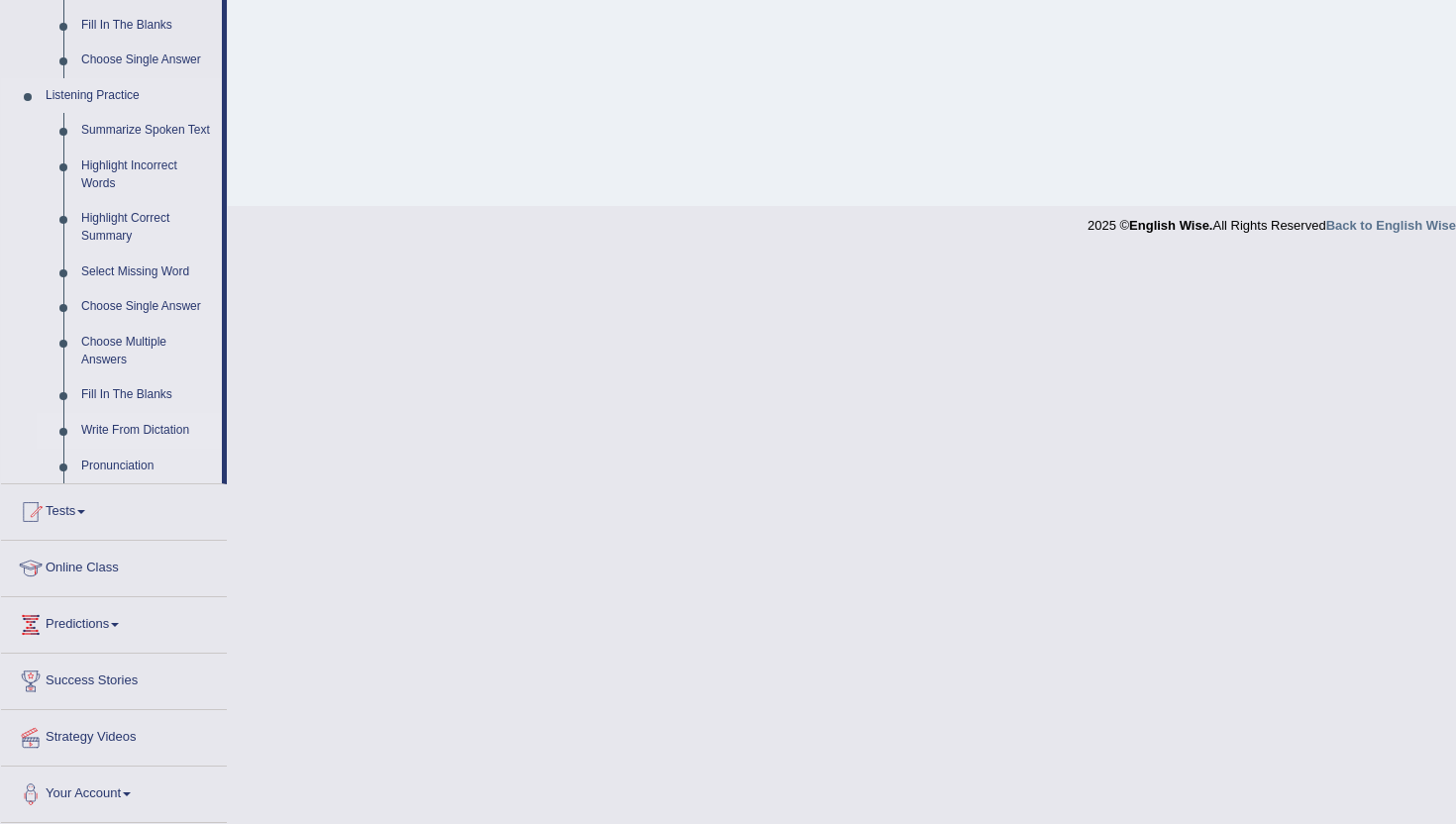 click on "Write From Dictation" at bounding box center [147, 431] 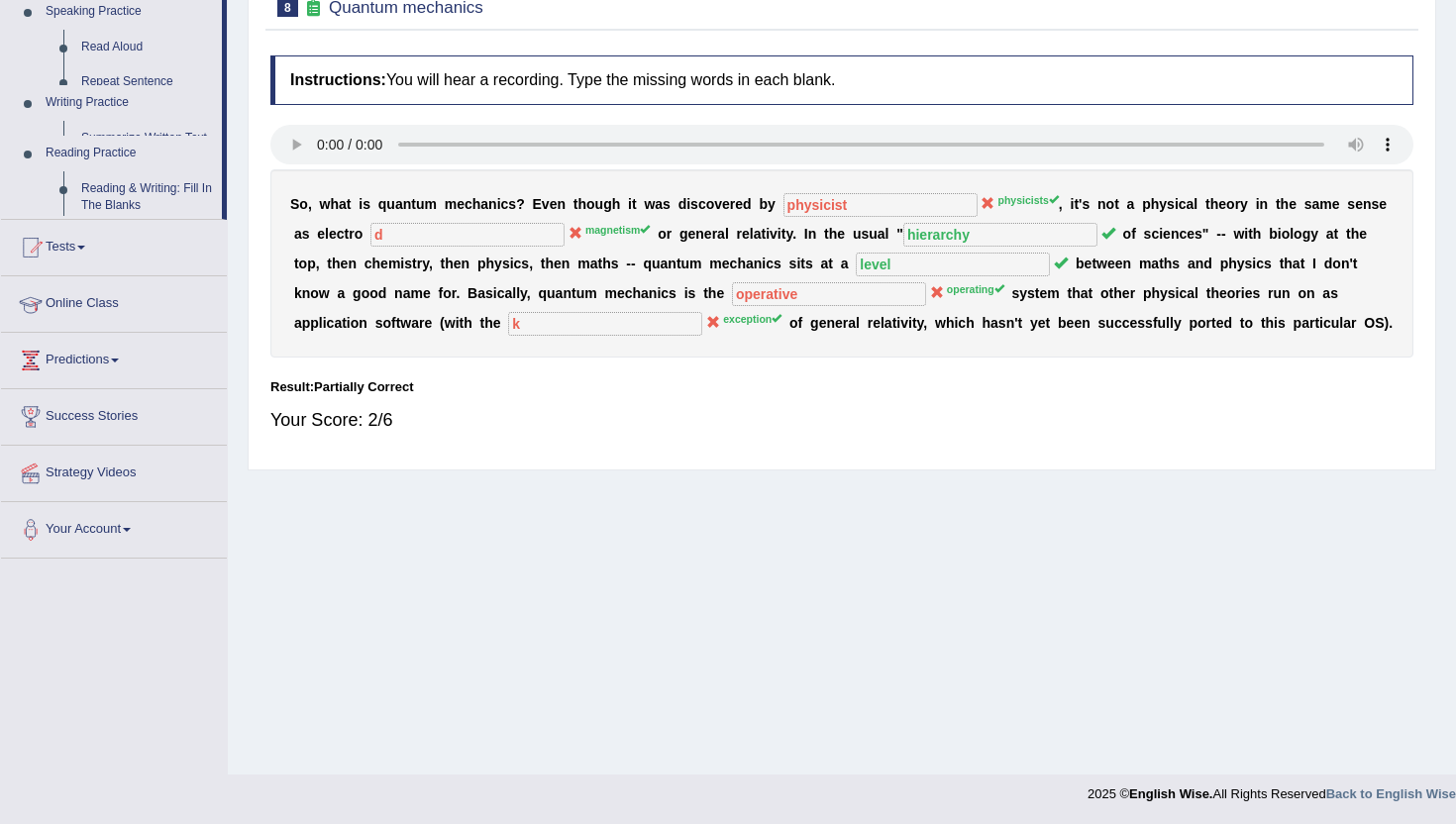 scroll, scrollTop: 216, scrollLeft: 0, axis: vertical 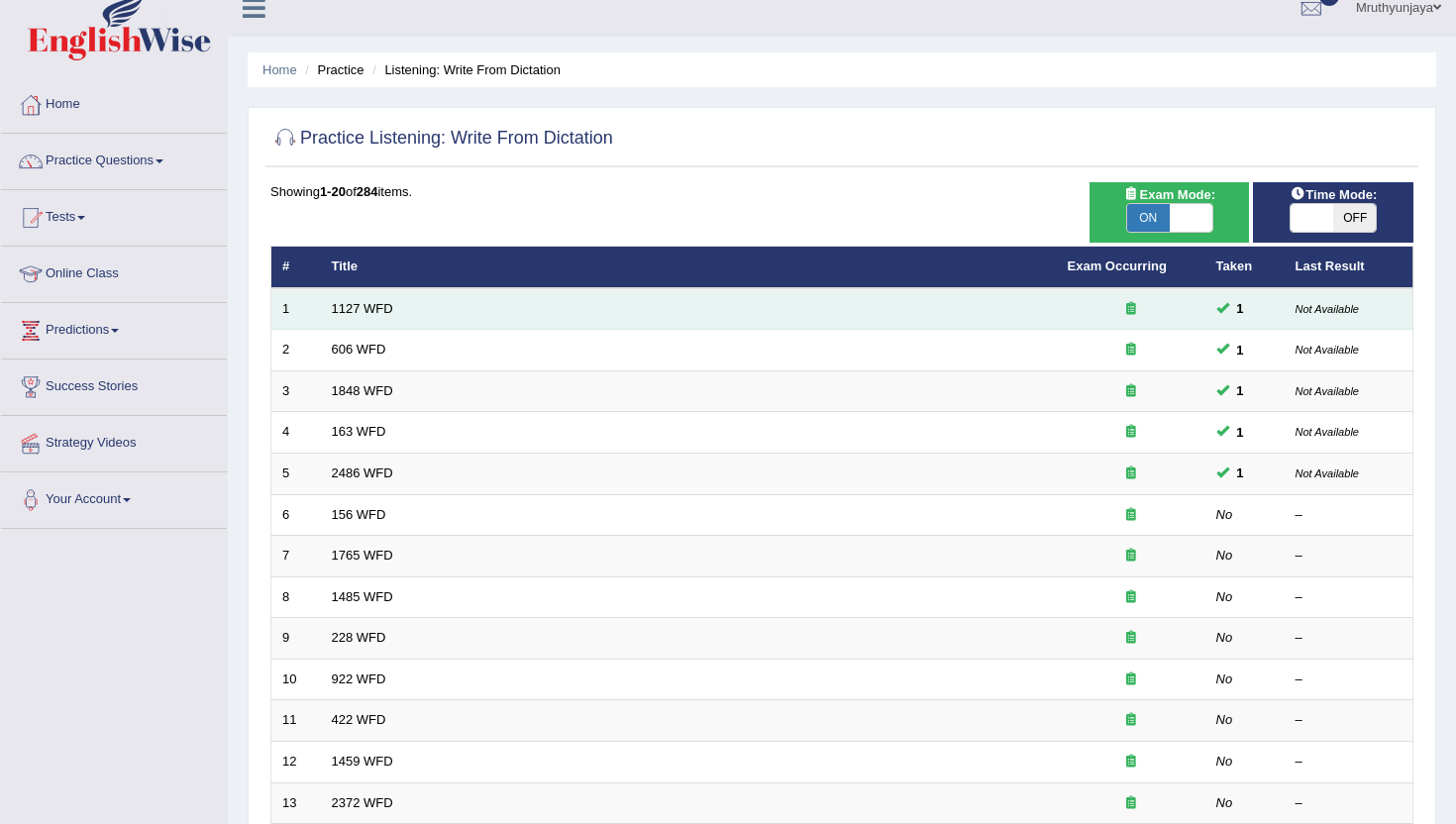 click at bounding box center (1131, 308) 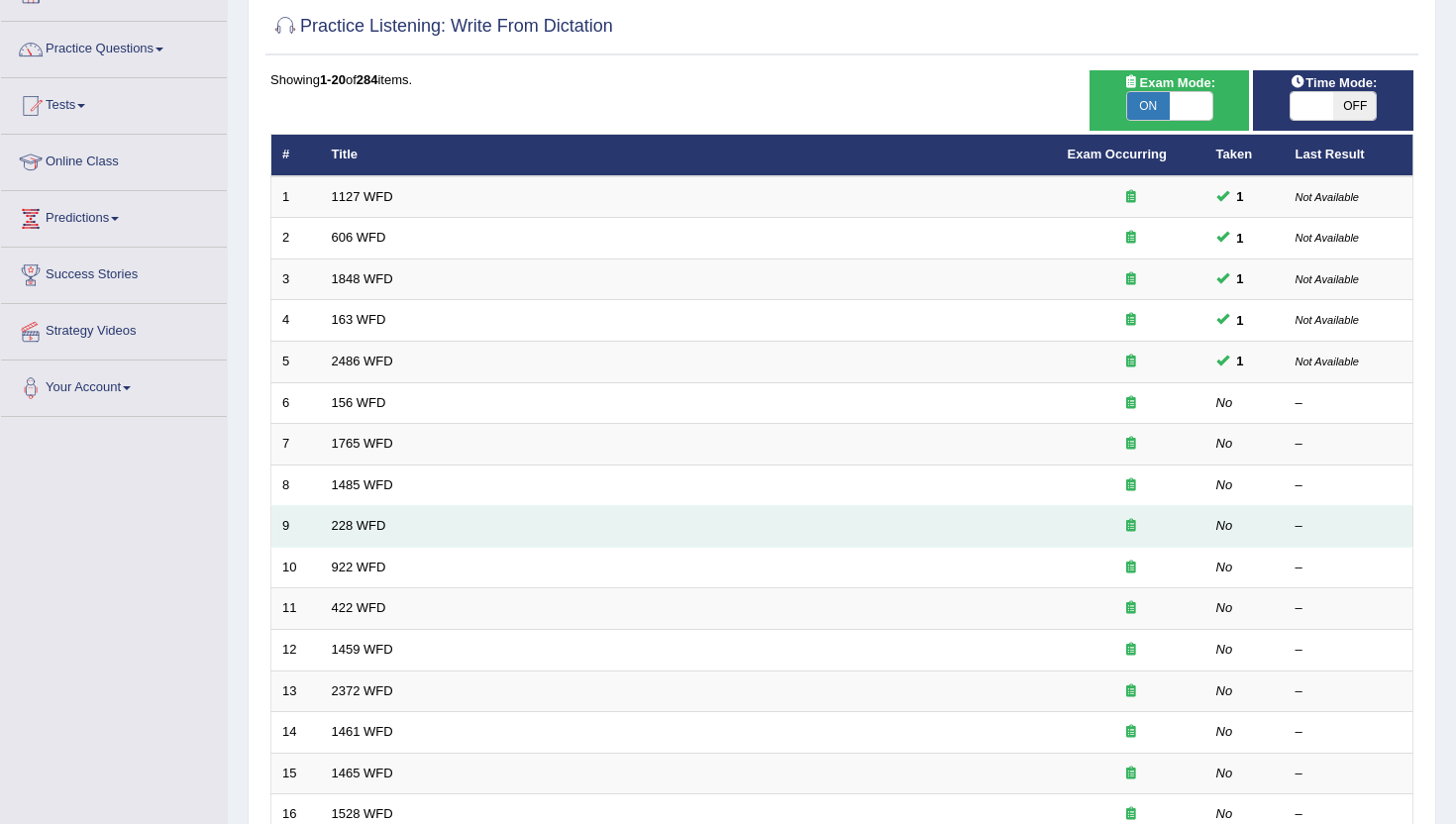 scroll, scrollTop: 190, scrollLeft: 0, axis: vertical 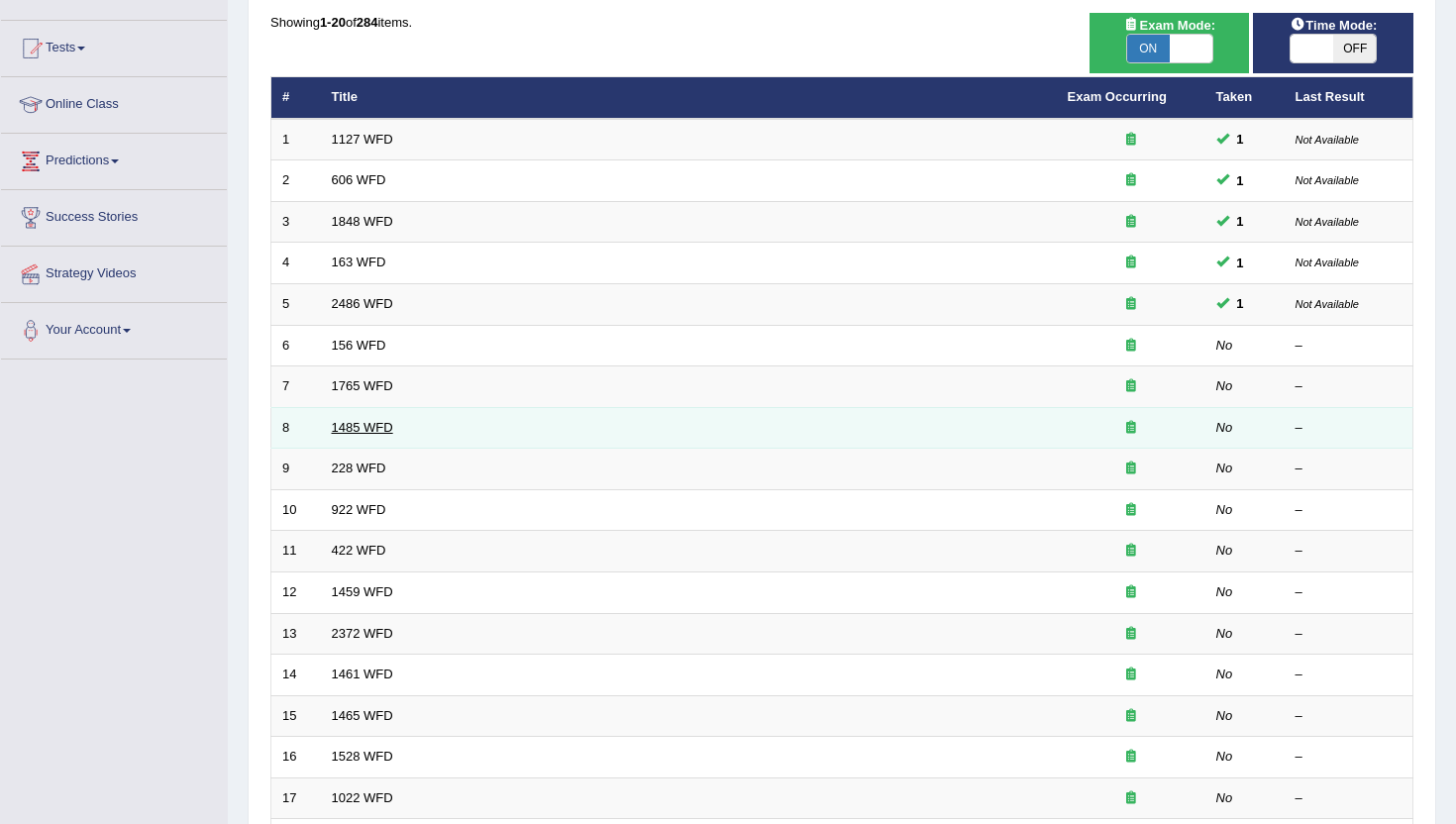 click on "1485 WFD" at bounding box center (363, 427) 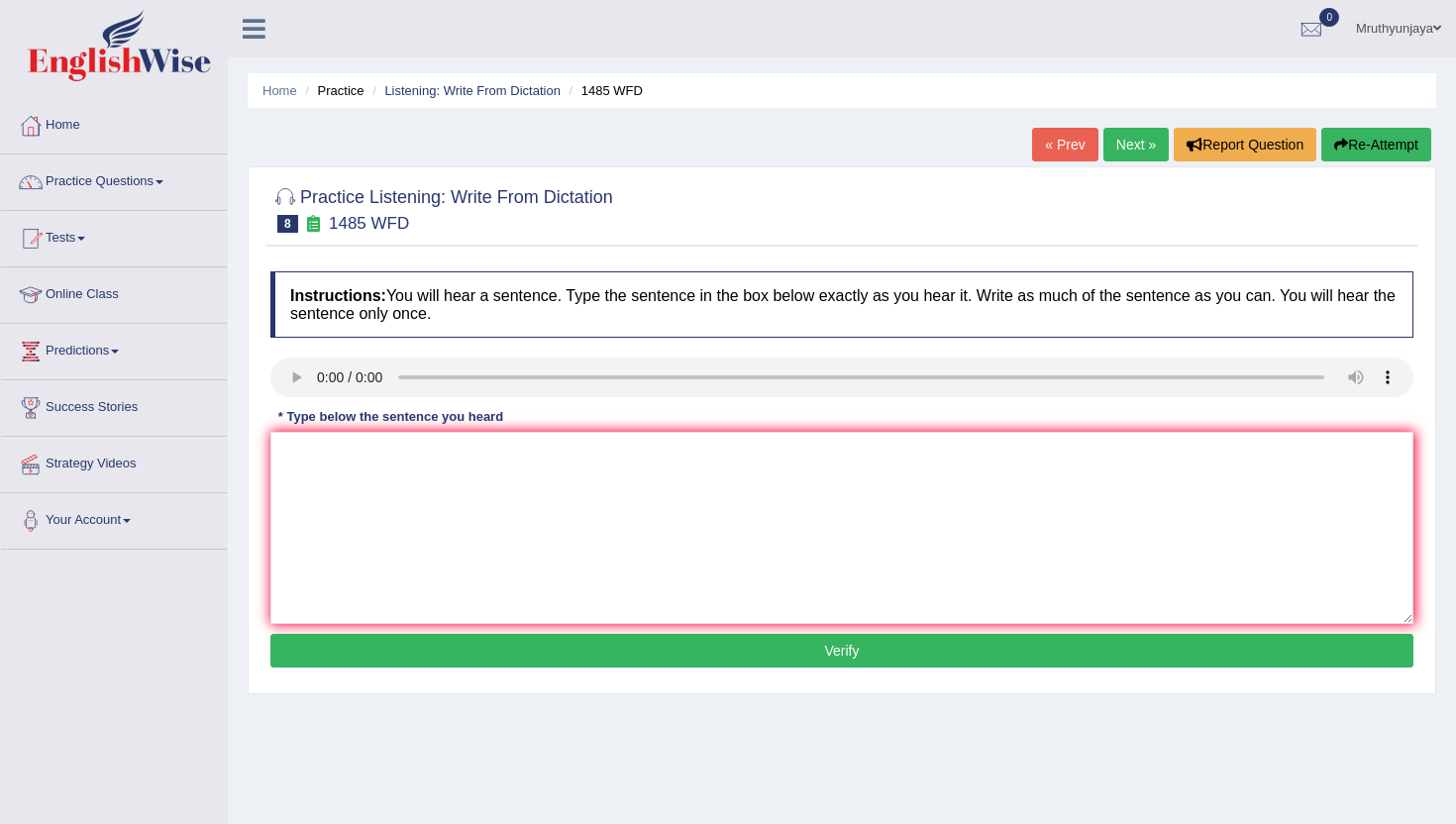 scroll, scrollTop: 0, scrollLeft: 0, axis: both 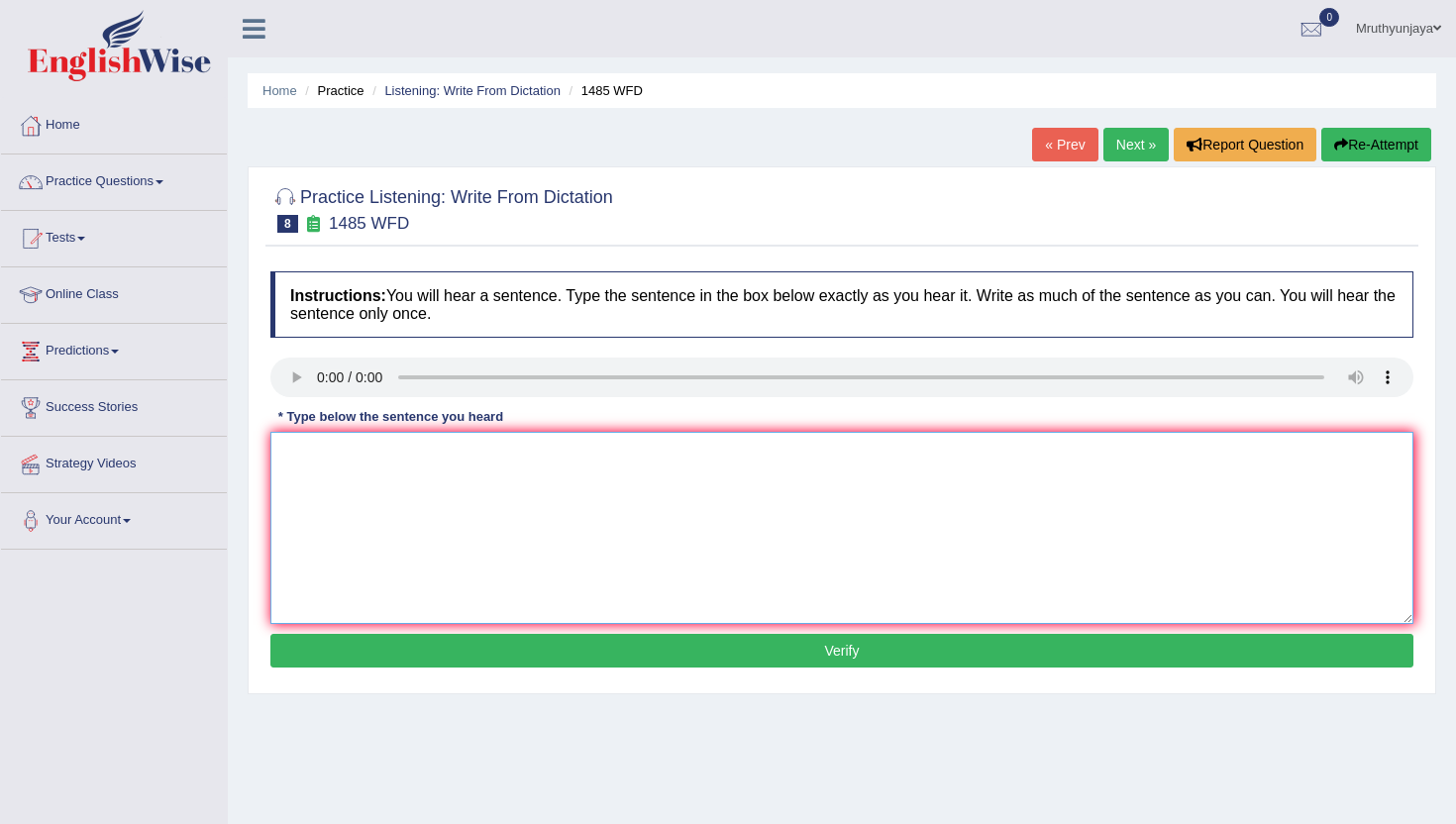 click at bounding box center [842, 528] 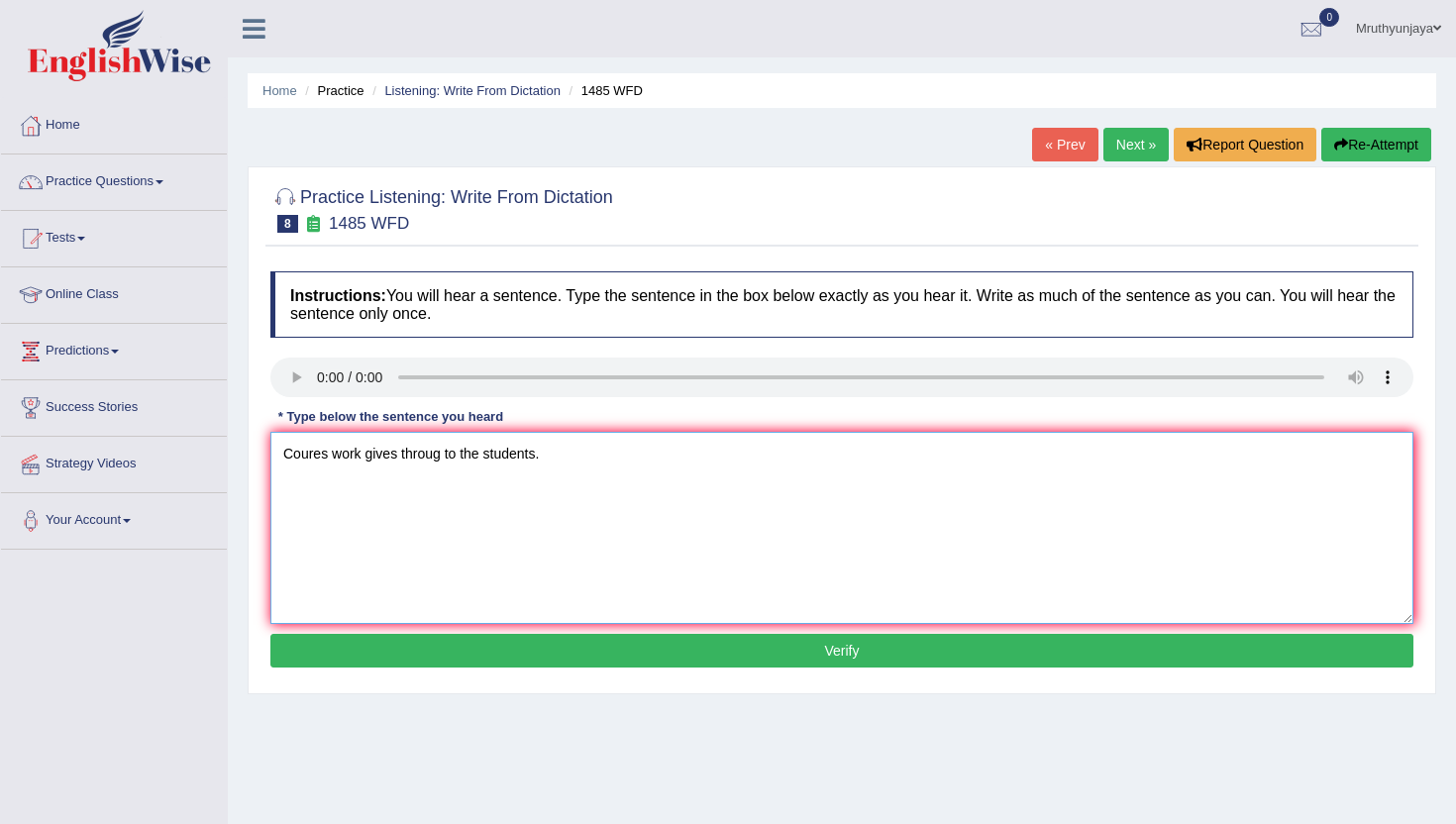 type on "Coures work gives throug to the students." 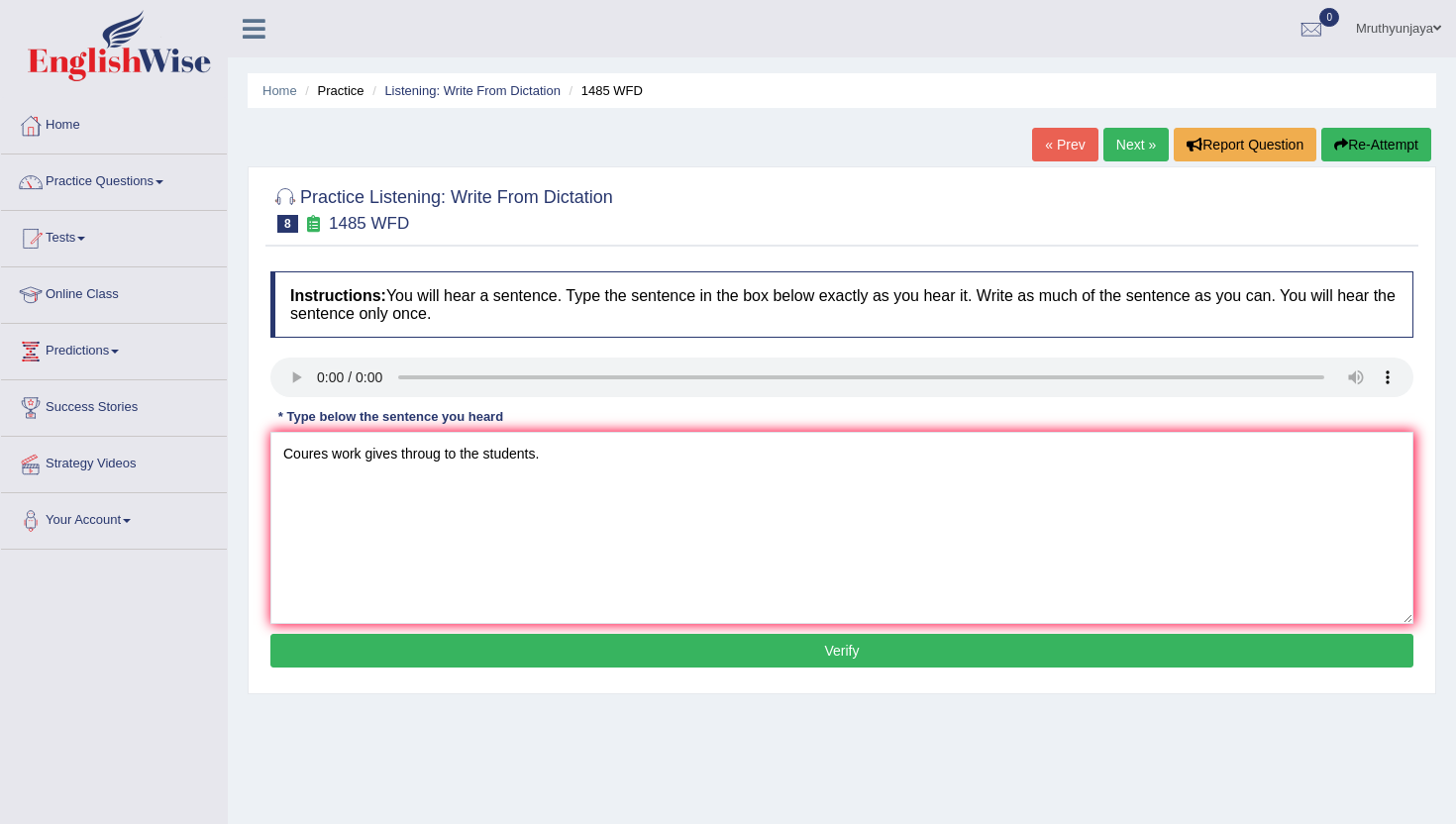 click on "Verify" at bounding box center [842, 651] 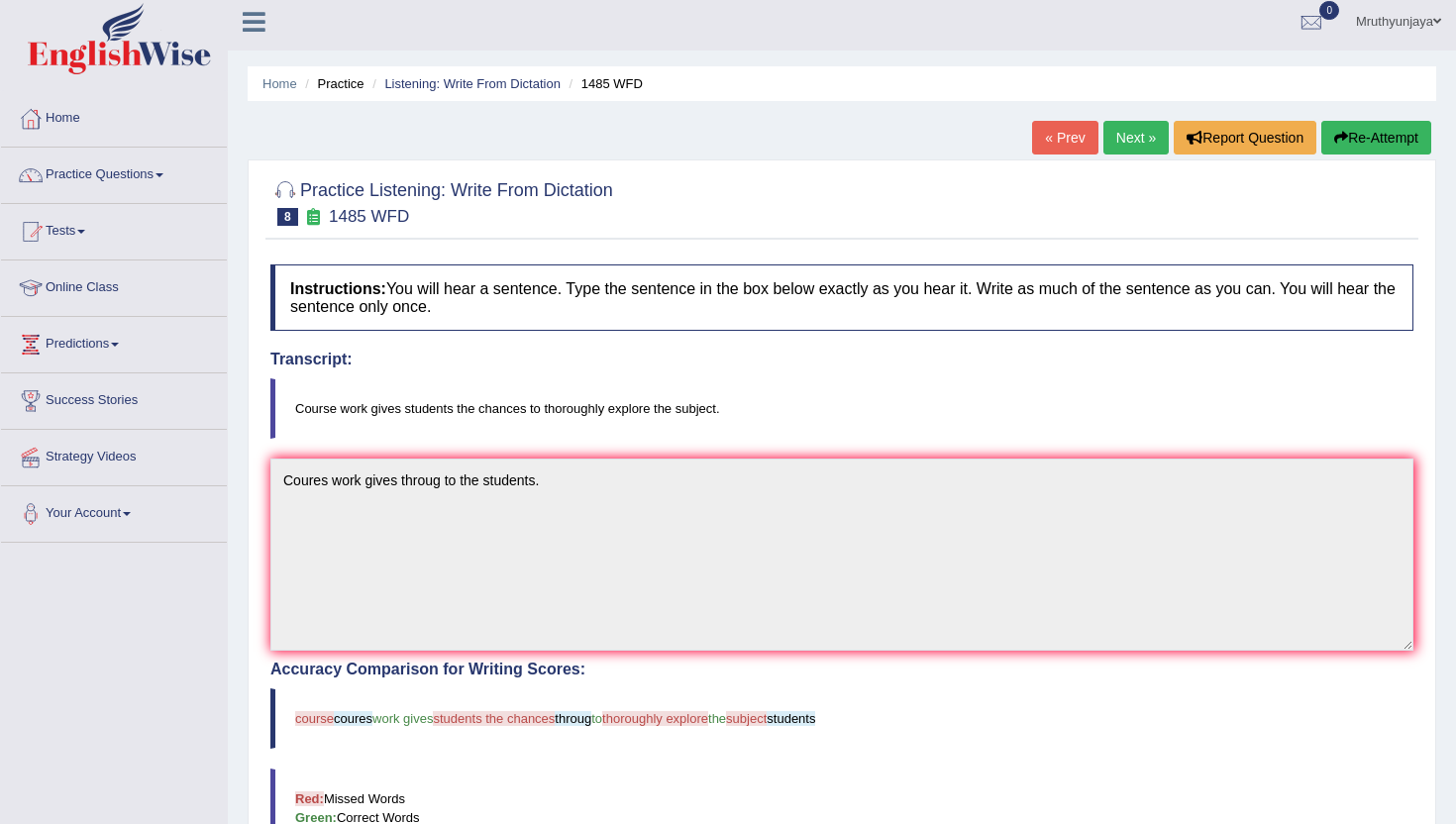 scroll, scrollTop: 0, scrollLeft: 0, axis: both 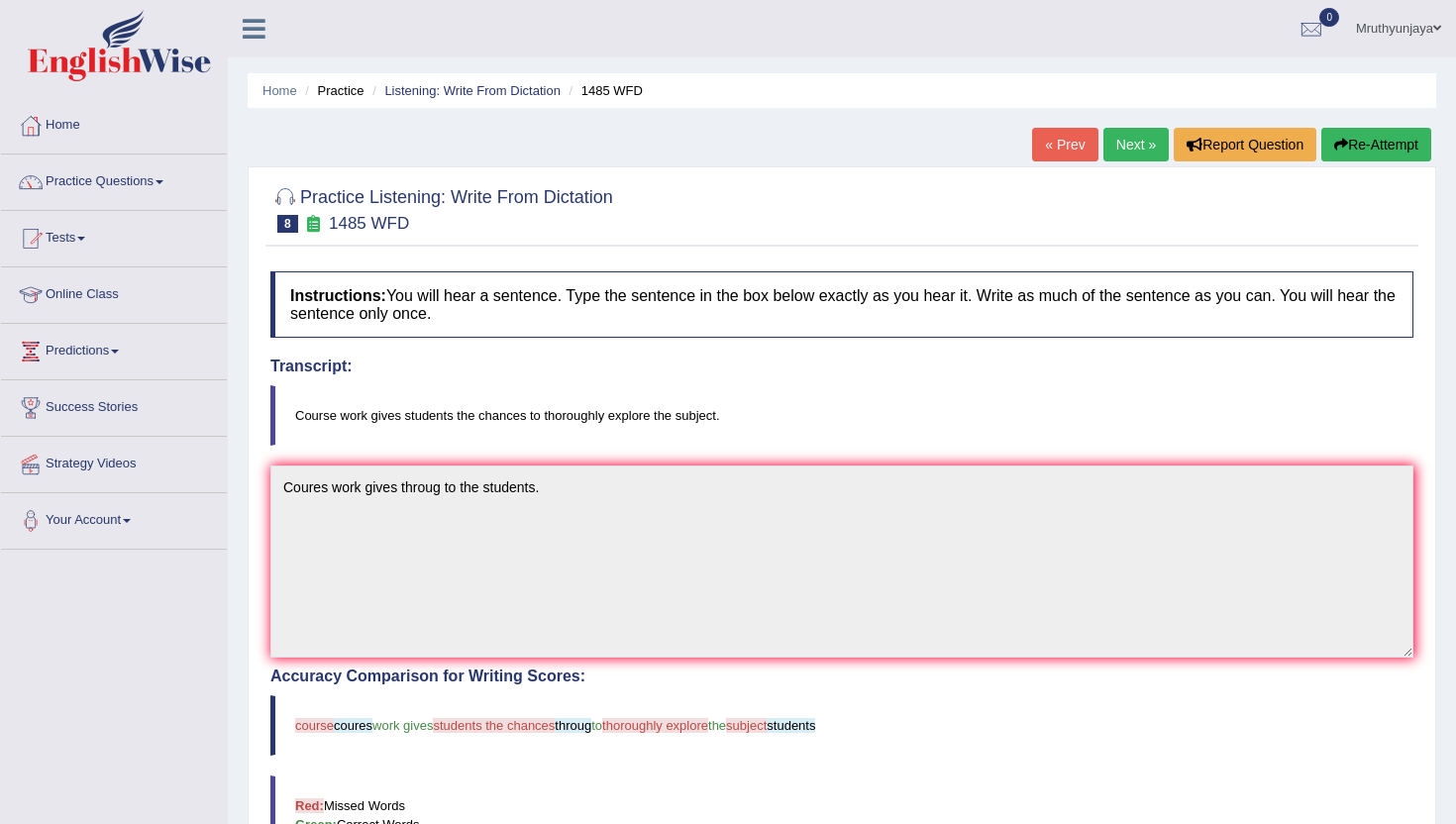 click on "Next »" at bounding box center [1136, 145] 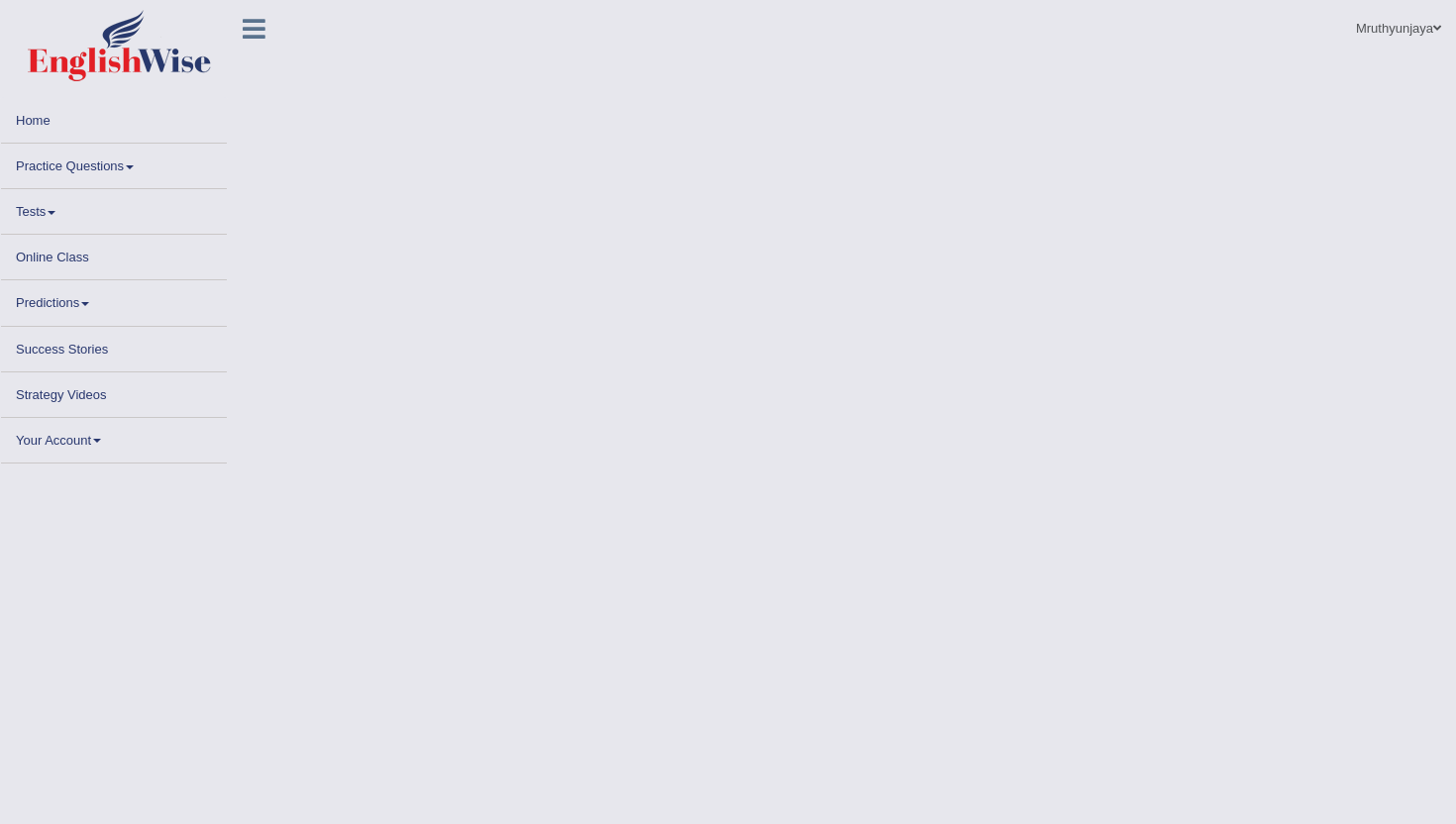 scroll, scrollTop: 0, scrollLeft: 0, axis: both 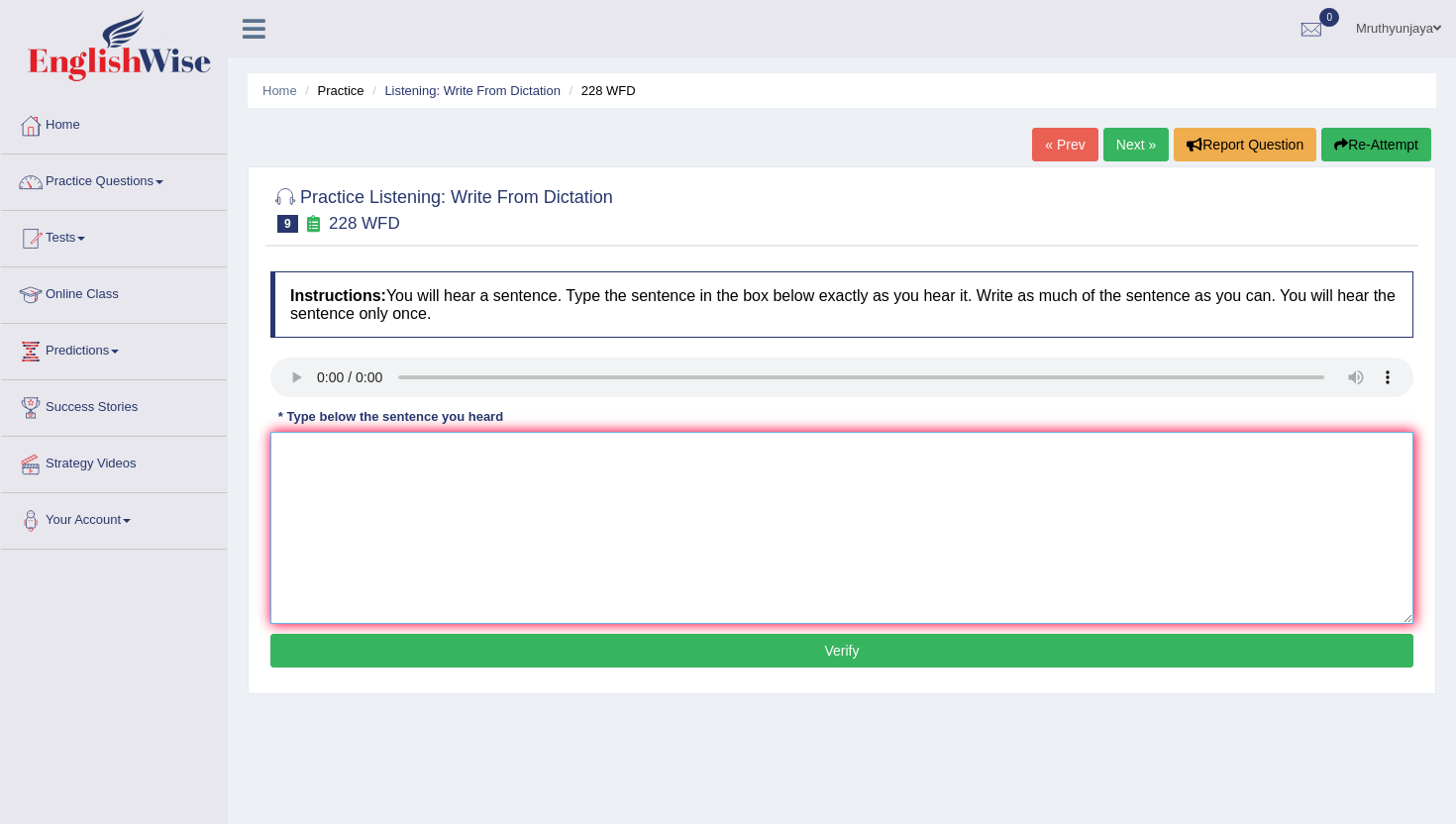 click at bounding box center [842, 528] 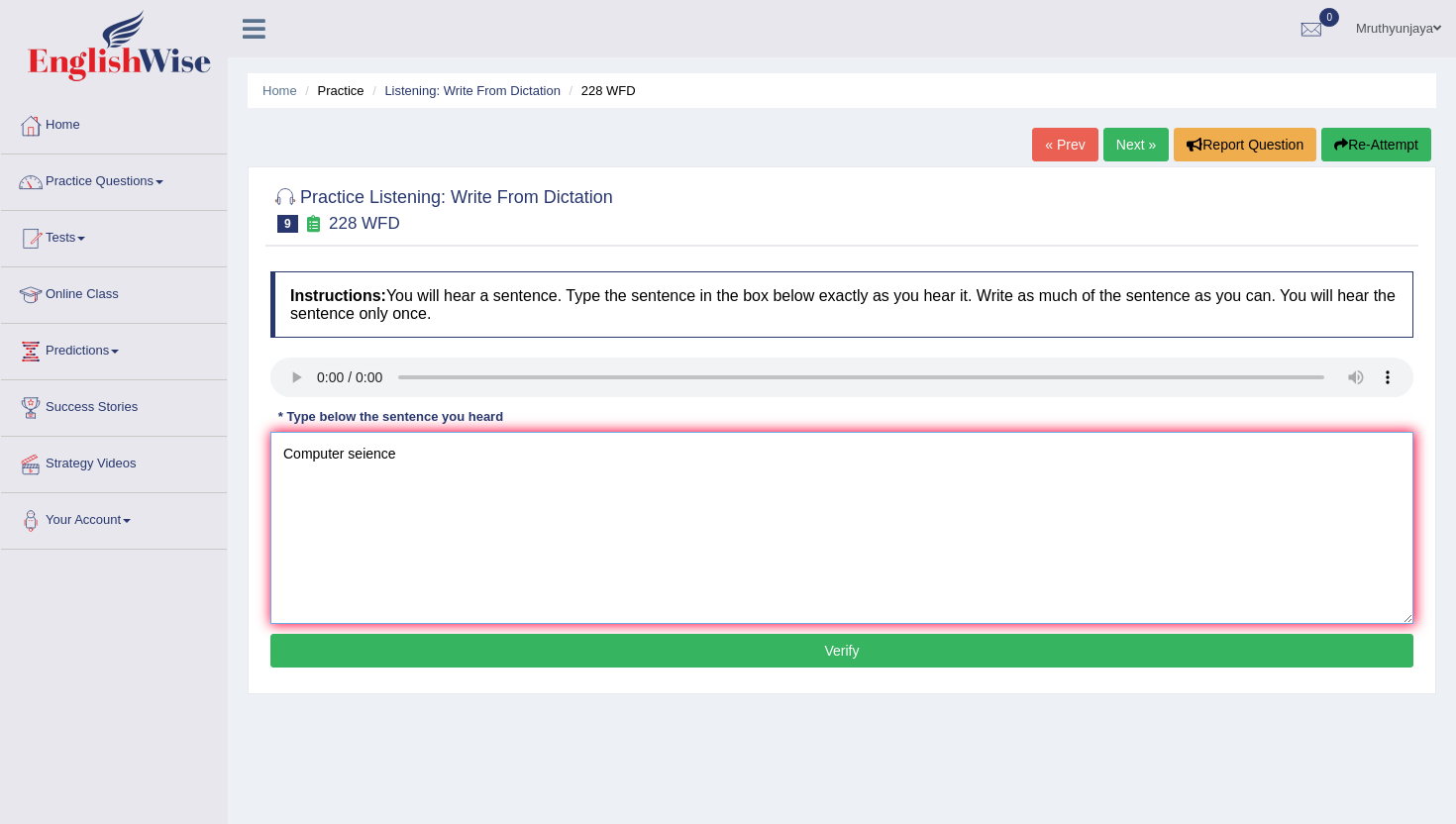 click on "Computer seience" at bounding box center (842, 528) 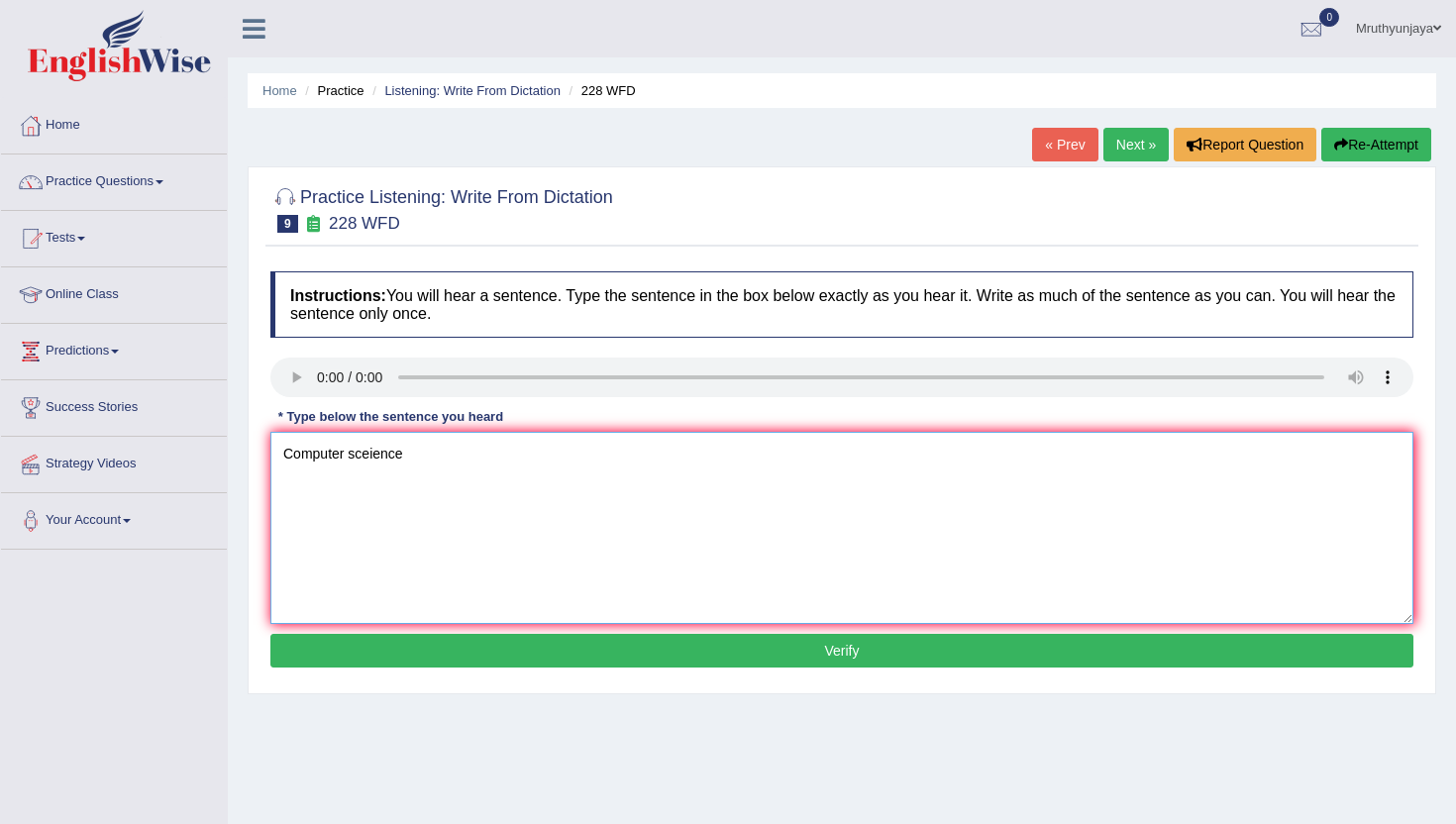click on "Computer sceience" at bounding box center [842, 528] 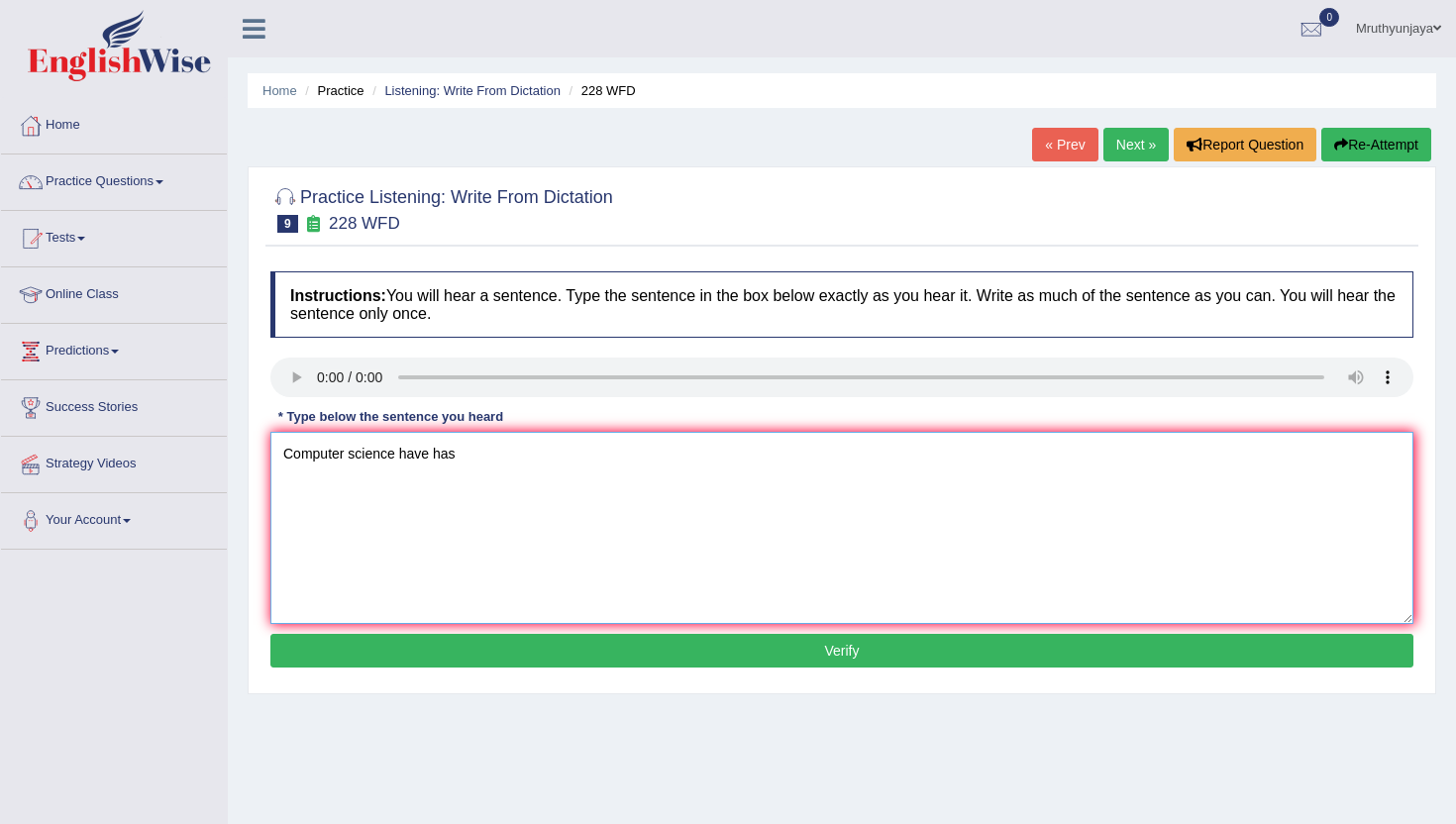 type on "Computer science have has" 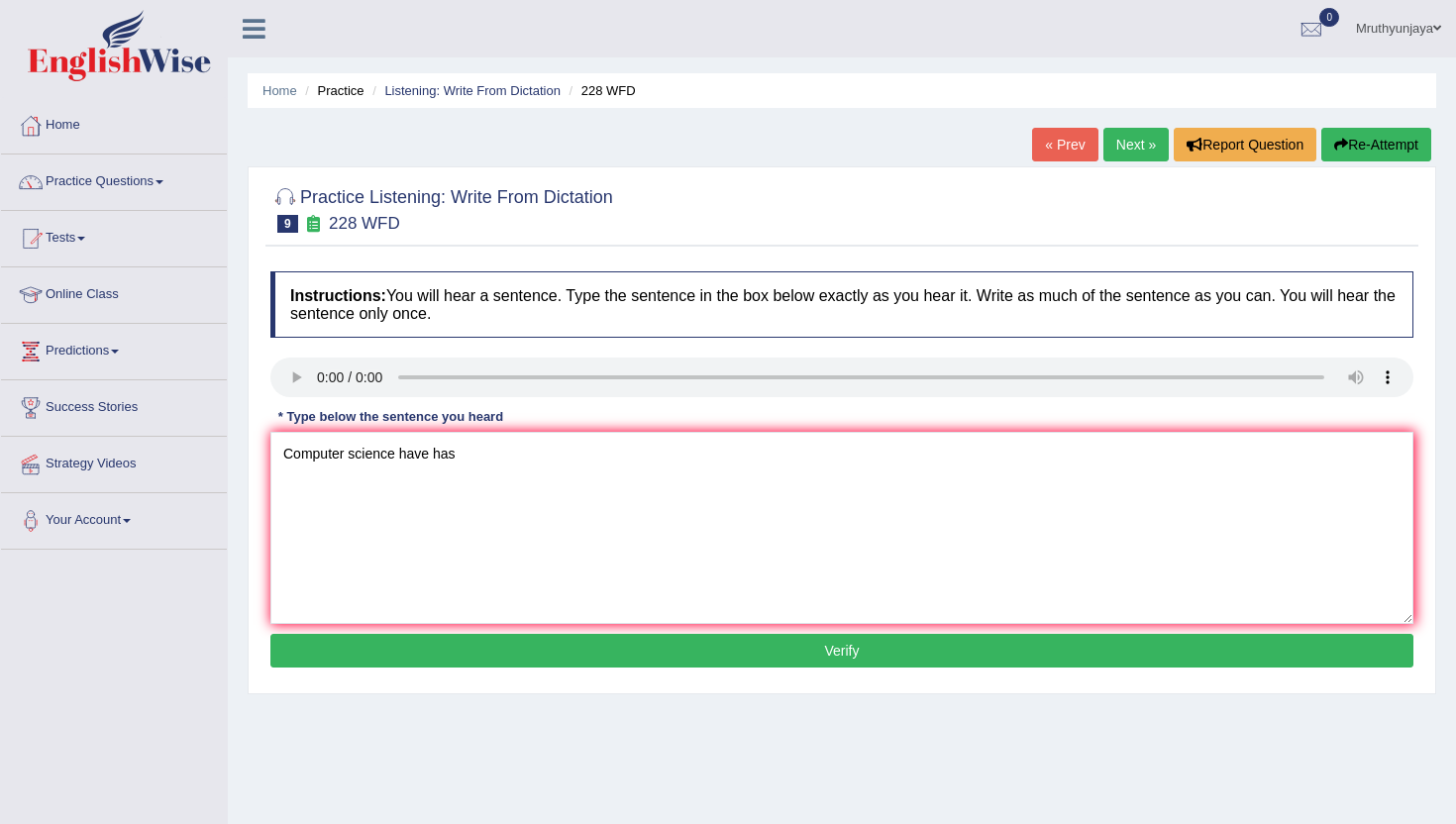 click on "Next »" at bounding box center (1136, 145) 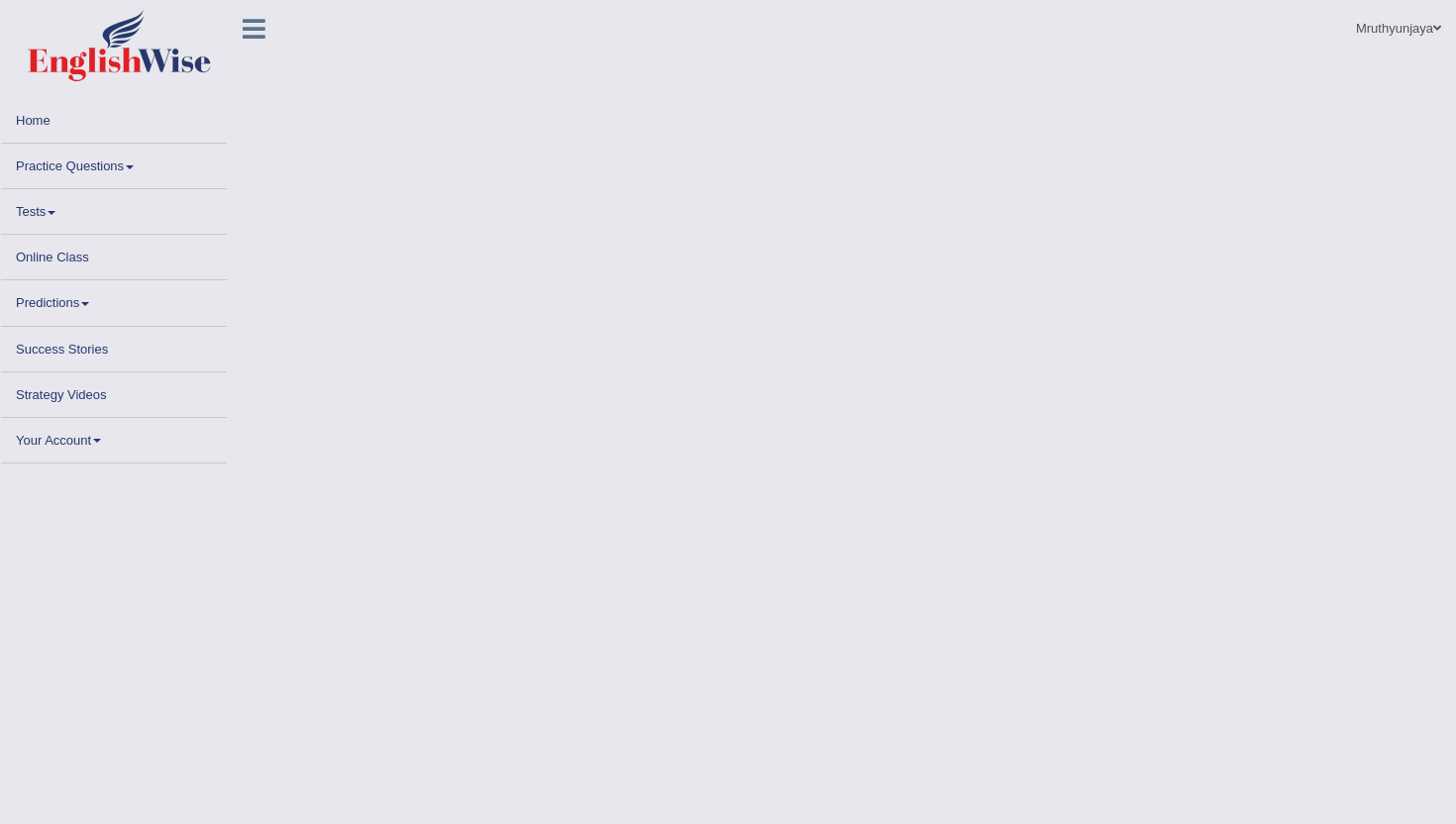 scroll, scrollTop: 0, scrollLeft: 0, axis: both 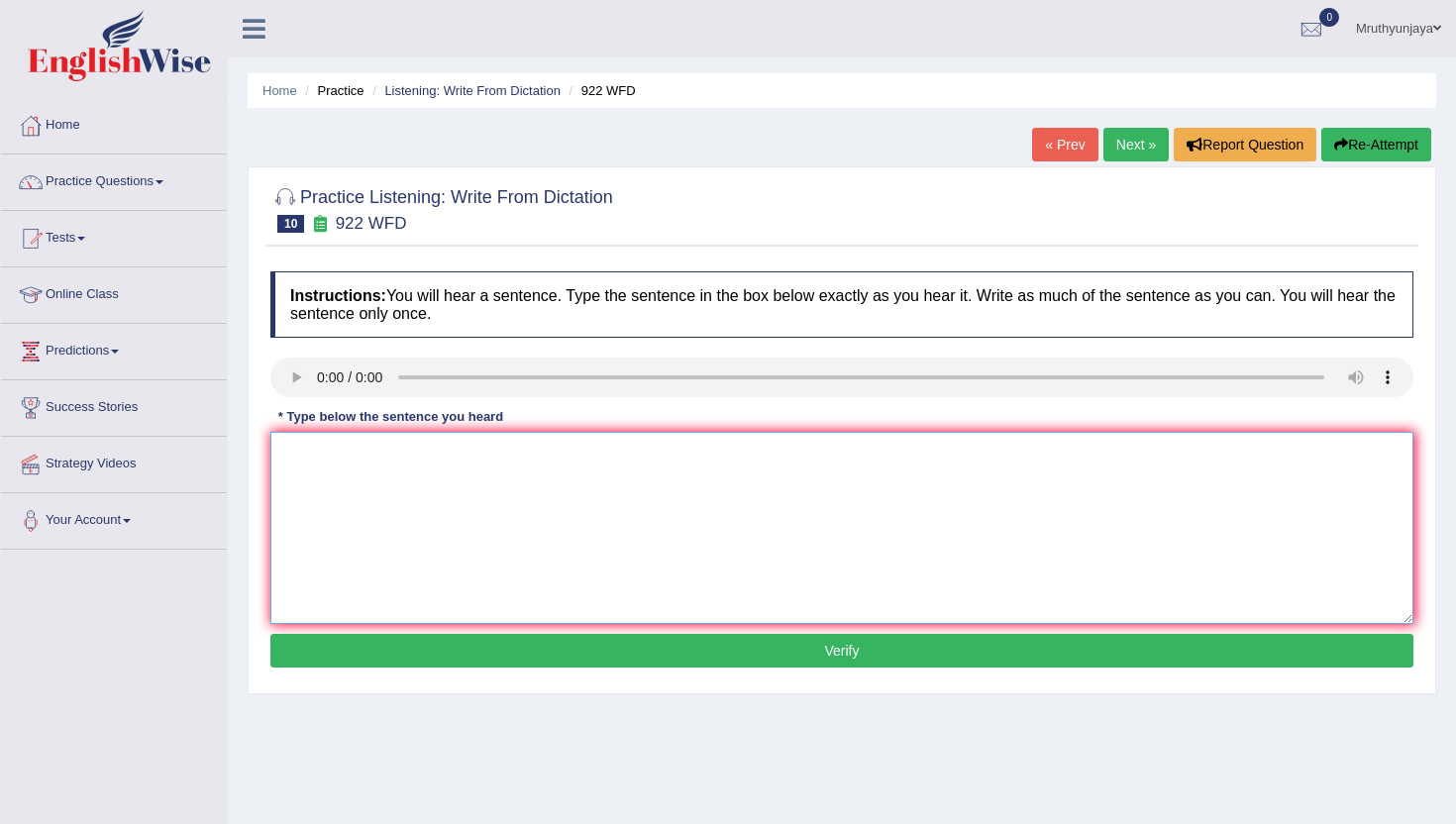 click at bounding box center (842, 528) 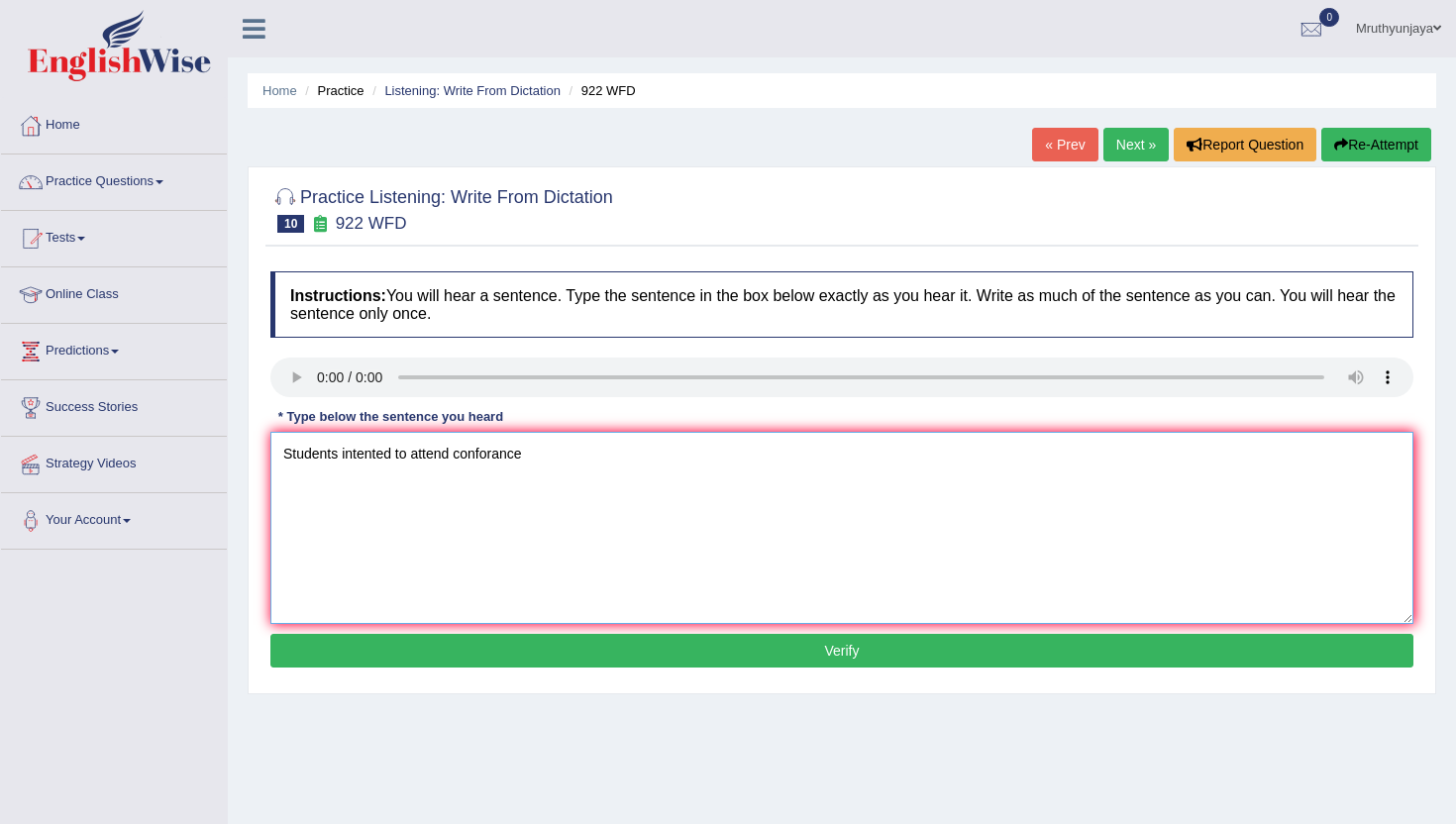 click on "Students intented to attend conforance" at bounding box center (842, 528) 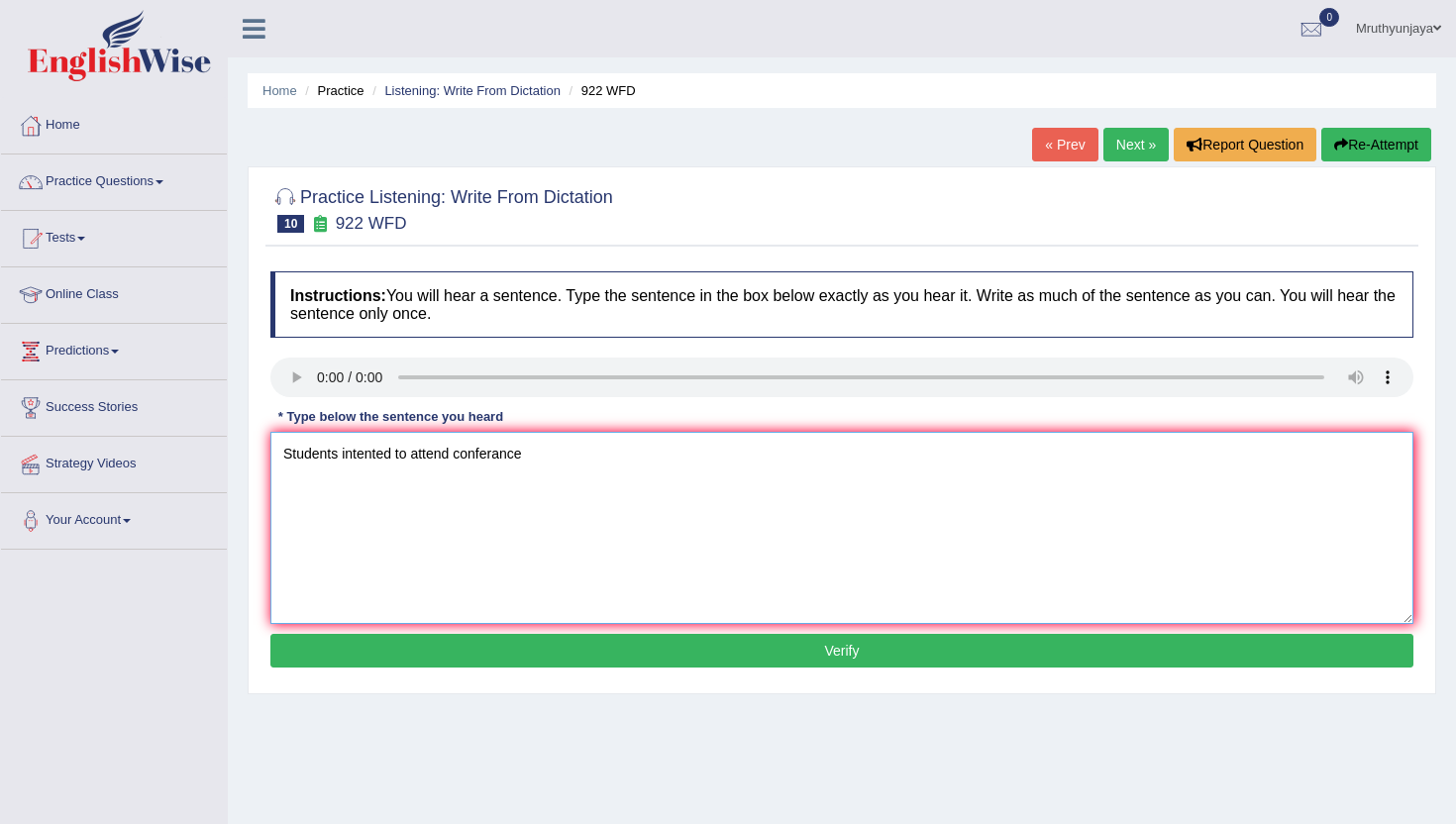 click on "Students intented to attend conferance" at bounding box center [842, 528] 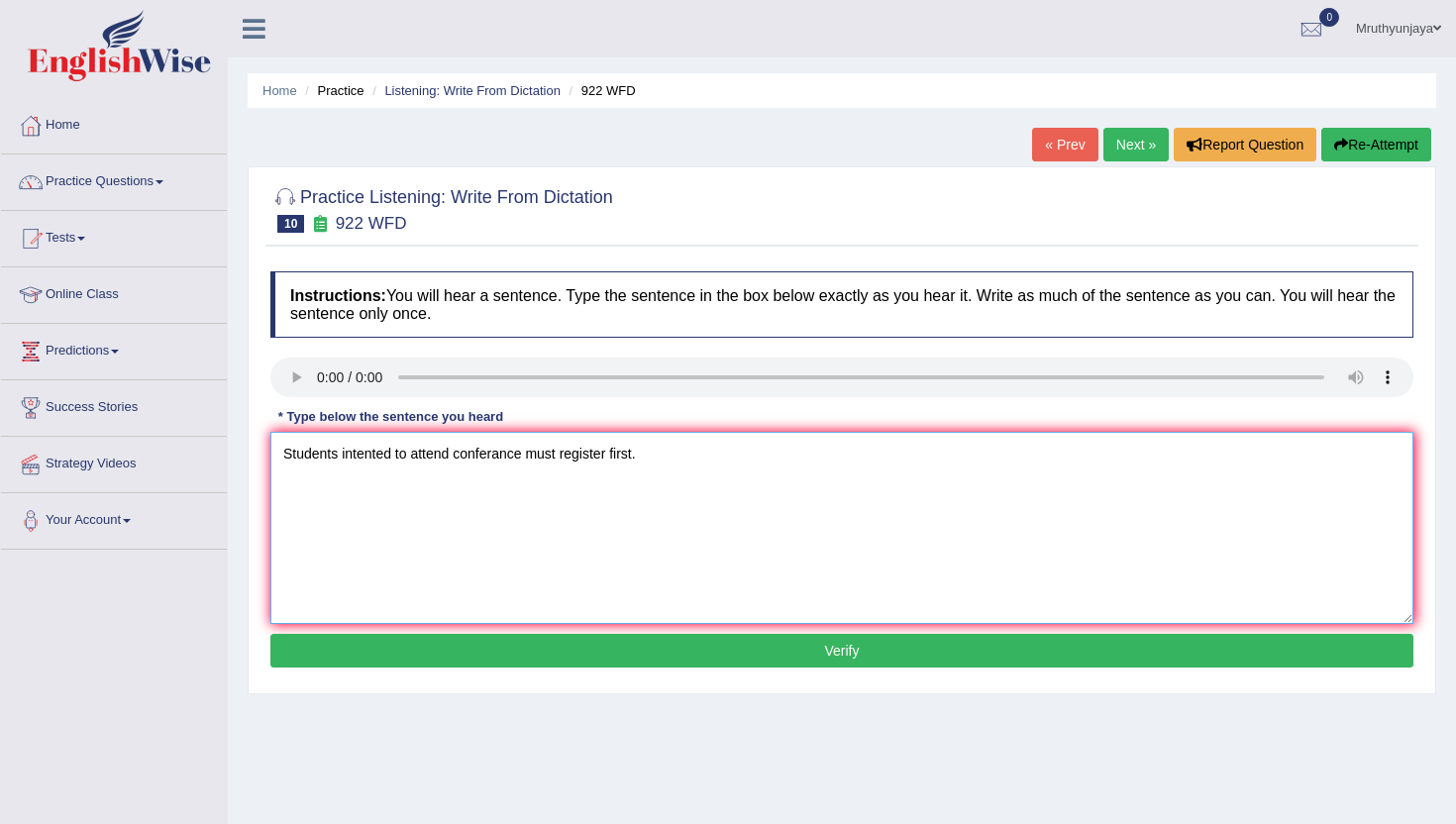 click on "Students intented to attend conferance must register first." at bounding box center [842, 528] 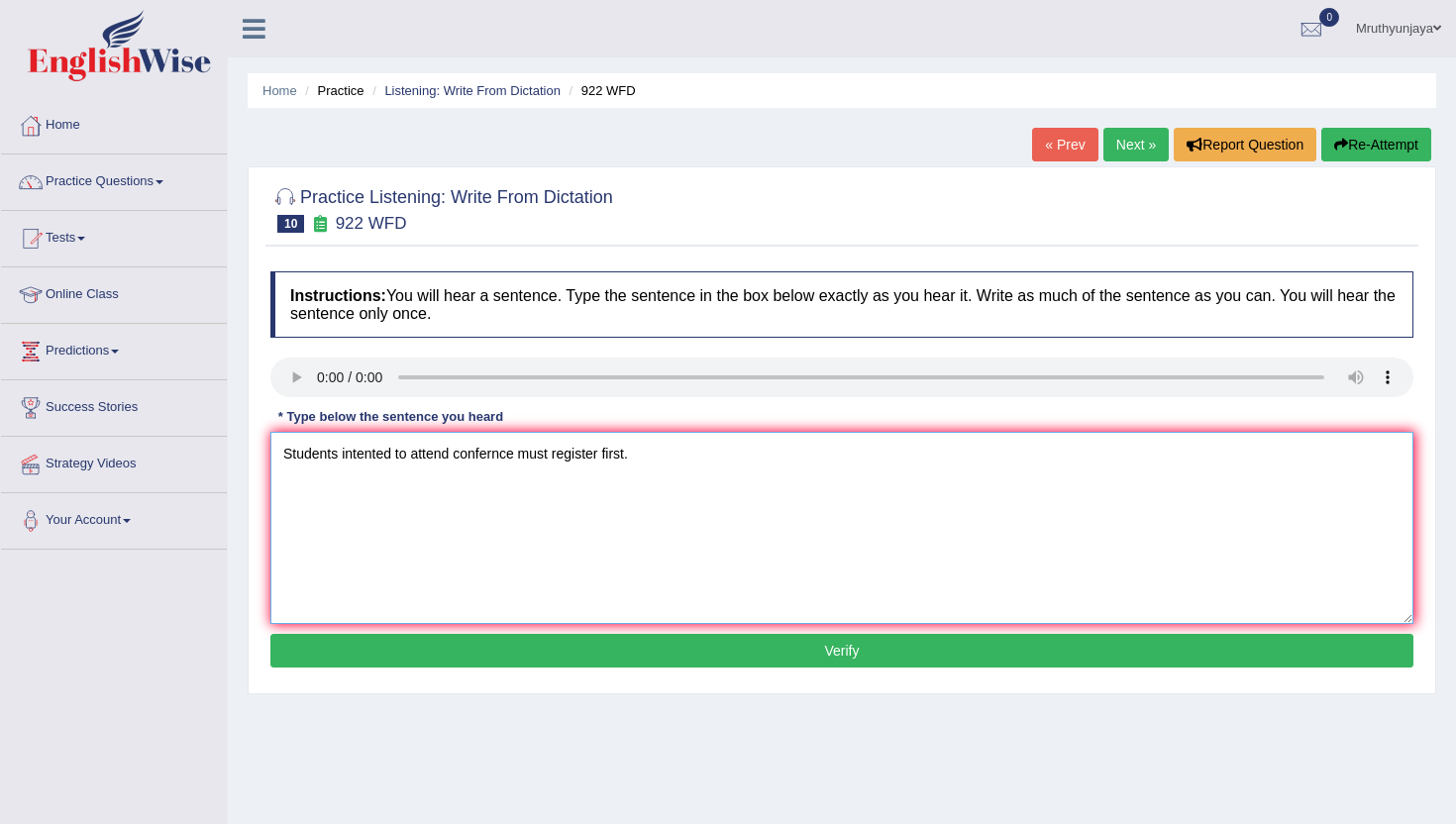 click on "Students intented to attend confernce must register first." at bounding box center (842, 528) 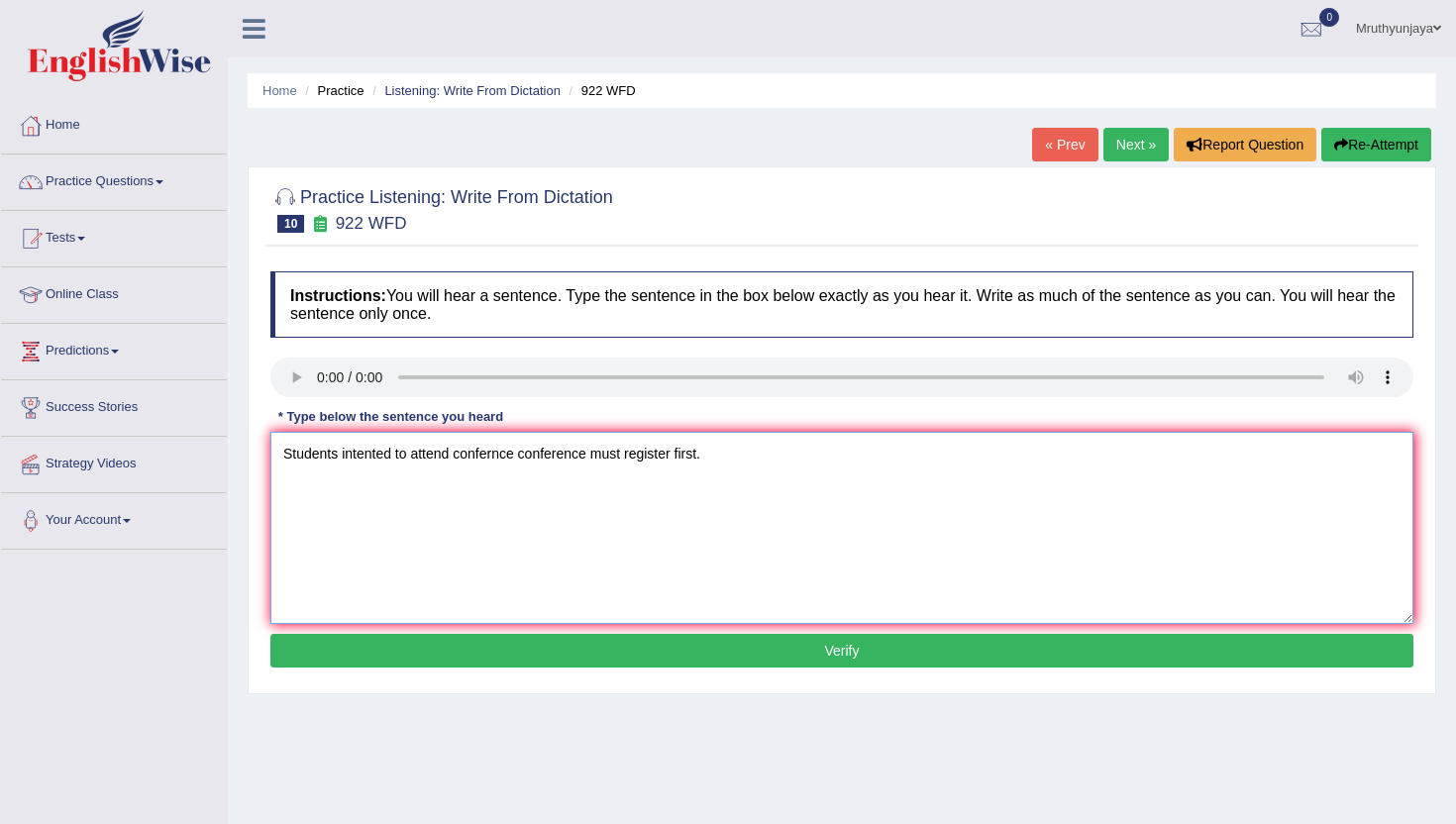 type on "Students intented to attend confernce conference must register first." 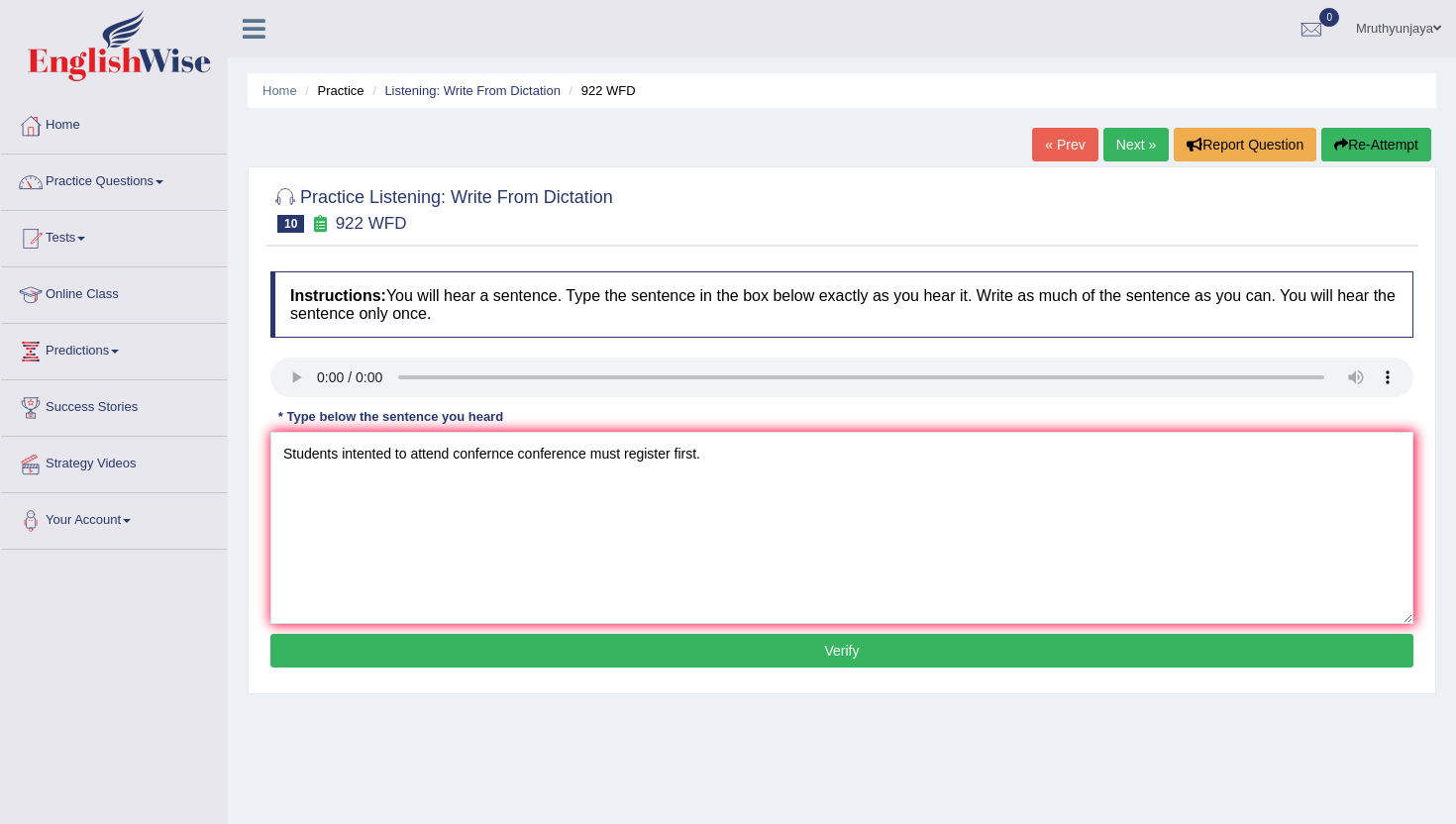 click on "Verify" at bounding box center (842, 651) 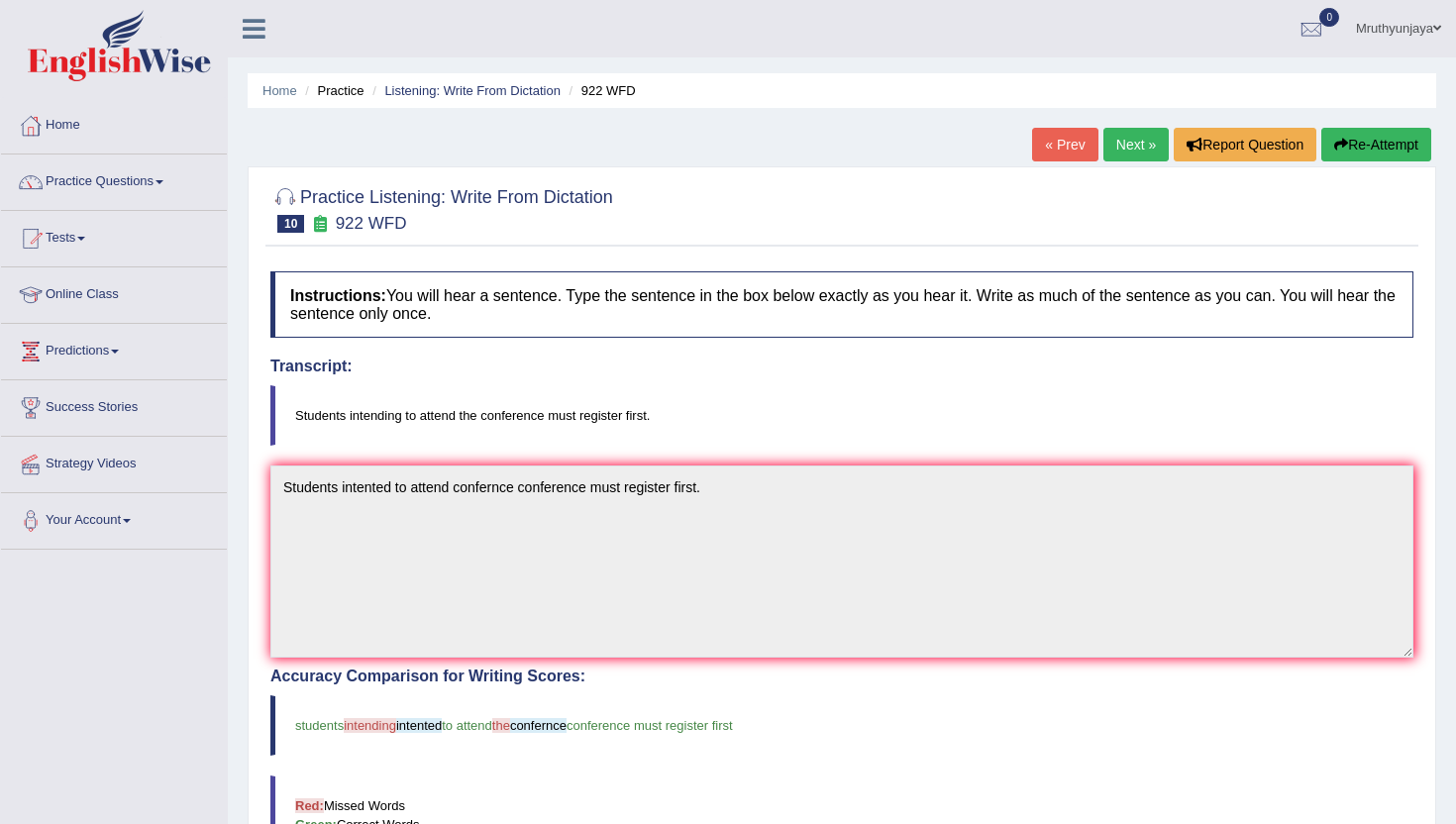 scroll, scrollTop: 2, scrollLeft: 0, axis: vertical 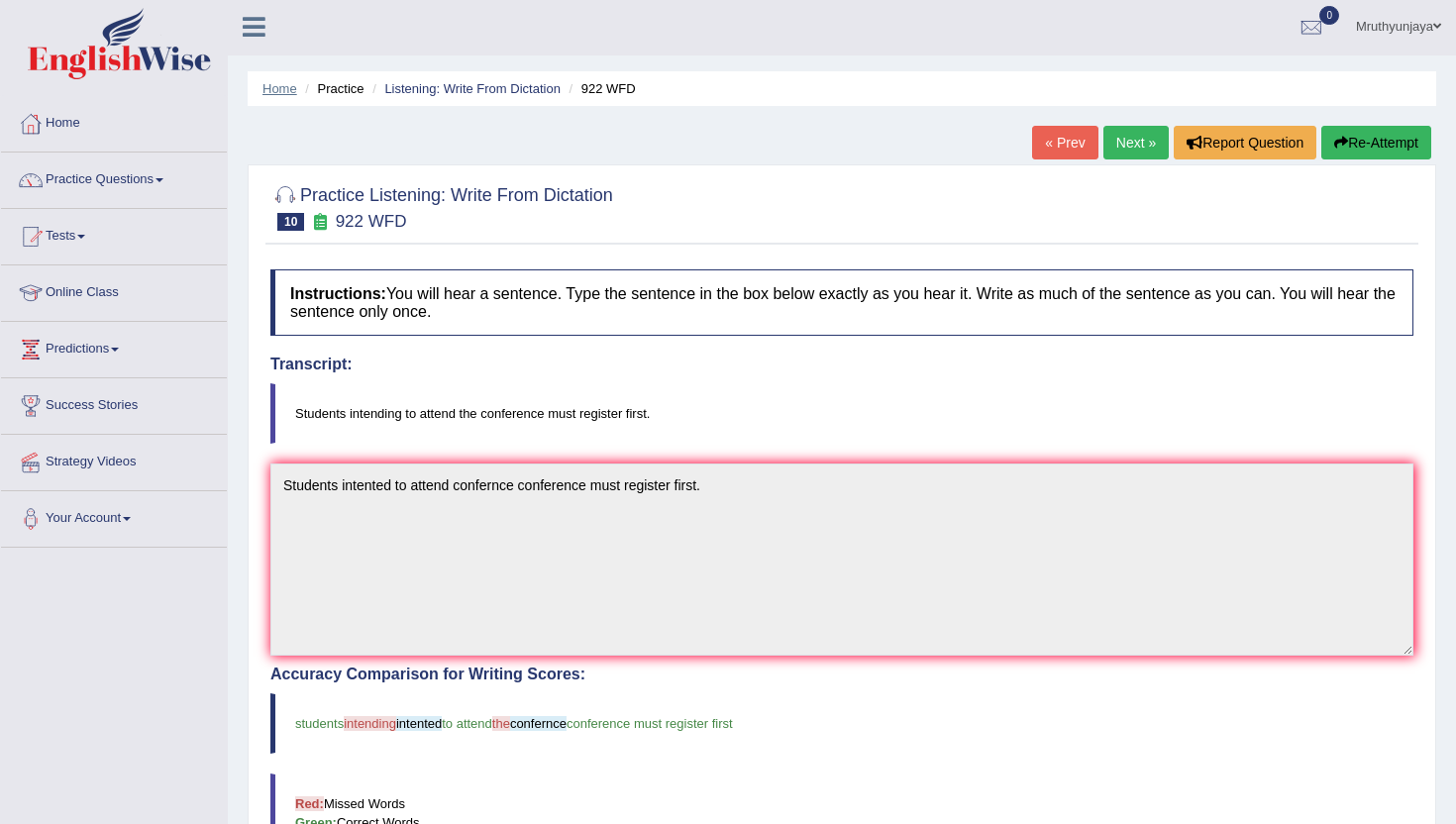 click on "Home" at bounding box center (279, 88) 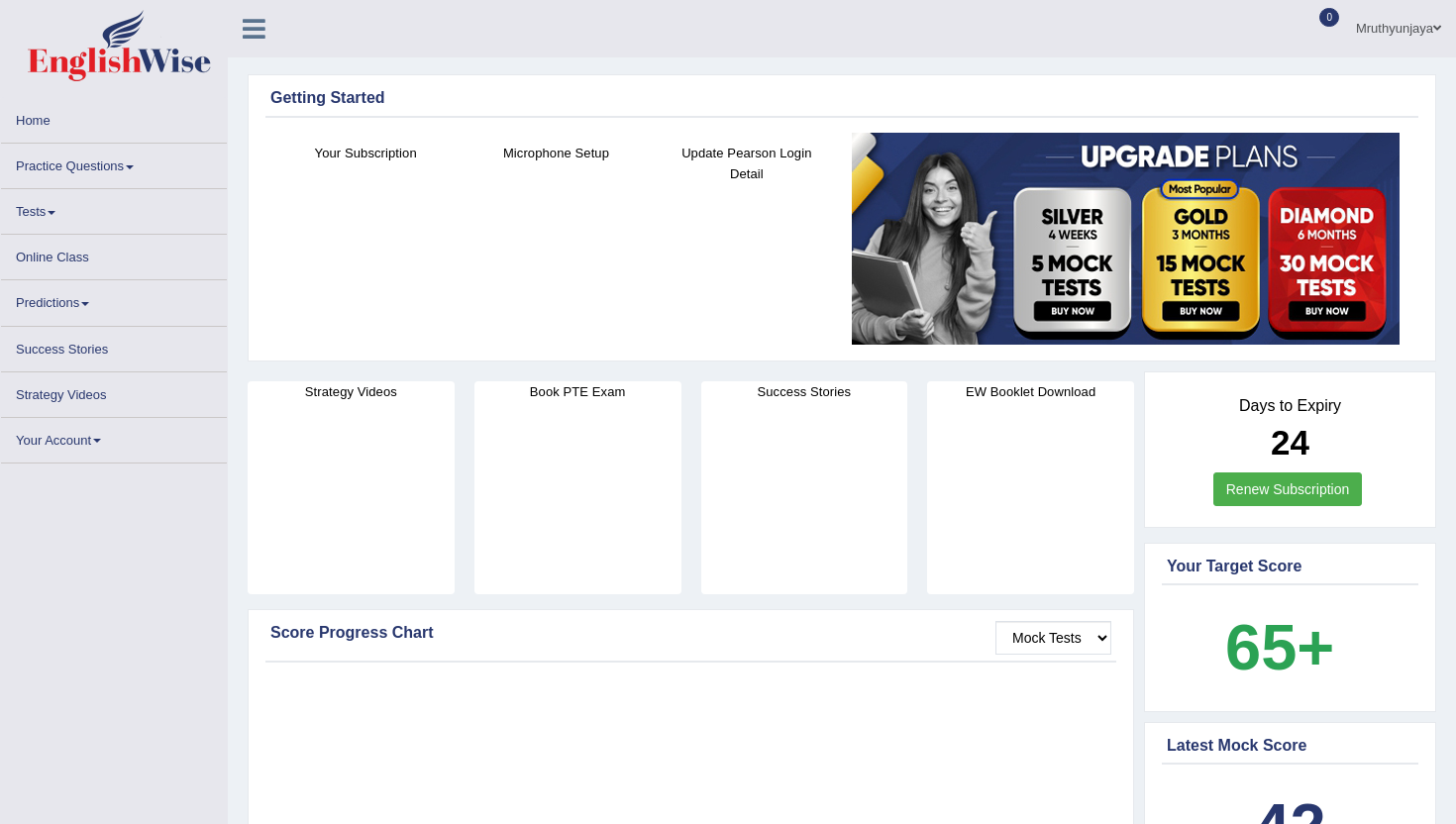scroll, scrollTop: 0, scrollLeft: 0, axis: both 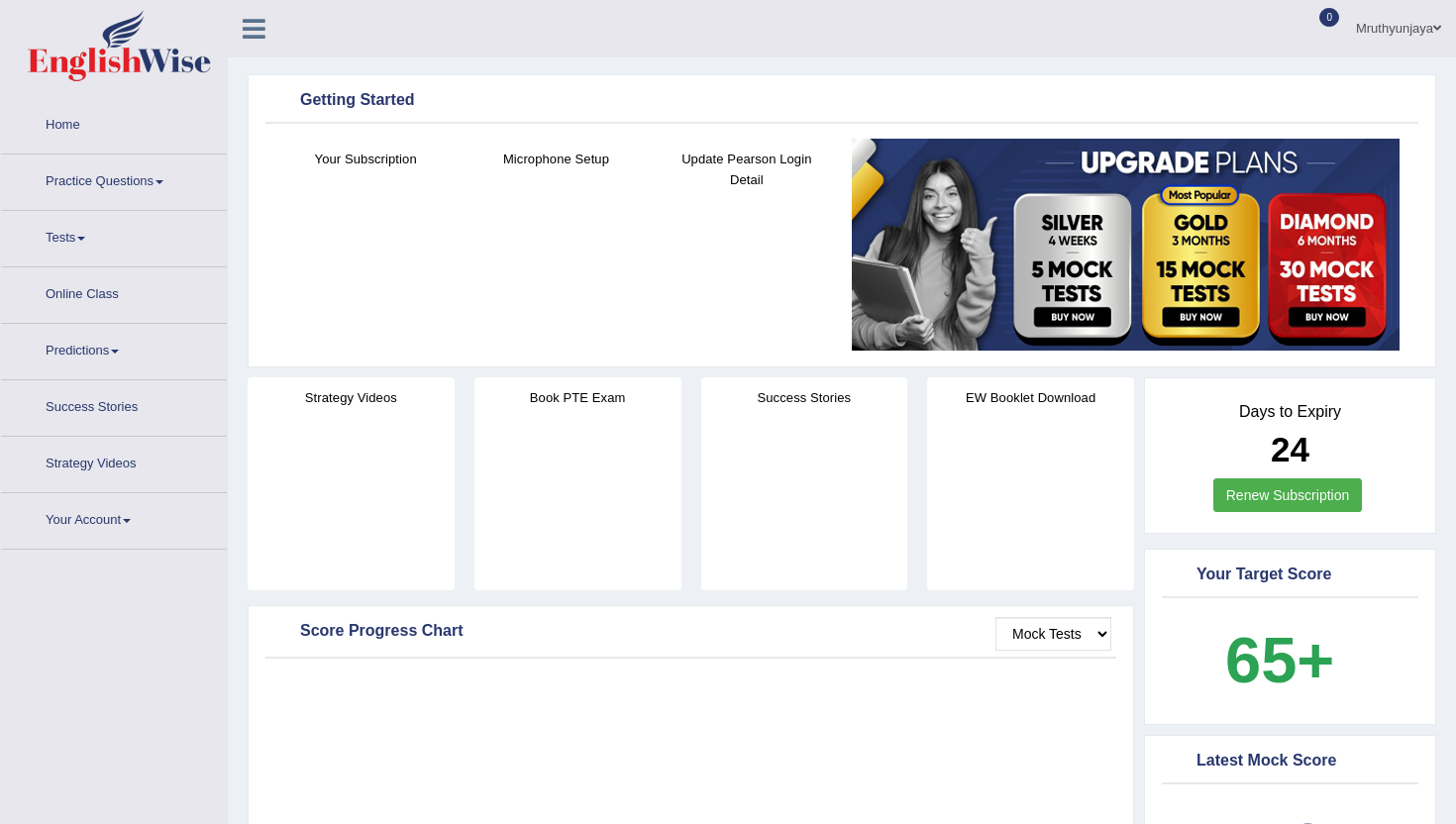 click on "Home
Practice Questions   Speaking Practice Read Aloud
Repeat Sentence
Describe Image
Re-tell Lecture
Answer Short Question
Summarize Group Discussion
Respond To A Situation
Writing Practice  Summarize Written Text
Write Essay
Reading Practice  Reading & Writing: Fill In The Blanks
Choose Multiple Answers
Re-order Paragraphs
Fill In The Blanks
Choose Single Answer
Listening Practice  Summarize Spoken Text
Highlight Incorrect Words
Highlight Correct Summary
Select Missing Word
Choose Single Answer
Choose Multiple Answers
Fill In The Blanks
Write From Dictation
Pronunciation
Tests  Take Practice Sectional Test
Take Mock Test
History
Online Class
Predictions  Latest Predictions
Success Stories
Strategy Videos
Your Account  Notifications
Microphone Setup
Change Password
Manage Subscription
Pearson Login Details
Update Profile" at bounding box center (114, 324) 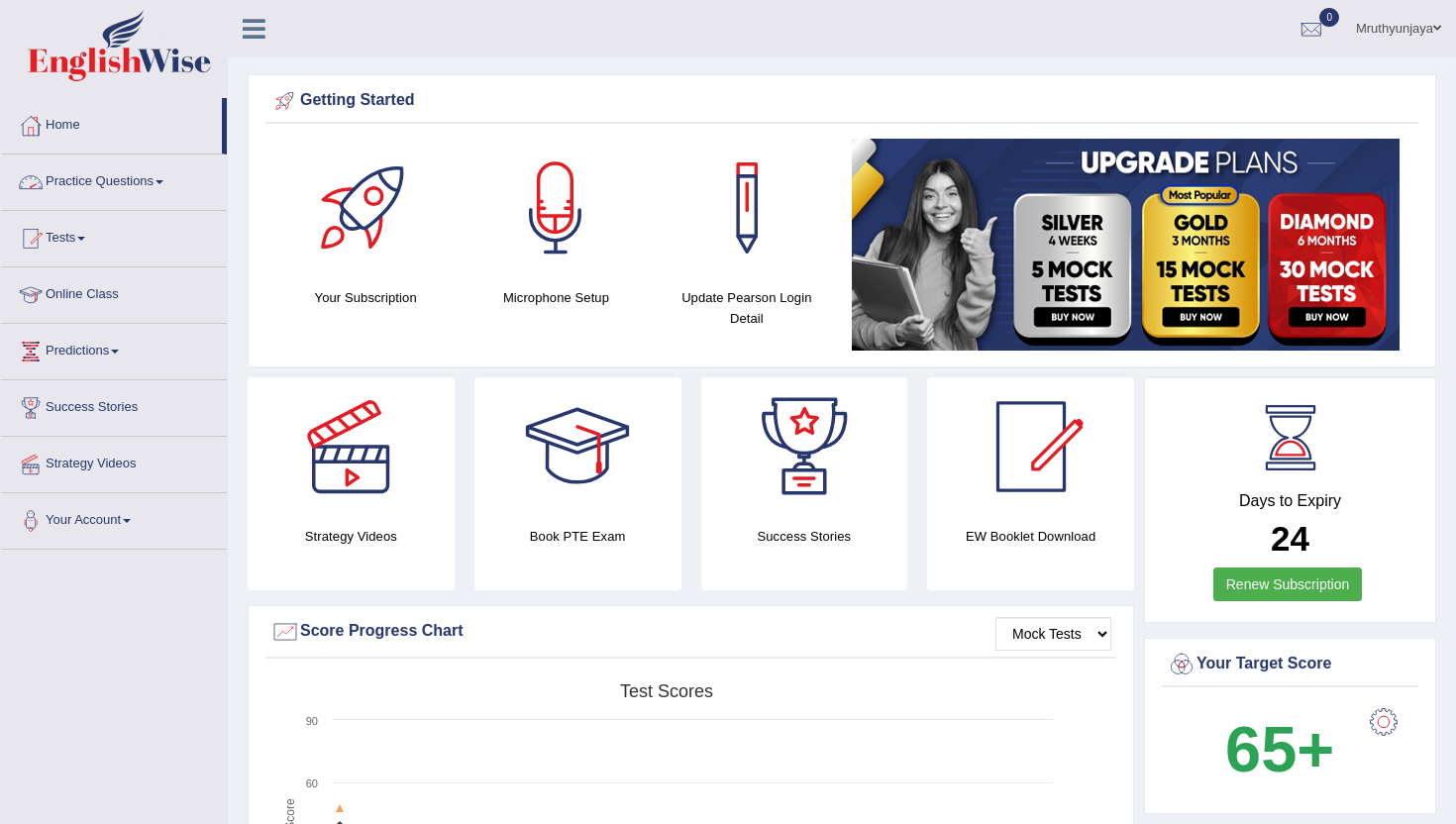 click on "Practice Questions" at bounding box center (114, 179) 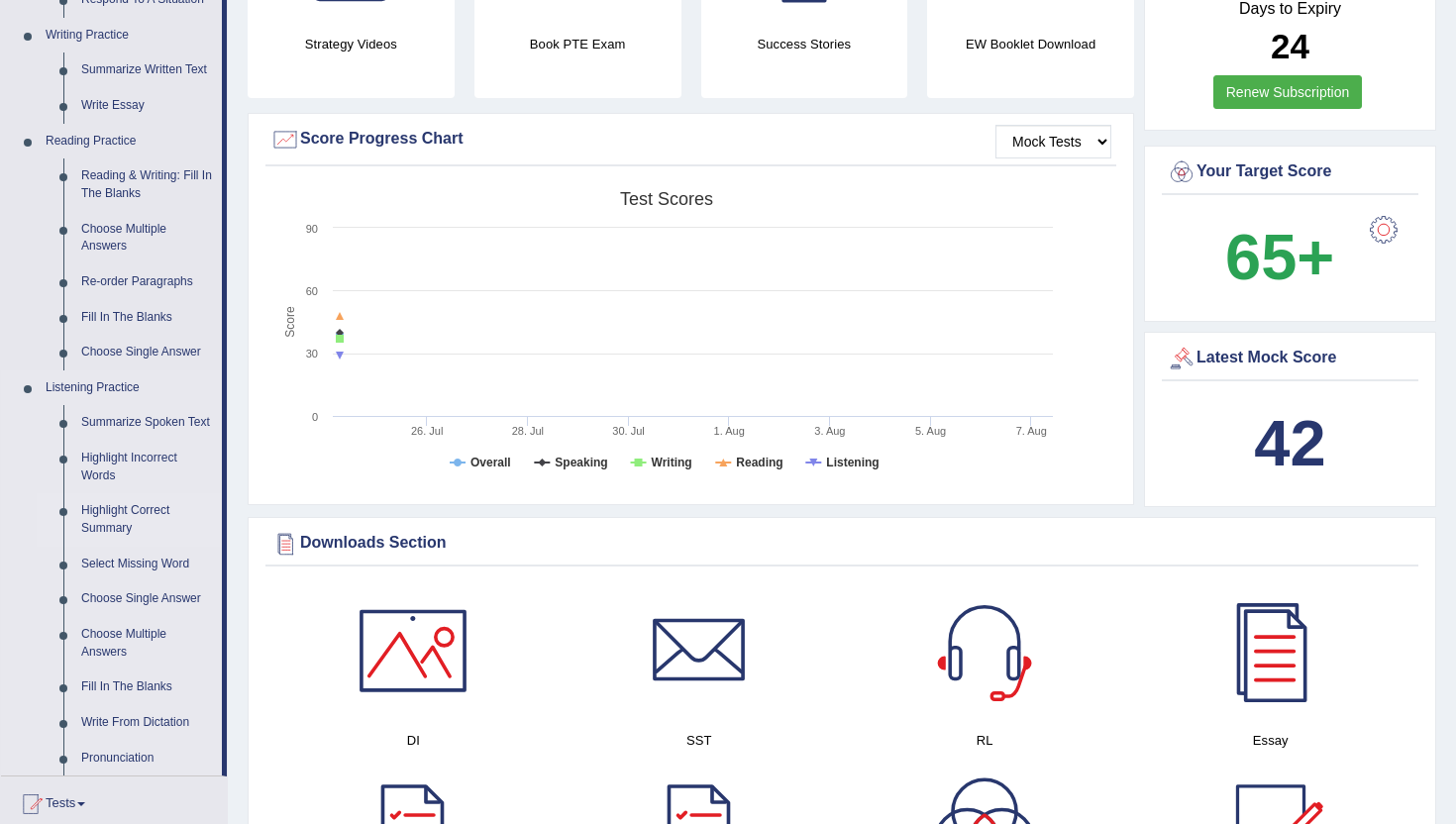 scroll, scrollTop: 513, scrollLeft: 0, axis: vertical 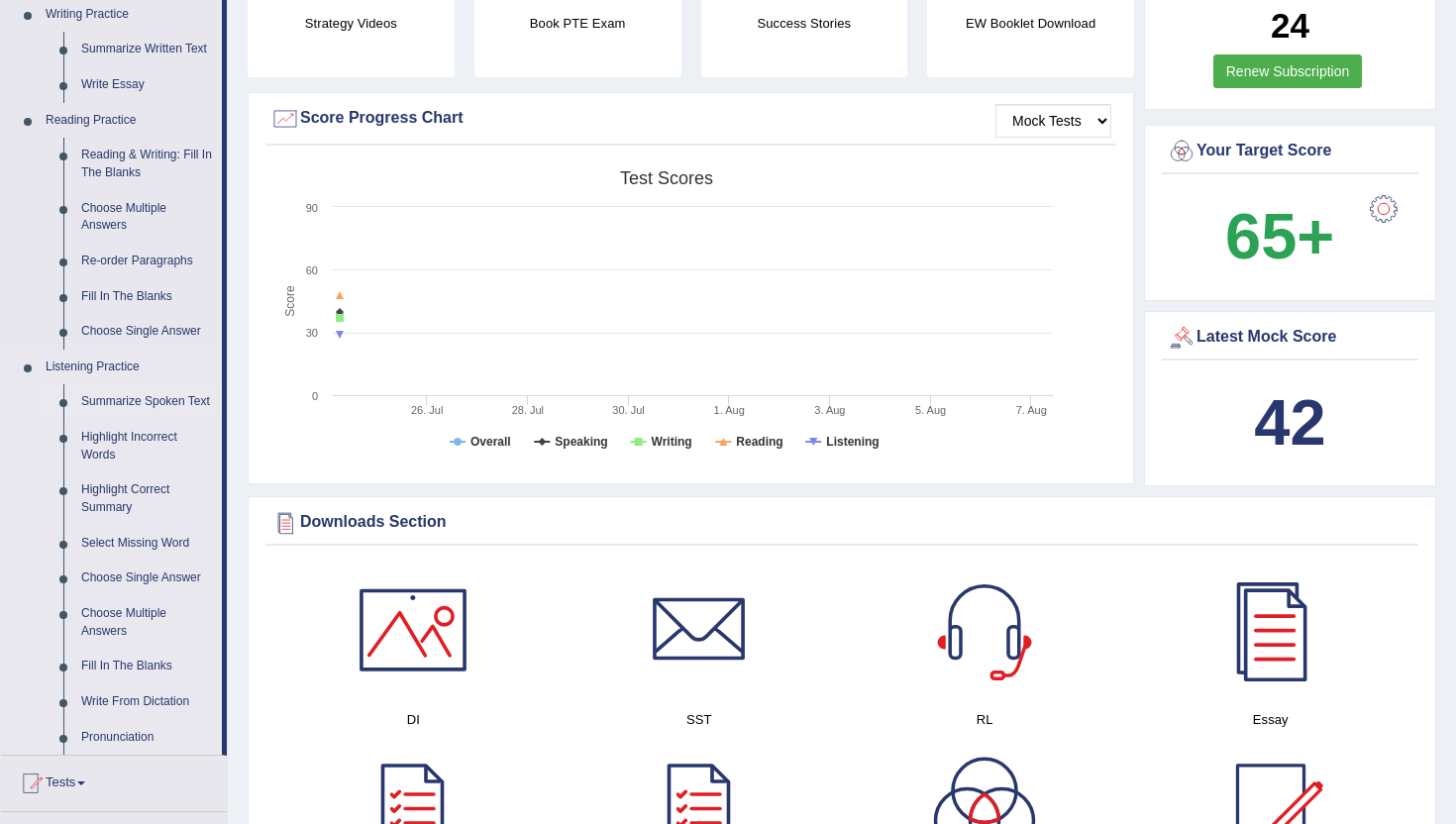 click on "Summarize Spoken Text" at bounding box center [147, 402] 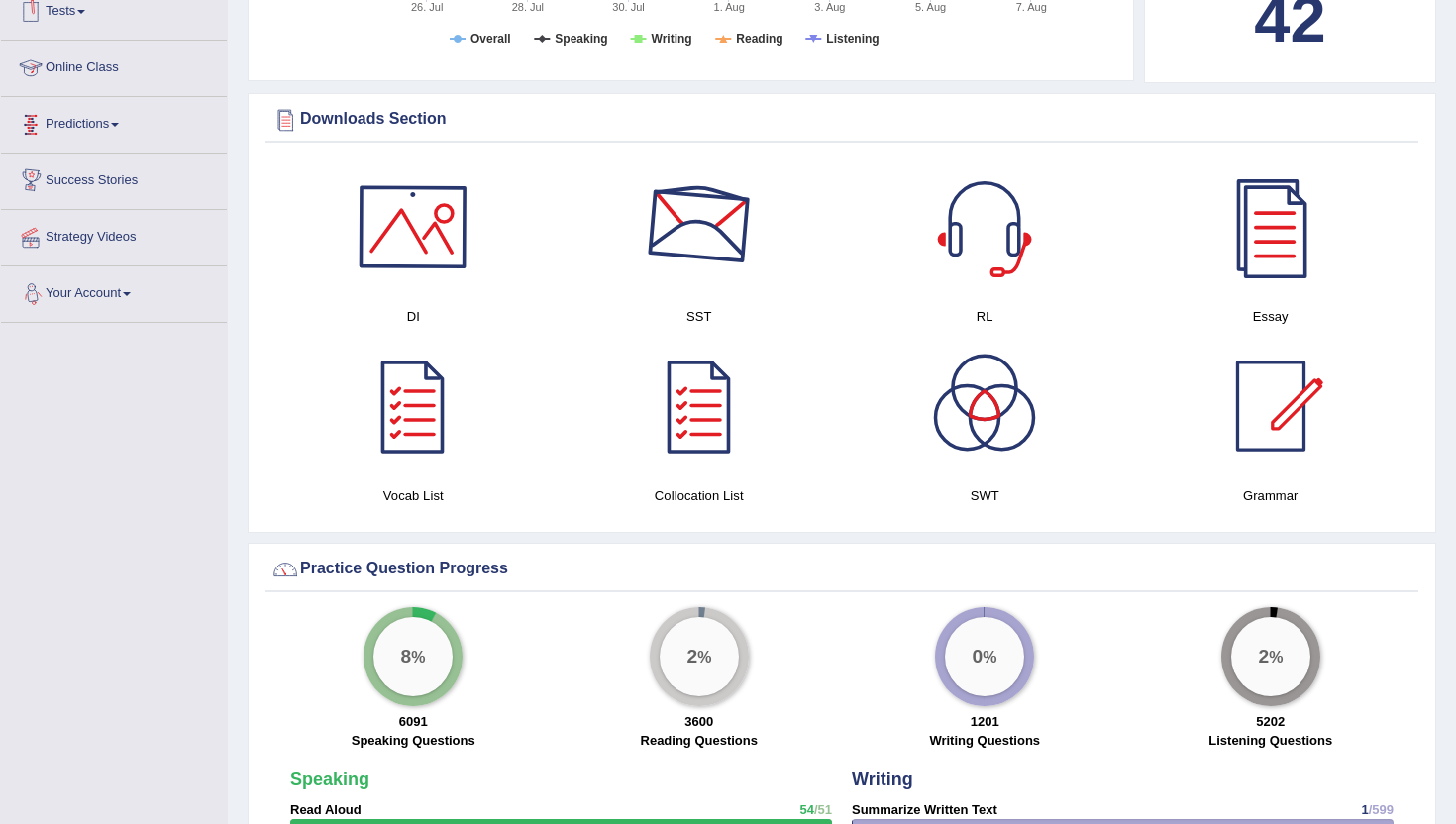 scroll, scrollTop: 972, scrollLeft: 0, axis: vertical 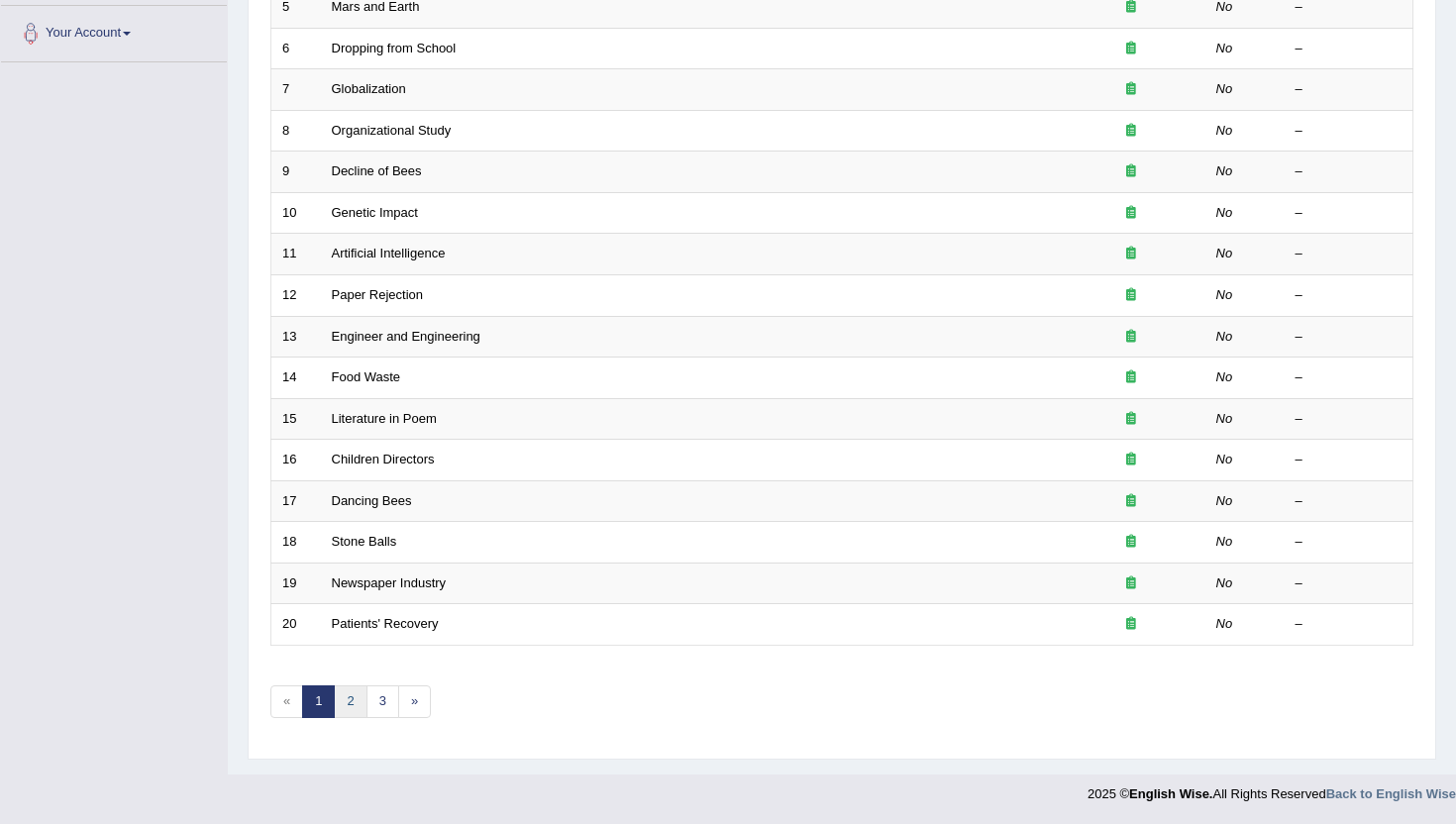 click on "2" at bounding box center [350, 701] 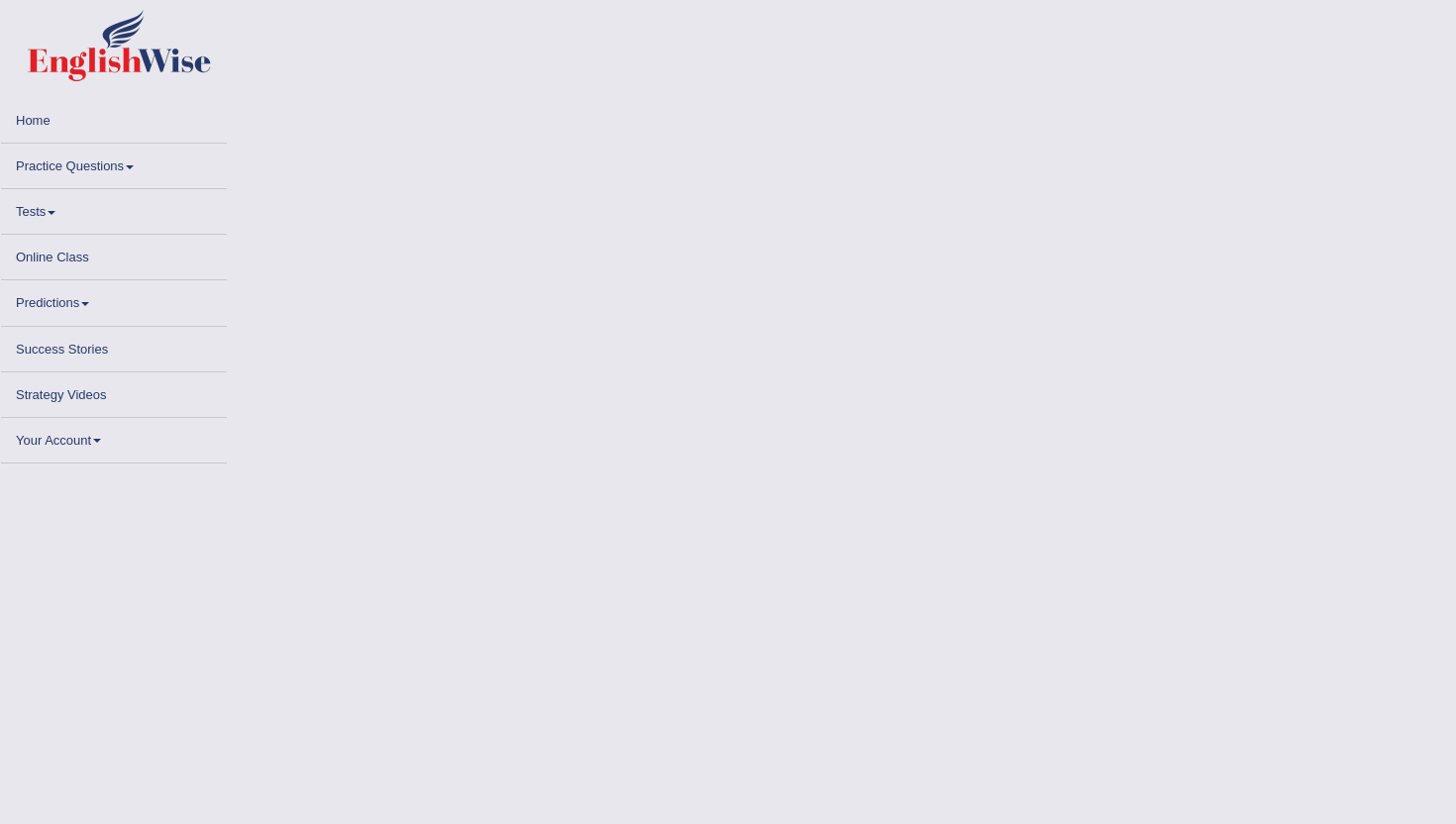 scroll, scrollTop: 0, scrollLeft: 0, axis: both 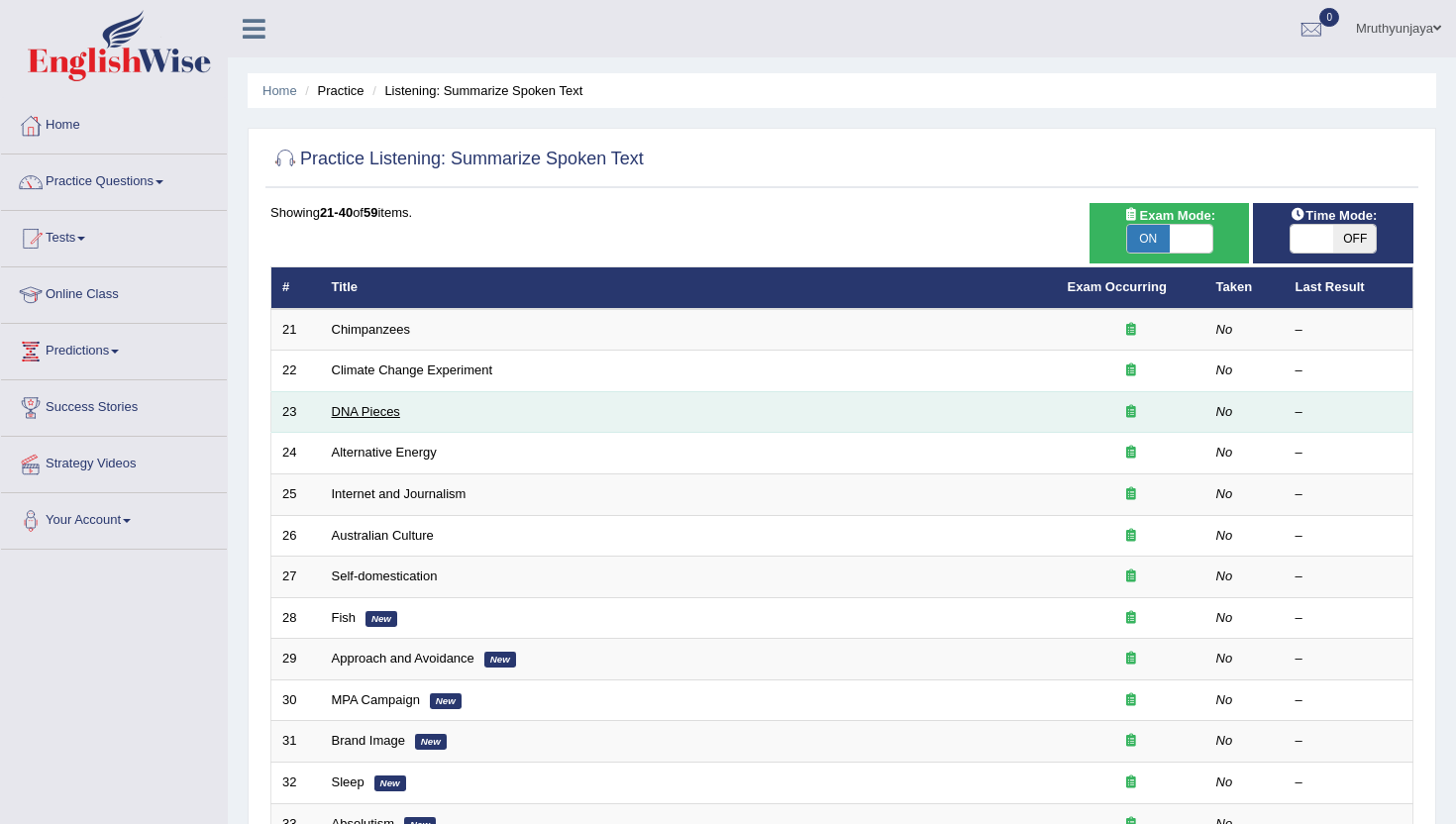 click on "DNA Pieces" at bounding box center (365, 411) 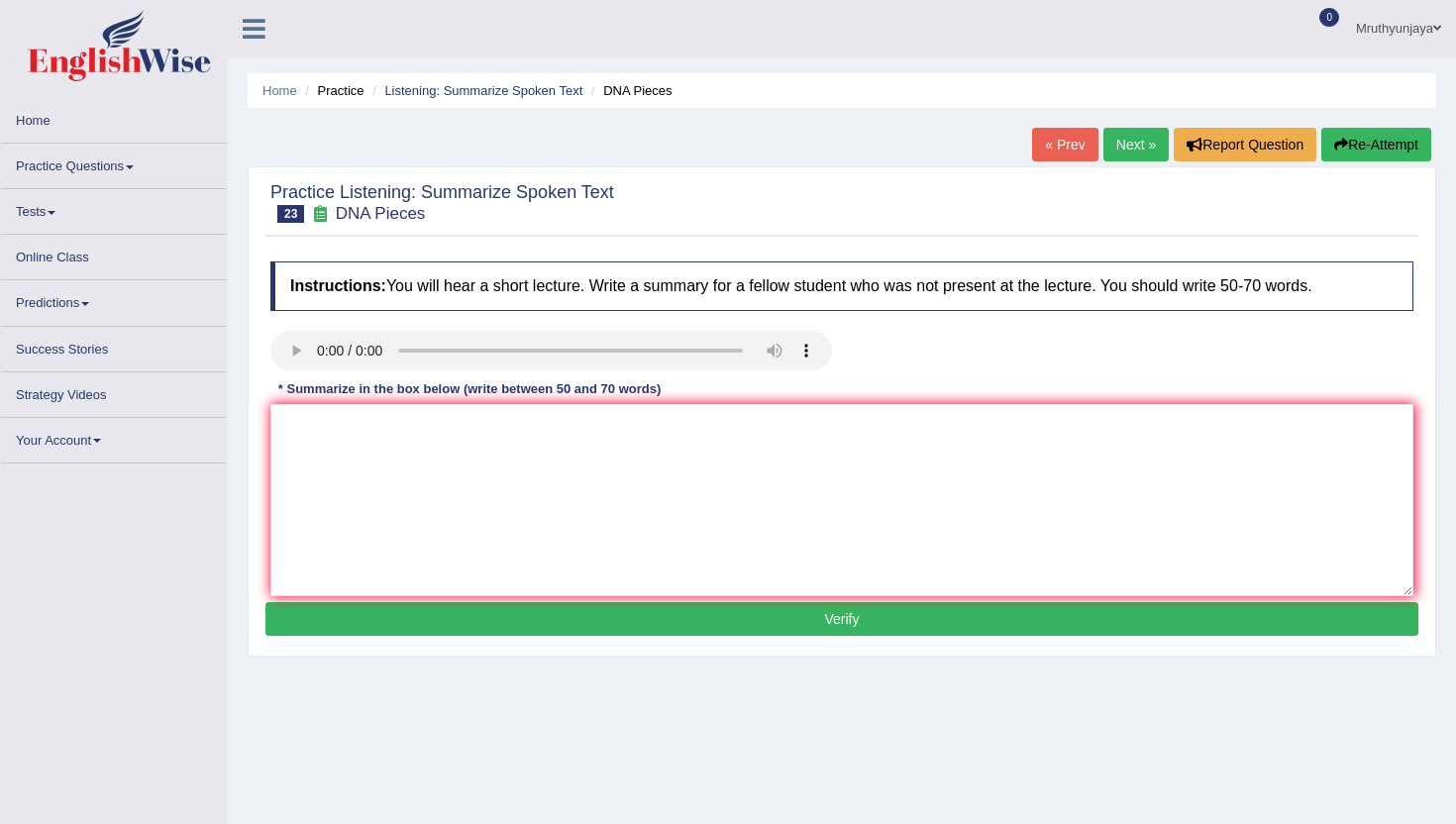 scroll, scrollTop: 0, scrollLeft: 0, axis: both 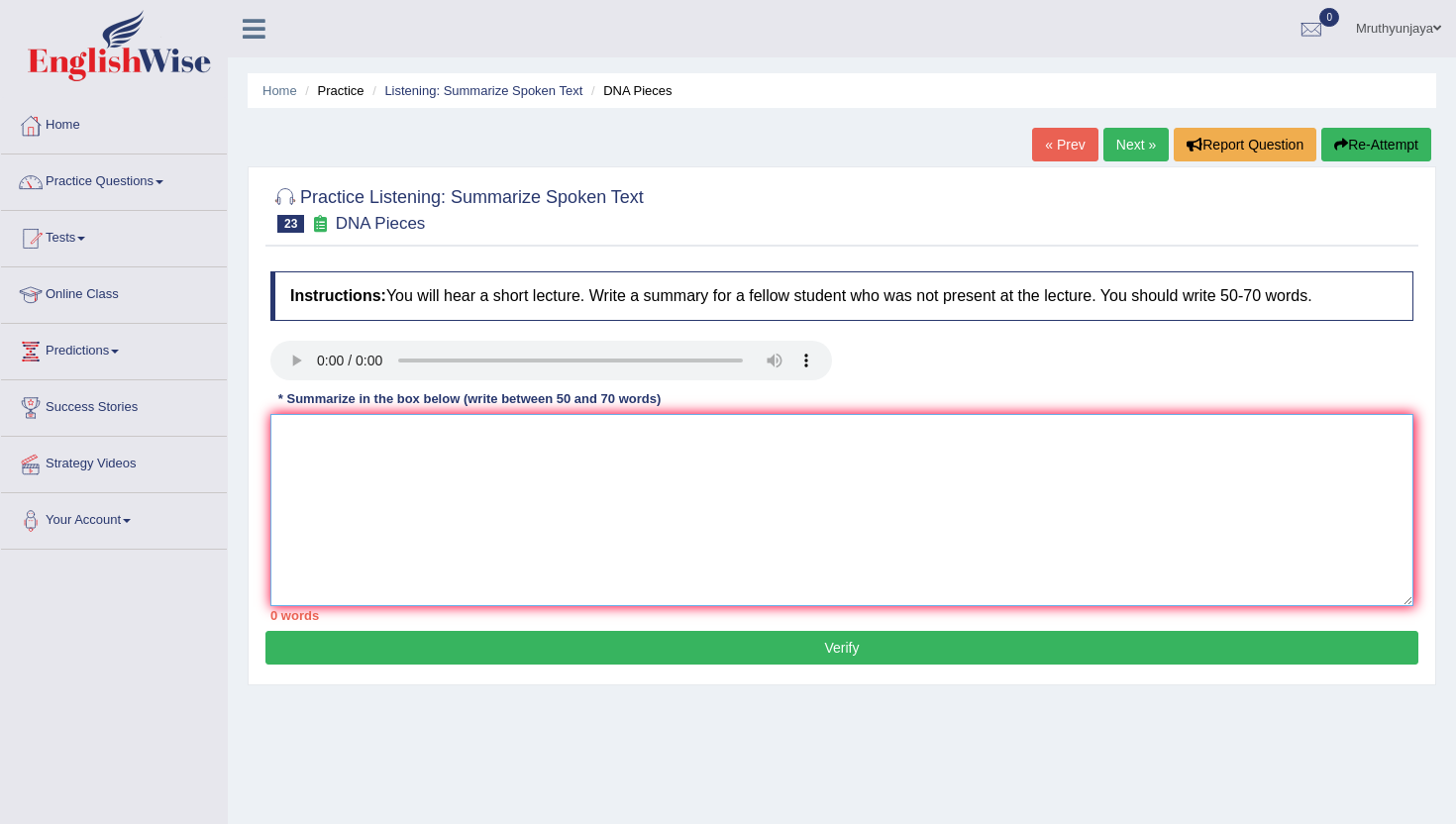click at bounding box center [842, 510] 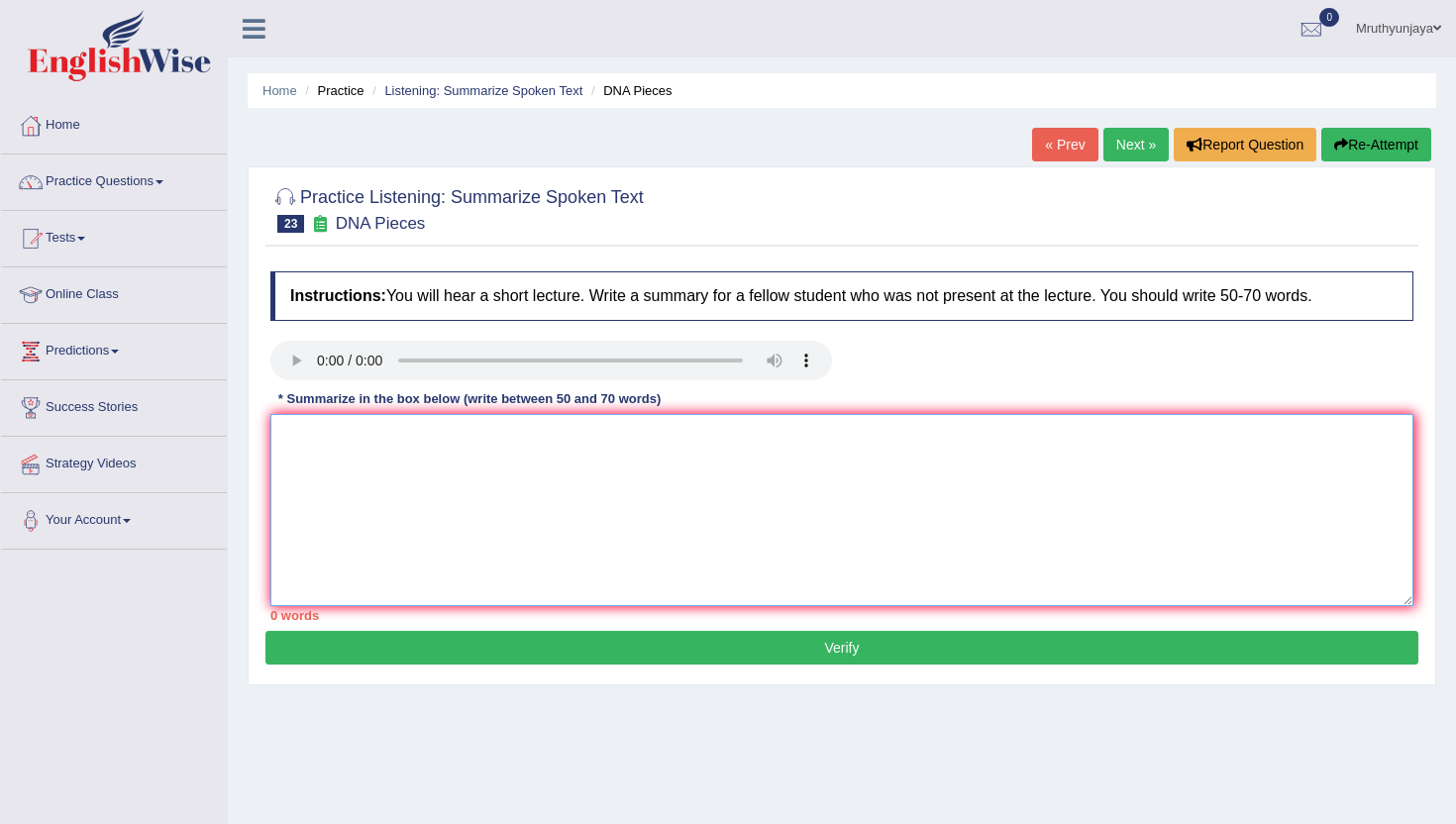 paste on "The lecture was about phrase 1
To elaborate further, there was some information on phrase 2
A considerable amount of significance was laid on phrase 3
Additionally, a vital point was about phrase 4
In conclusion, the lecture was about phrase 5." 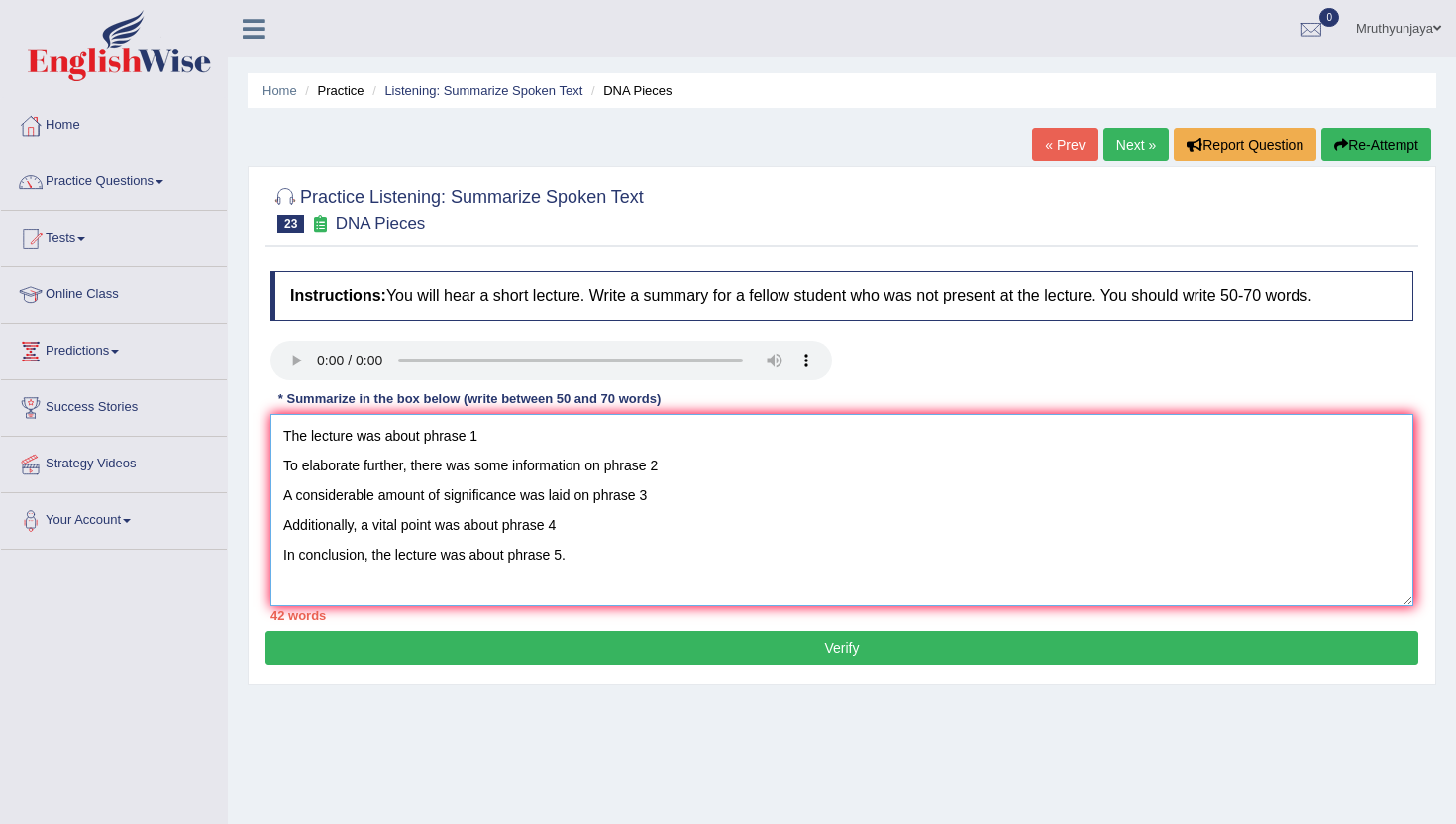 type on "The lecture was about phrase 1
To elaborate further, there was some information on phrase 2
A considerable amount of significance was laid on phrase 3
Additionally, a vital point was about phrase 4
In conclusion, the lecture was about phrase 5." 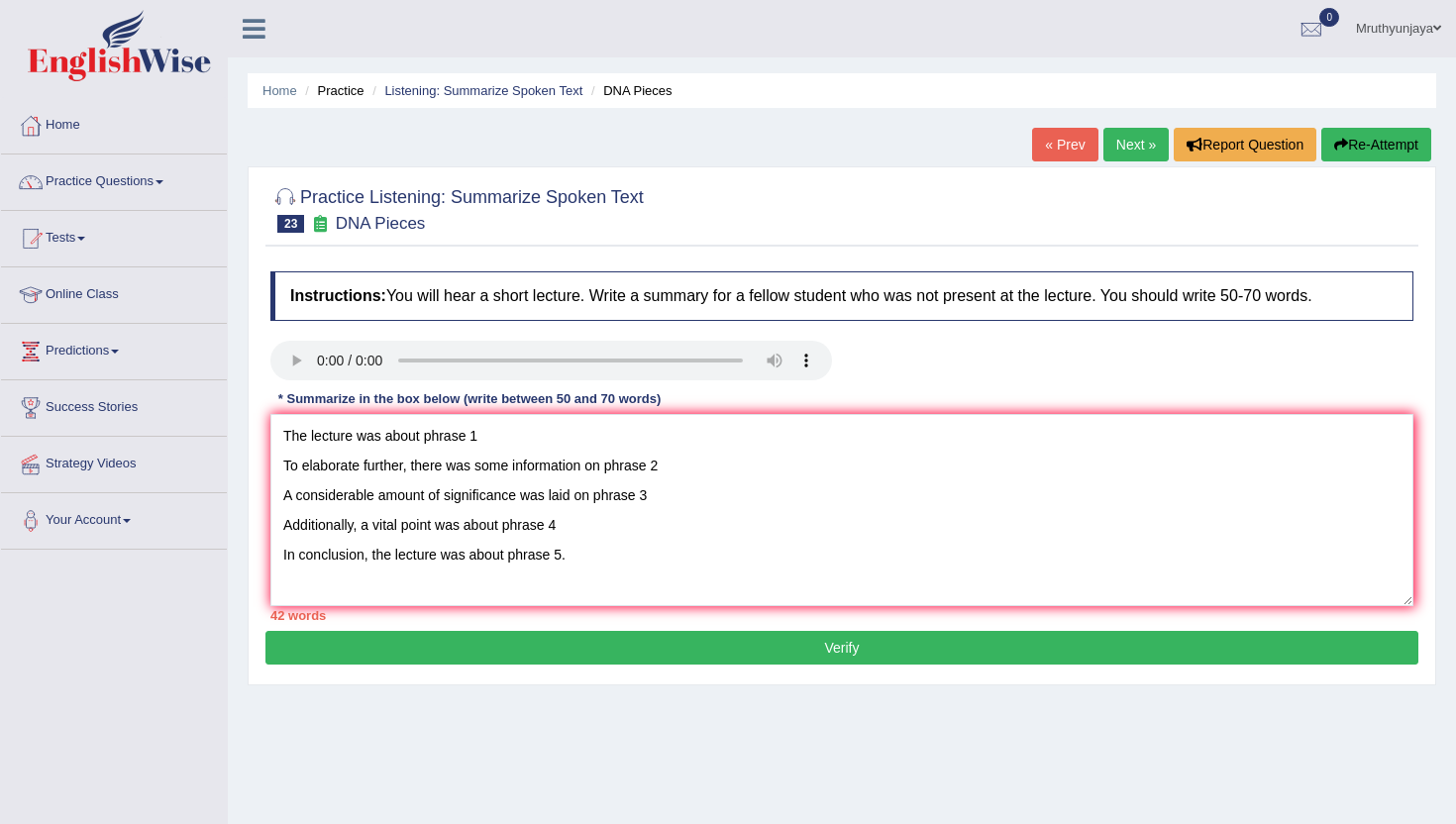 click on "Verify" at bounding box center [842, 648] 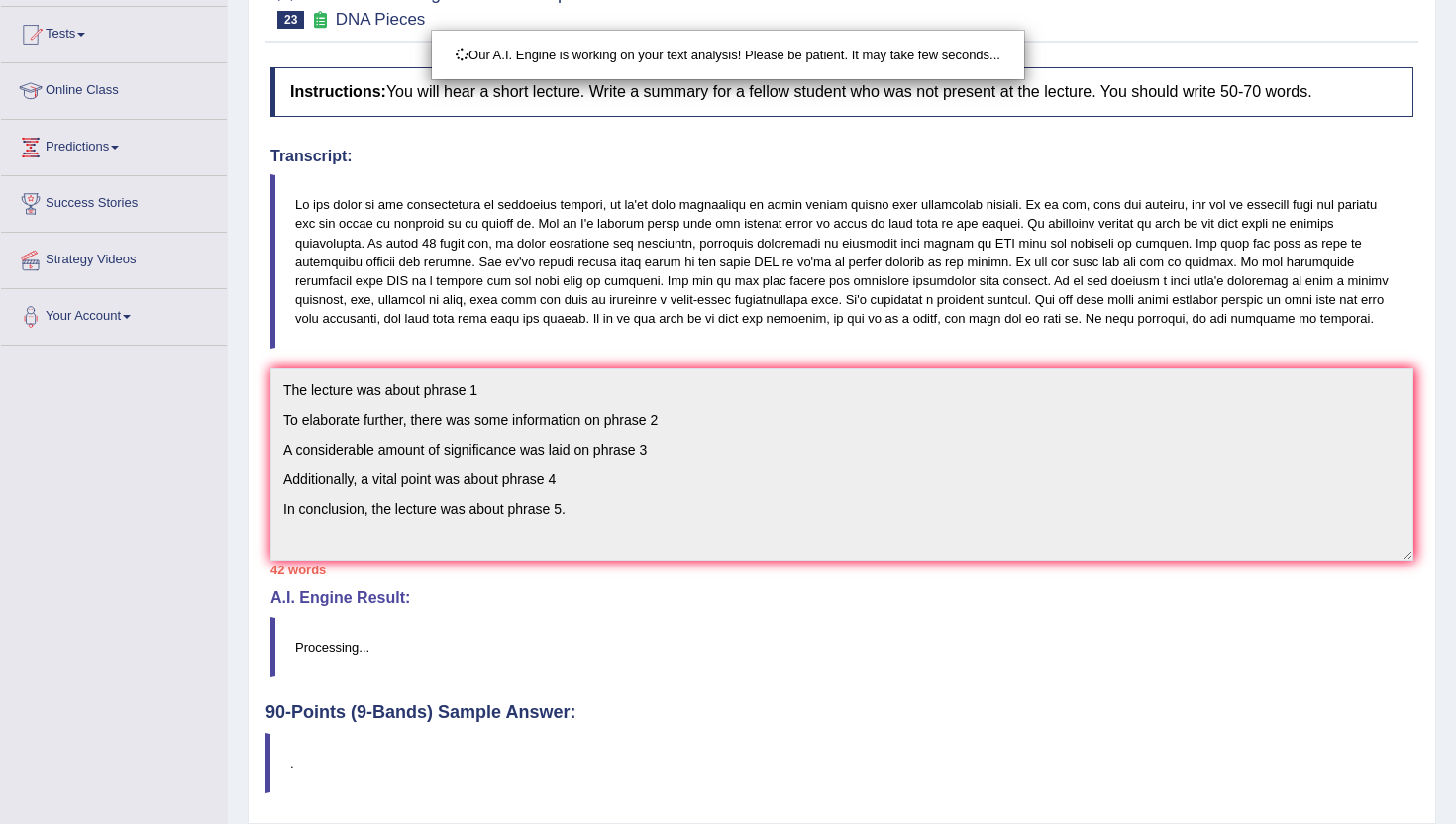 scroll, scrollTop: 268, scrollLeft: 0, axis: vertical 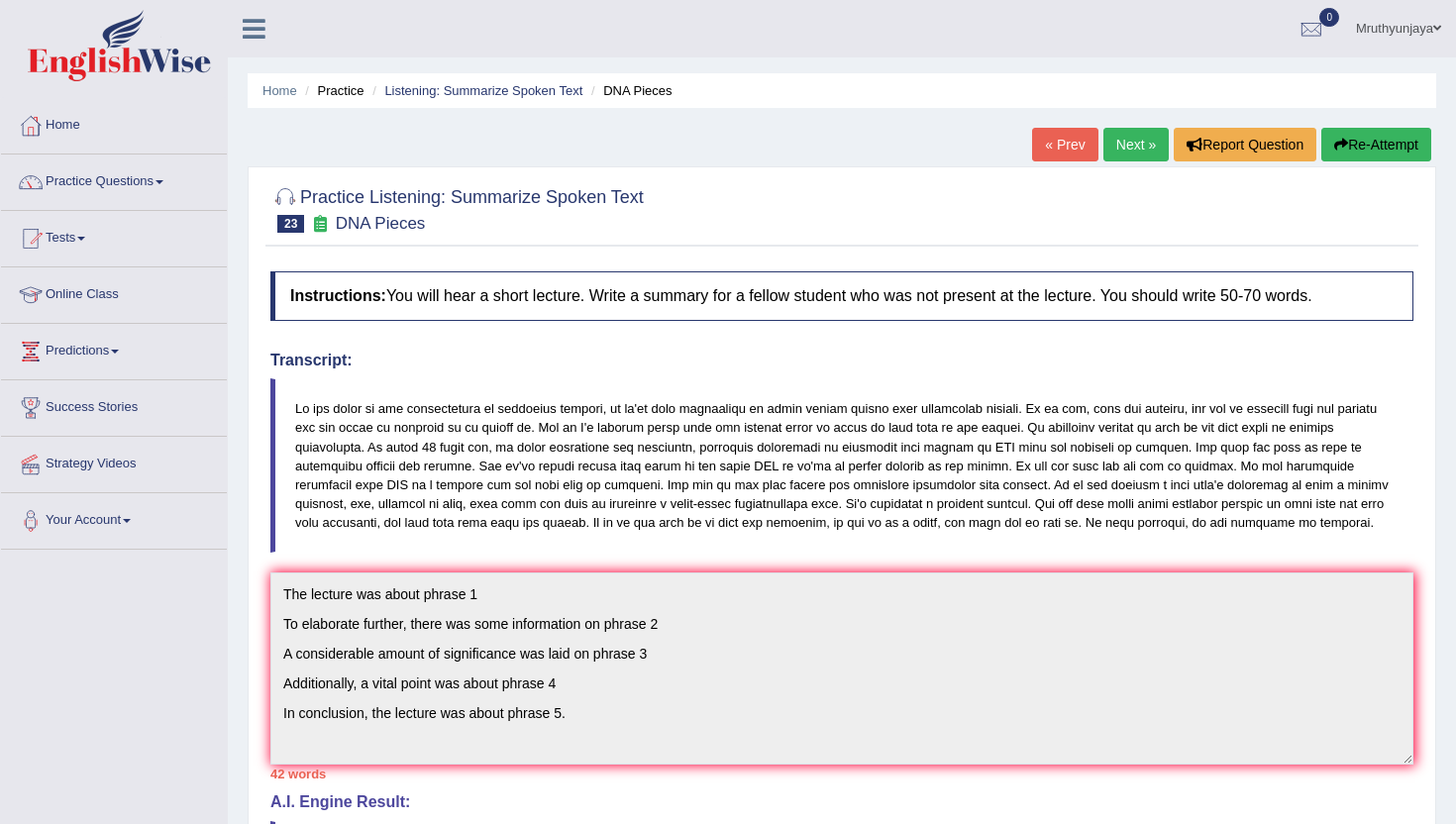 click on "Re-Attempt" at bounding box center (1376, 145) 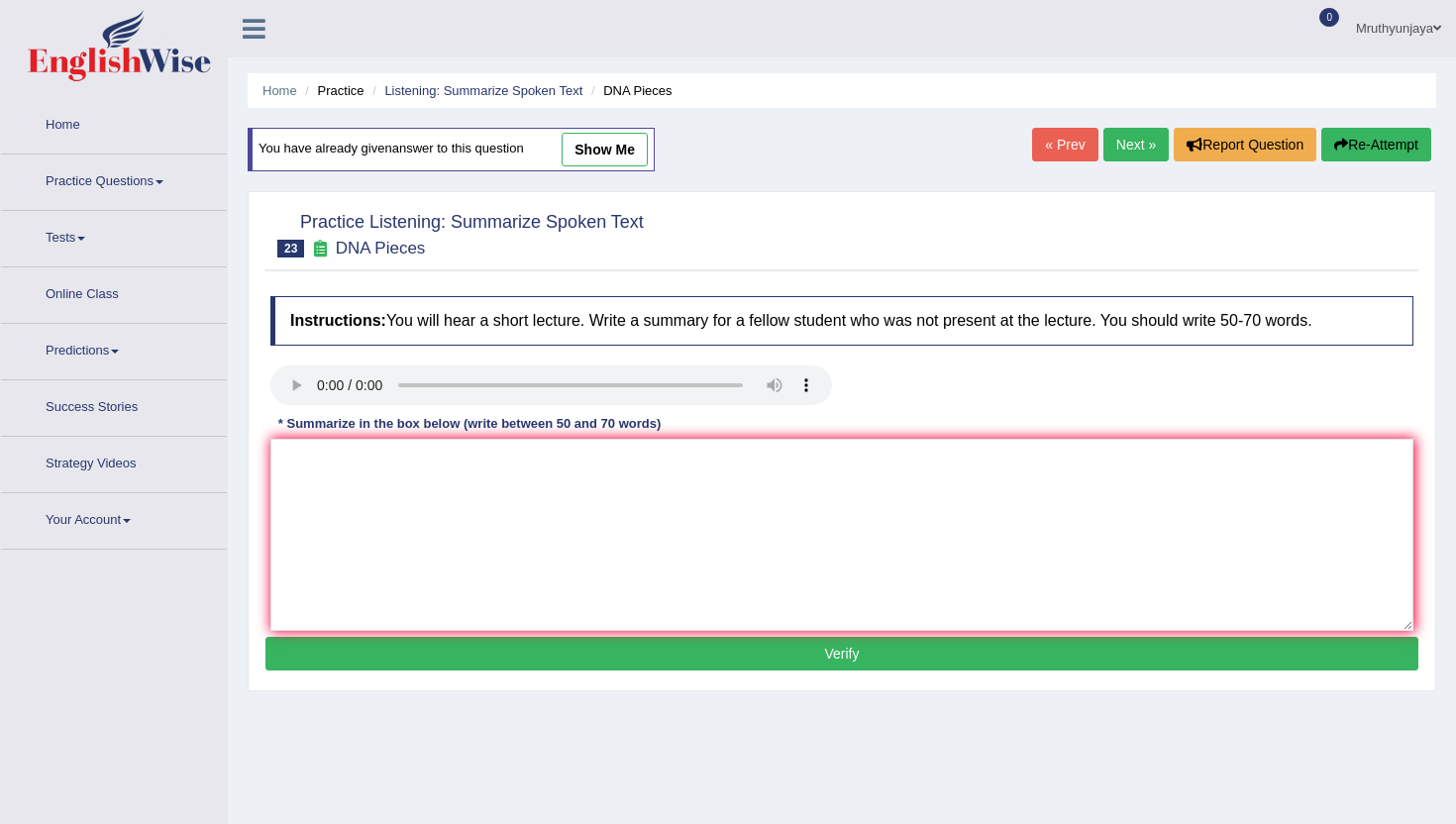 scroll, scrollTop: 0, scrollLeft: 0, axis: both 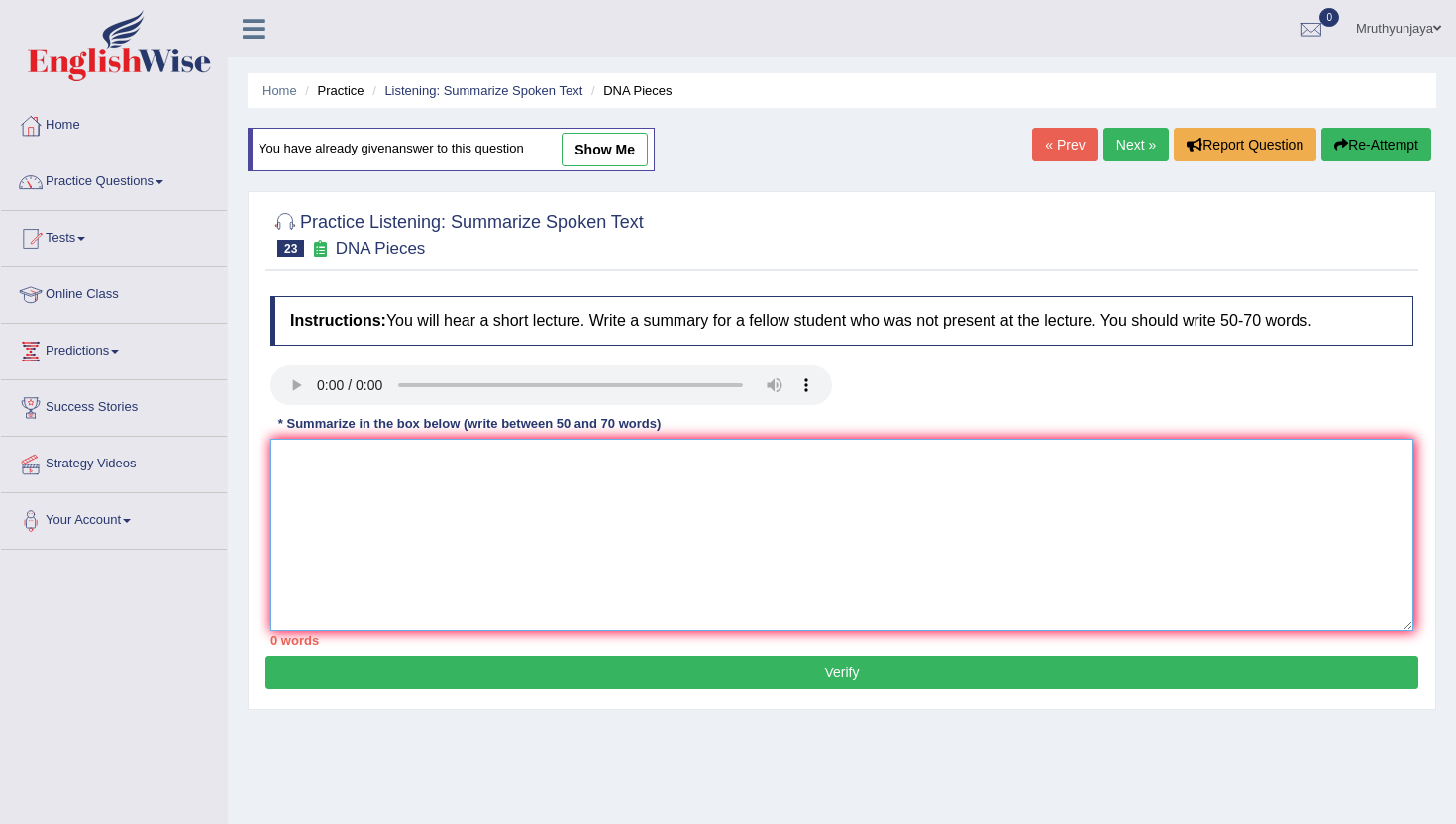 click at bounding box center (842, 535) 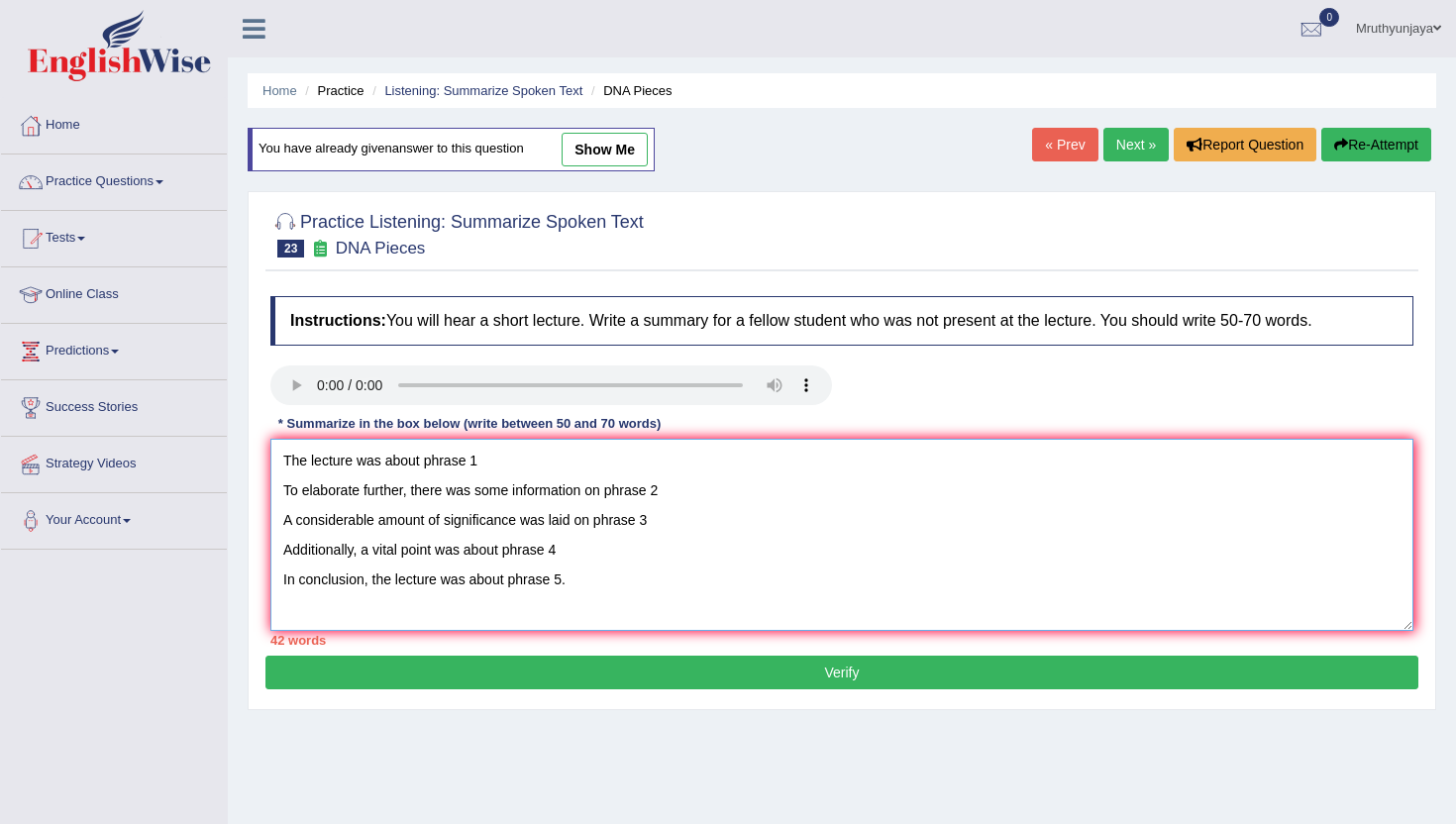 click on "The lecture was about phrase 1
To elaborate further, there was some information on phrase 2
A considerable amount of significance was laid on phrase 3
Additionally, a vital point was about phrase 4
In conclusion, the lecture was about phrase 5." at bounding box center (842, 535) 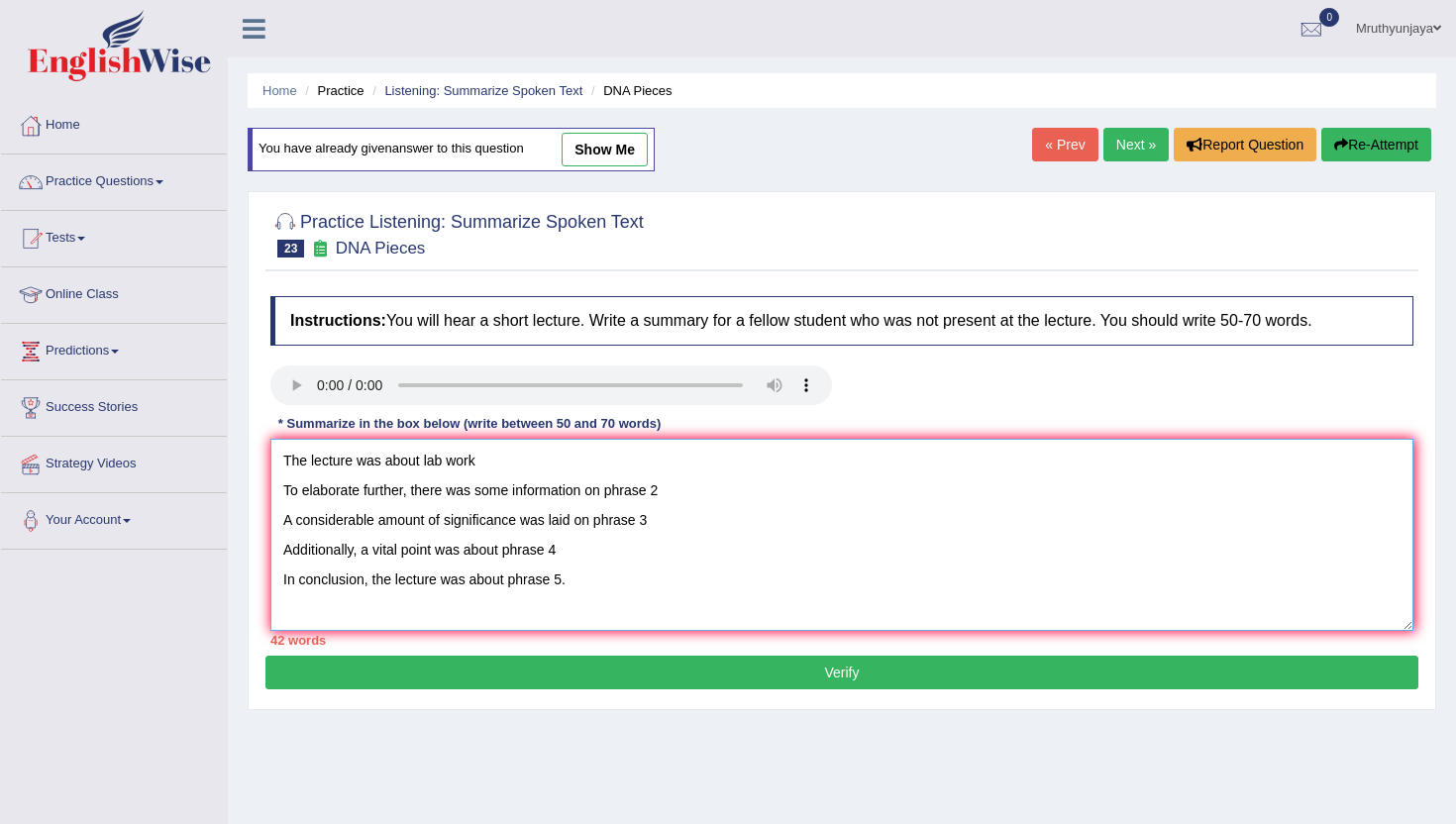 click on "The lecture was about lab work
To elaborate further, there was some information on phrase 2
A considerable amount of significance was laid on phrase 3
Additionally, a vital point was about phrase 4
In conclusion, the lecture was about phrase 5." at bounding box center (842, 535) 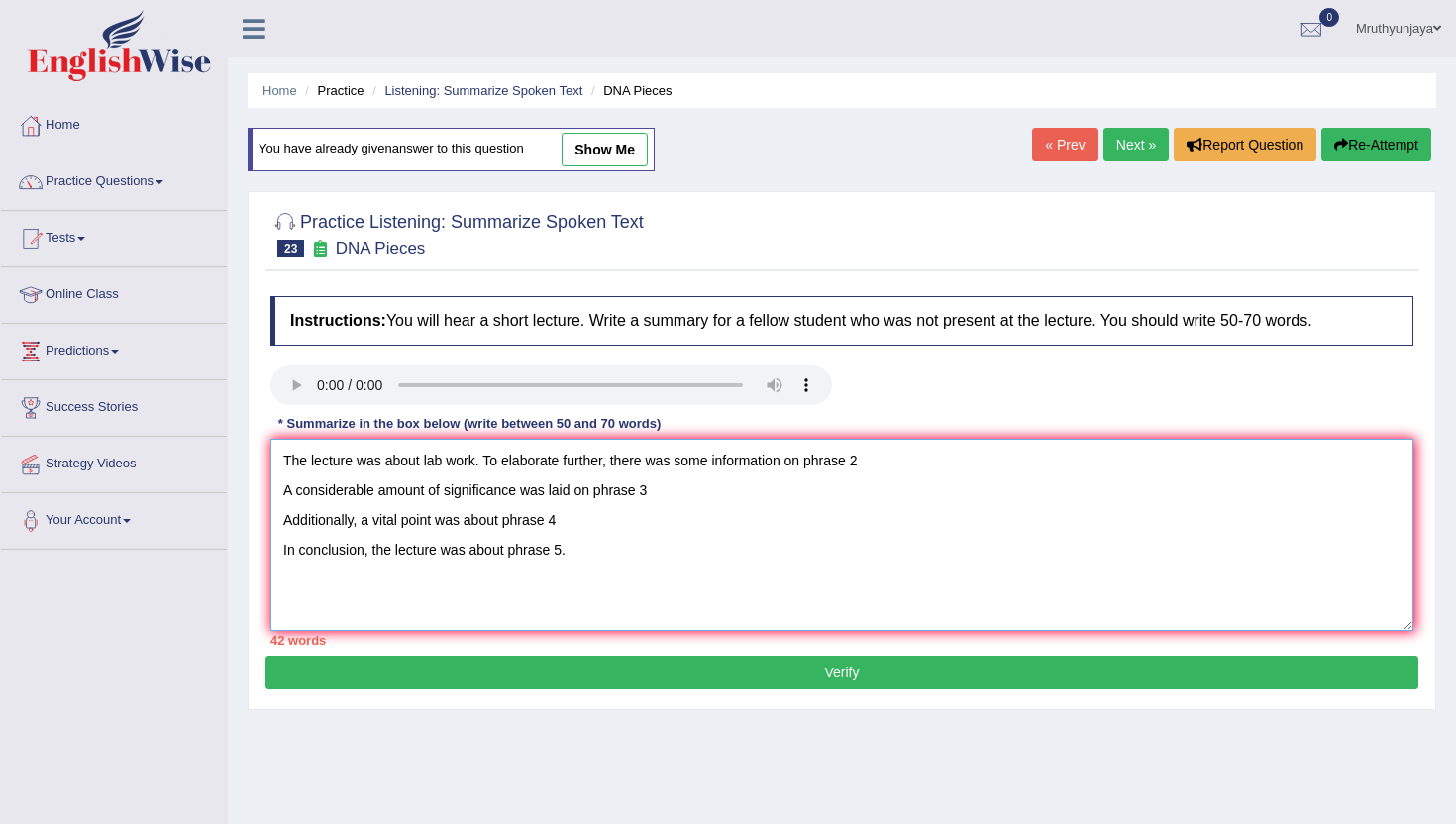 click on "The lecture was about lab work. To elaborate further, there was some information on phrase 2
A considerable amount of significance was laid on phrase 3
Additionally, a vital point was about phrase 4
In conclusion, the lecture was about phrase 5." at bounding box center (842, 535) 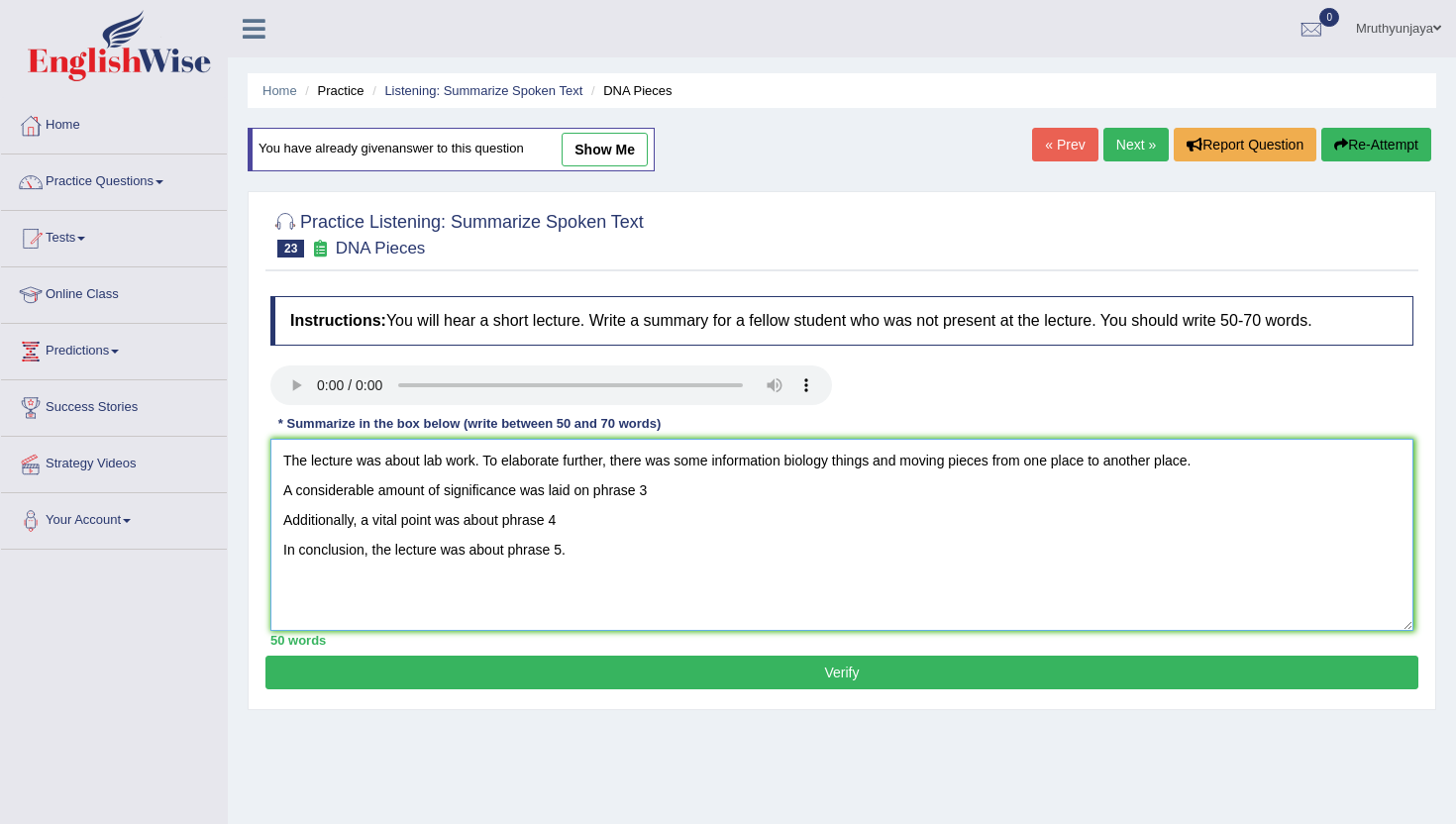 click on "The lecture was about lab work. To elaborate further, there was some information biology things and moving pieces from one place to another place.
A considerable amount of significance was laid on phrase 3
Additionally, a vital point was about phrase 4
In conclusion, the lecture was about phrase 5." at bounding box center [842, 535] 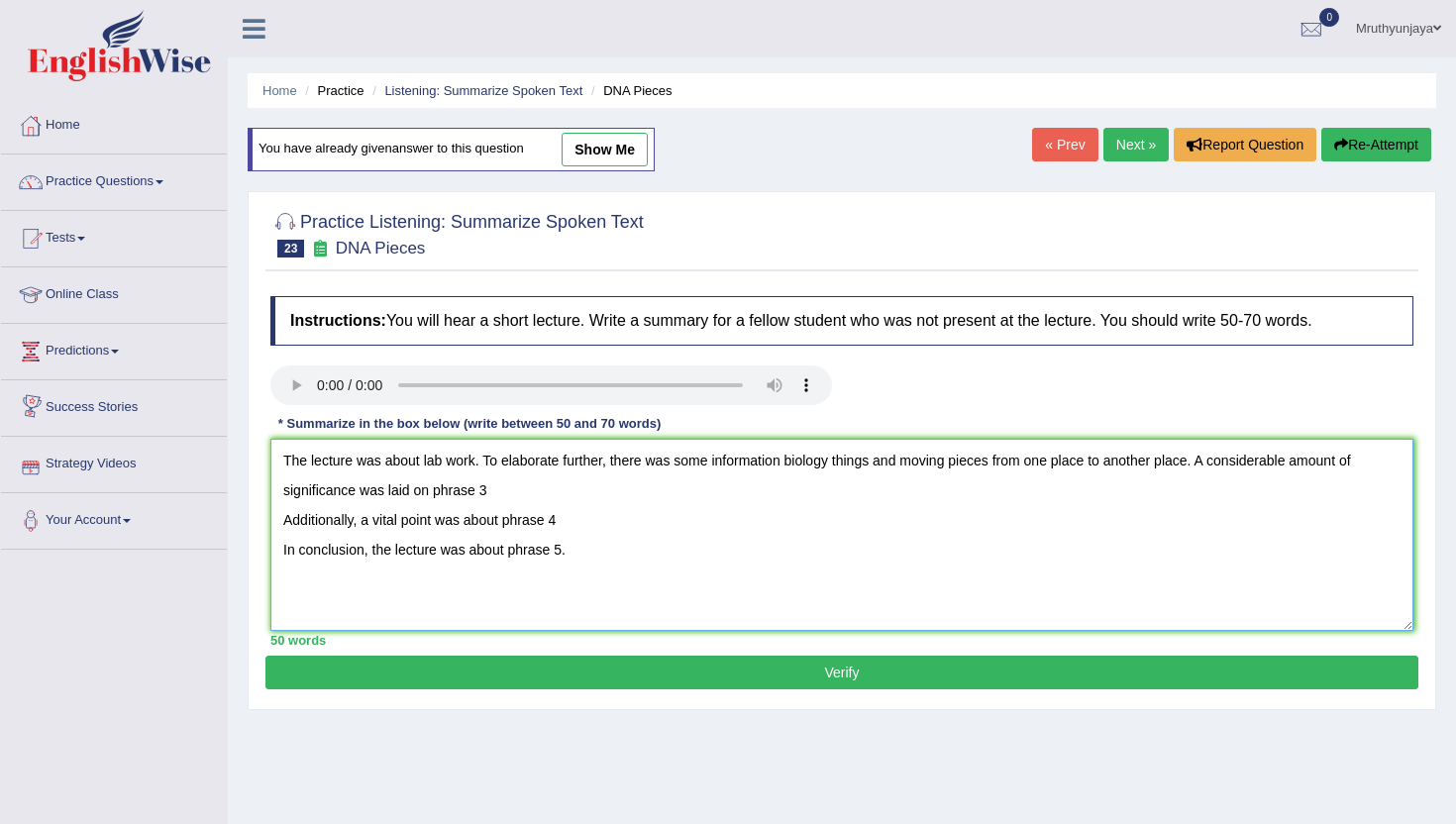 drag, startPoint x: 488, startPoint y: 496, endPoint x: 512, endPoint y: 496, distance: 24 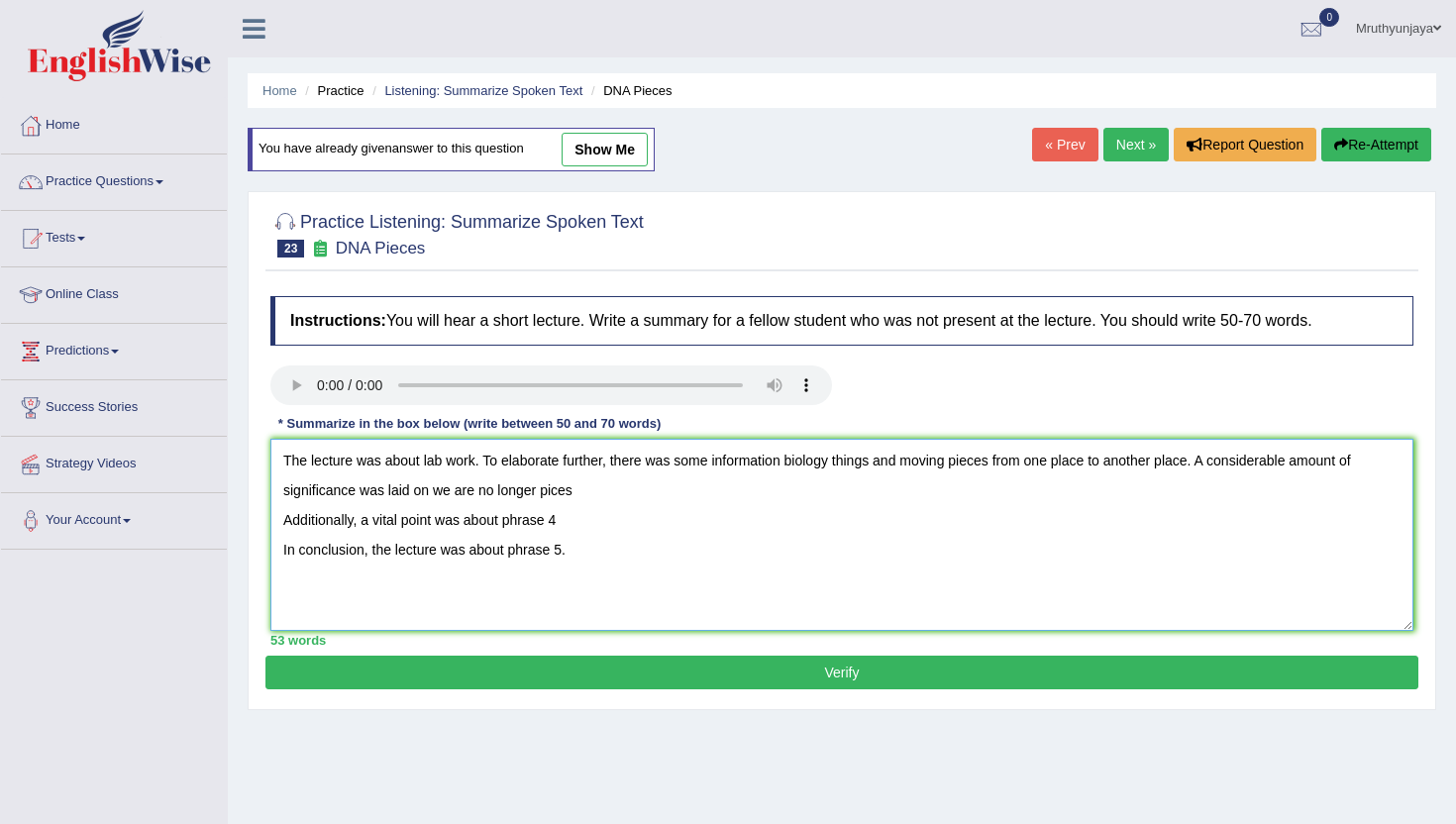 click on "The lecture was about lab work. To elaborate further, there was some information biology things and moving pieces from one place to another place. A considerable amount of significance was laid on we are no longer pices
Additionally, a vital point was about phrase 4
In conclusion, the lecture was about phrase 5." at bounding box center [842, 535] 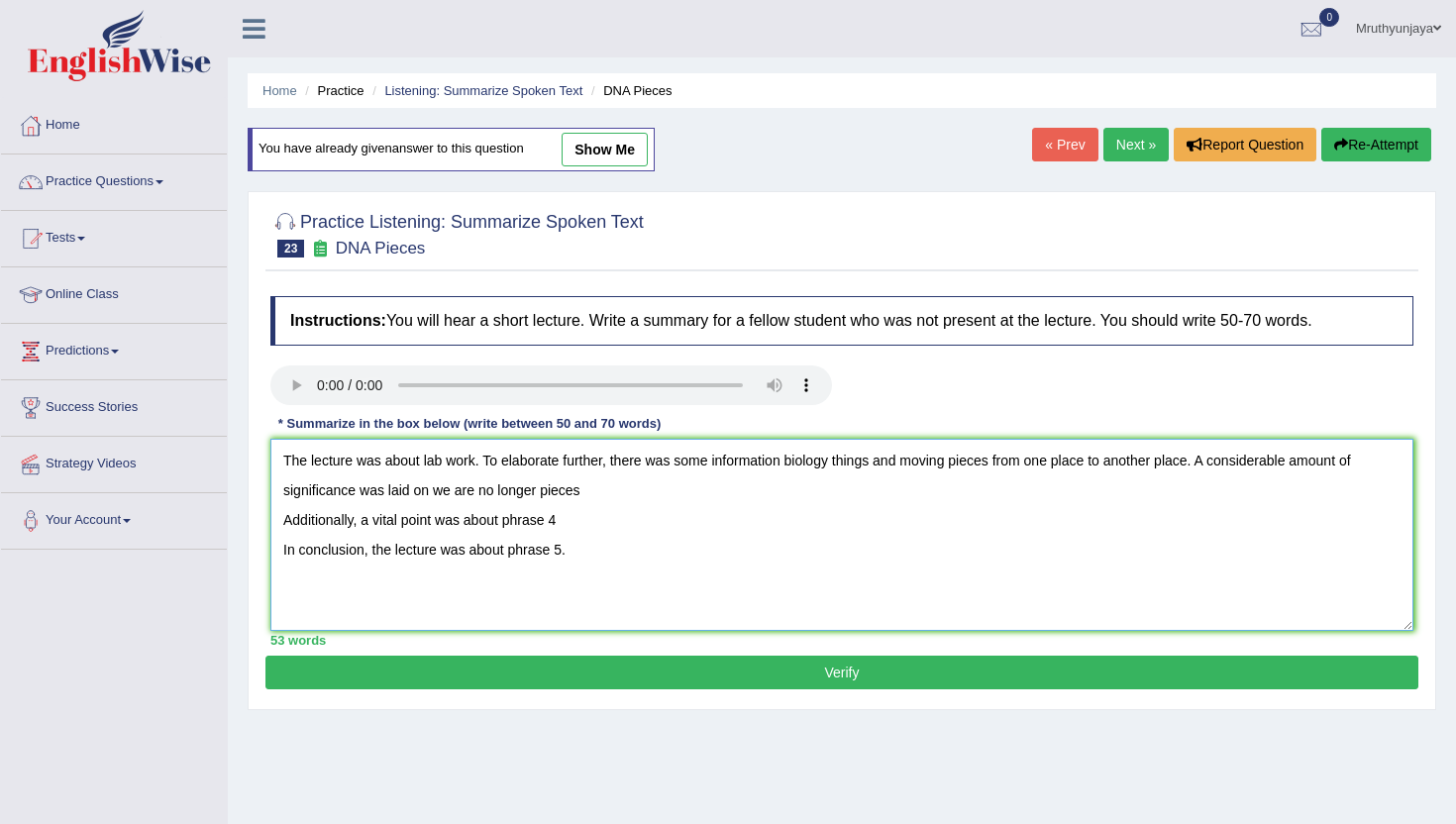 click on "The lecture was about lab work. To elaborate further, there was some information biology things and moving pieces from one place to another place. A considerable amount of significance was laid on we are no longer pieces
Additionally, a vital point was about phrase 4
In conclusion, the lecture was about phrase 5." at bounding box center [842, 535] 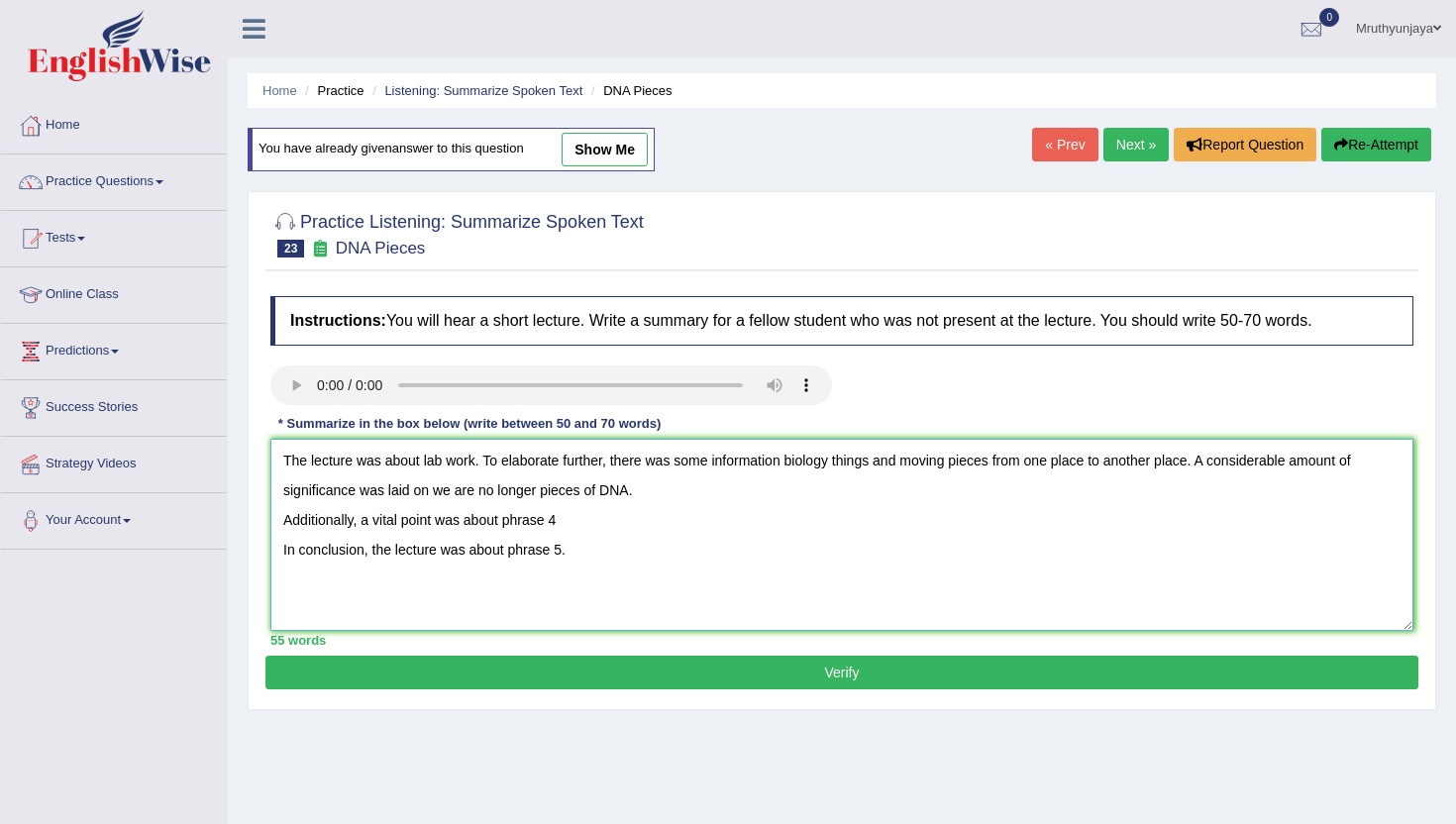 click on "The lecture was about lab work. To elaborate further, there was some information biology things and moving pieces from one place to another place. A considerable amount of significance was laid on we are no longer pieces of DNA.
Additionally, a vital point was about phrase 4
In conclusion, the lecture was about phrase 5." at bounding box center (842, 535) 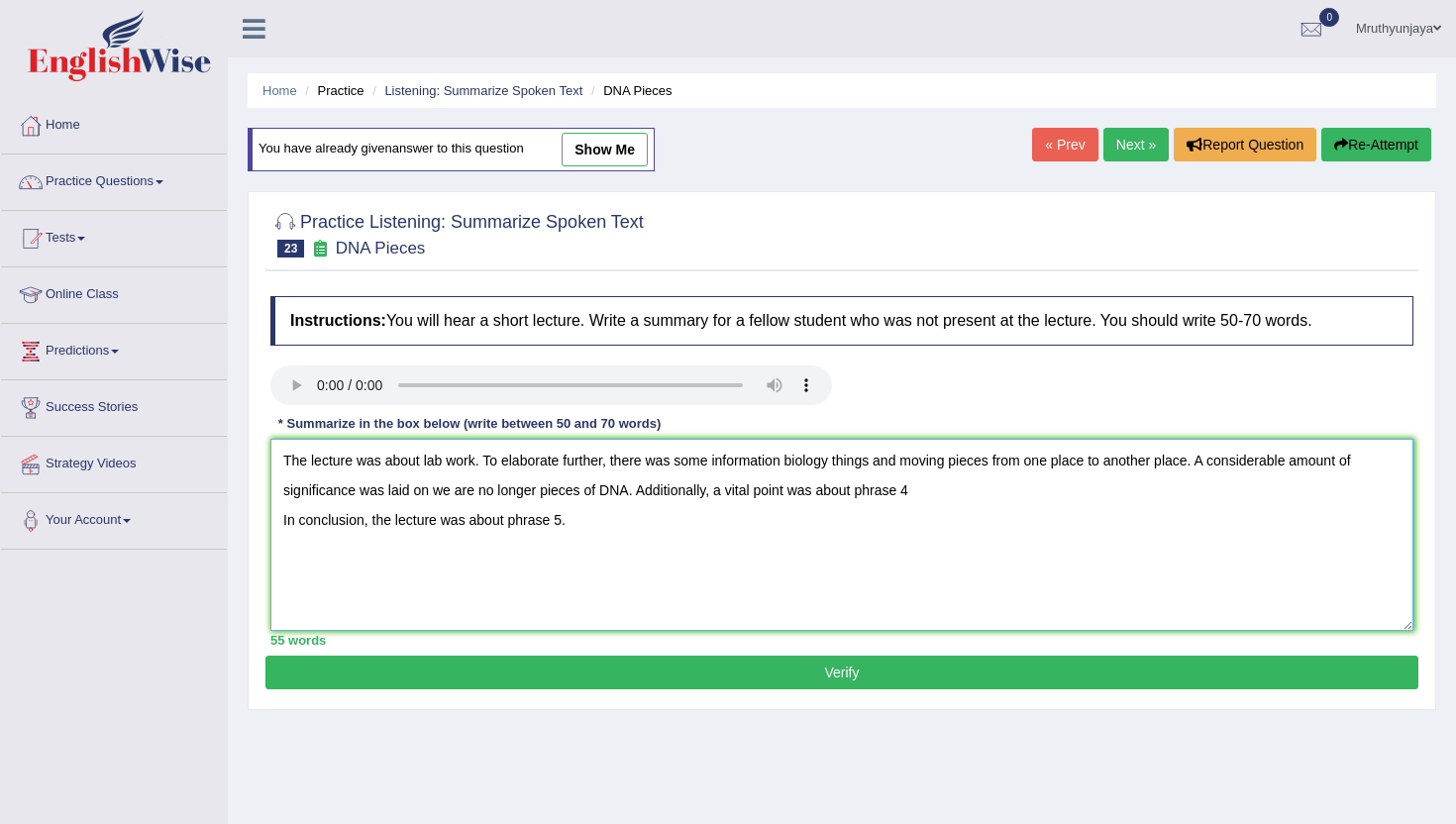click on "The lecture was about lab work. To elaborate further, there was some information biology things and moving pieces from one place to another place. A considerable amount of significance was laid on we are no longer pieces of DNA. Additionally, a vital point was about phrase 4
In conclusion, the lecture was about phrase 5." at bounding box center (842, 535) 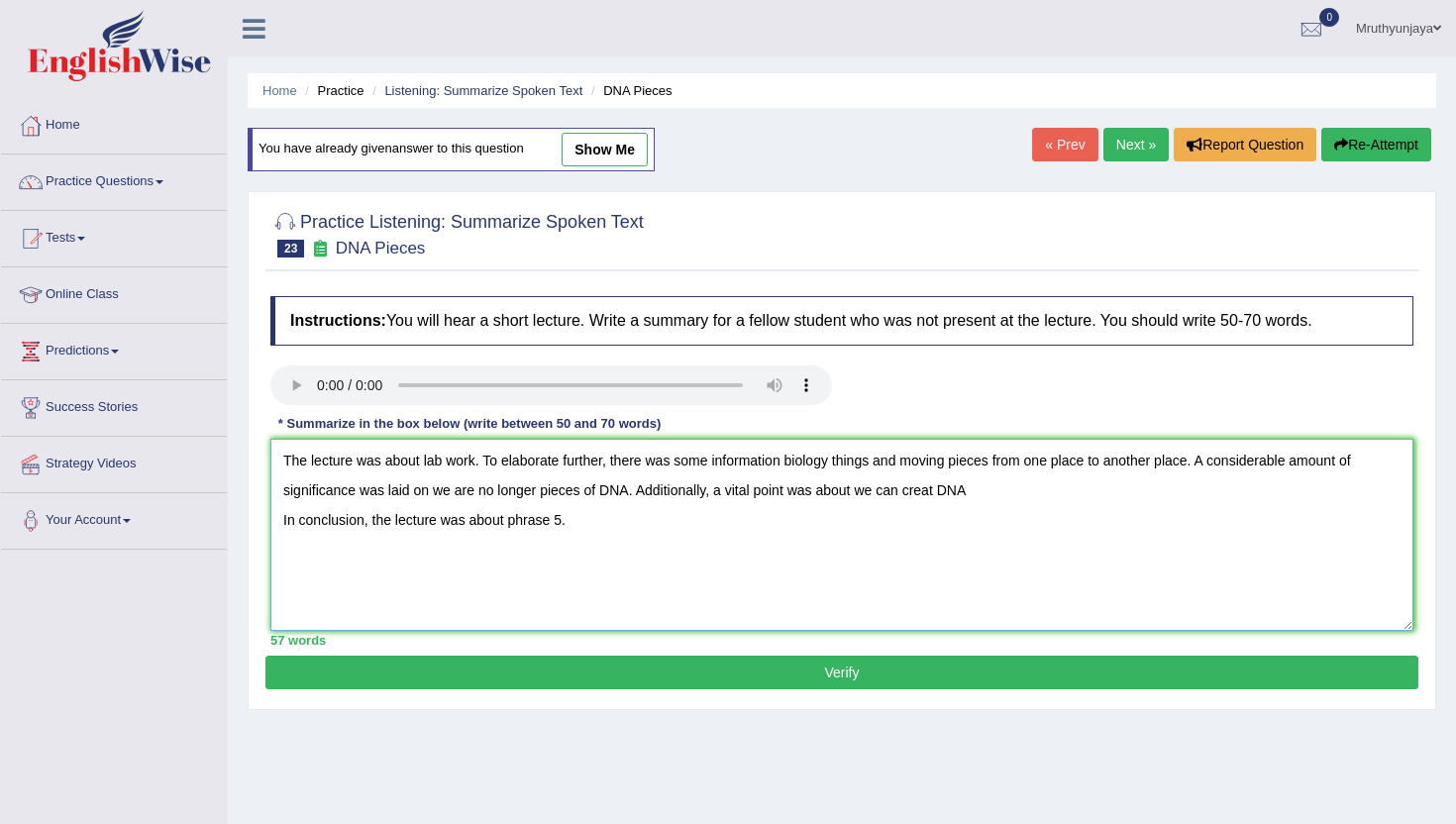 click on "The lecture was about lab work. To elaborate further, there was some information biology things and moving pieces from one place to another place. A considerable amount of significance was laid on we are no longer pieces of DNA. Additionally, a vital point was about we can creat DNA
In conclusion, the lecture was about phrase 5." at bounding box center [842, 535] 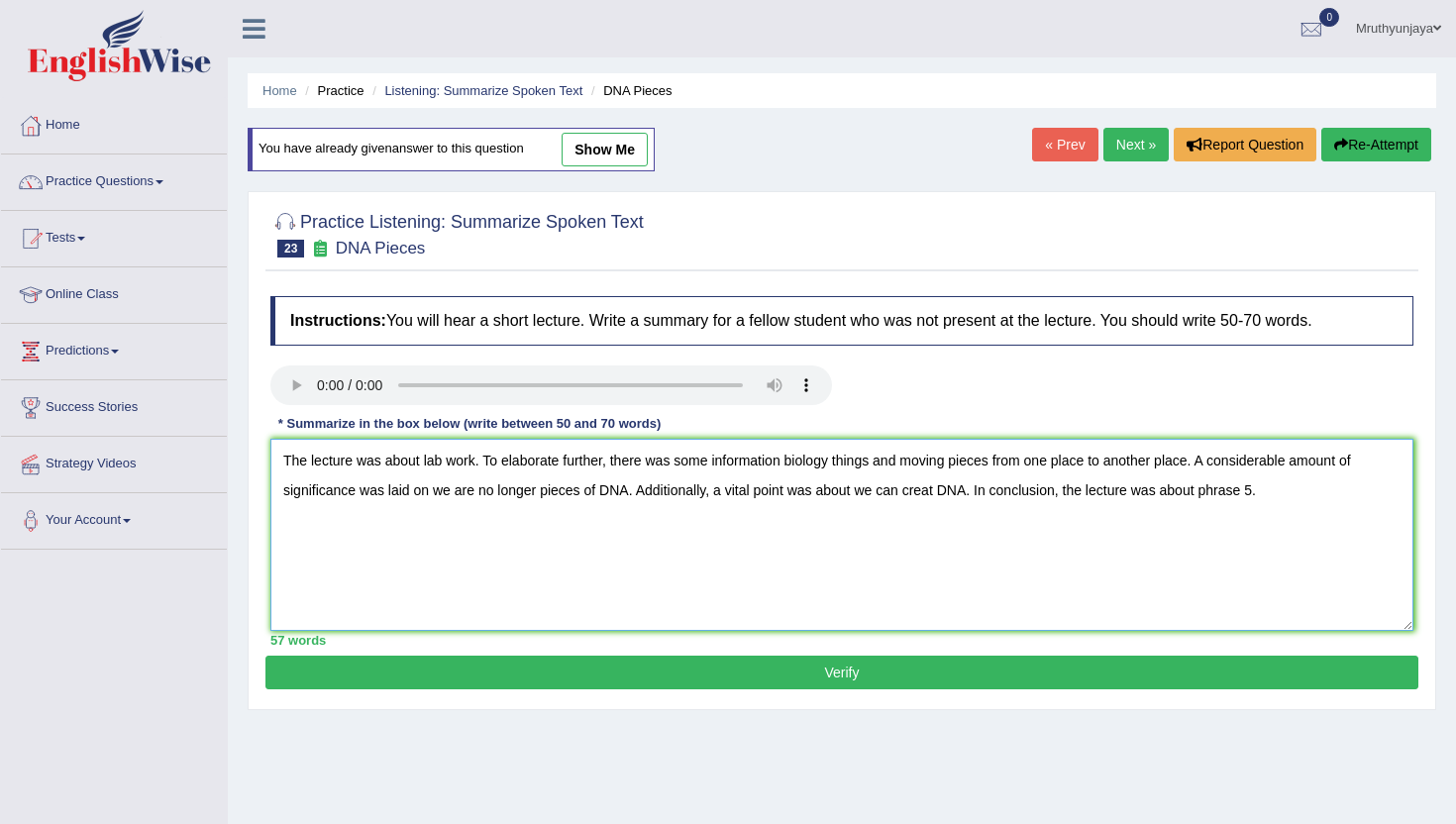 click on "The lecture was about lab work. To elaborate further, there was some information biology things and moving pieces from one place to another place. A considerable amount of significance was laid on we are no longer pieces of DNA. Additionally, a vital point was about we can creat DNA. In conclusion, the lecture was about phrase 5." at bounding box center [842, 535] 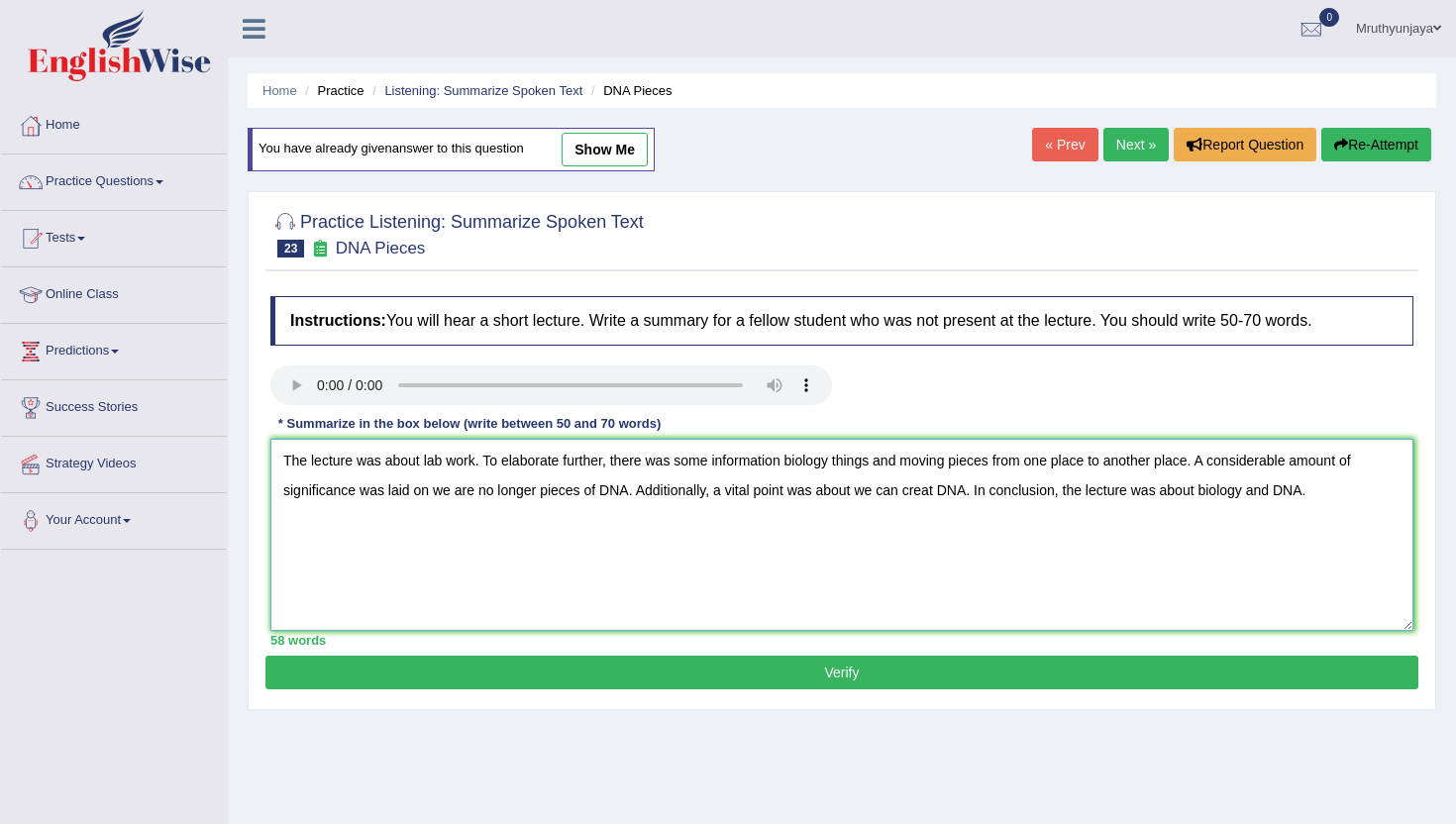 click on "The lecture was about lab work. To elaborate further, there was some information biology things and moving pieces from one place to another place. A considerable amount of significance was laid on we are no longer pieces of DNA. Additionally, a vital point was about we can creat DNA. In conclusion, the lecture was about biology and DNA." at bounding box center [842, 535] 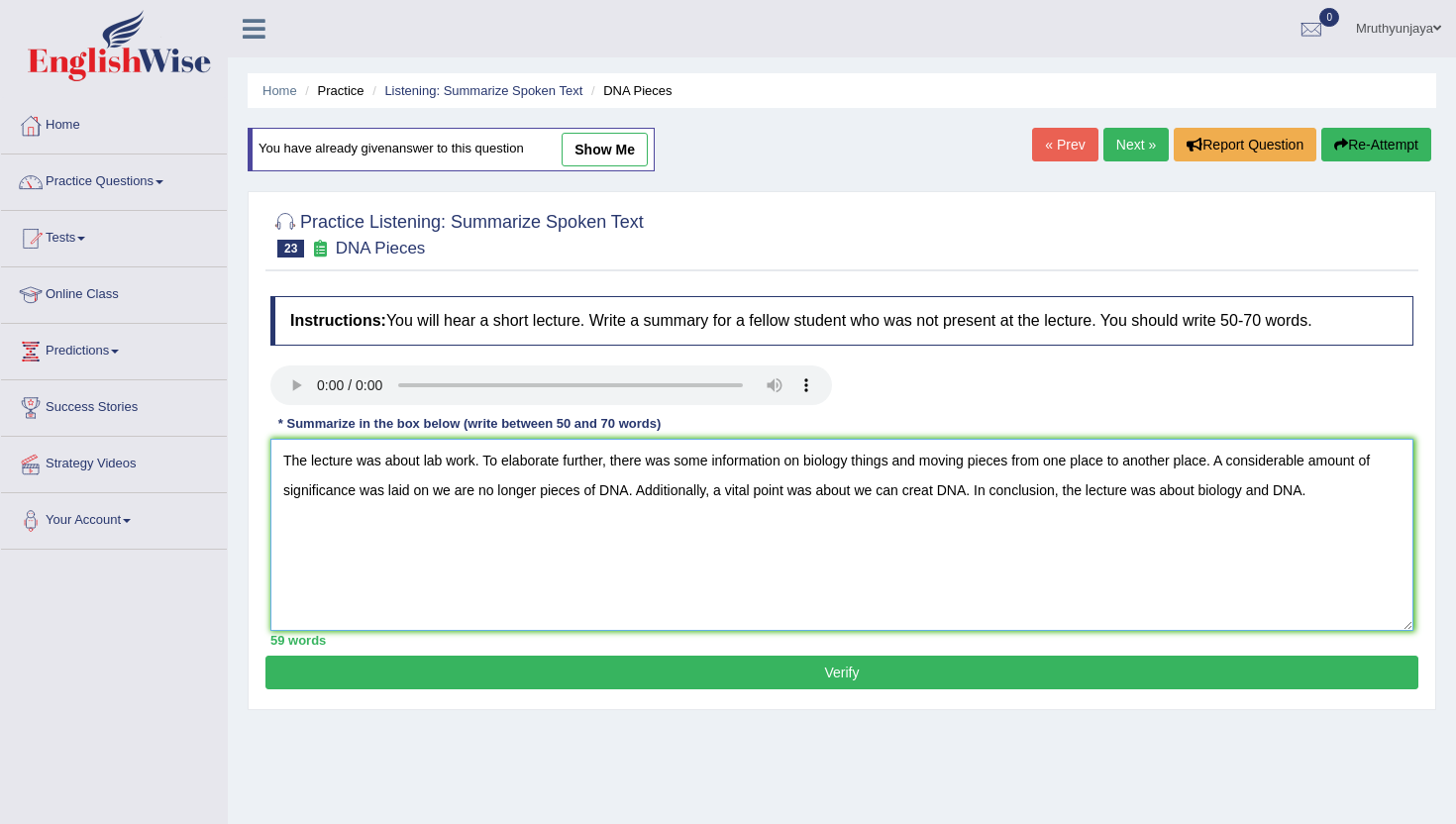 type on "The lecture was about lab work. To elaborate further, there was some information on biology things and moving pieces from one place to another place. A considerable amount of significance was laid on we are no longer pieces of DNA. Additionally, a vital point was about we can creat DNA. In conclusion, the lecture was about biology and DNA." 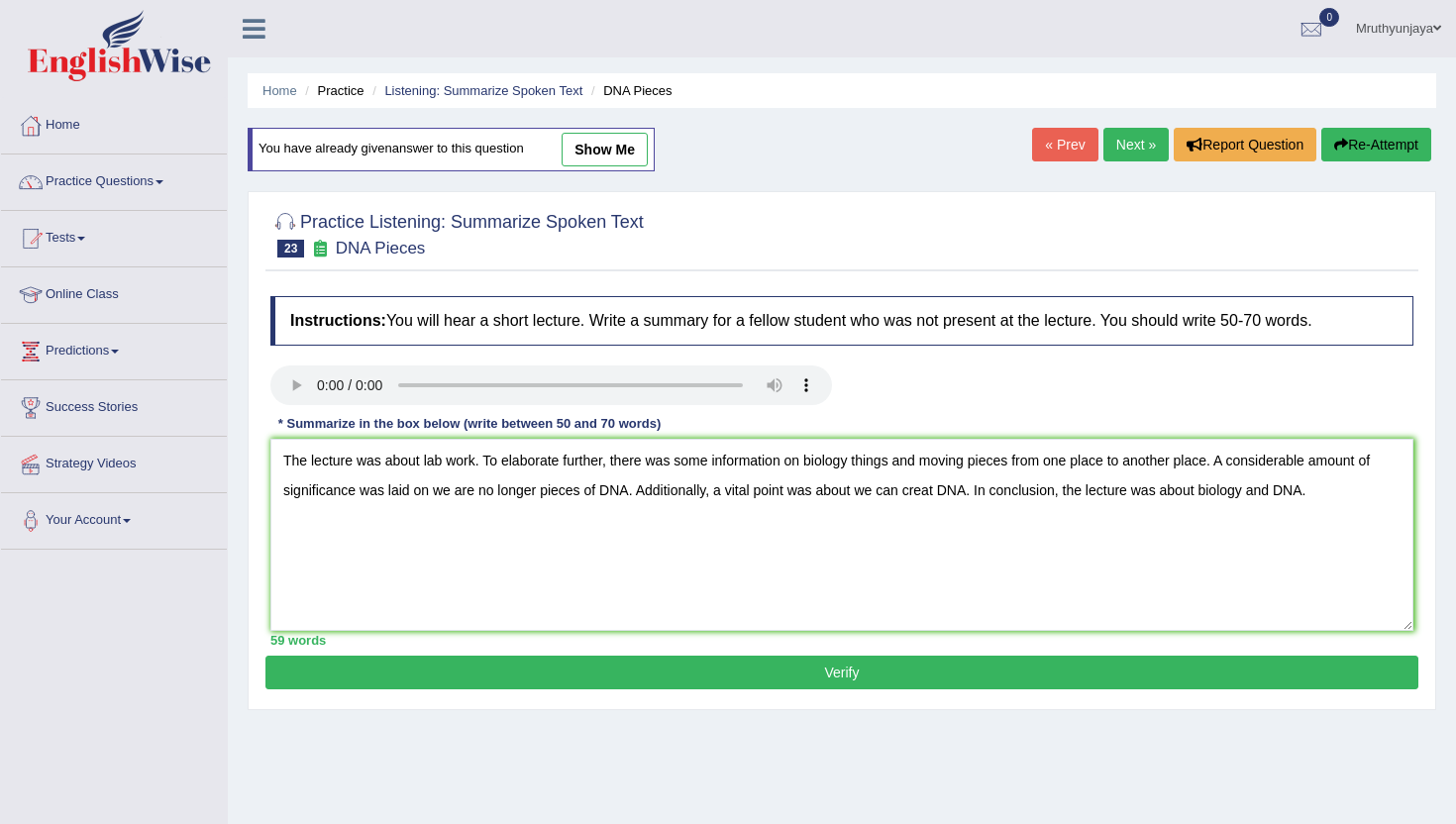 click on "Instructions:  You will hear a short lecture. Write a summary for a fellow student who was not present at the lecture. You should write 50-70 words.
Transcript: Recorded Answer: * Summarize in the box below (write between 50 and 70 words) The lecture was about lab work. To elaborate further, there was some information on biology things and moving pieces from one place to another place. A considerable amount of significance was laid on we are no longer pieces of DNA. Additionally, a vital point was about we can creat DNA. In conclusion, the lecture was about biology and DNA. 59 words Written Keywords: A.I. Engine Result: Processing... A.I. Scores:
0  / 4              Content
0  / 2              Form
0  / 2              Spelling
0  / 2              Grammar
0  / 2              Vocabulary
0  / 12" at bounding box center (842, 470) 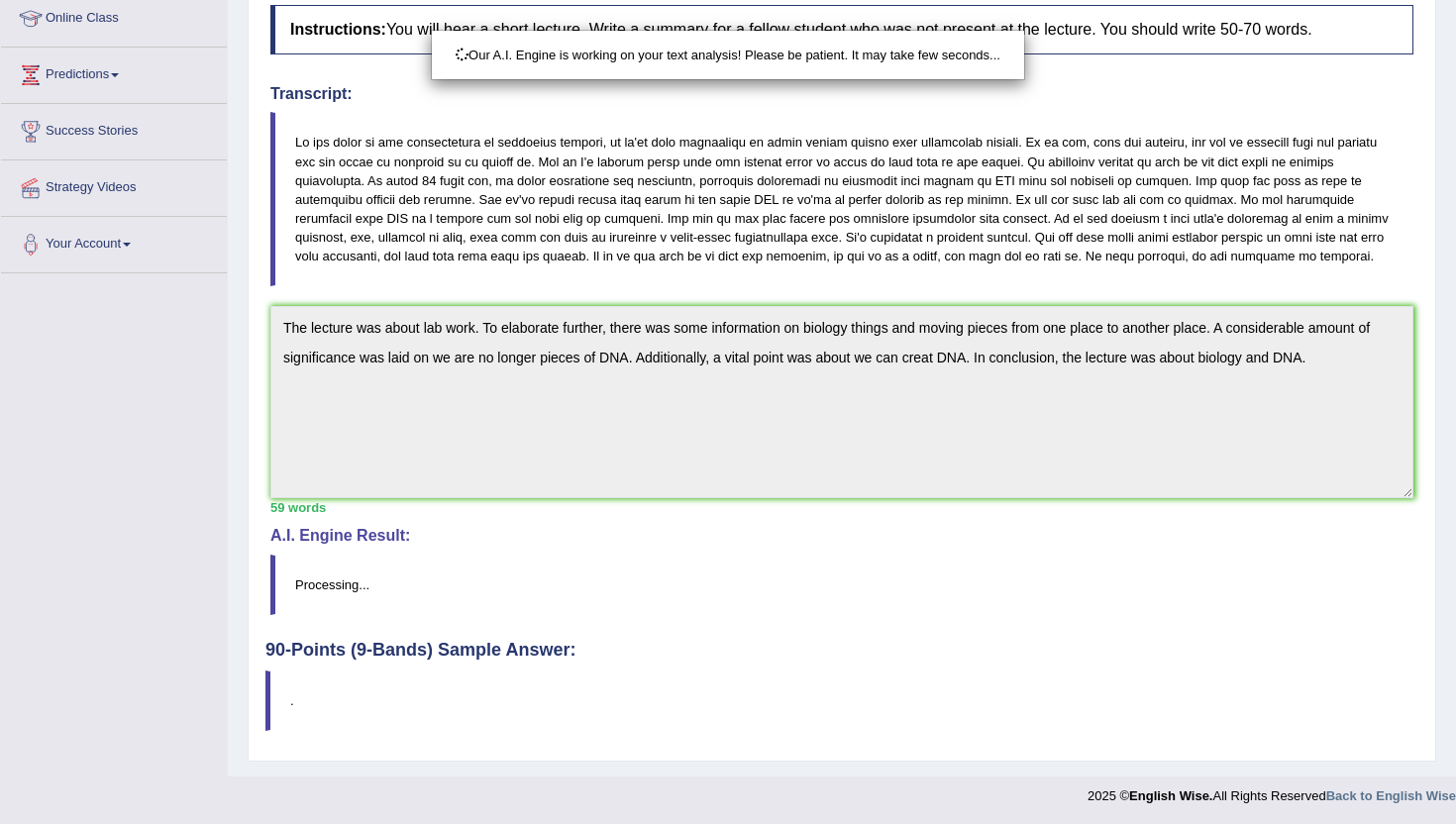 scroll, scrollTop: 278, scrollLeft: 0, axis: vertical 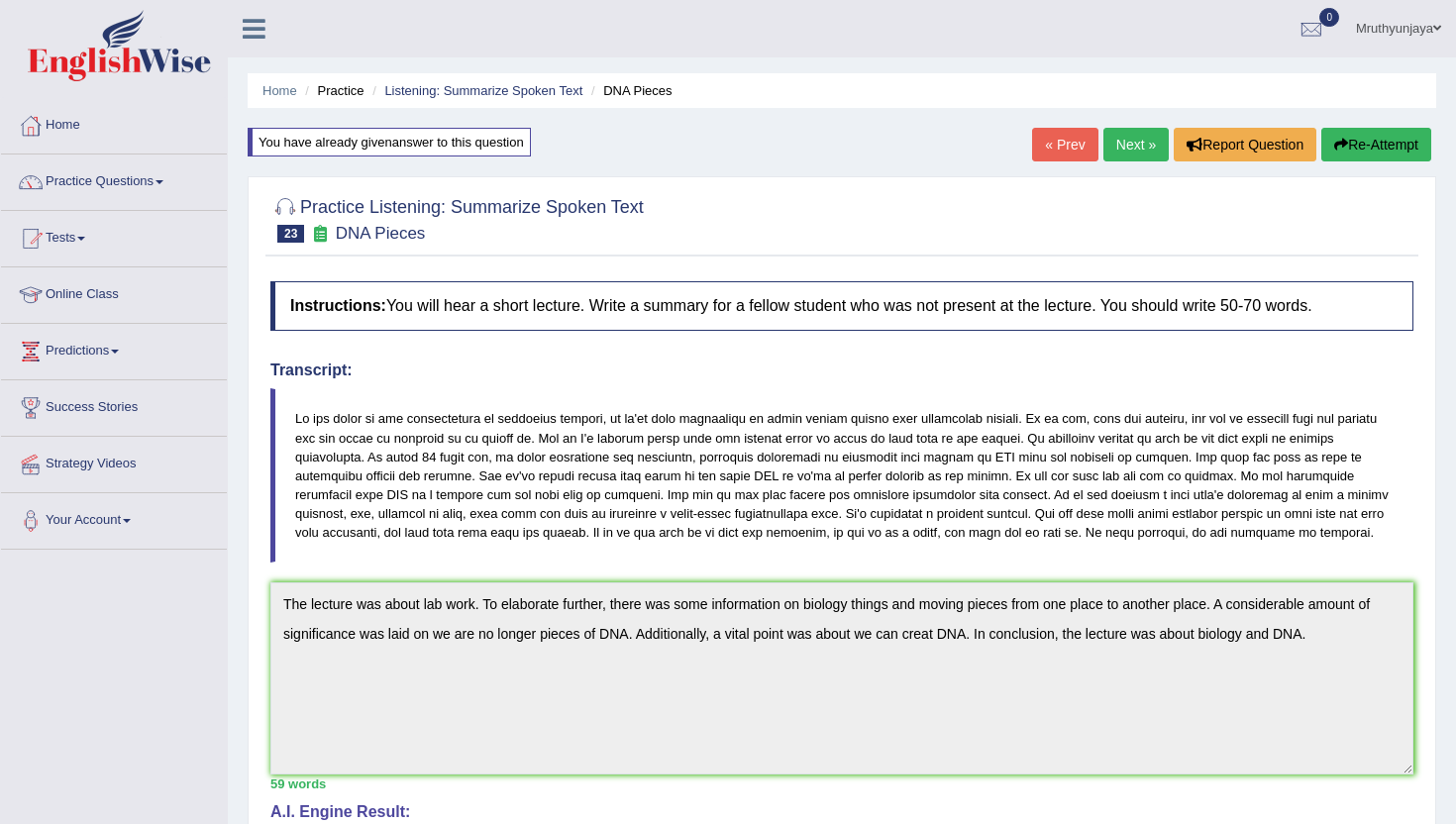 click on "Next »" at bounding box center (1136, 145) 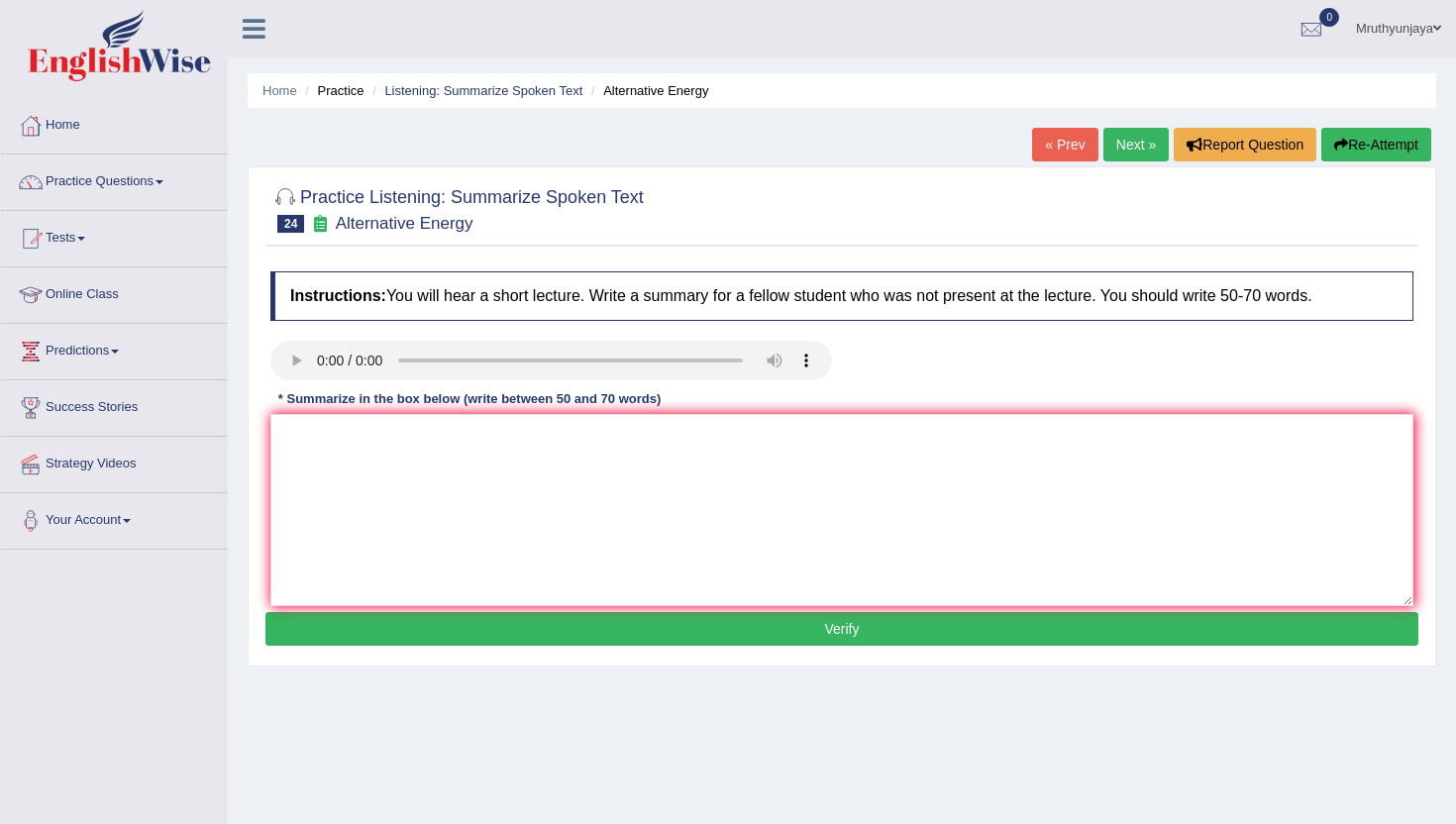 scroll, scrollTop: 0, scrollLeft: 0, axis: both 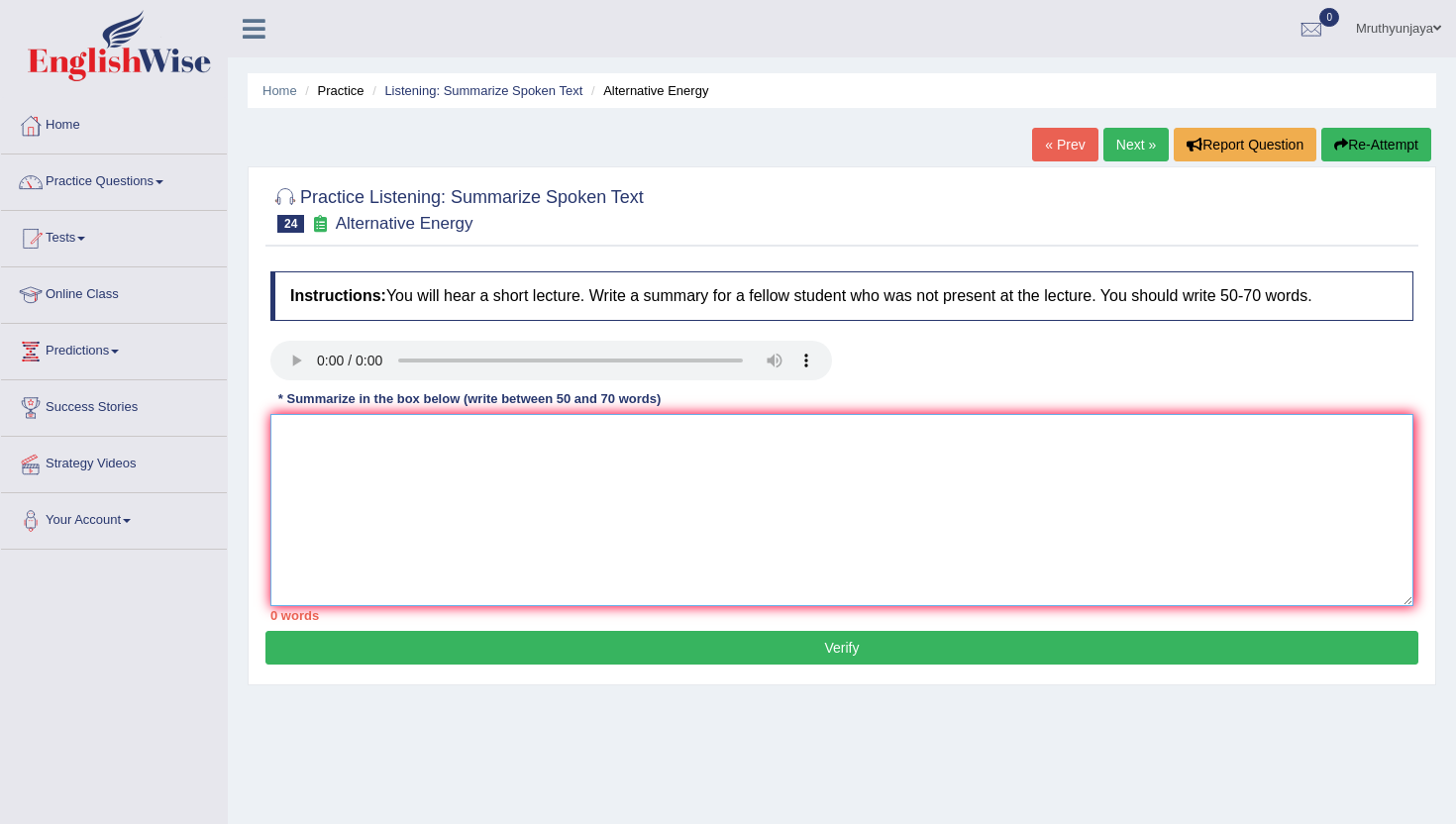 click at bounding box center (842, 510) 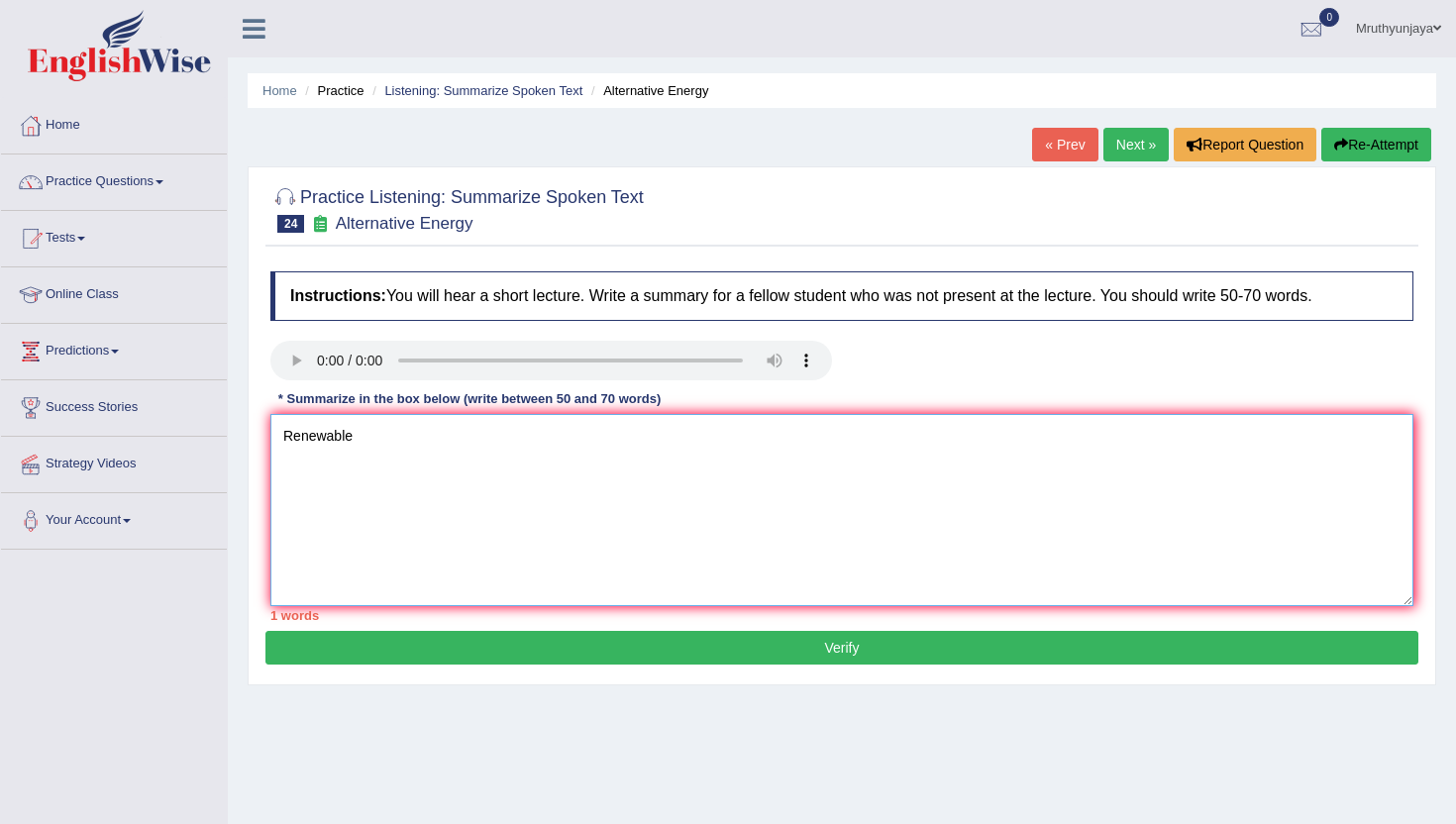 drag, startPoint x: 368, startPoint y: 437, endPoint x: 250, endPoint y: 433, distance: 118.06778 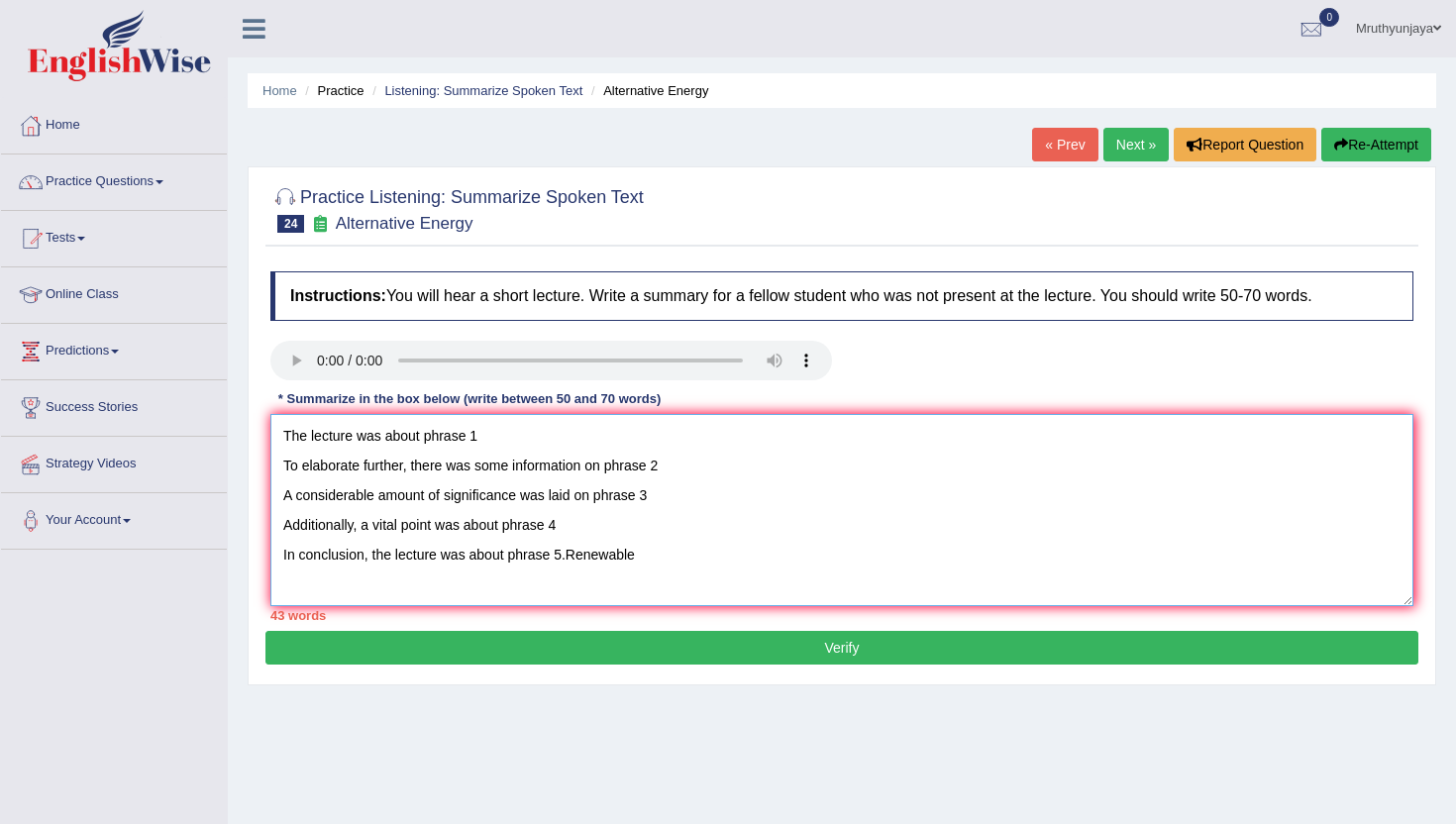 drag, startPoint x: 472, startPoint y: 436, endPoint x: 535, endPoint y: 436, distance: 63 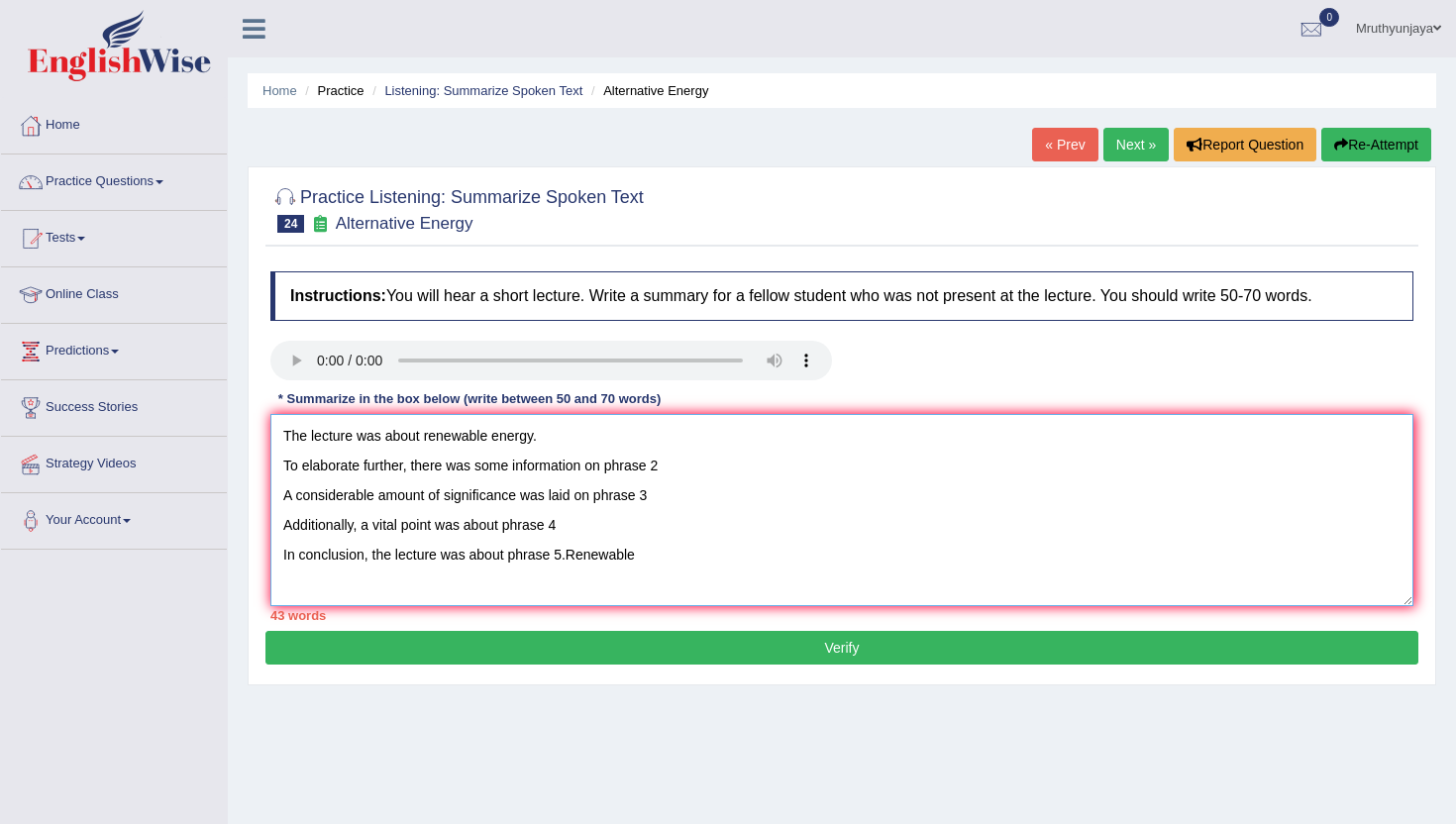 click on "The lecture was about renewable energy.
To elaborate further, there was some information on phrase 2
A considerable amount of significance was laid on phrase 3
Additionally, a vital point was about phrase 4
In conclusion, the lecture was about phrase 5.Renewable" at bounding box center [842, 510] 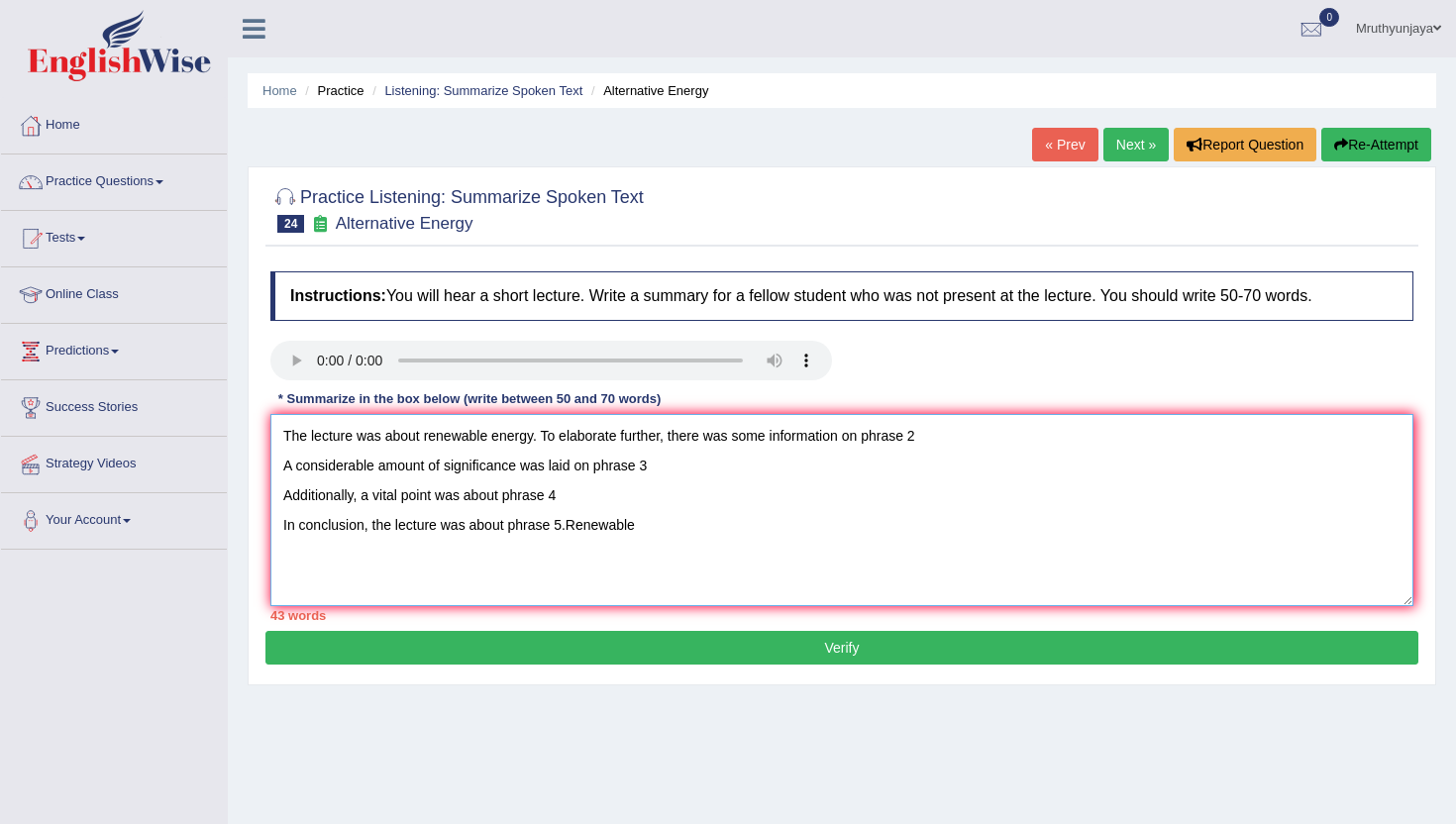 click on "The lecture was about renewable energy. To elaborate further, there was some information on phrase 2
A considerable amount of significance was laid on phrase 3
Additionally, a vital point was about phrase 4
In conclusion, the lecture was about phrase 5.Renewable" at bounding box center [842, 510] 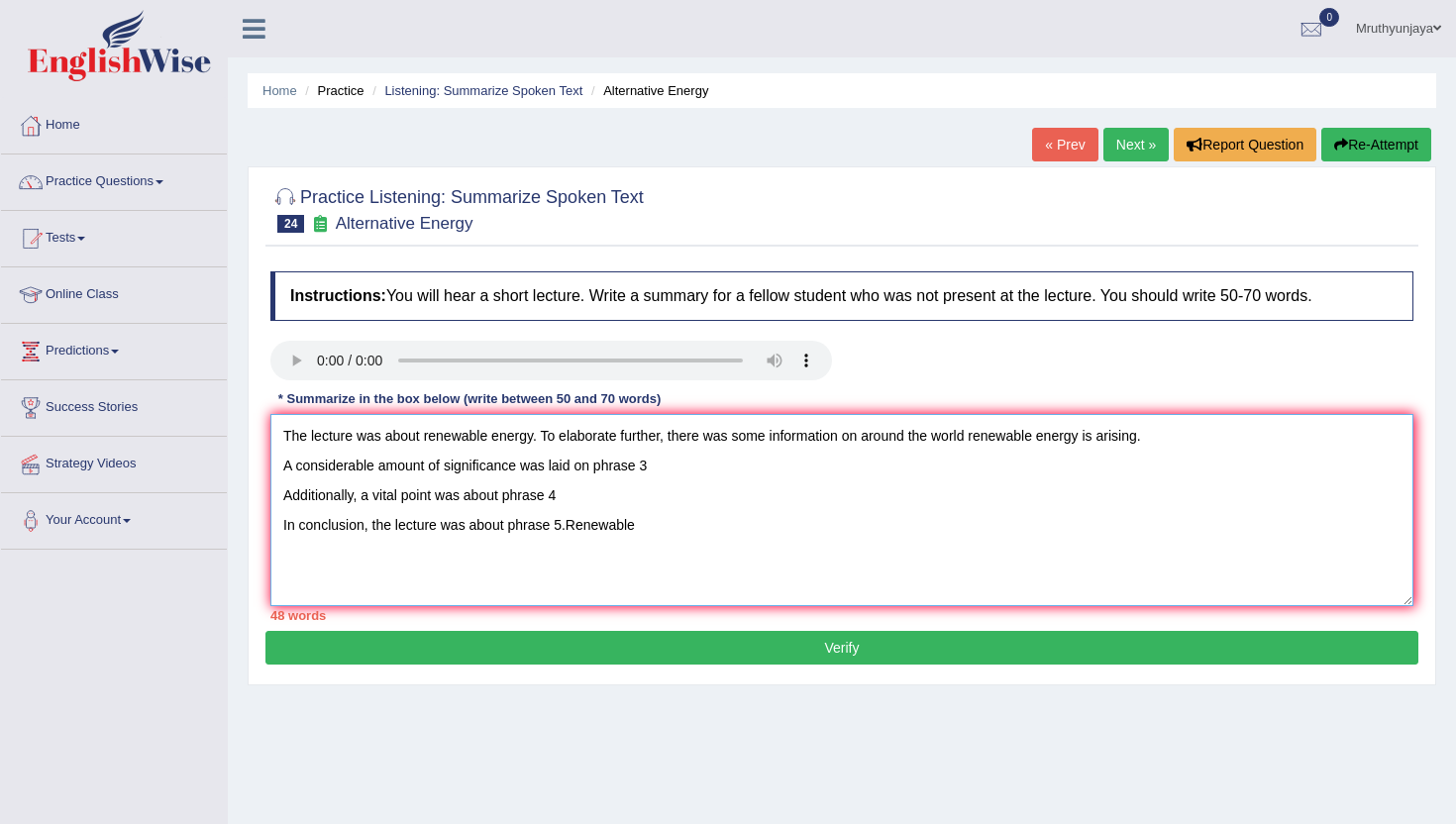 click on "The lecture was about renewable energy. To elaborate further, there was some information on around the world renewable energy is arising.
A considerable amount of significance was laid on phrase 3
Additionally, a vital point was about phrase 4
In conclusion, the lecture was about phrase 5.Renewable" at bounding box center [842, 510] 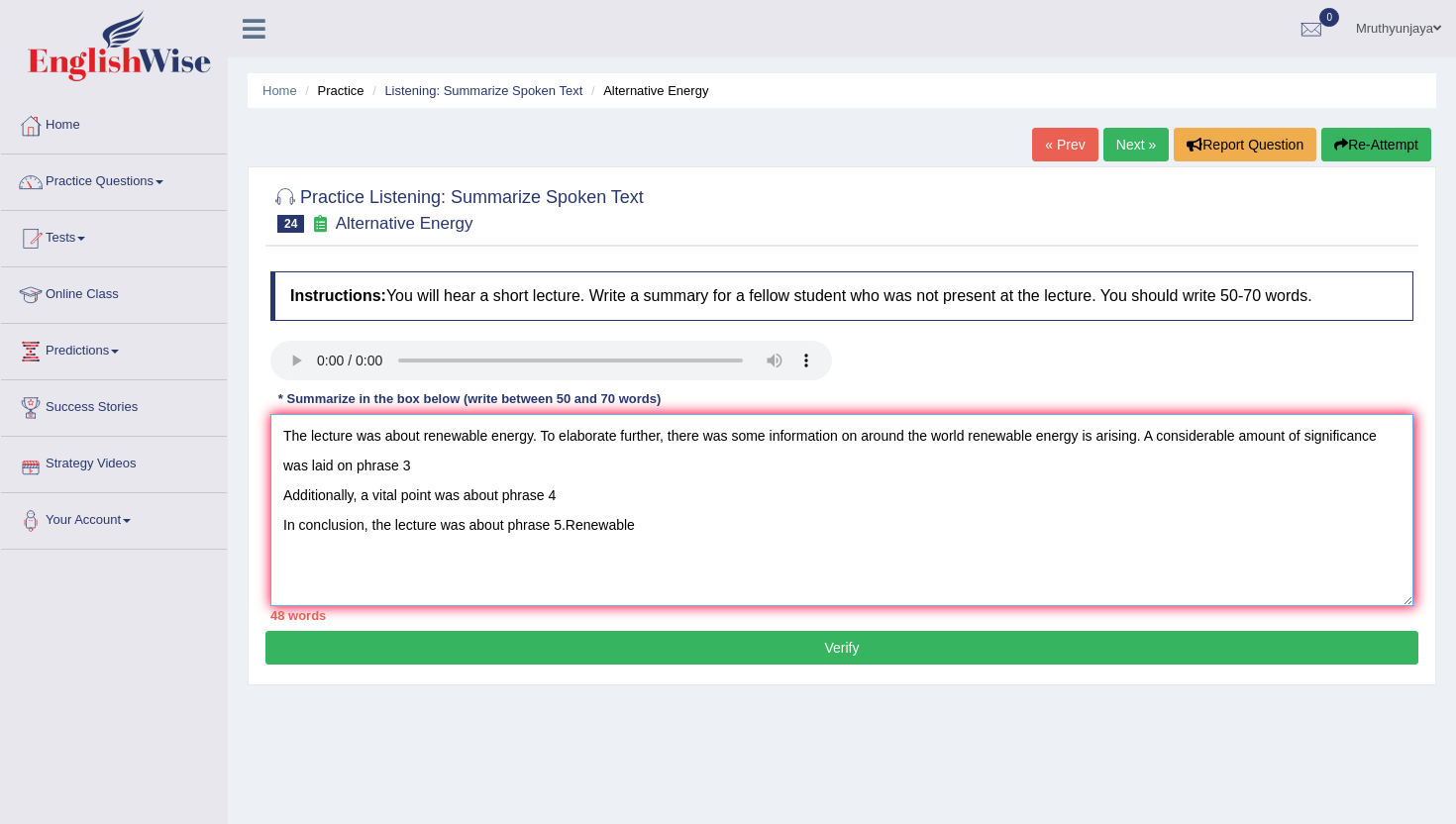 click on "The lecture was about renewable energy. To elaborate further, there was some information on around the world renewable energy is arising. A considerable amount of significance was laid on phrase 3
Additionally, a vital point was about phrase 4
In conclusion, the lecture was about phrase 5.Renewable" at bounding box center (842, 510) 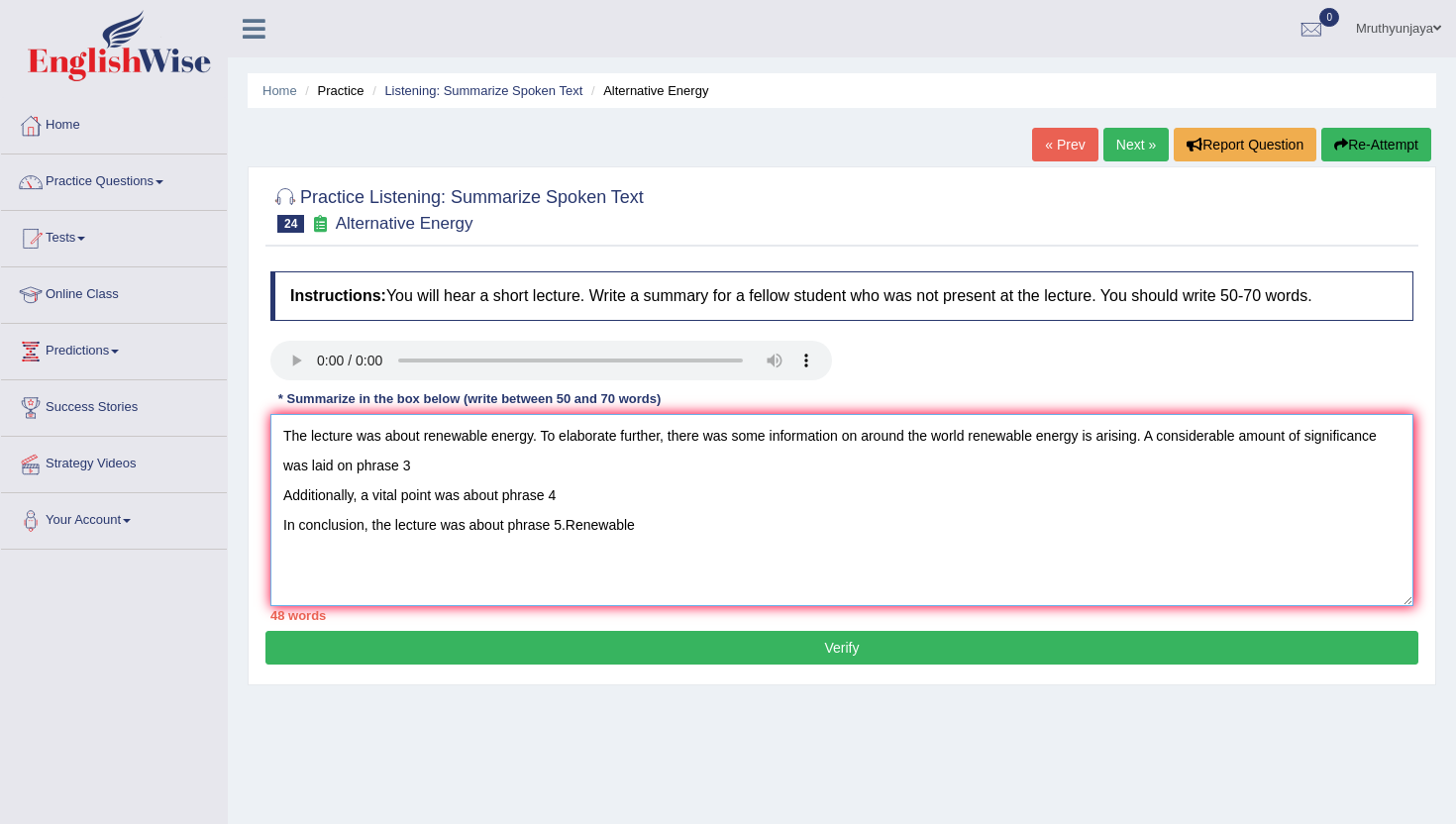 click on "The lecture was about renewable energy. To elaborate further, there was some information on around the world renewable energy is arising. A considerable amount of significance was laid on phrase 3
Additionally, a vital point was about phrase 4
In conclusion, the lecture was about phrase 5.Renewable" at bounding box center [842, 510] 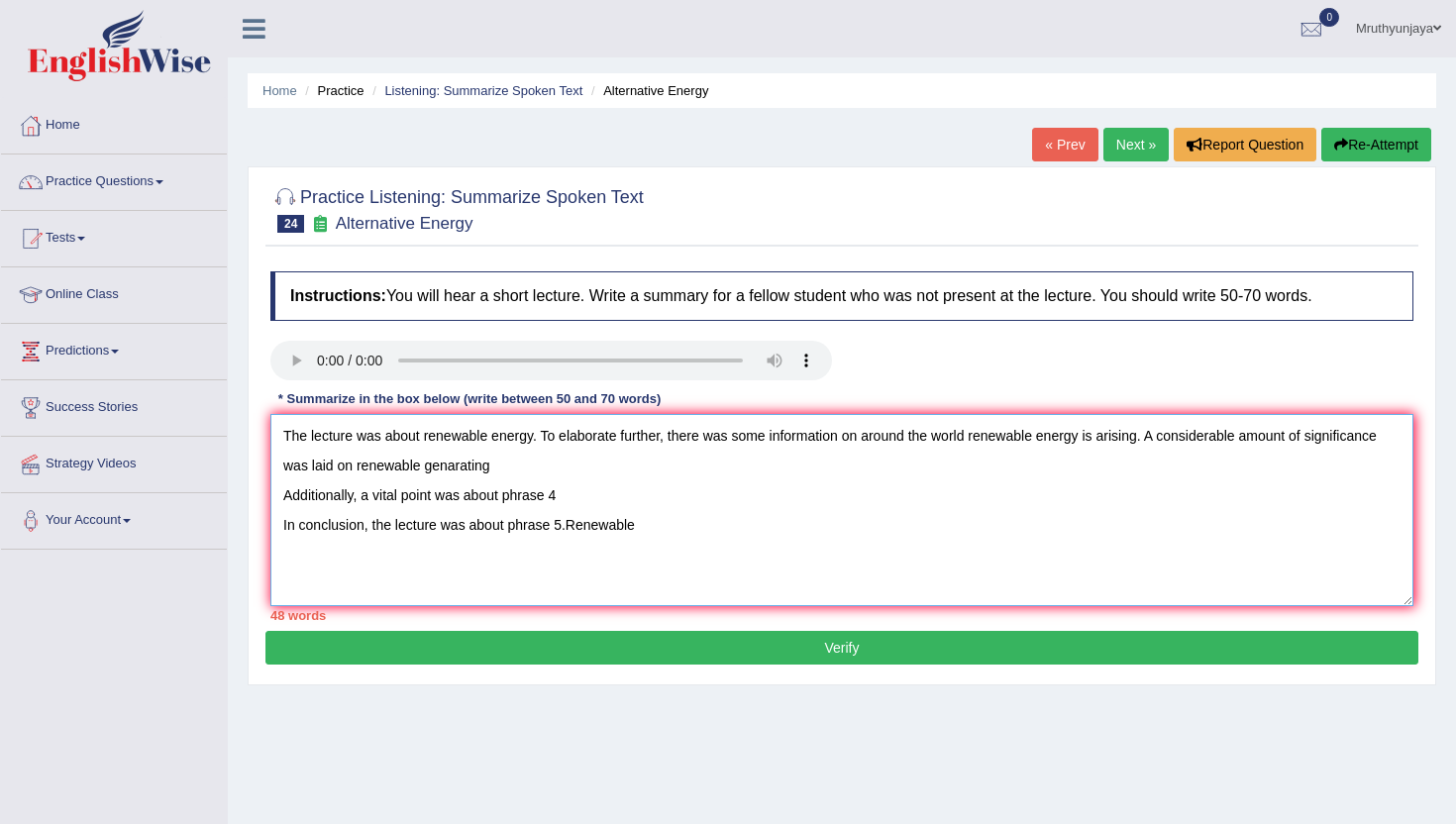 click on "The lecture was about renewable energy. To elaborate further, there was some information on around the world renewable energy is arising. A considerable amount of significance was laid on renewable genarating
Additionally, a vital point was about phrase 4
In conclusion, the lecture was about phrase 5.Renewable" at bounding box center [842, 510] 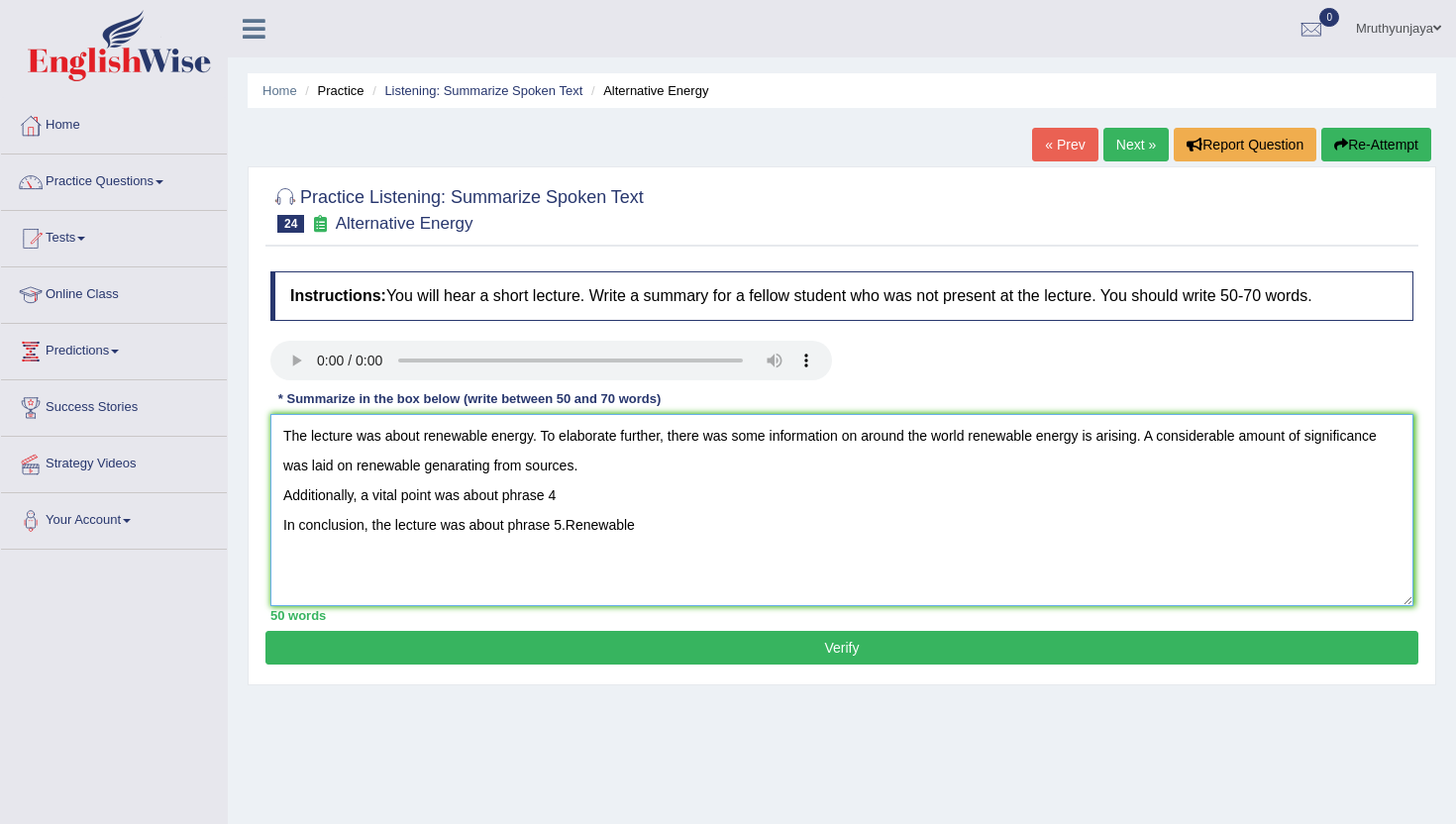 click on "The lecture was about renewable energy. To elaborate further, there was some information on around the world renewable energy is arising. A considerable amount of significance was laid on renewable genarating from sources.
Additionally, a vital point was about phrase 4
In conclusion, the lecture was about phrase 5.Renewable" at bounding box center (842, 510) 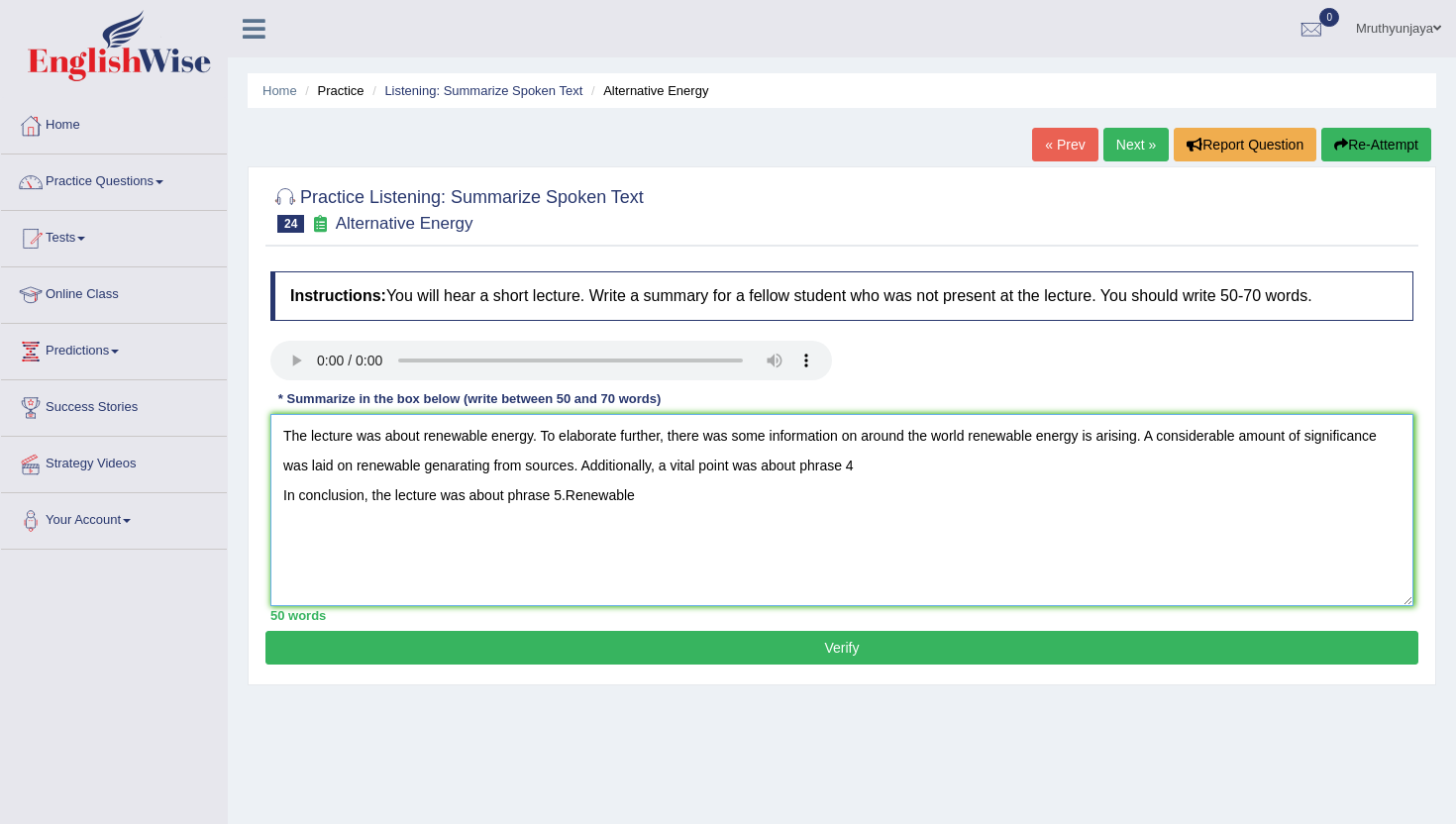 click on "The lecture was about renewable energy. To elaborate further, there was some information on around the world renewable energy is arising. A considerable amount of significance was laid on renewable genarating from sources. Additionally, a vital point was about phrase 4
In conclusion, the lecture was about phrase 5.Renewable" at bounding box center [842, 510] 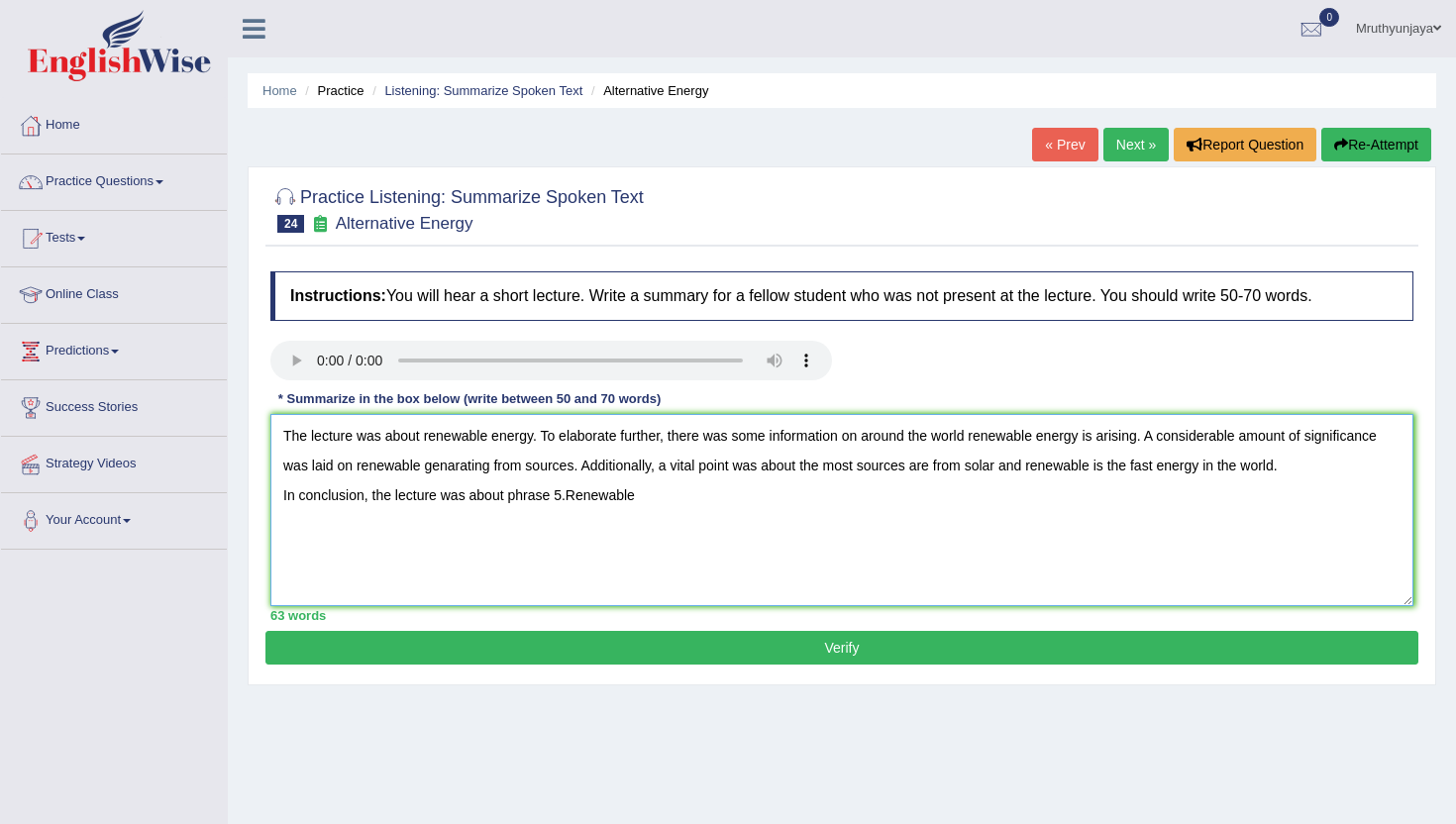 drag, startPoint x: 281, startPoint y: 501, endPoint x: 300, endPoint y: 501, distance: 19 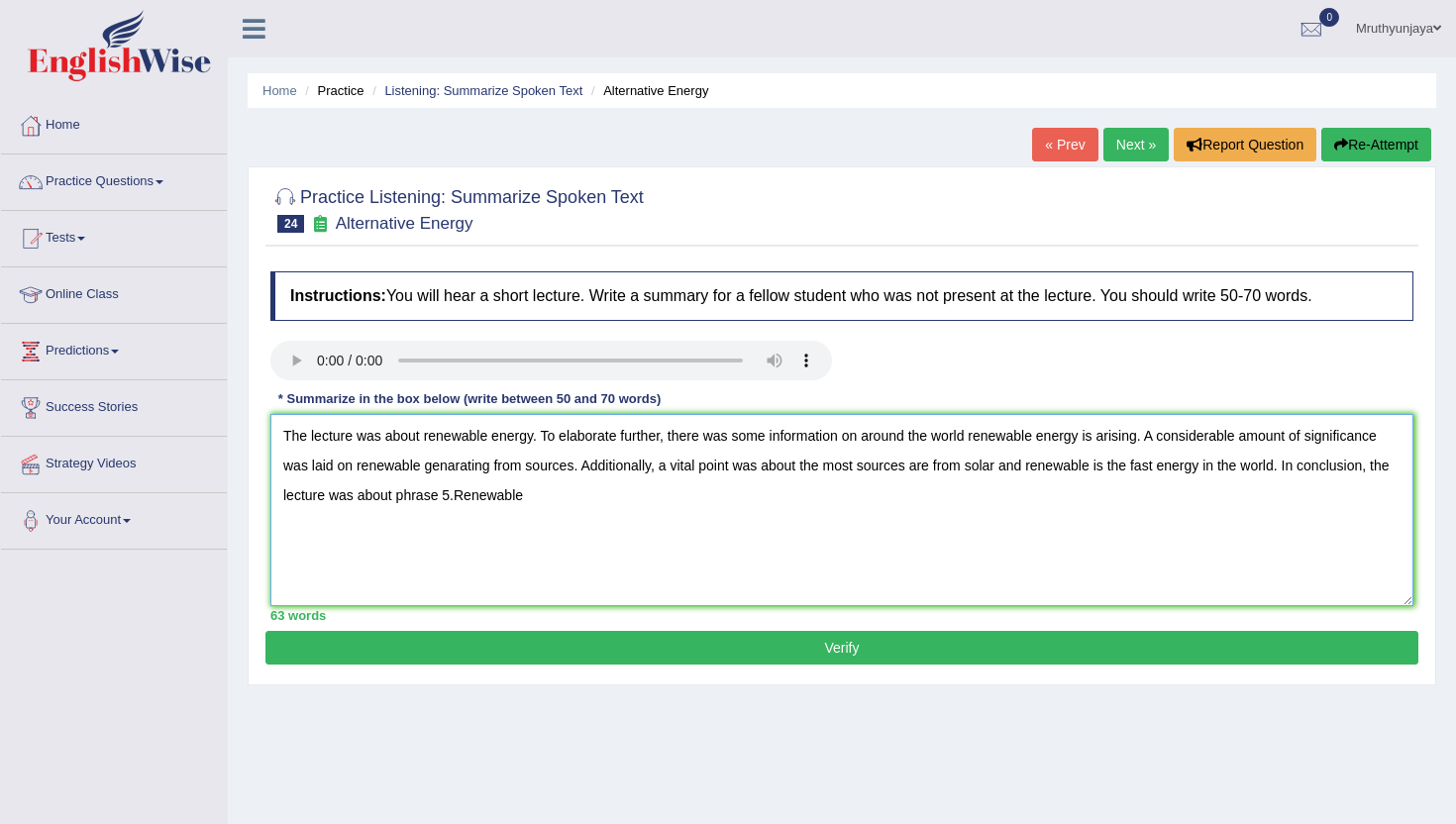 click on "The lecture was about renewable energy. To elaborate further, there was some information on around the world renewable energy is arising. A considerable amount of significance was laid on renewable genarating from sources. Additionally, a vital point was about the most sources are from solar and renewable is the fast energy in the world. In conclusion, the lecture was about phrase 5.Renewable" at bounding box center [842, 510] 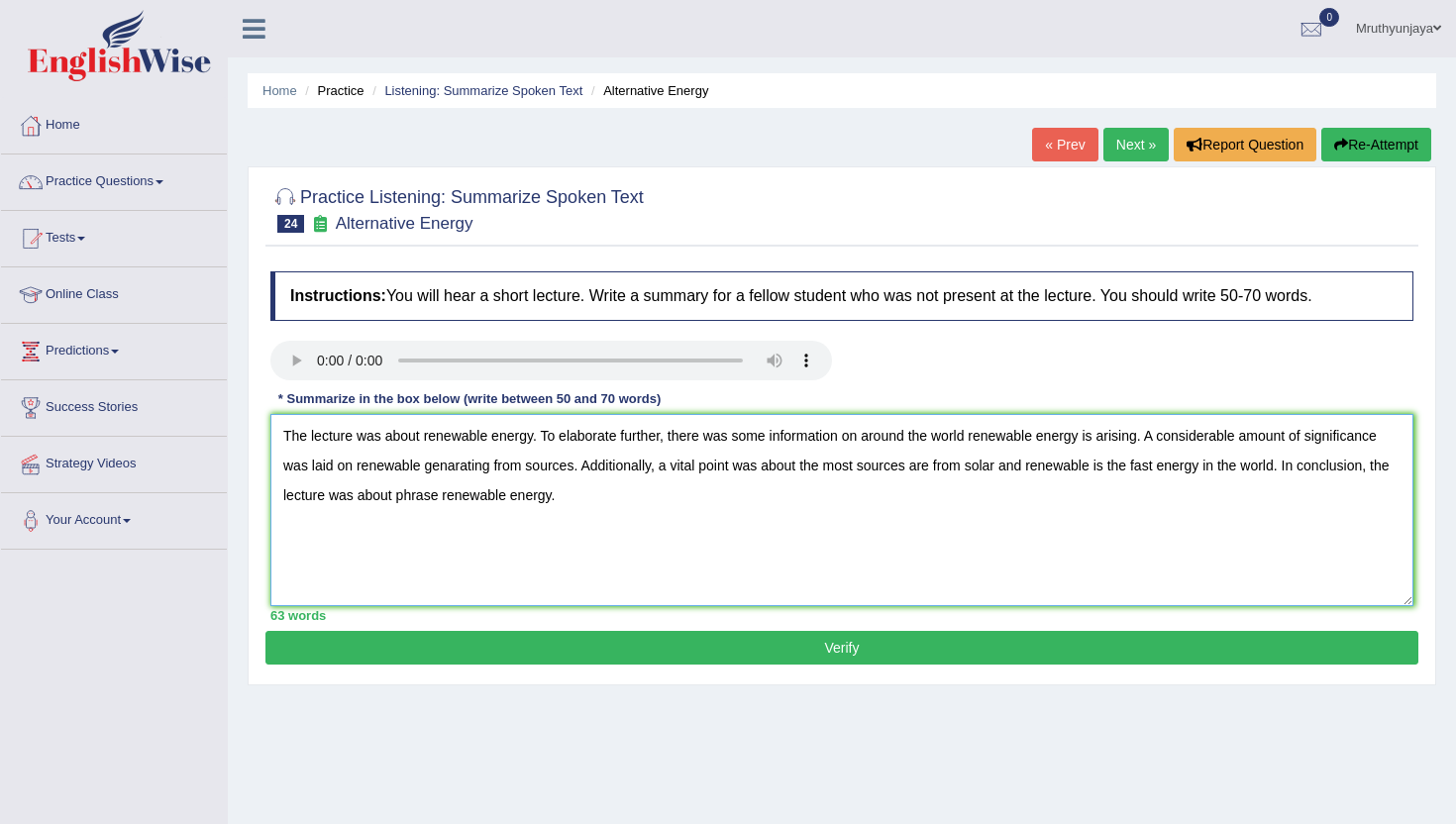 type on "The lecture was about renewable energy. To elaborate further, there was some information on around the world renewable energy is arising. A considerable amount of significance was laid on renewable genarating from sources. Additionally, a vital point was about the most sources are from solar and renewable is the fast energy in the world. In conclusion, the lecture was about phrase renewable energy." 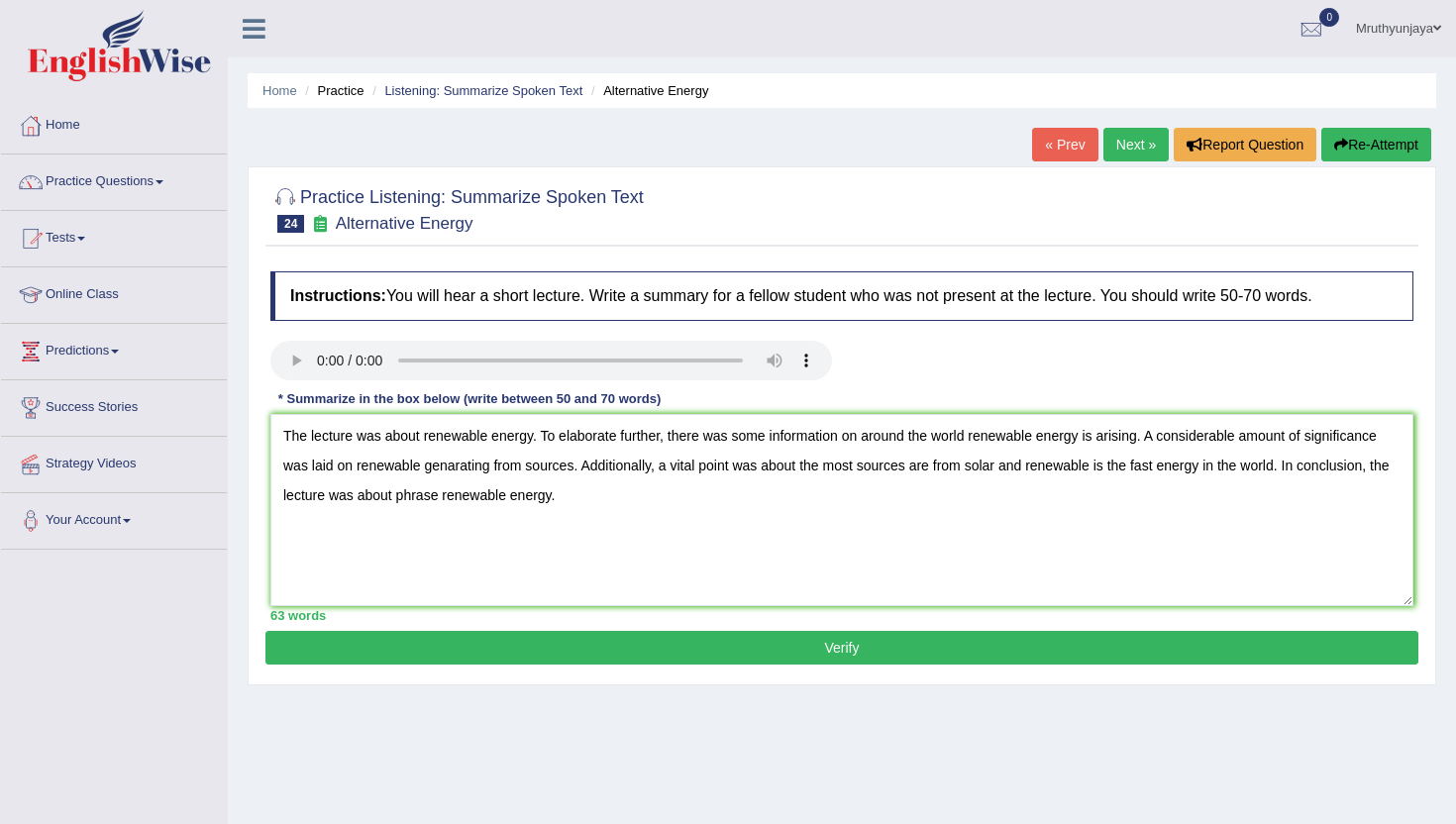 click on "Verify" at bounding box center (842, 648) 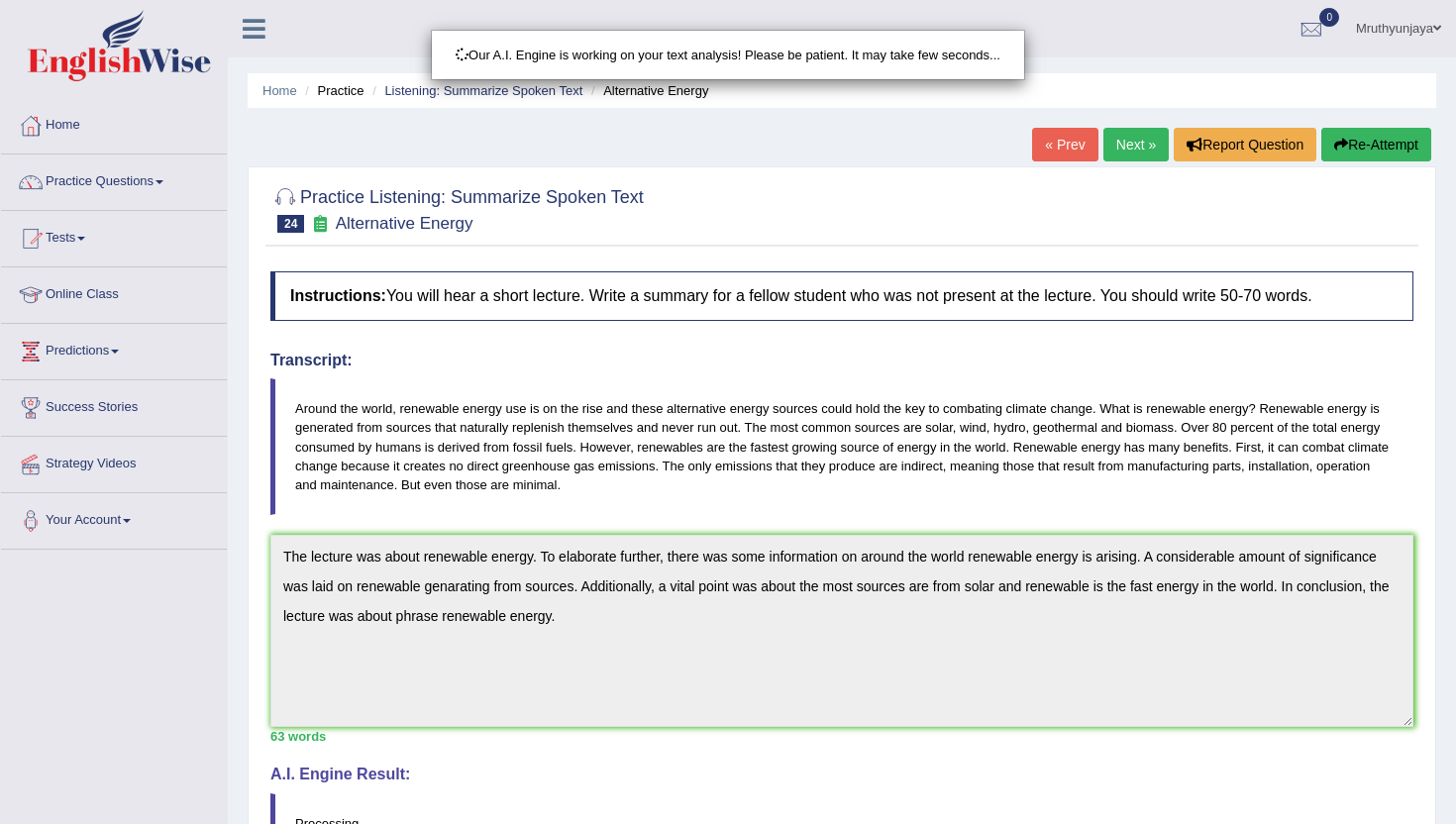 scroll, scrollTop: 7, scrollLeft: 0, axis: vertical 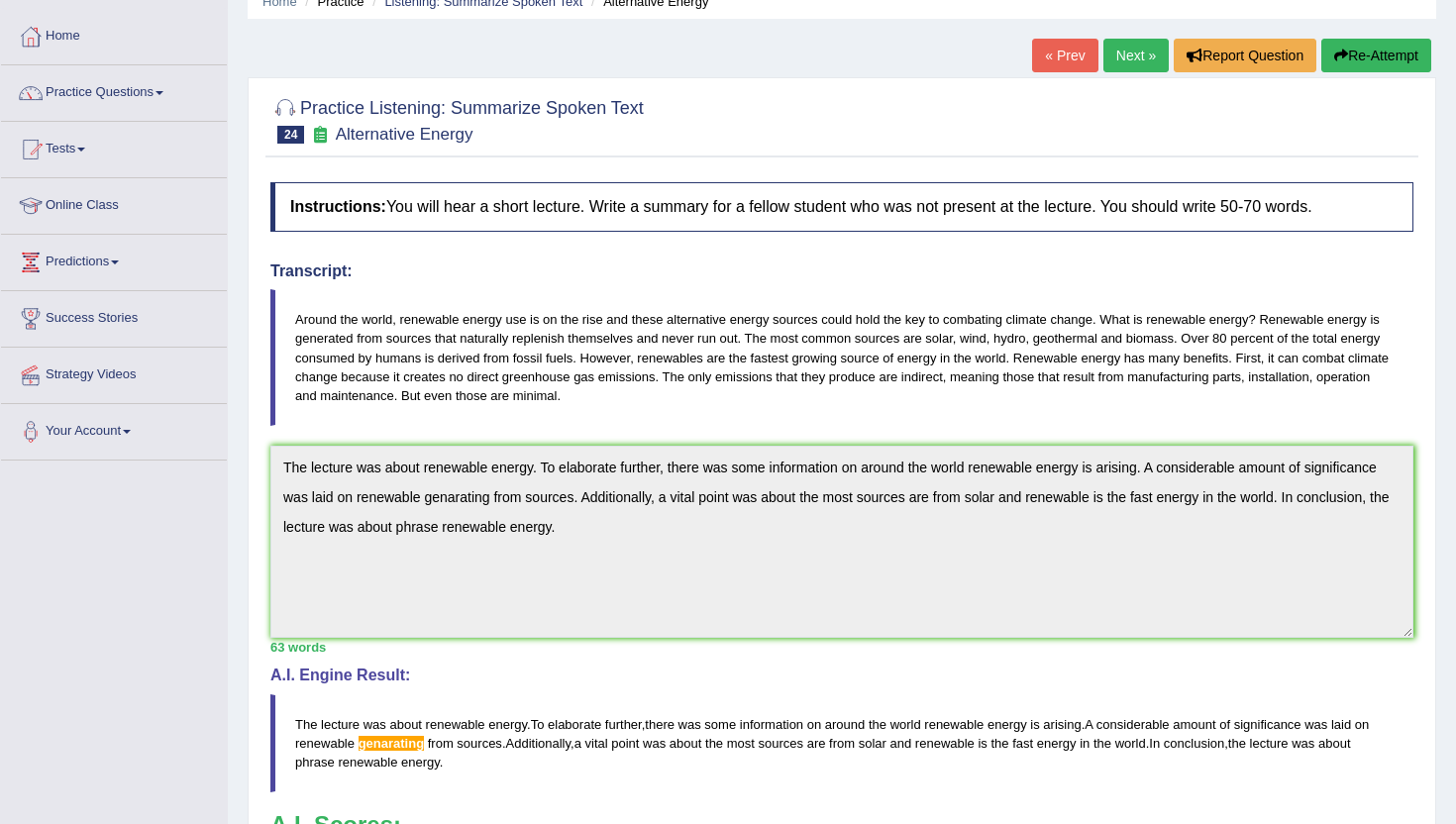 click on "Next »" at bounding box center [1136, 55] 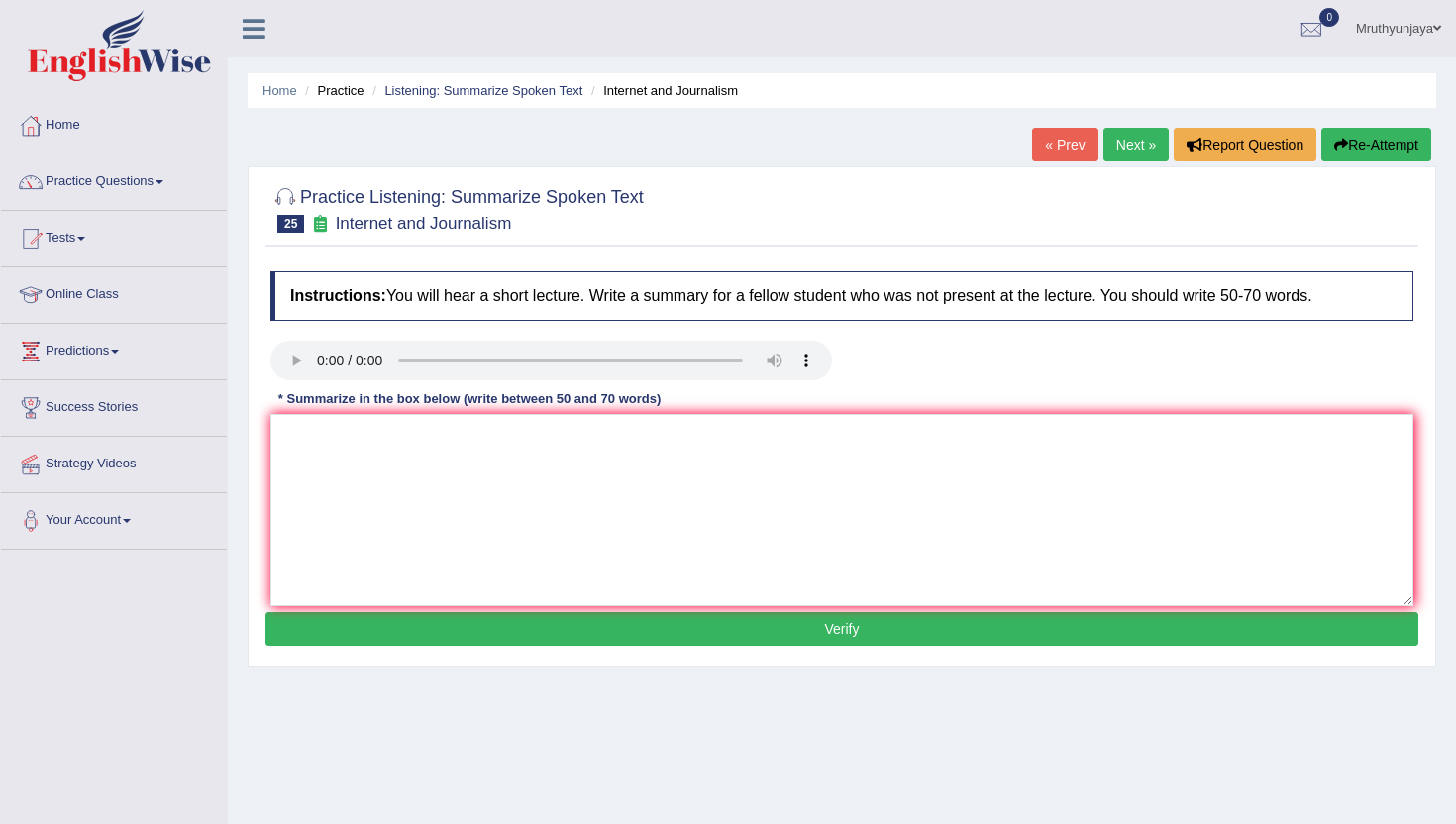 scroll, scrollTop: 0, scrollLeft: 0, axis: both 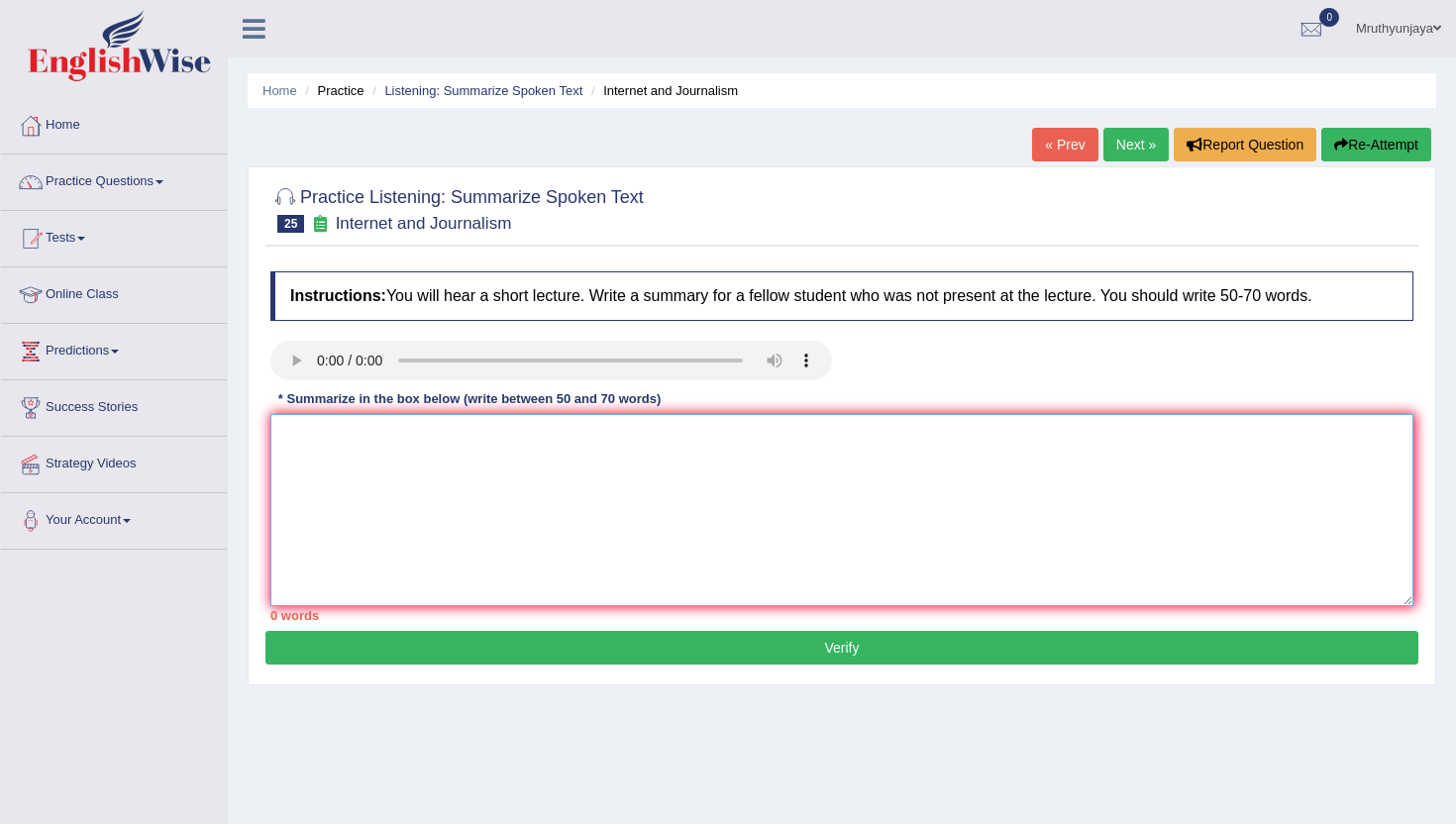 click at bounding box center (842, 510) 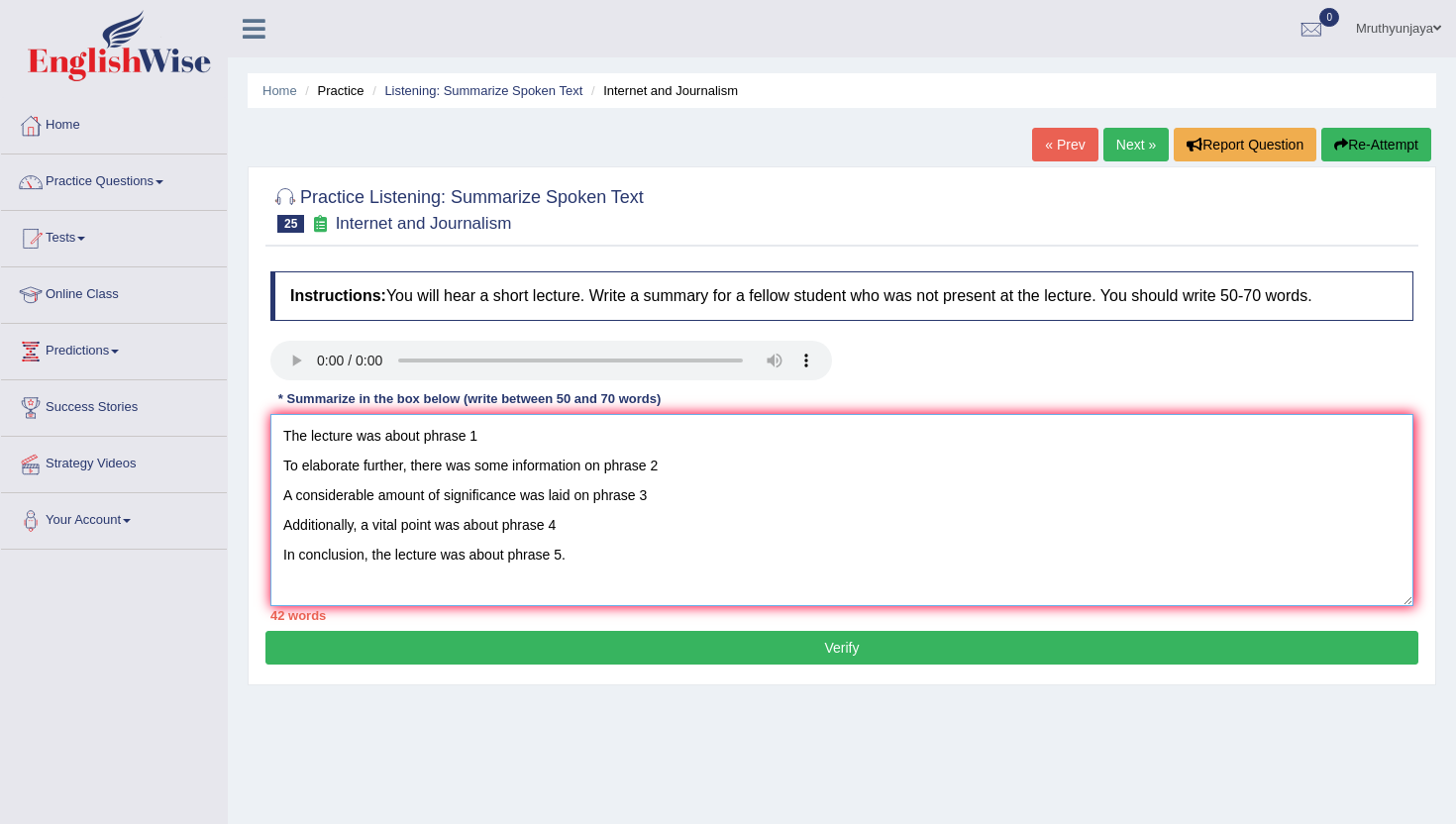 click on "The lecture was about phrase 1
To elaborate further, there was some information on phrase 2
A considerable amount of significance was laid on phrase 3
Additionally, a vital point was about phrase 4
In conclusion, the lecture was about phrase 5." at bounding box center [842, 510] 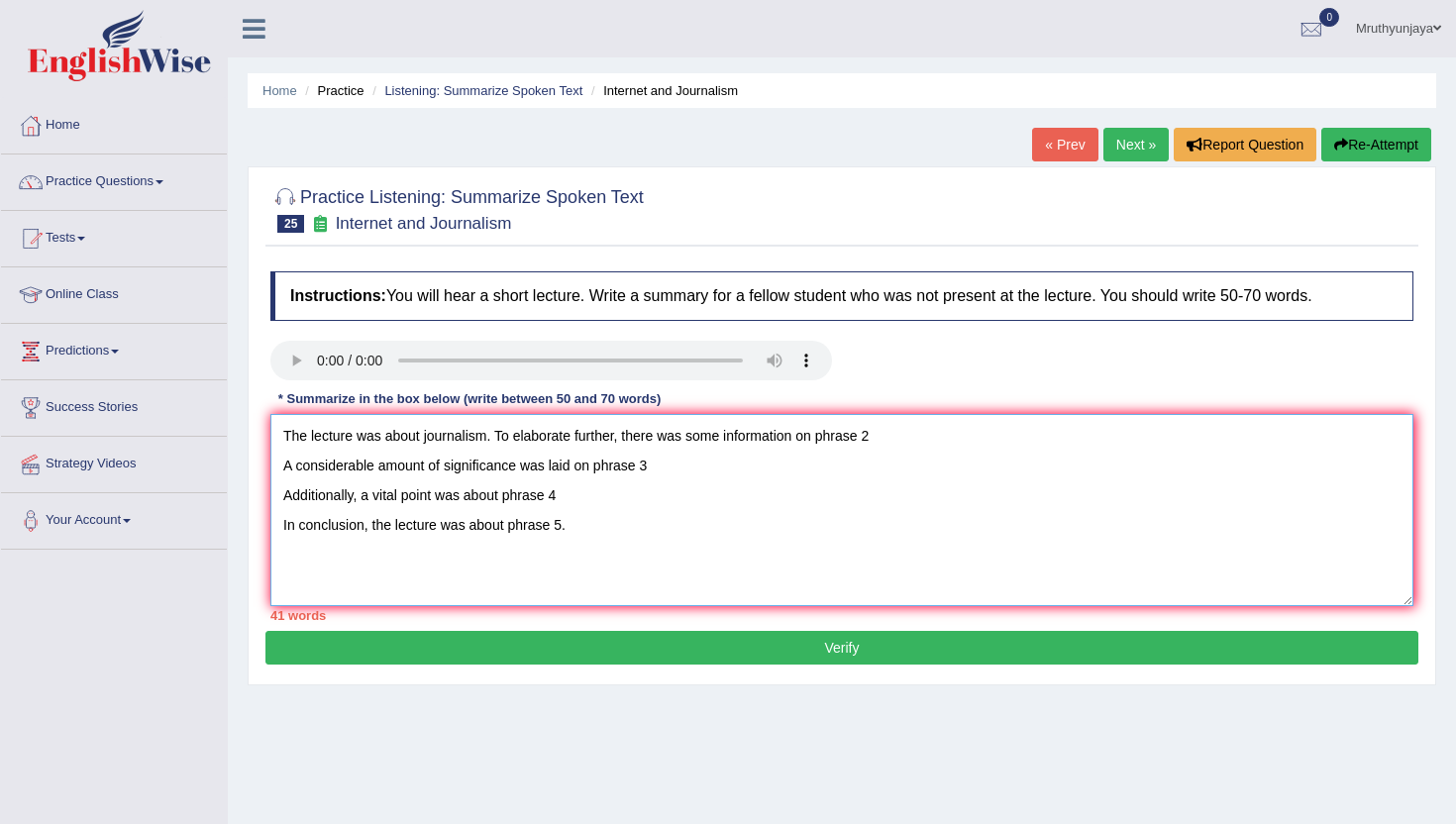 click on "The lecture was about journalism. To elaborate further, there was some information on phrase 2
A considerable amount of significance was laid on phrase 3
Additionally, a vital point was about phrase 4
In conclusion, the lecture was about phrase 5." at bounding box center [842, 510] 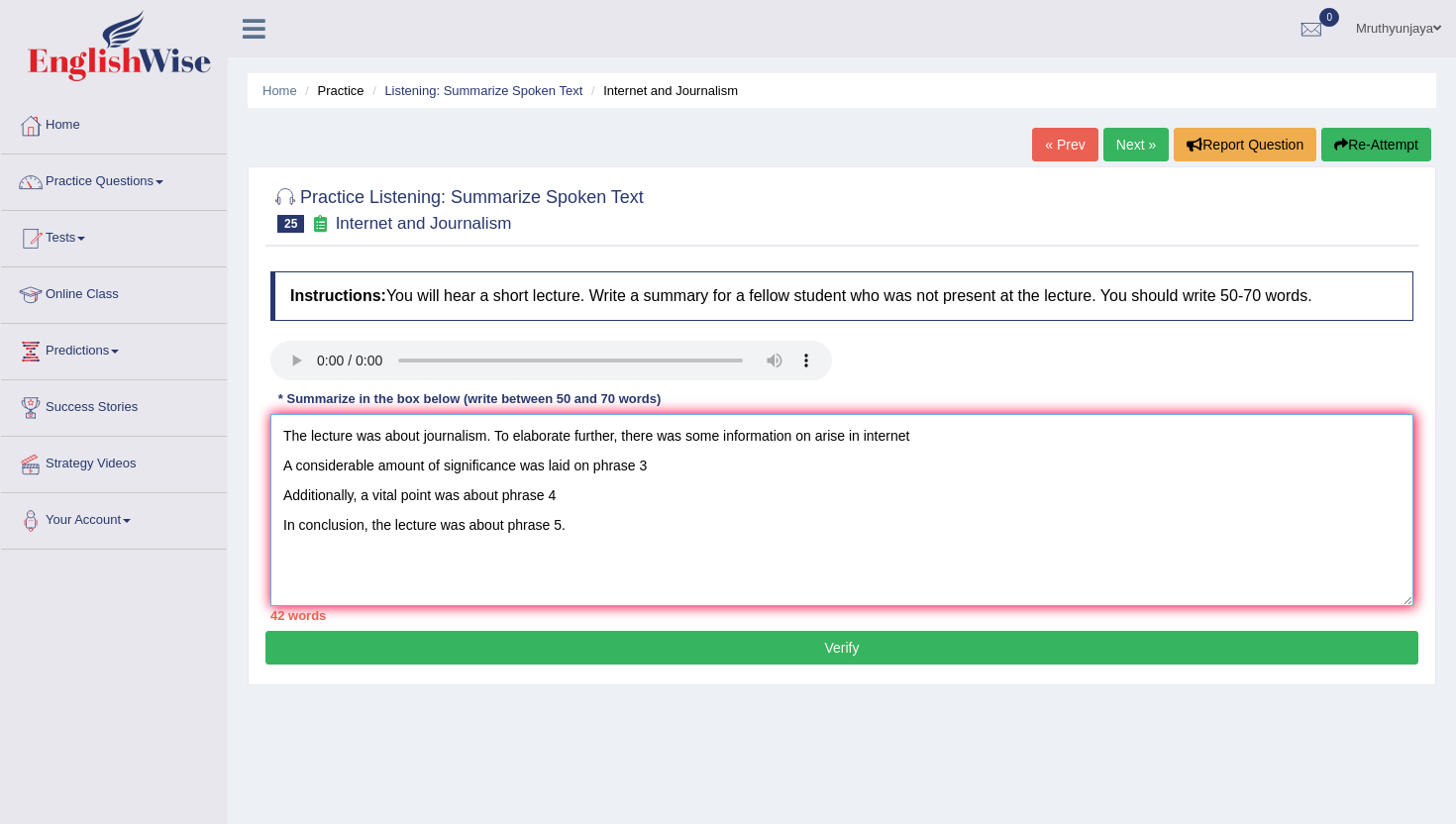 click on "The lecture was about journalism. To elaborate further, there was some information on arise in internet
A considerable amount of significance was laid on phrase 3
Additionally, a vital point was about phrase 4
In conclusion, the lecture was about phrase 5." at bounding box center [842, 510] 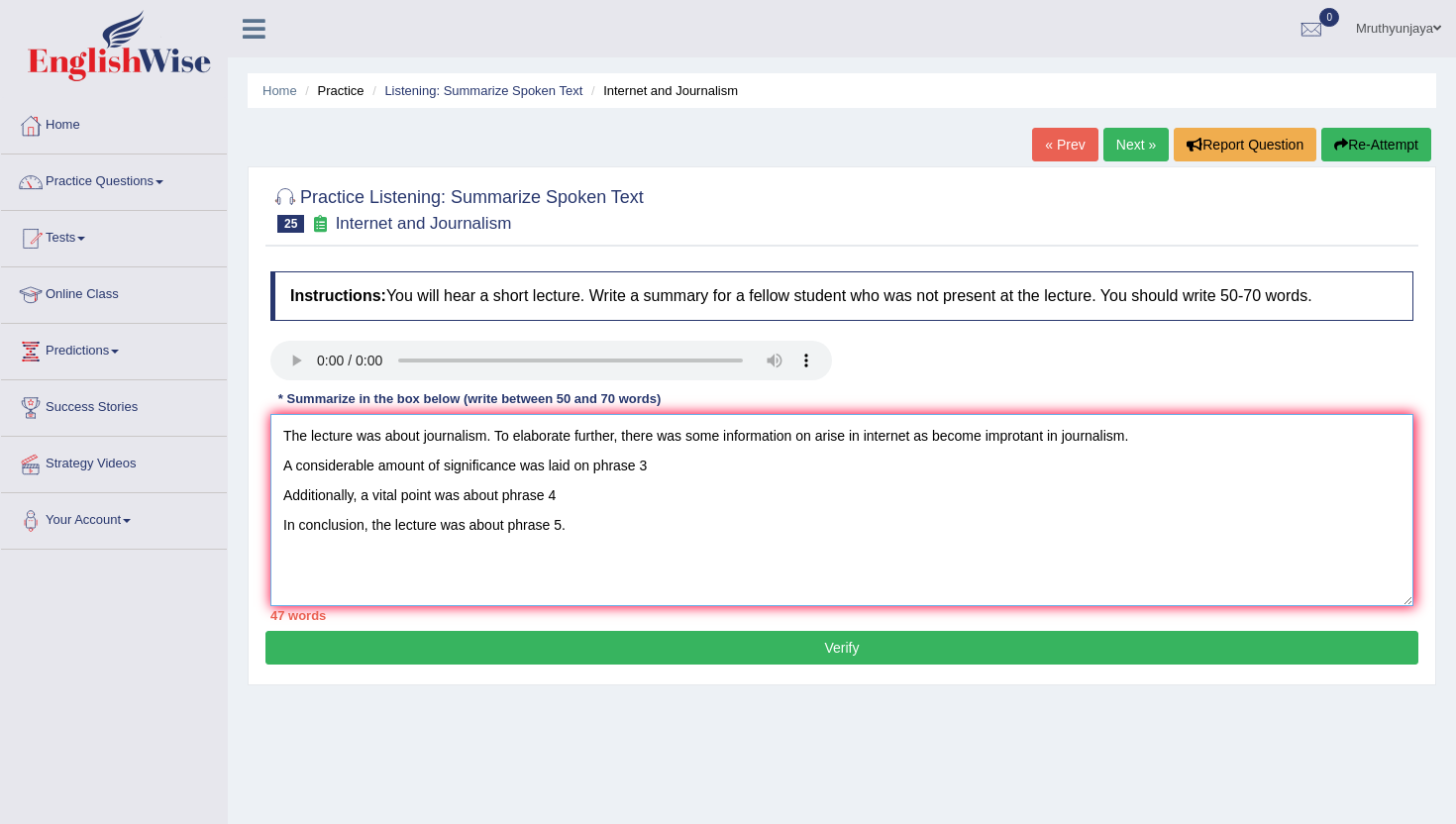 click on "The lecture was about journalism. To elaborate further, there was some information on arise in internet as become improtant in journalism.
A considerable amount of significance was laid on phrase 3
Additionally, a vital point was about phrase 4
In conclusion, the lecture was about phrase 5." at bounding box center (842, 510) 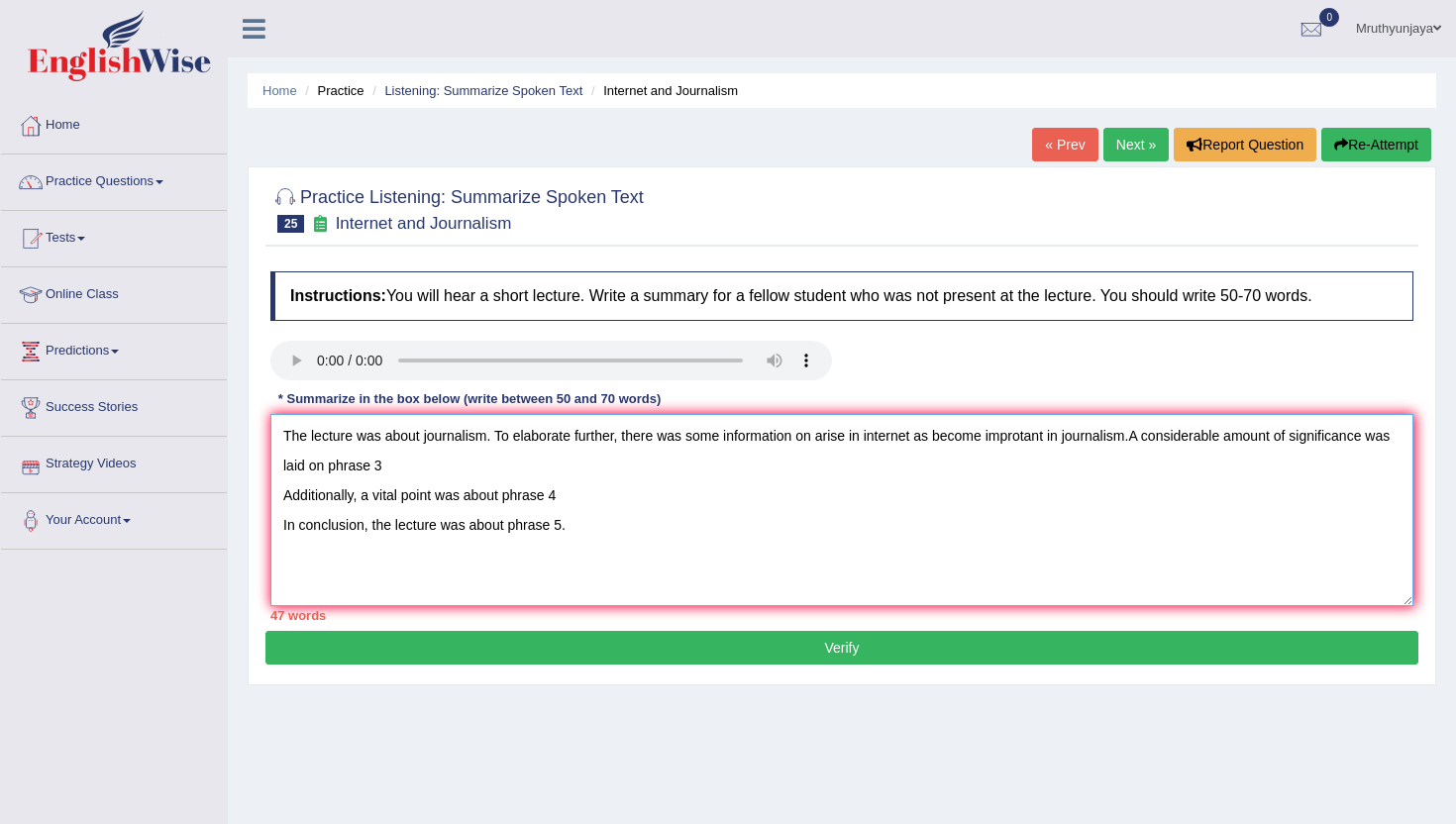 click on "The lecture was about journalism. To elaborate further, there was some information on arise in internet as become improtant in journalism.A considerable amount of significance was laid on phrase 3
Additionally, a vital point was about phrase 4
In conclusion, the lecture was about phrase 5." at bounding box center [842, 510] 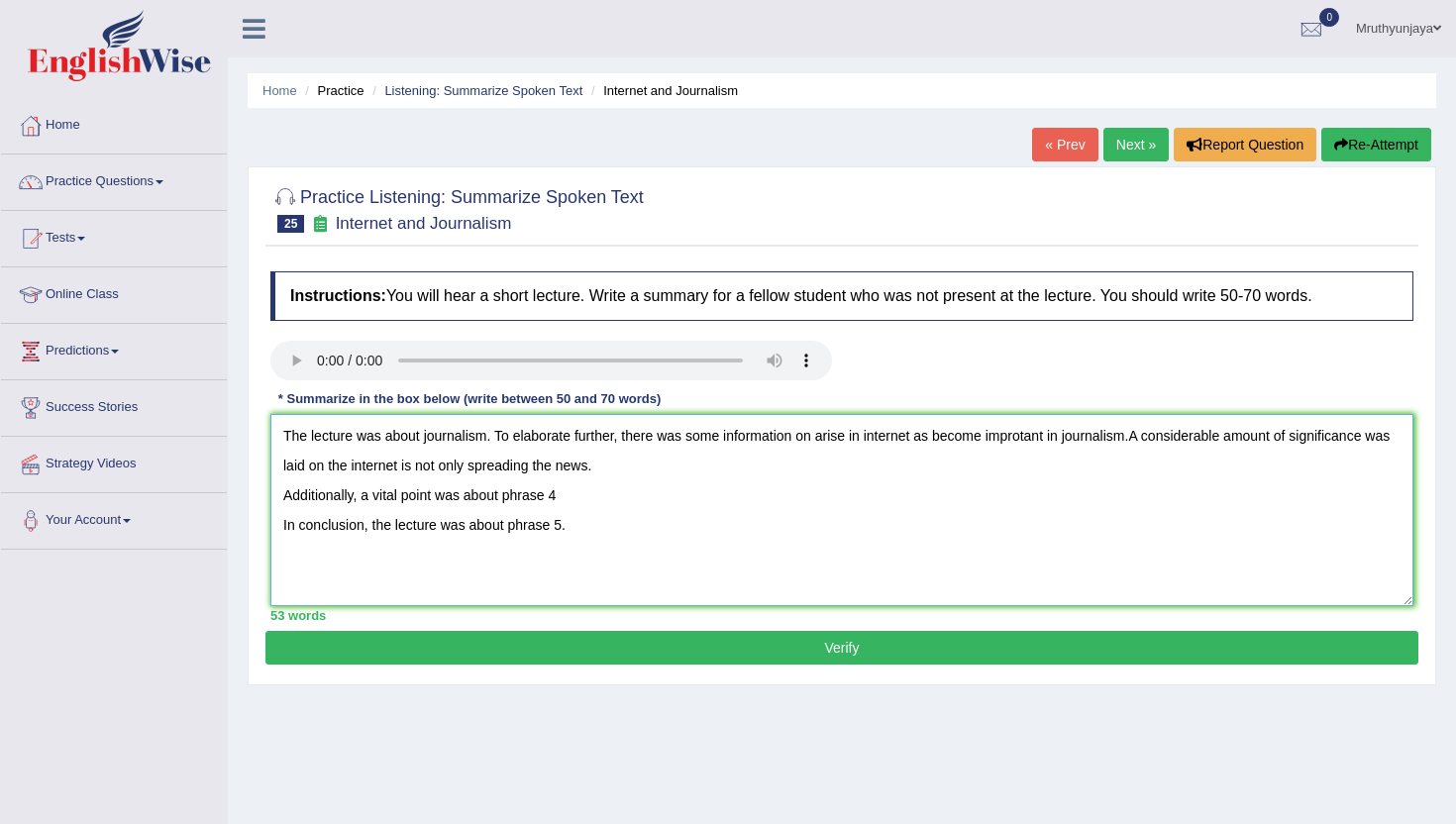 click on "The lecture was about journalism. To elaborate further, there was some information on arise in internet as become improtant in journalism.A considerable amount of significance was laid on the internet is not only spreading the news.
Additionally, a vital point was about phrase 4
In conclusion, the lecture was about phrase 5." at bounding box center [842, 510] 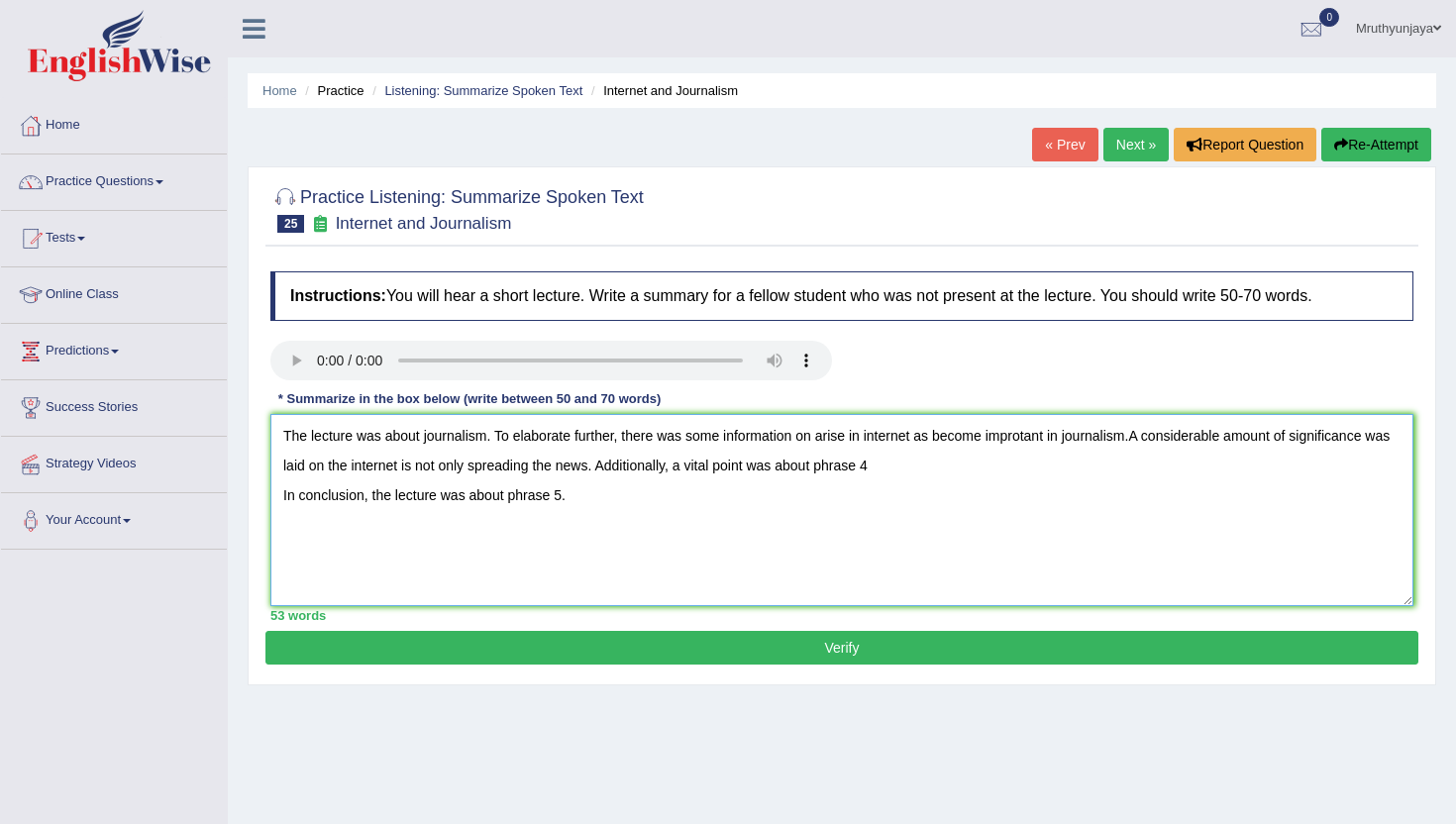 drag, startPoint x: 874, startPoint y: 467, endPoint x: 887, endPoint y: 472, distance: 13.928388 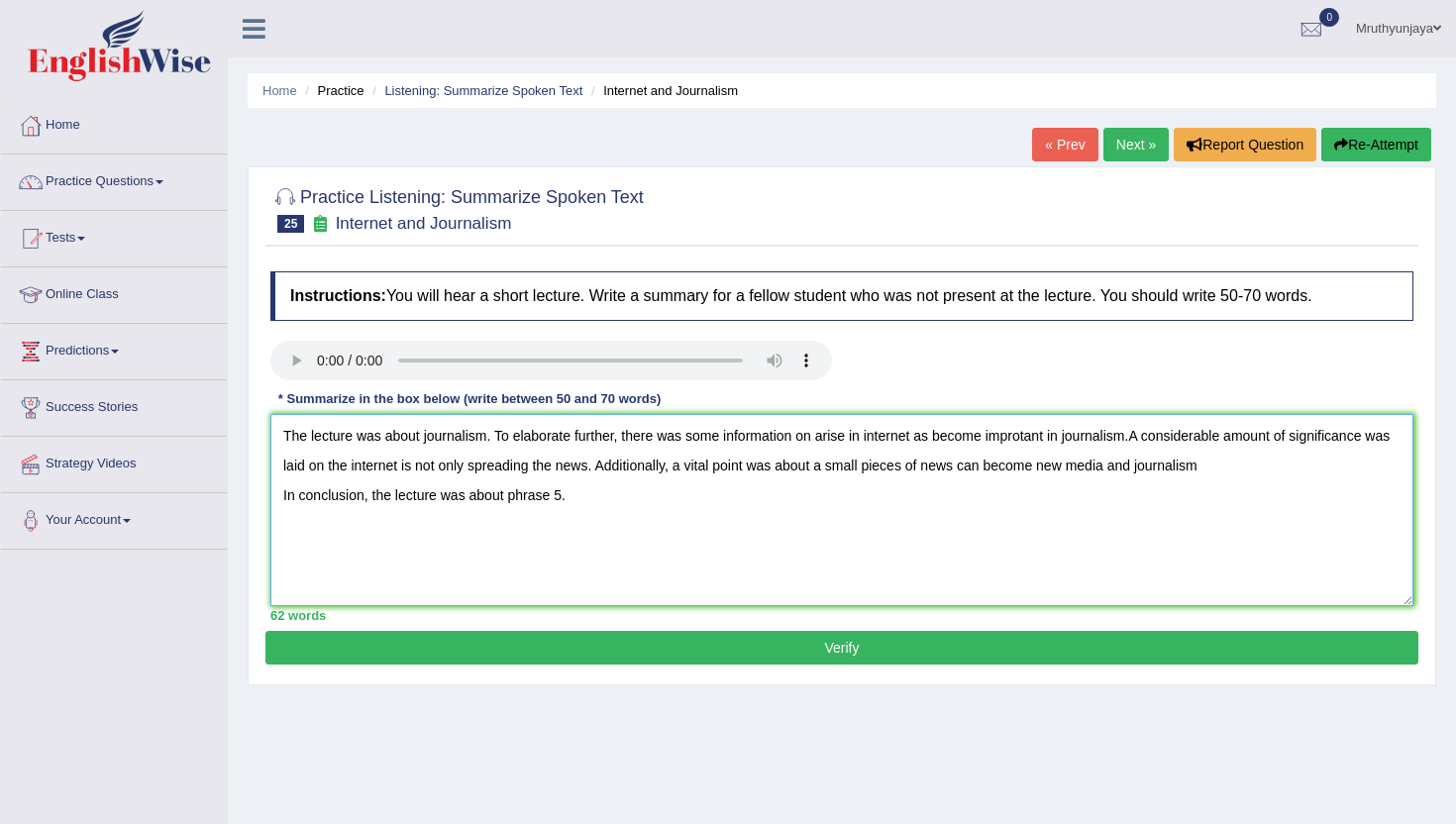 click on "The lecture was about journalism. To elaborate further, there was some information on arise in internet as become improtant in journalism.A considerable amount of significance was laid on the internet is not only spreading the news. Additionally, a vital point was about a small pieces of news can become new media and journalism
In conclusion, the lecture was about phrase 5." at bounding box center [842, 510] 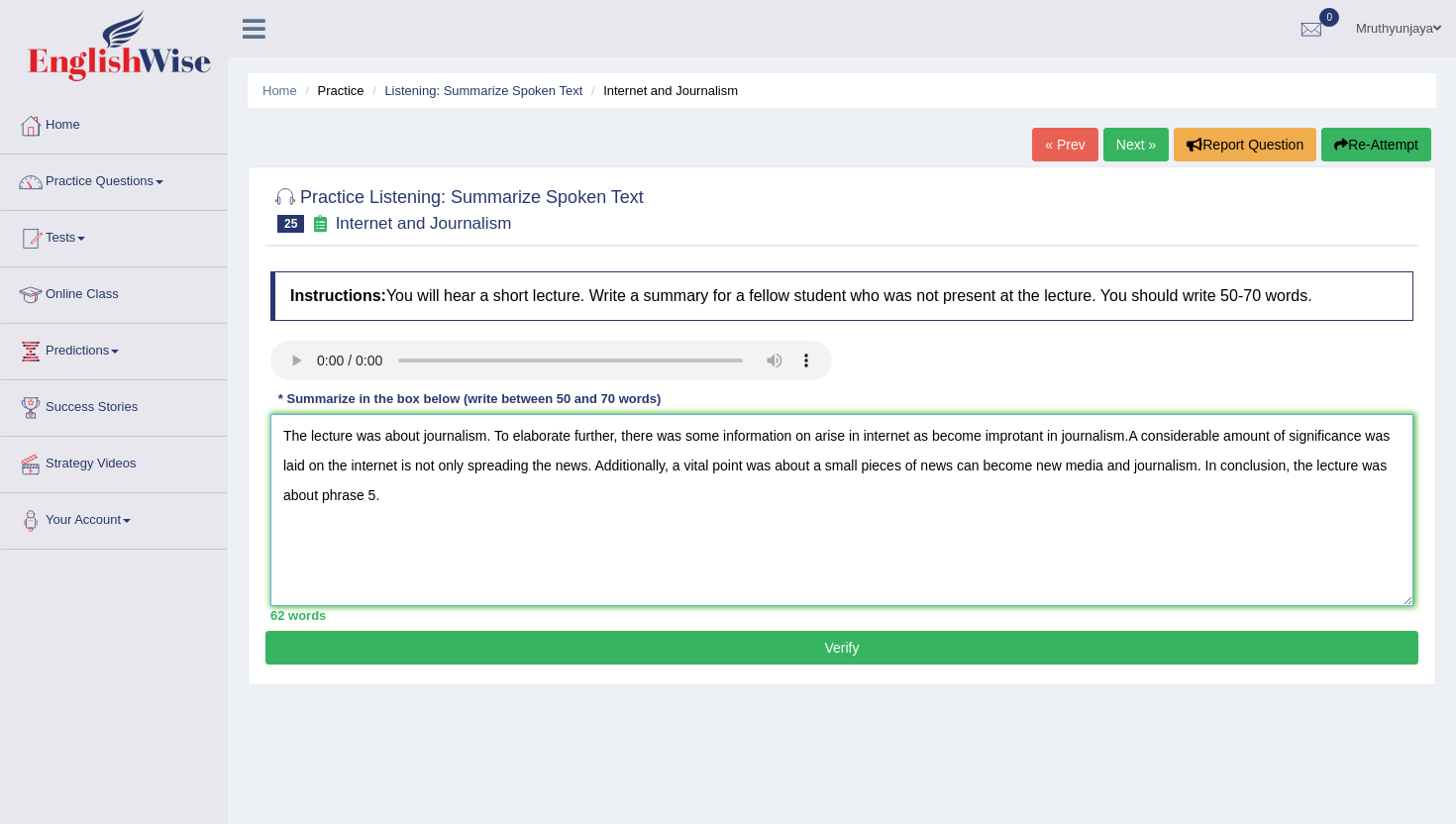 click on "The lecture was about journalism. To elaborate further, there was some information on arise in internet as become improtant in journalism.A considerable amount of significance was laid on the internet is not only spreading the news. Additionally, a vital point was about a small pieces of news can become new media and journalism. In conclusion, the lecture was about phrase 5." at bounding box center [842, 510] 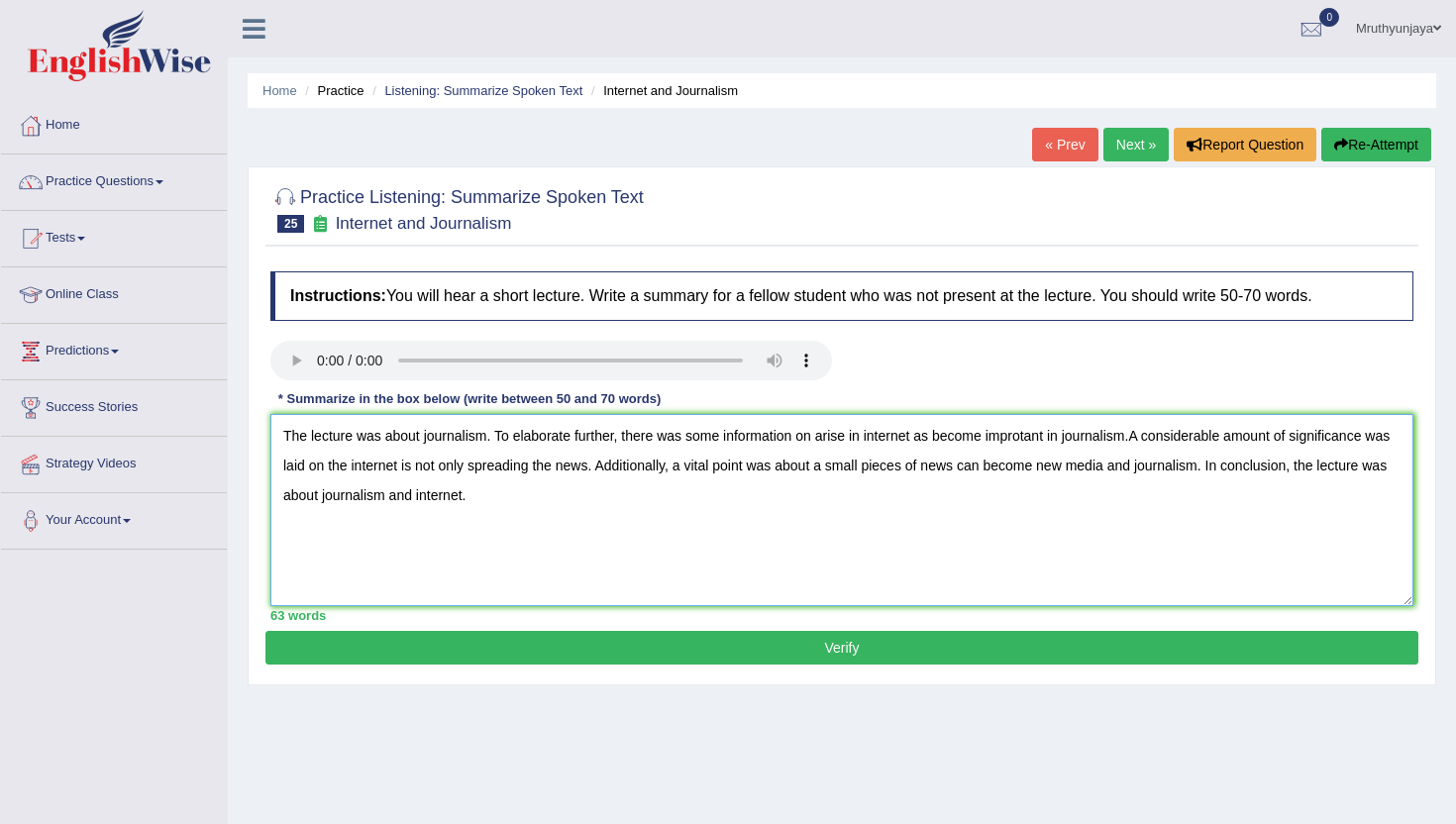 click on "The lecture was about journalism. To elaborate further, there was some information on arise in internet as become improtant in journalism.A considerable amount of significance was laid on the internet is not only spreading the news. Additionally, a vital point was about a small pieces of news can become new media and journalism. In conclusion, the lecture was about journalism and internet." at bounding box center [842, 510] 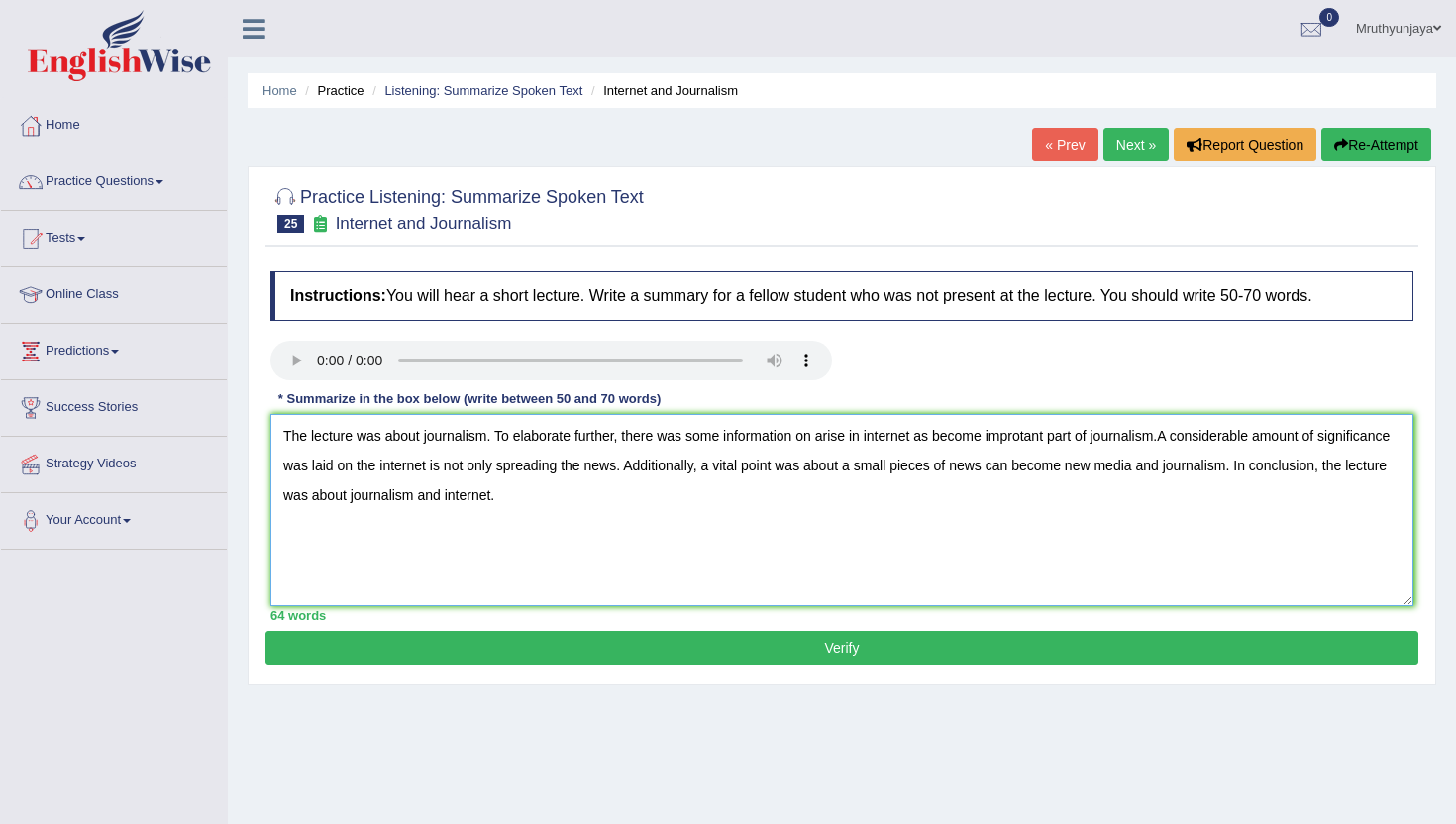 type on "The lecture was about journalism. To elaborate further, there was some information on arise in internet as become improtant part of journalism.A considerable amount of significance was laid on the internet is not only spreading the news. Additionally, a vital point was about a small pieces of news can become new media and journalism. In conclusion, the lecture was about journalism and internet." 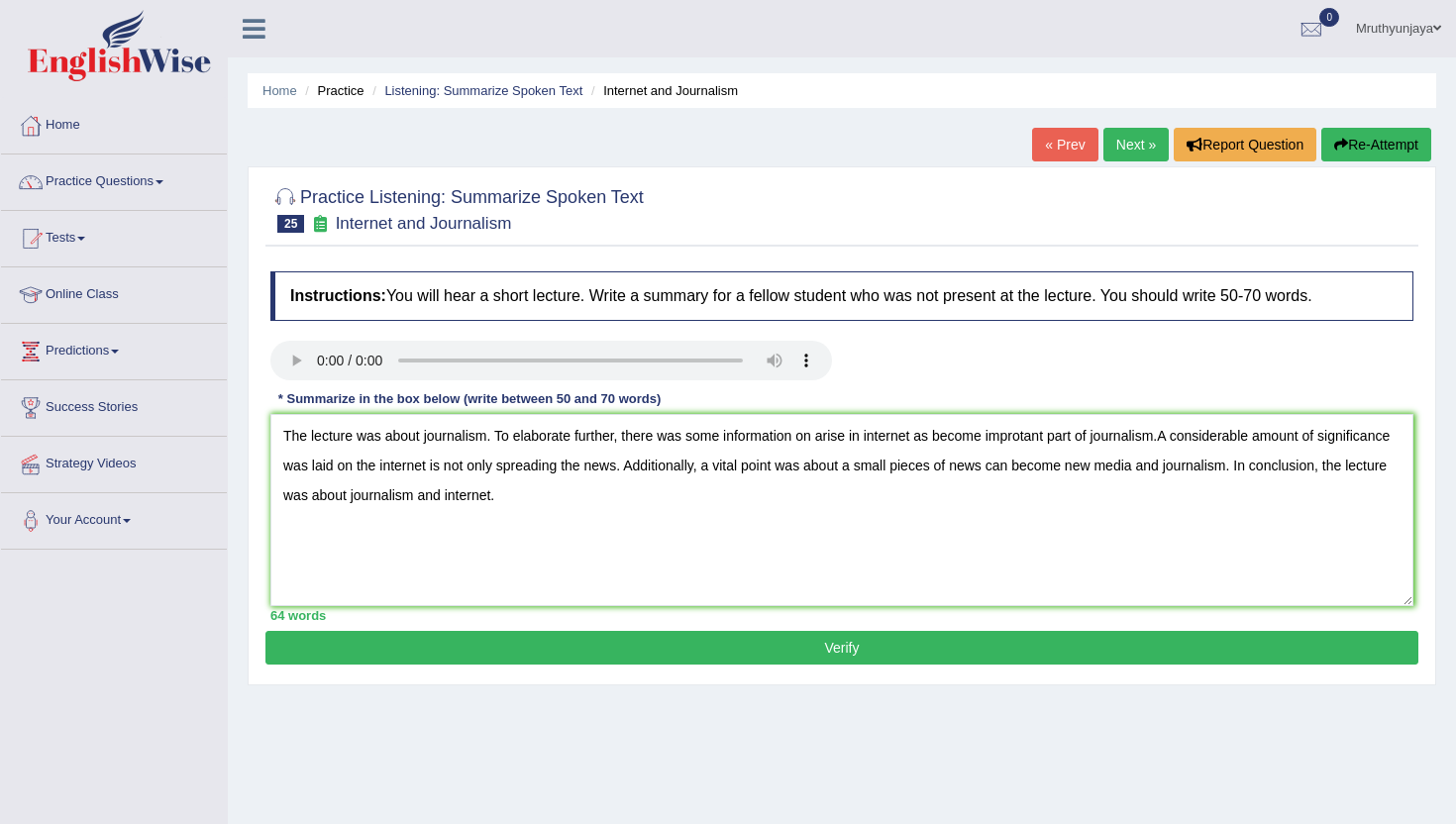 click on "Verify" at bounding box center [842, 648] 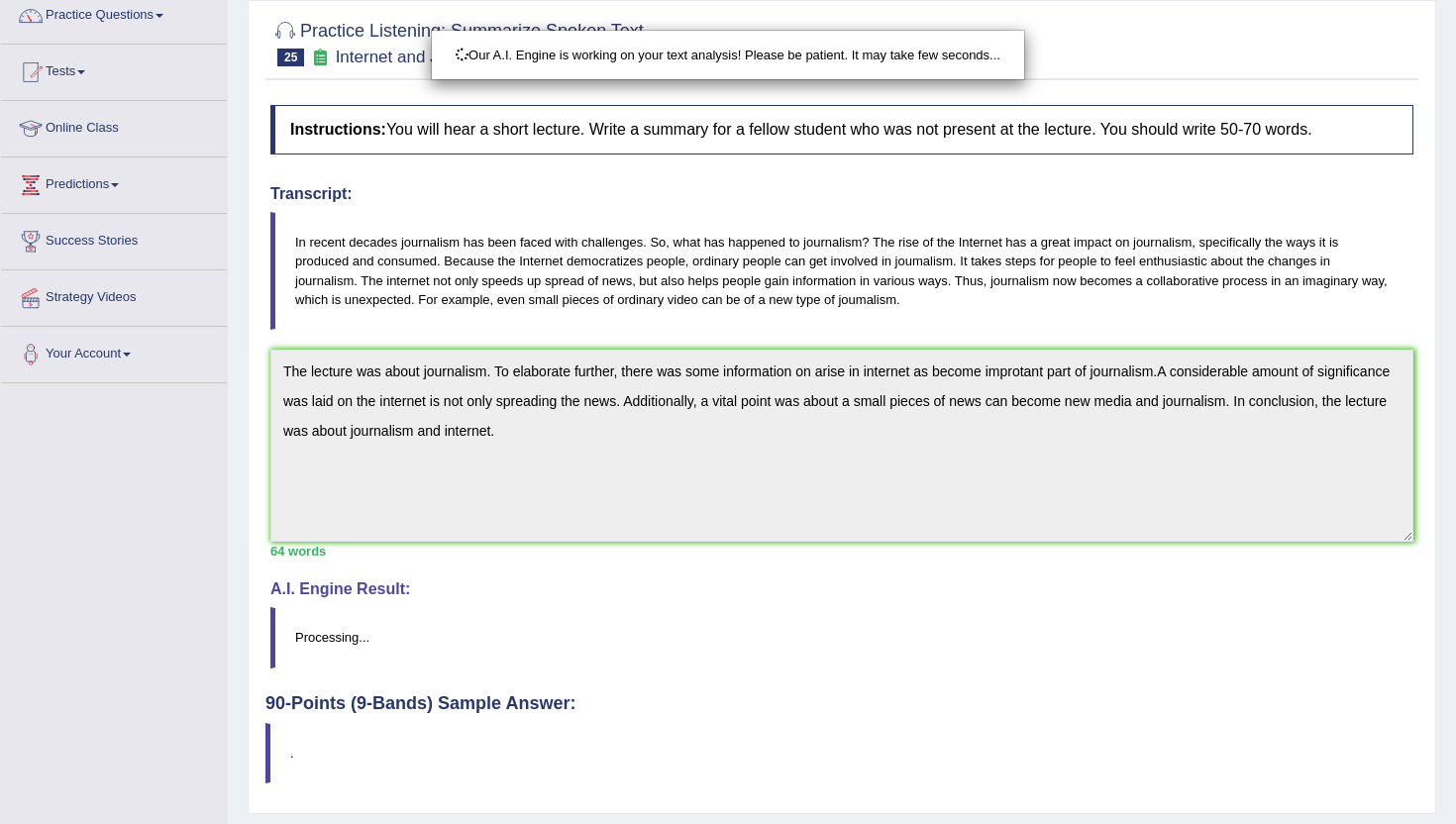 scroll, scrollTop: 216, scrollLeft: 0, axis: vertical 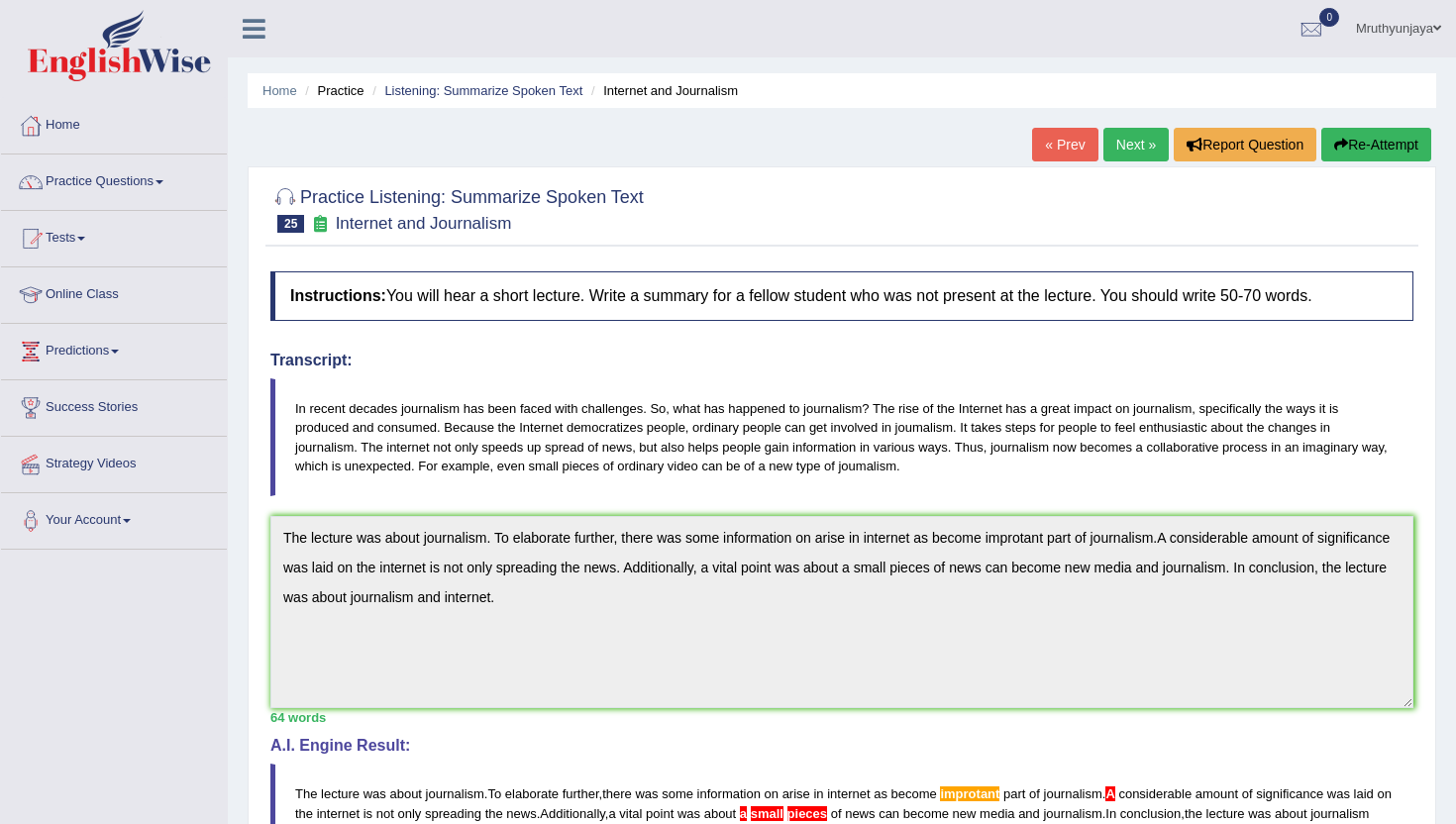click on "Next »" at bounding box center (1136, 145) 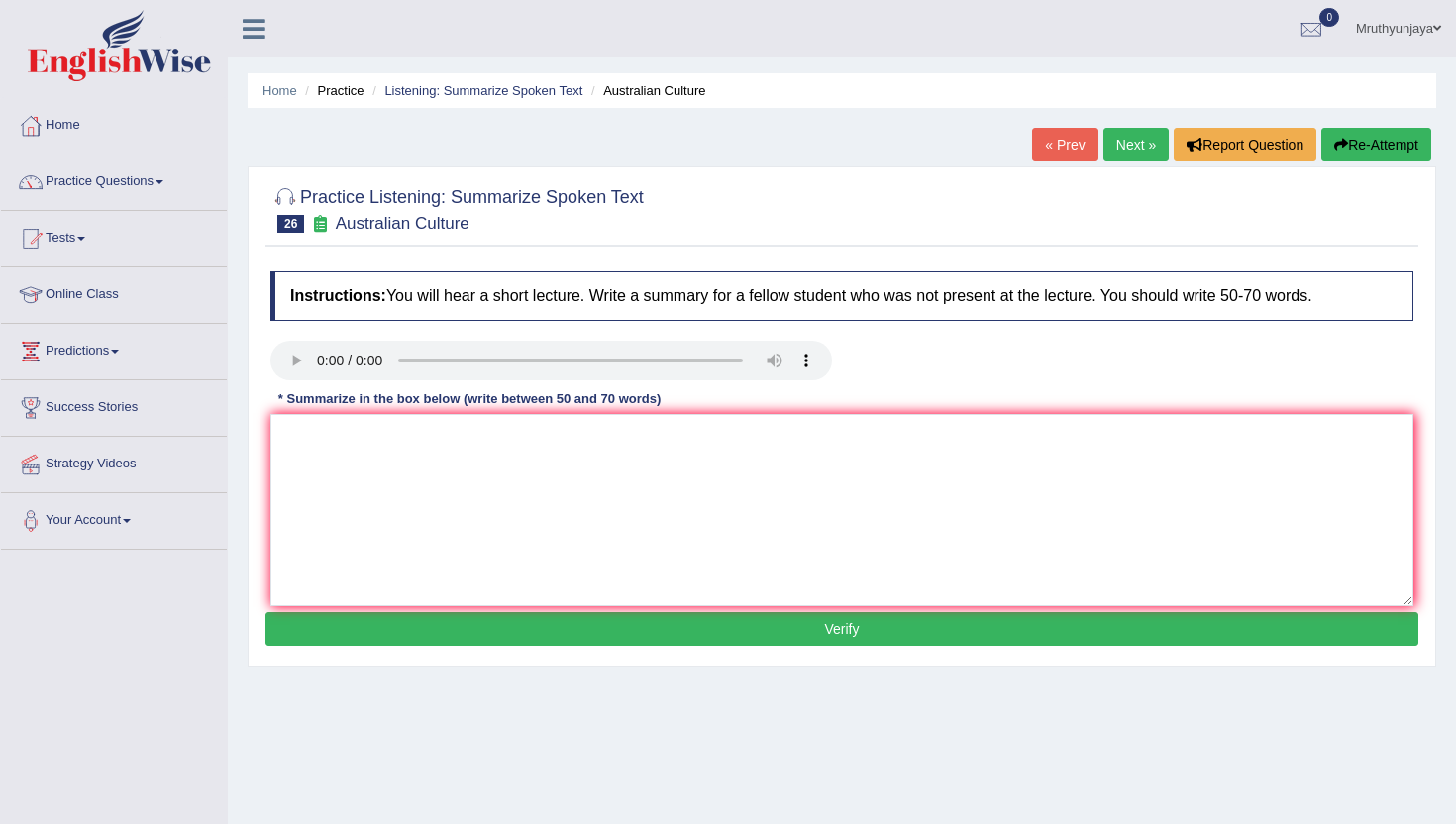 scroll, scrollTop: 0, scrollLeft: 0, axis: both 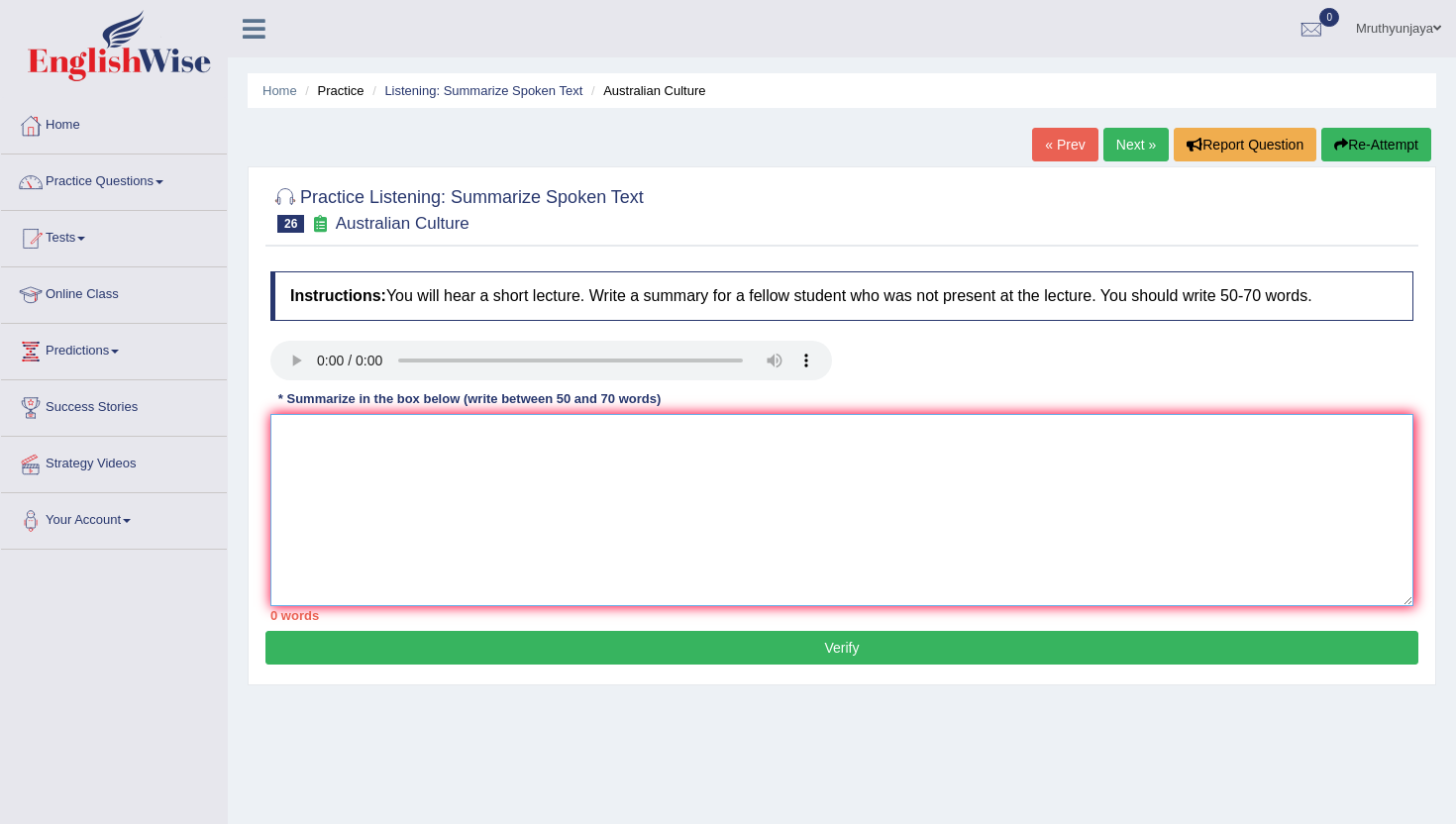 click at bounding box center (842, 510) 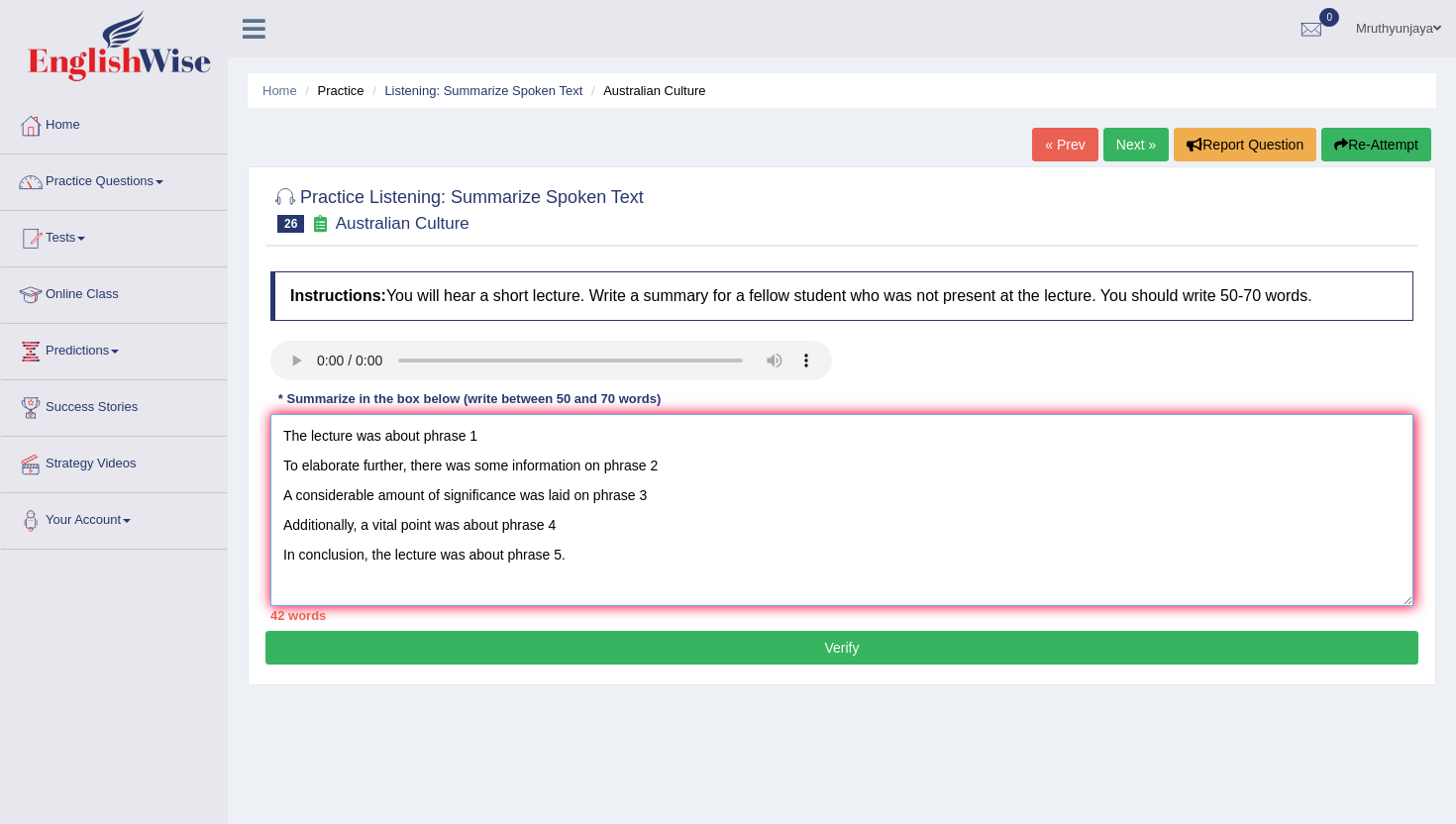 click on "The lecture was about phrase 1
To elaborate further, there was some information on phrase 2
A considerable amount of significance was laid on phrase 3
Additionally, a vital point was about phrase 4
In conclusion, the lecture was about phrase 5." at bounding box center (842, 510) 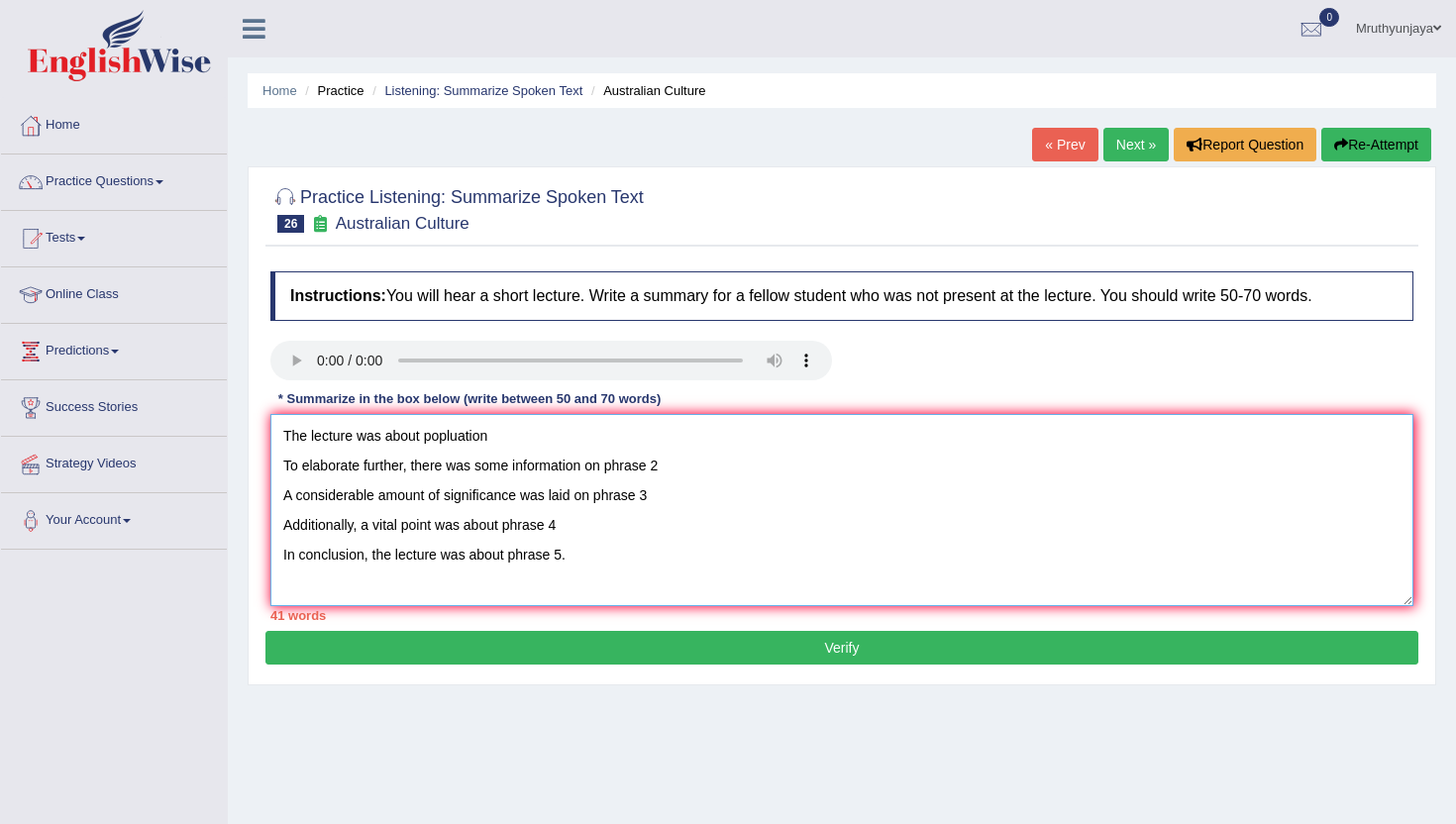 click on "The lecture was about popluation
To elaborate further, there was some information on phrase 2
A considerable amount of significance was laid on phrase 3
Additionally, a vital point was about phrase 4
In conclusion, the lecture was about phrase 5." at bounding box center (842, 510) 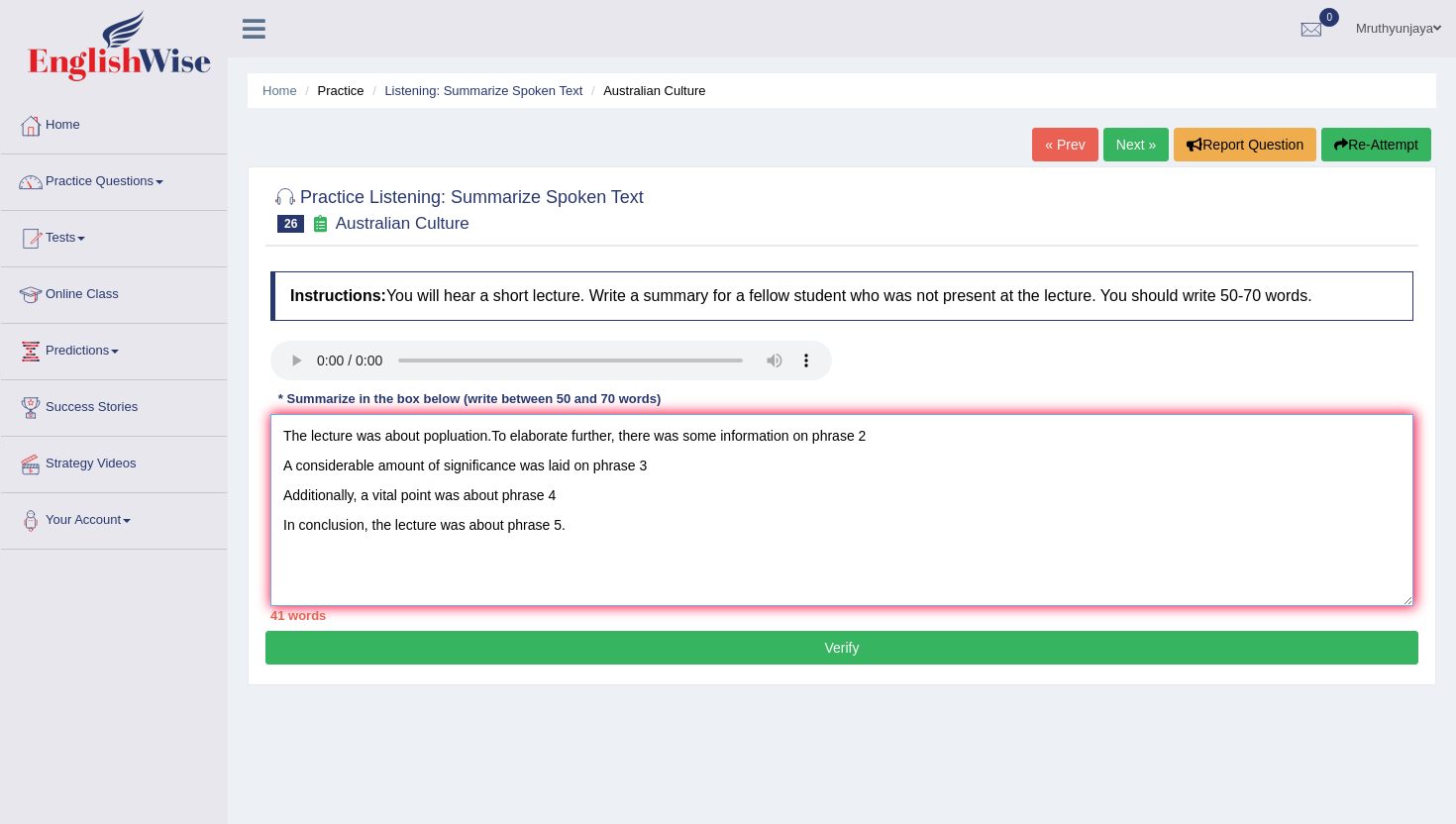 click on "The lecture was about popluation.To elaborate further, there was some information on phrase 2
A considerable amount of significance was laid on phrase 3
Additionally, a vital point was about phrase 4
In conclusion, the lecture was about phrase 5." at bounding box center [842, 510] 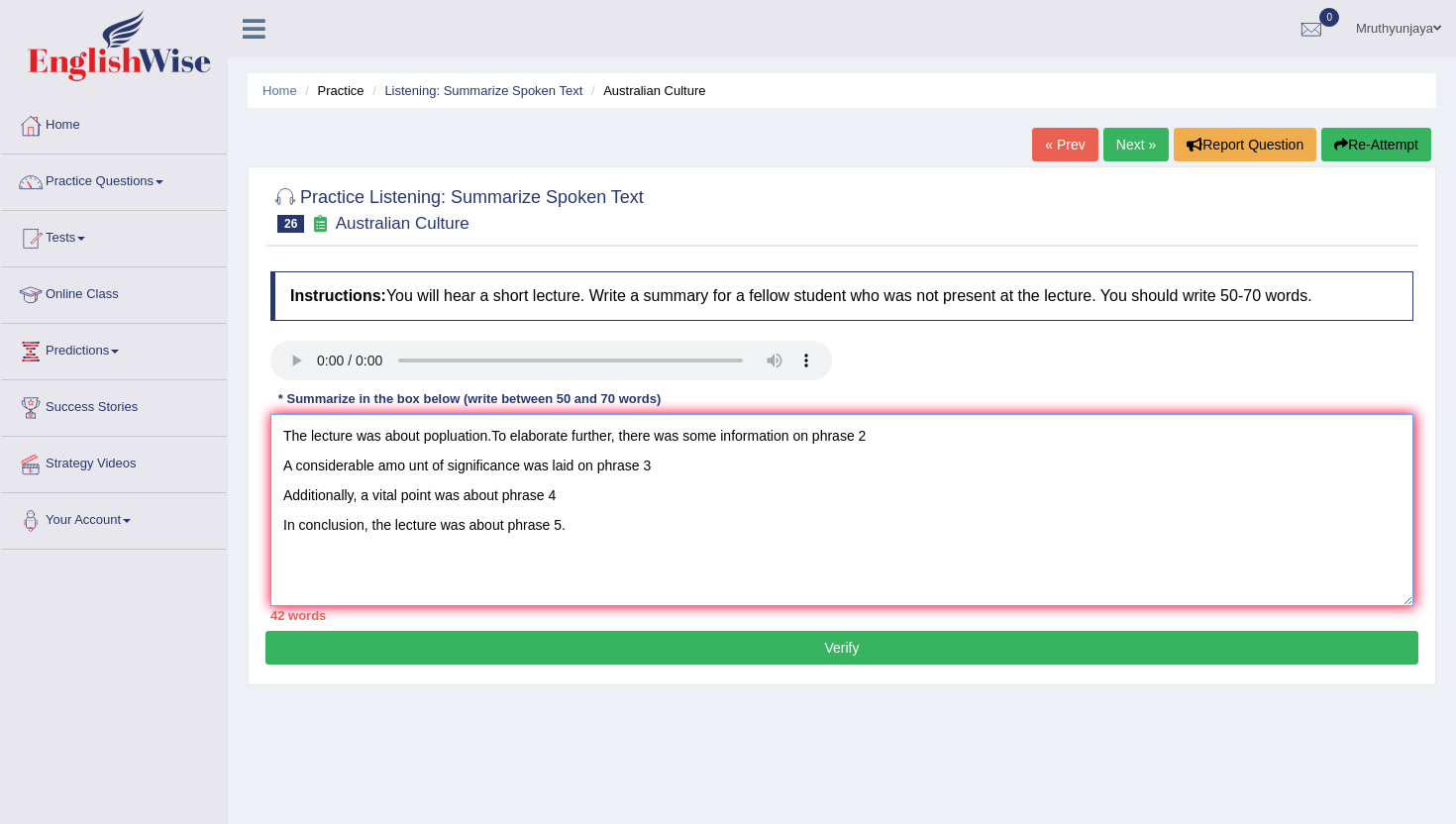 click on "The lecture was about popluation.To elaborate further, there was some information on phrase 2
A considerable amo unt of significance was laid on phrase 3
Additionally, a vital point was about phrase 4
In conclusion, the lecture was about phrase 5." at bounding box center [842, 510] 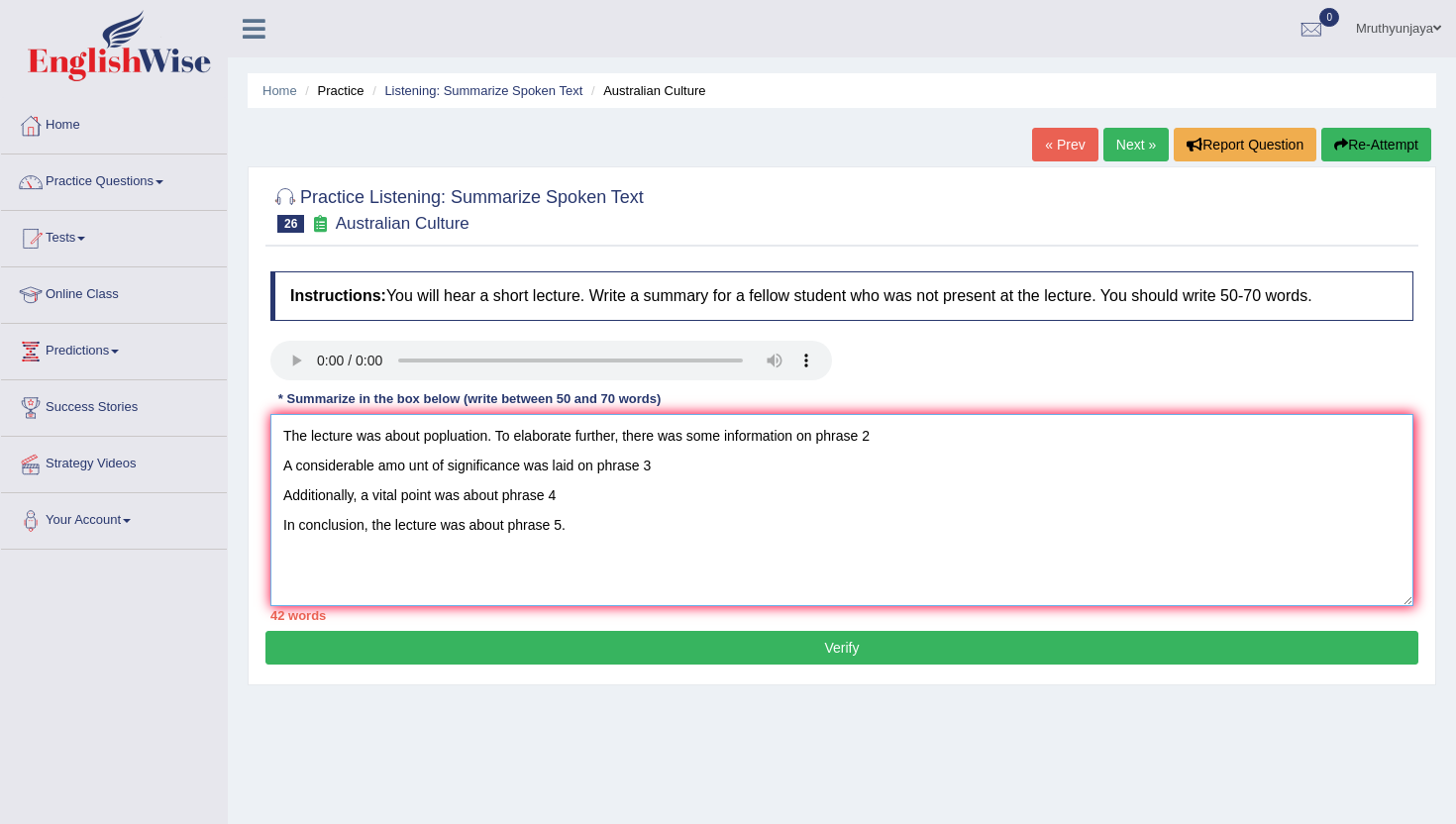 click on "The lecture was about popluation. To elaborate further, there was some information on phrase 2
A considerable amo unt of significance was laid on phrase 3
Additionally, a vital point was about phrase 4
In conclusion, the lecture was about phrase 5." at bounding box center [842, 510] 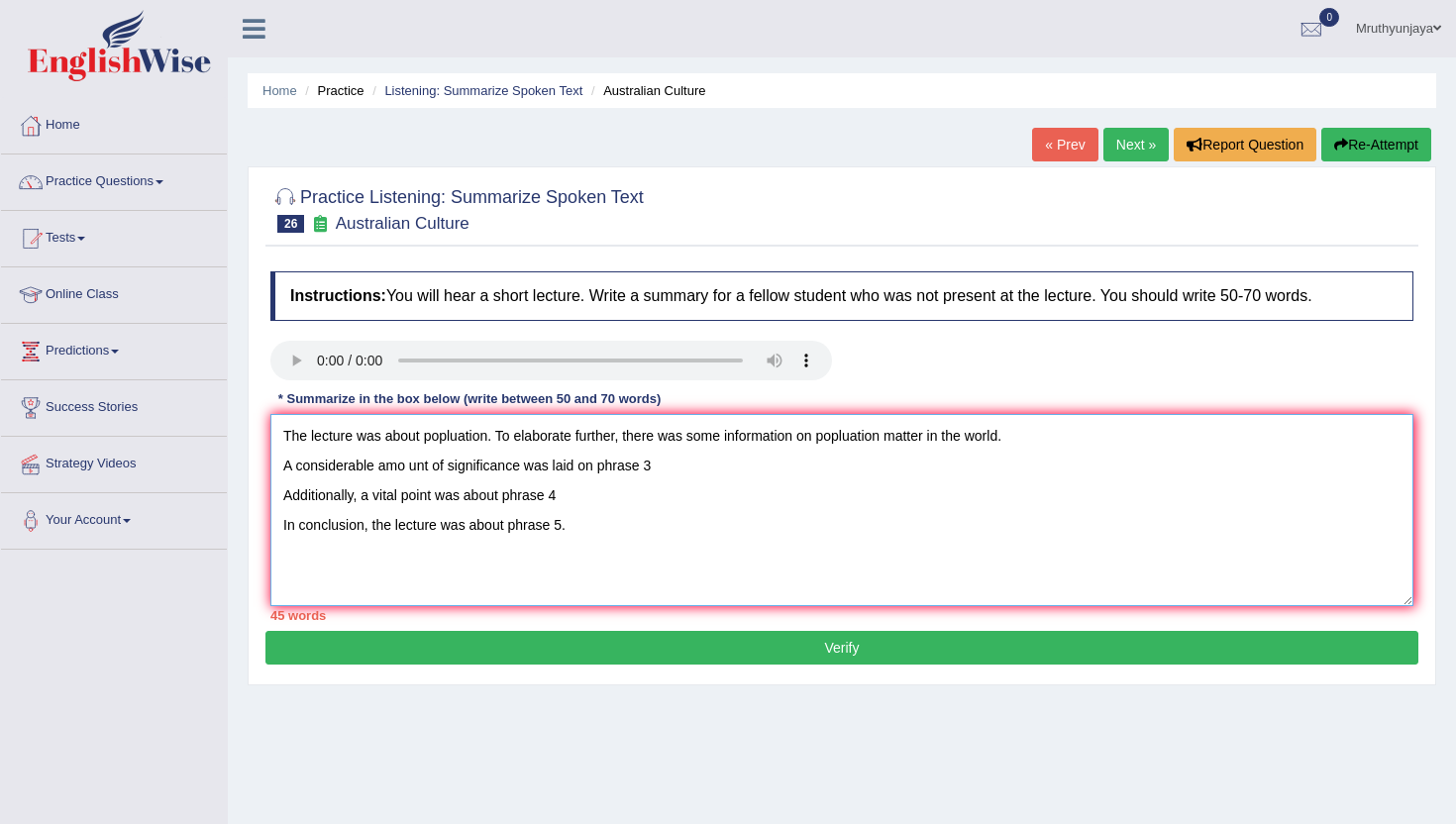 drag, startPoint x: 281, startPoint y: 468, endPoint x: 645, endPoint y: 468, distance: 364 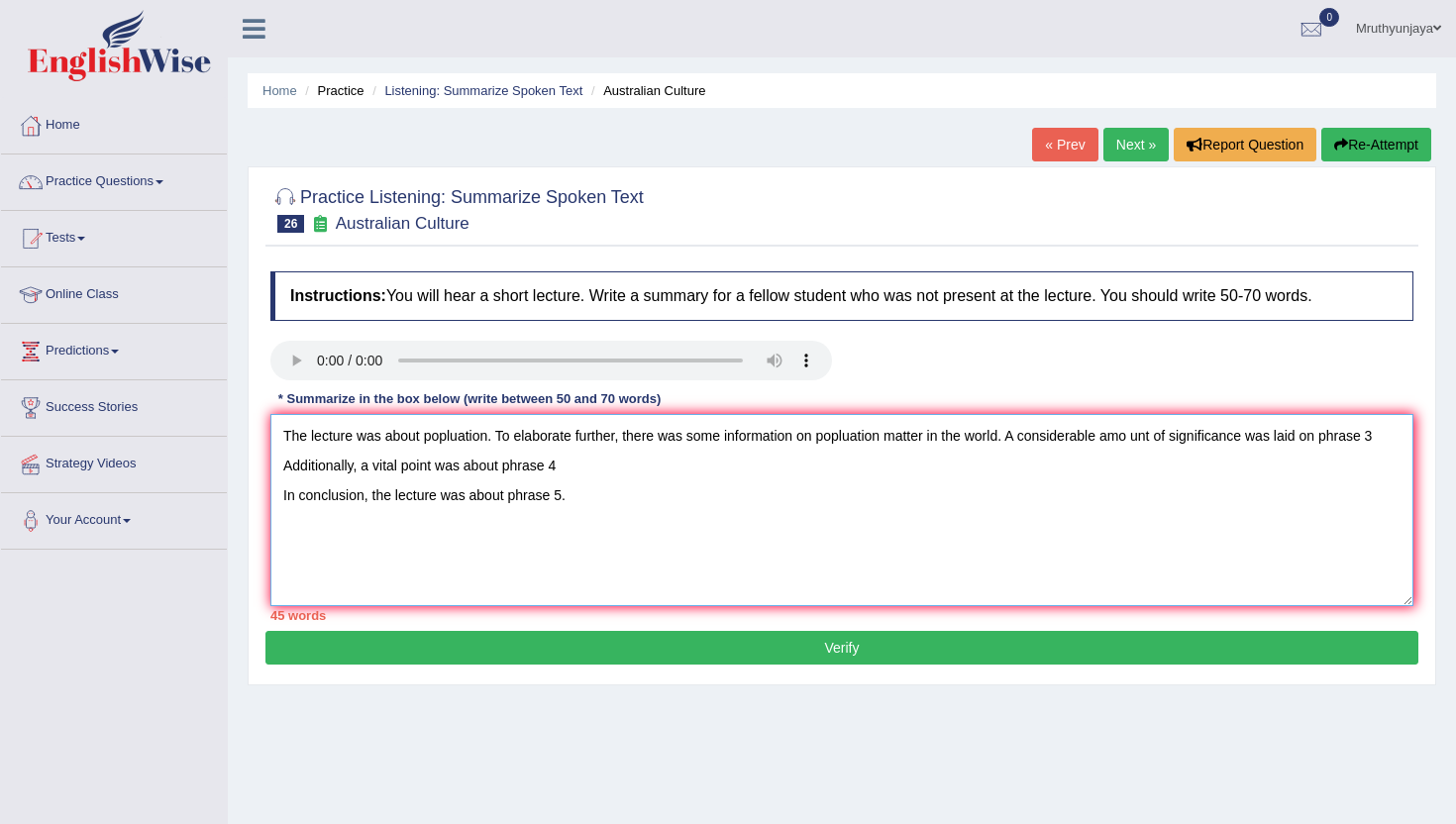 click on "The lecture was about popluation. To elaborate further, there was some information on popluation matter in the world. A considerable amo unt of significance was laid on phrase 3
Additionally, a vital point was about phrase 4
In conclusion, the lecture was about phrase 5." at bounding box center (842, 510) 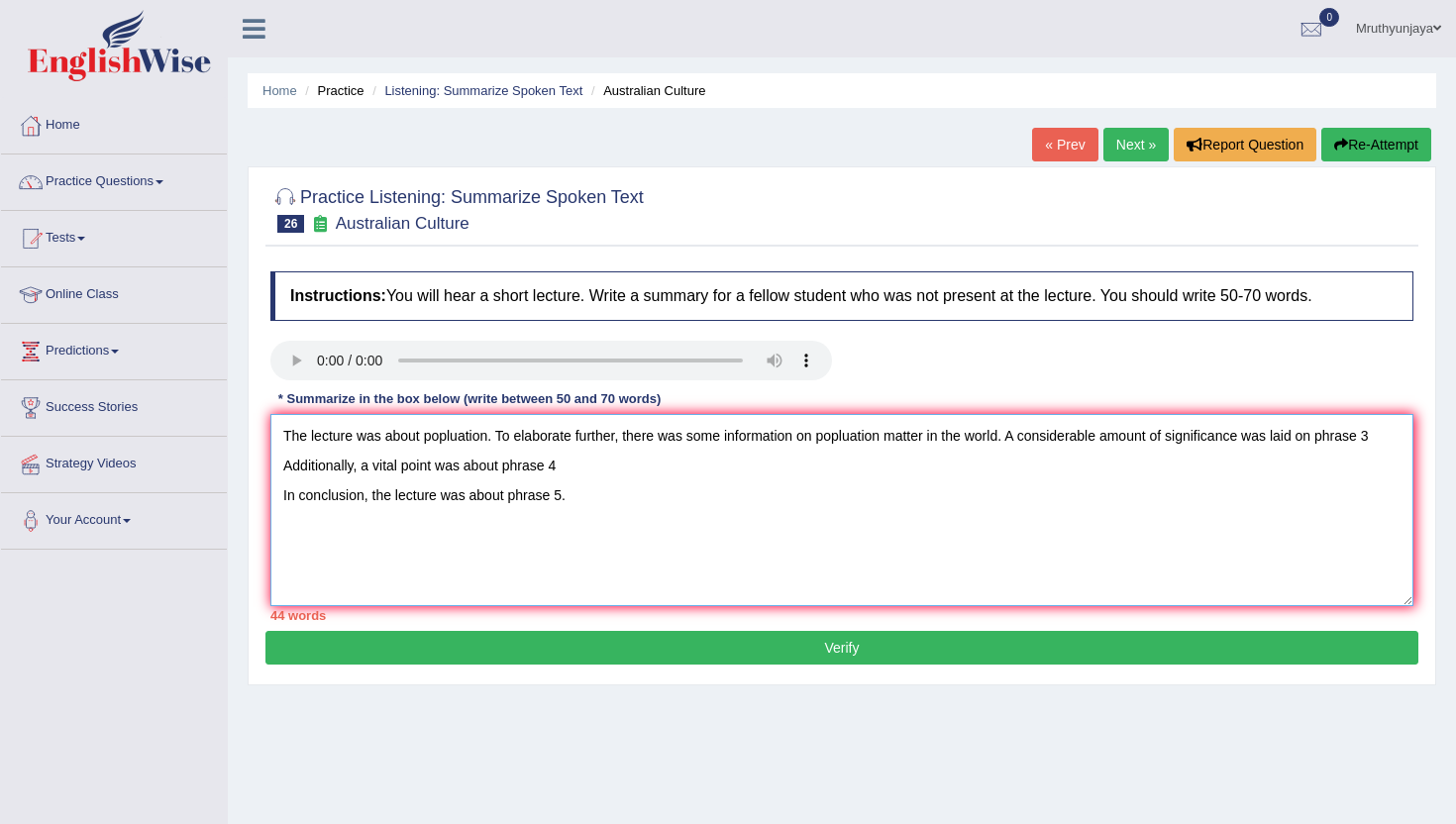 click on "The lecture was about popluation. To elaborate further, there was some information on popluation matter in the world. A considerable amount of significance was laid on phrase 3
Additionally, a vital point was about phrase 4
In conclusion, the lecture was about phrase 5." at bounding box center (842, 510) 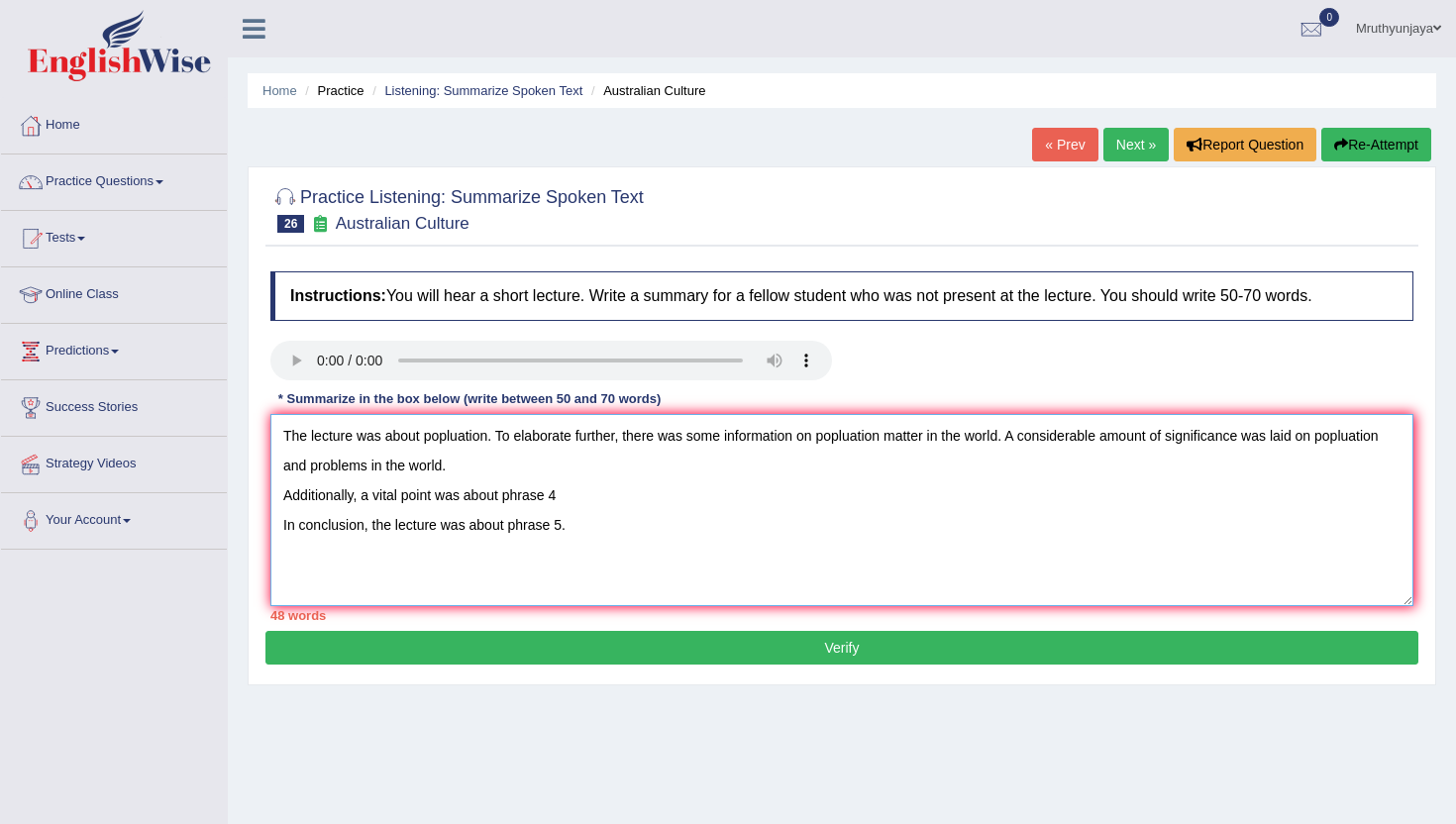 click on "The lecture was about popluation. To elaborate further, there was some information on popluation matter in the world. A considerable amount of significance was laid on popluation and problems in the world.
Additionally, a vital point was about phrase 4
In conclusion, the lecture was about phrase 5." at bounding box center (842, 510) 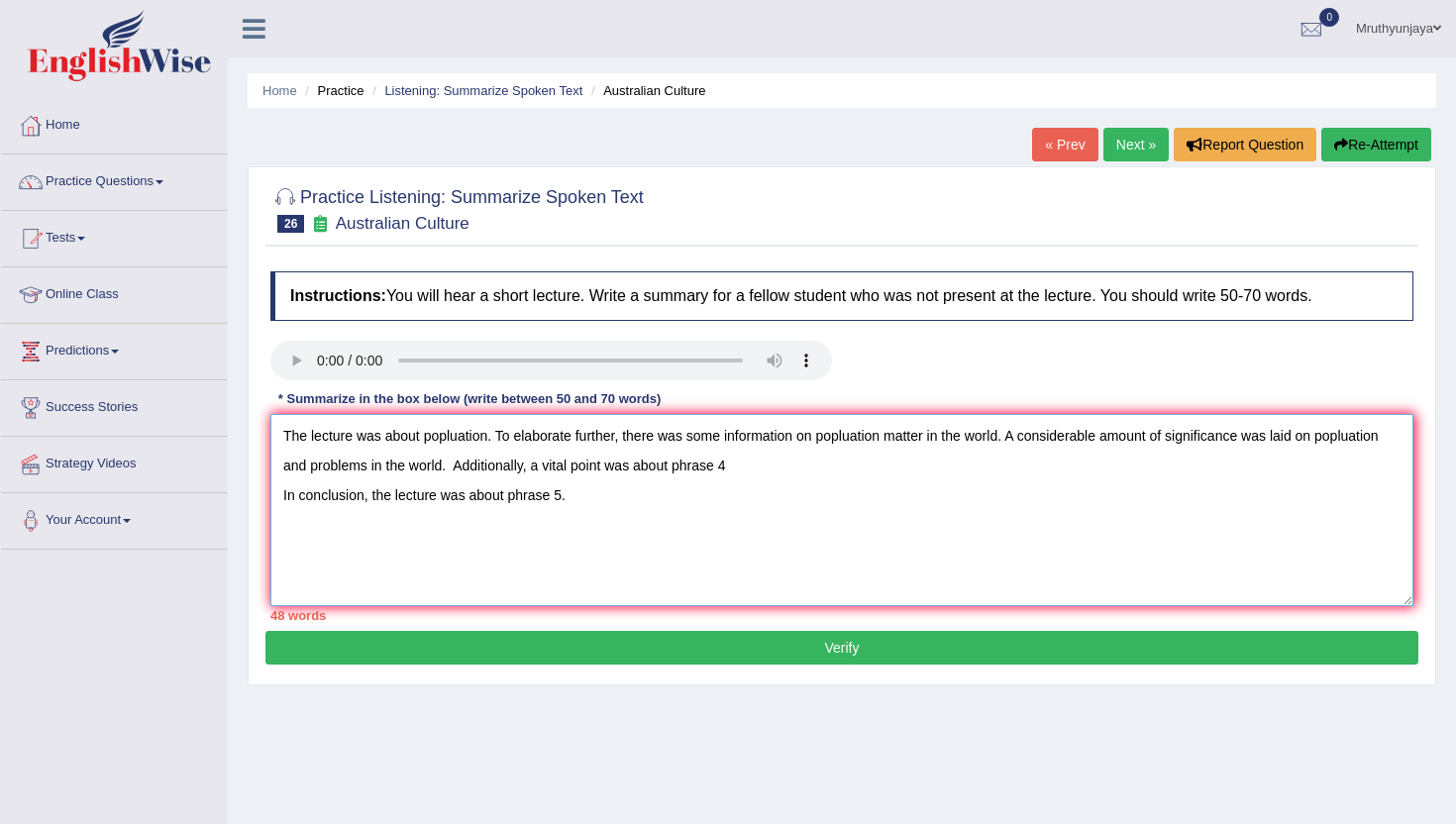 click on "The lecture was about popluation. To elaborate further, there was some information on popluation matter in the world. A considerable amount of significance was laid on popluation and problems in the world.  Additionally, a vital point was about phrase 4
In conclusion, the lecture was about phrase 5." at bounding box center [842, 510] 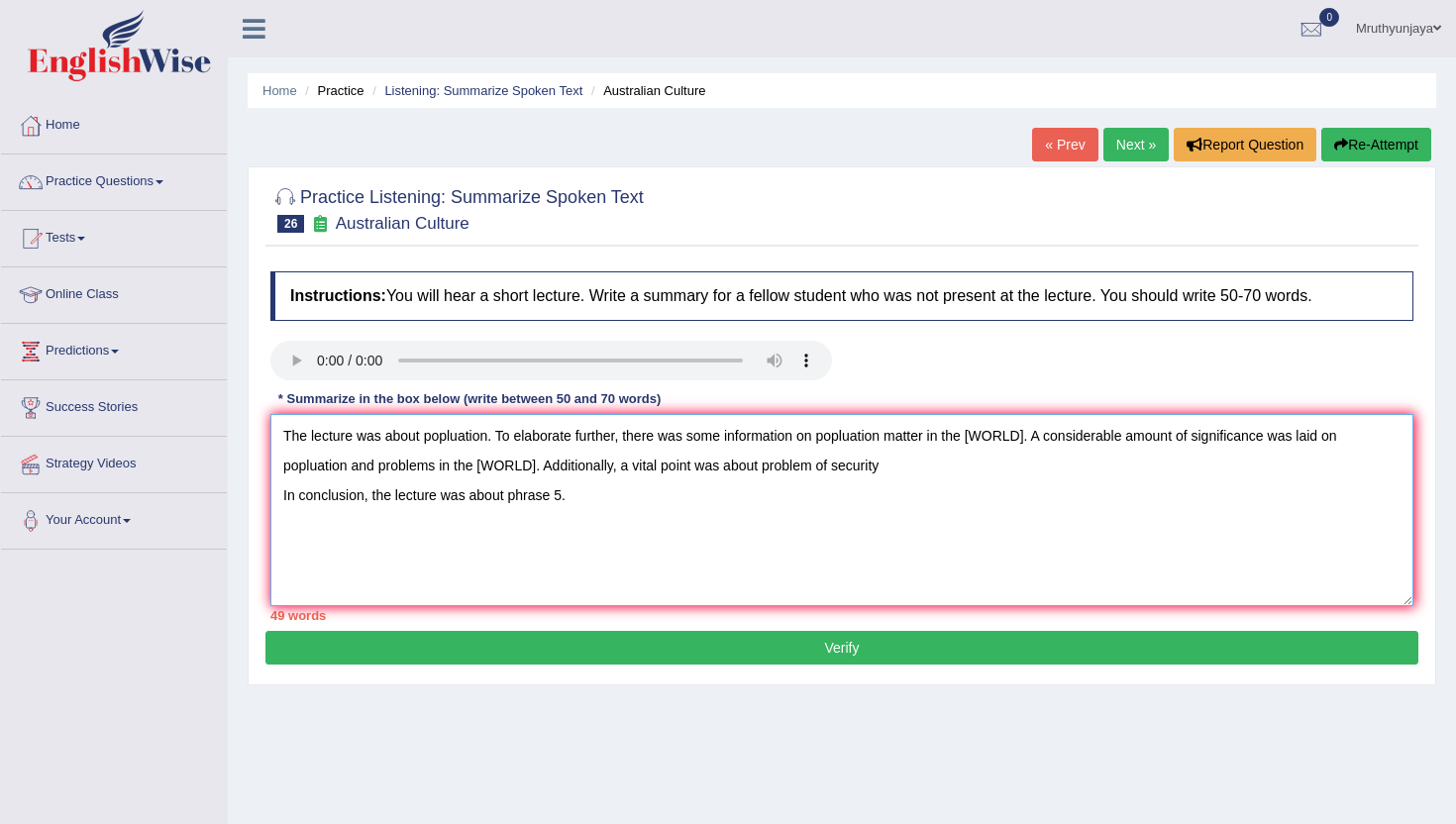 click on "The lecture was about popluation. To elaborate further, there was some information on popluation matter in the [WORLD]. A considerable amount of significance was laid on popluation and problems in the [WORLD]. Additionally, a vital point was about problem of security
In conclusion, the lecture was about phrase 5." at bounding box center (842, 510) 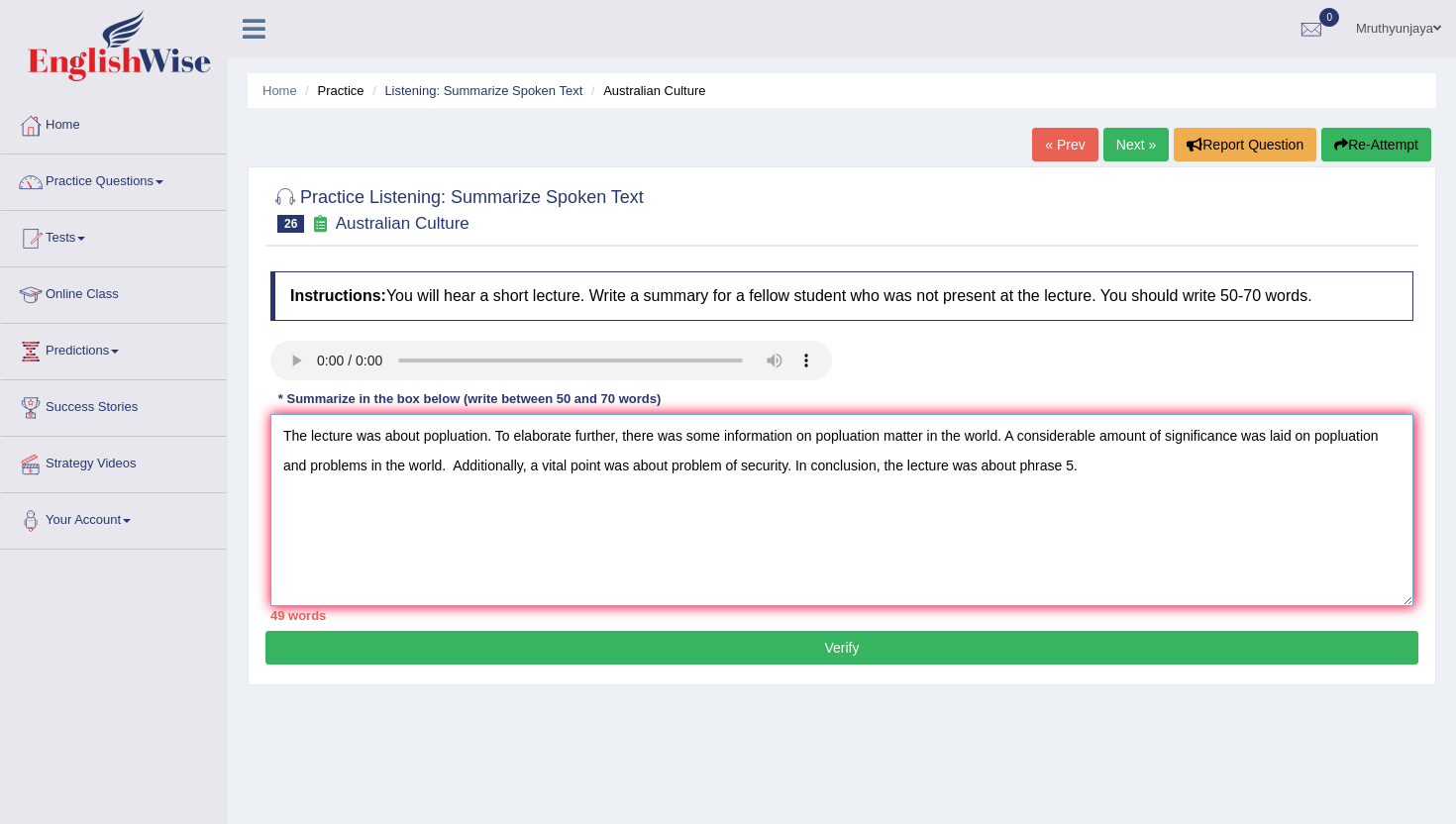 click on "The lecture was about popluation. To elaborate further, there was some information on popluation matter in the world. A considerable amount of significance was laid on popluation and problems in the world.  Additionally, a vital point was about problem of security. In conclusion, the lecture was about phrase 5." at bounding box center [842, 510] 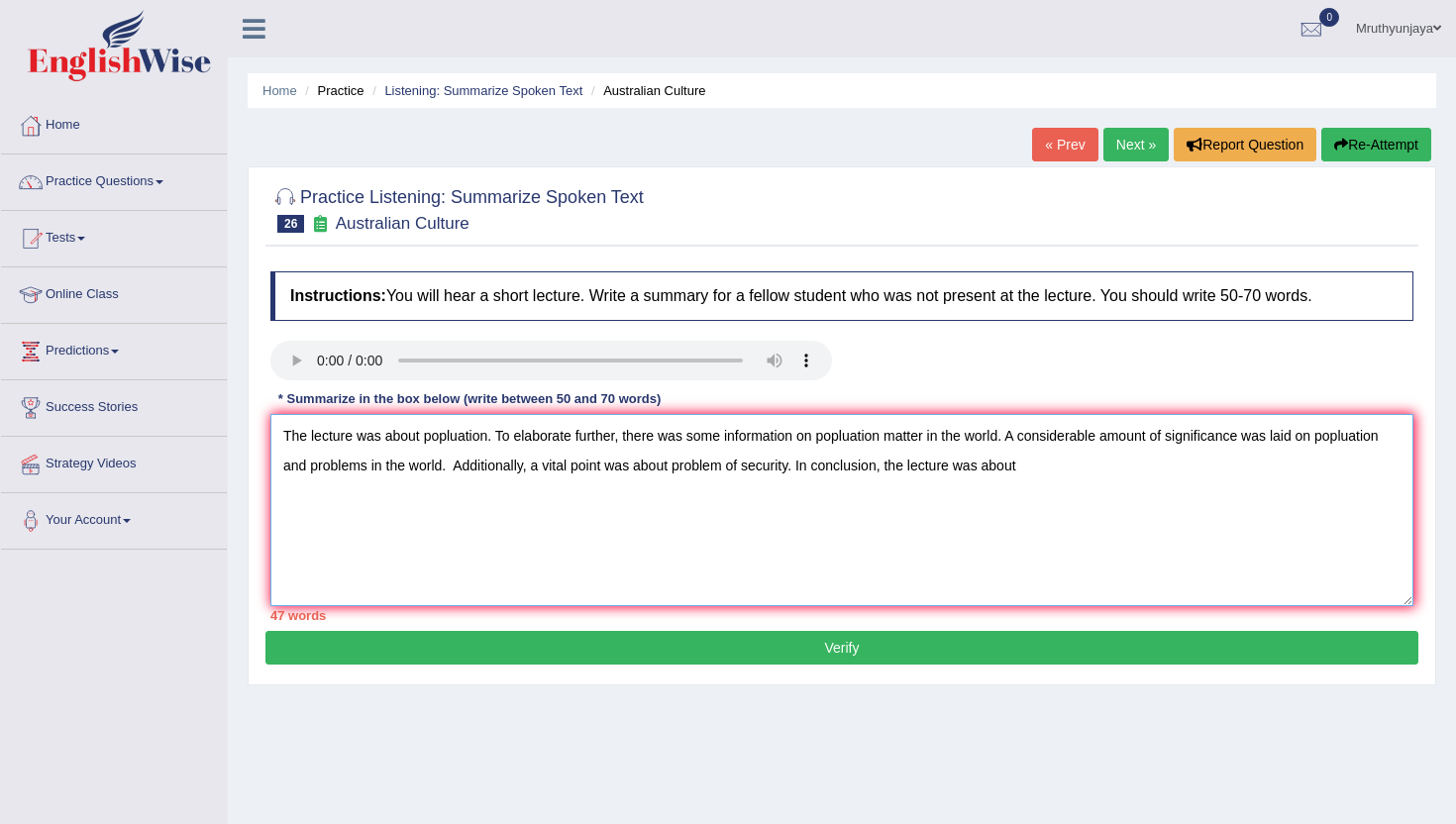 click on "The lecture was about popluation. To elaborate further, there was some information on popluation matter in the world. A considerable amount of significance was laid on popluation and problems in the world.  Additionally, a vital point was about problem of security. In conclusion, the lecture was about" at bounding box center (842, 510) 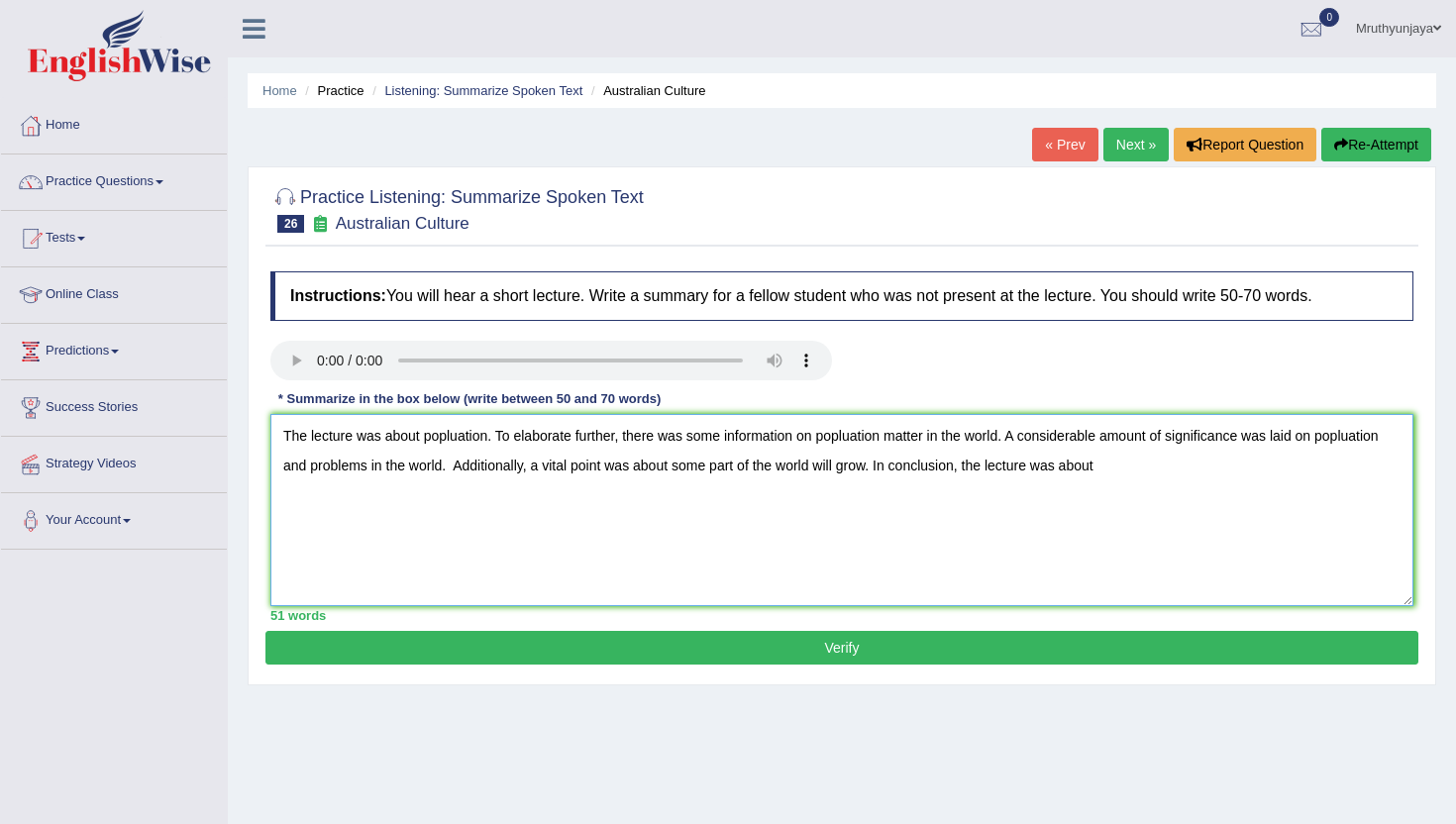 click on "The lecture was about popluation. To elaborate further, there was some information on popluation matter in the world. A considerable amount of significance was laid on popluation and problems in the world.  Additionally, a vital point was about some part of the world will grow. In conclusion, the lecture was about" at bounding box center [842, 510] 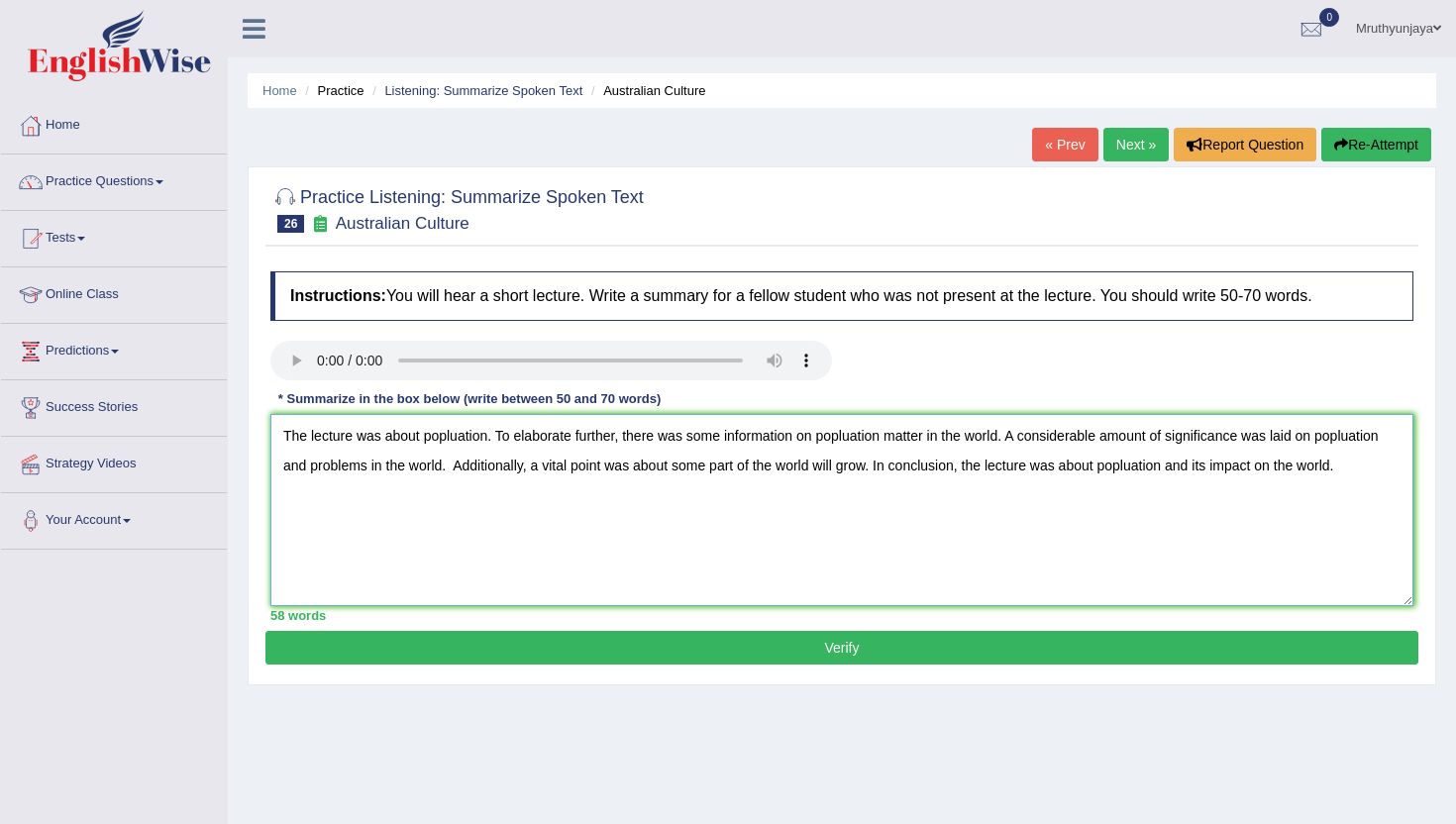type on "The lecture was about popluation. To elaborate further, there was some information on popluation matter in the world. A considerable amount of significance was laid on popluation and problems in the world.  Additionally, a vital point was about some part of the world will grow. In conclusion, the lecture was about popluation and its impact on the world." 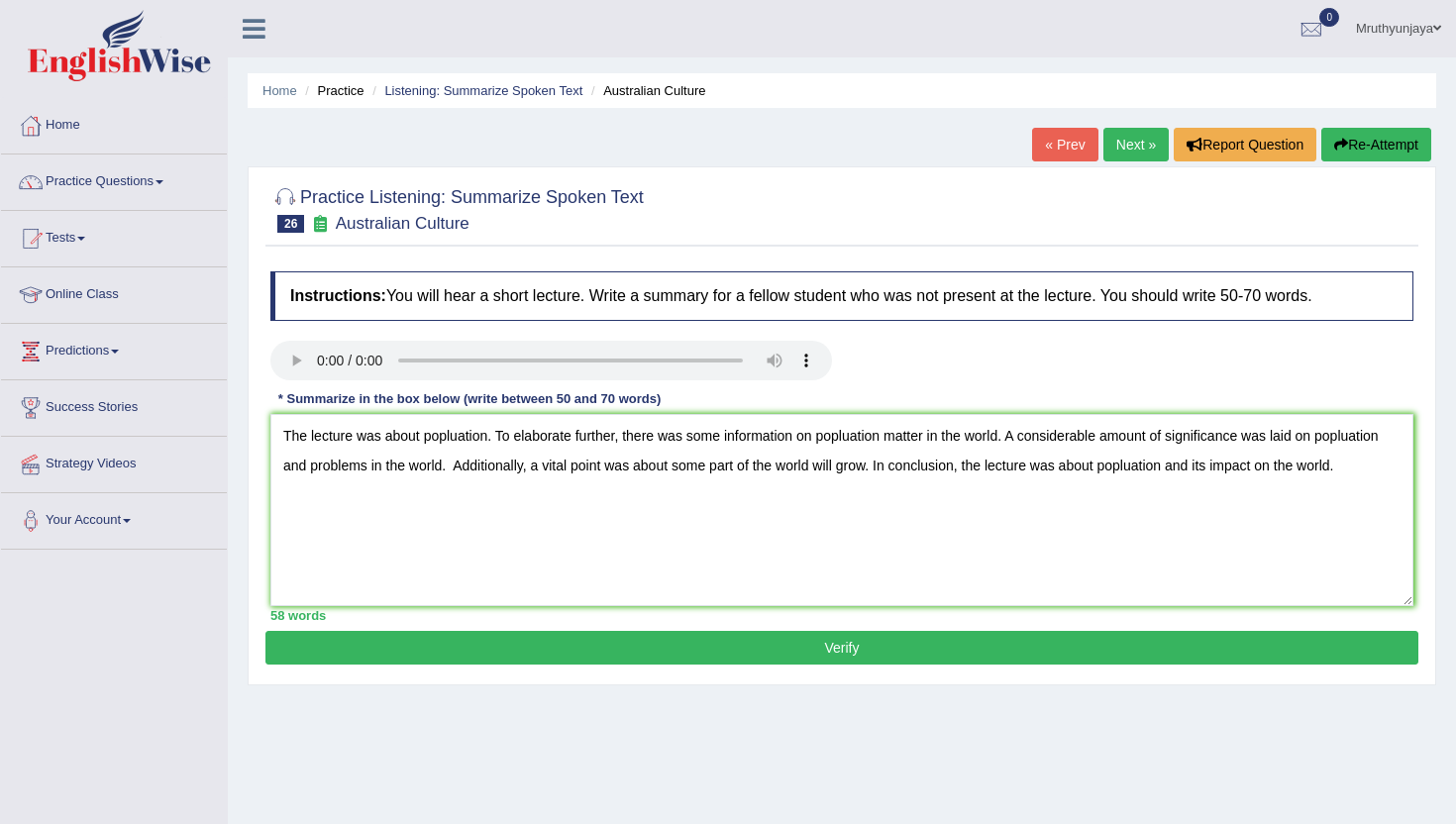 click on "Verify" at bounding box center (842, 648) 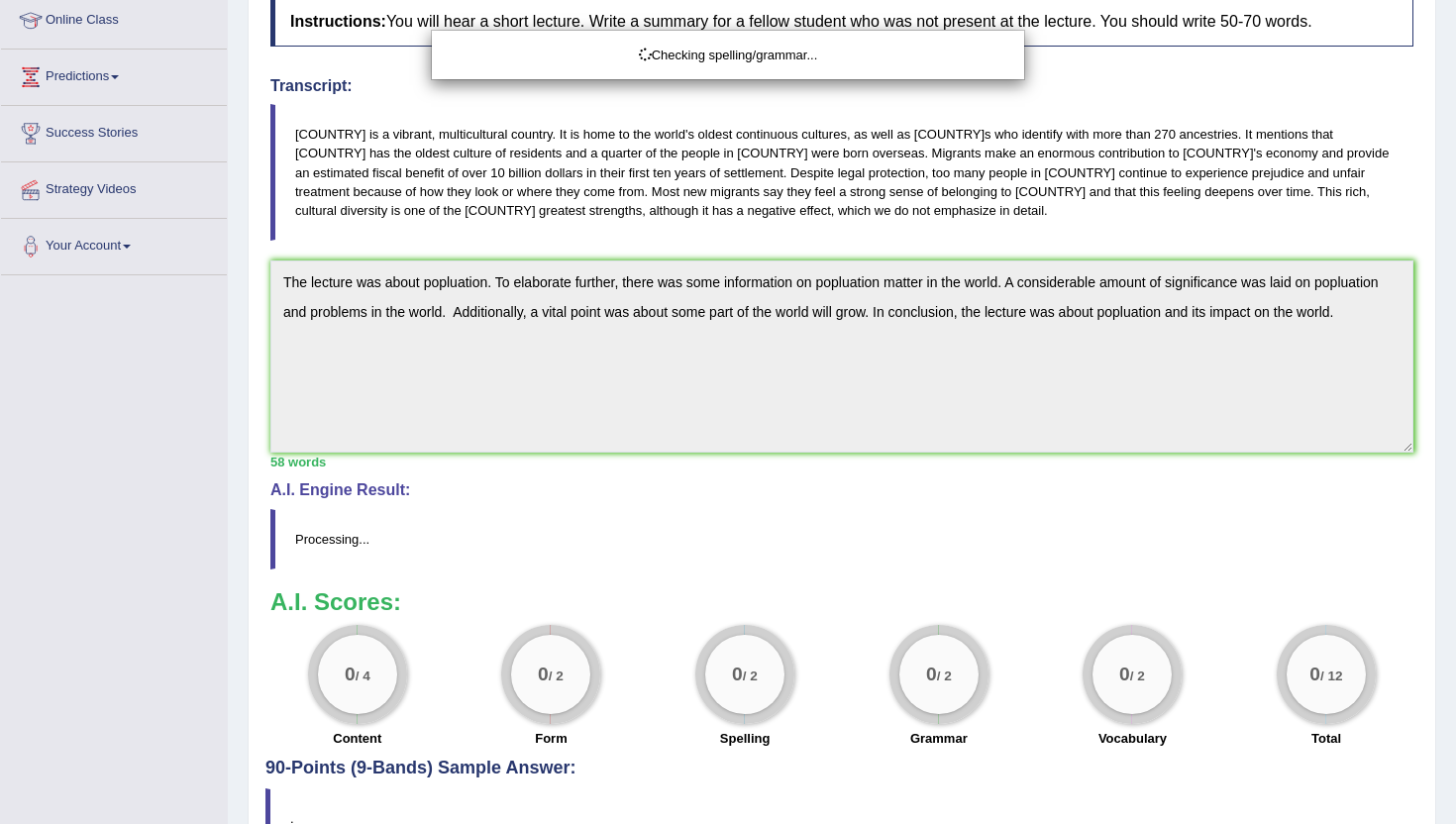 scroll, scrollTop: 395, scrollLeft: 0, axis: vertical 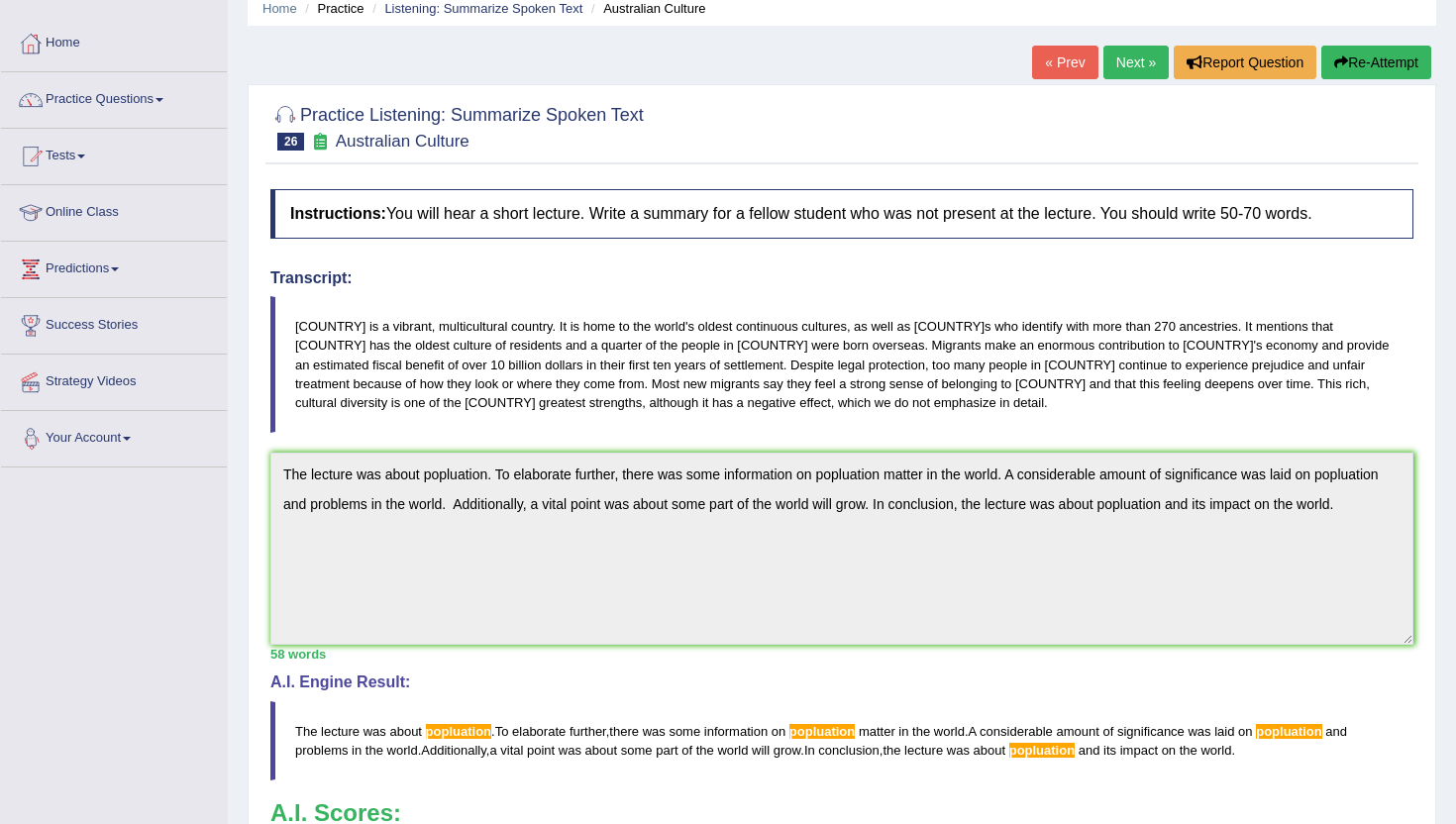 click on "Toggle navigation
Home
Practice Questions   Speaking Practice Read Aloud
Repeat Sentence
Describe Image
Re-tell Lecture
Answer Short Question
Summarize Group Discussion
Respond To A Situation
Writing Practice  Summarize Written Text
Write Essay
Reading Practice  Reading & Writing: Fill In The Blanks
Choose Multiple Answers
Re-order Paragraphs
Fill In The Blanks
Choose Single Answer
Listening Practice  Summarize Spoken Text
Highlight Incorrect Words
Highlight Correct Summary
Select Missing Word
Choose Single Answer
Choose Multiple Answers
Fill In The Blanks
Write From Dictation
Pronunciation
Tests  Take Practice Sectional Test
Take Mock Test" at bounding box center (728, 531) 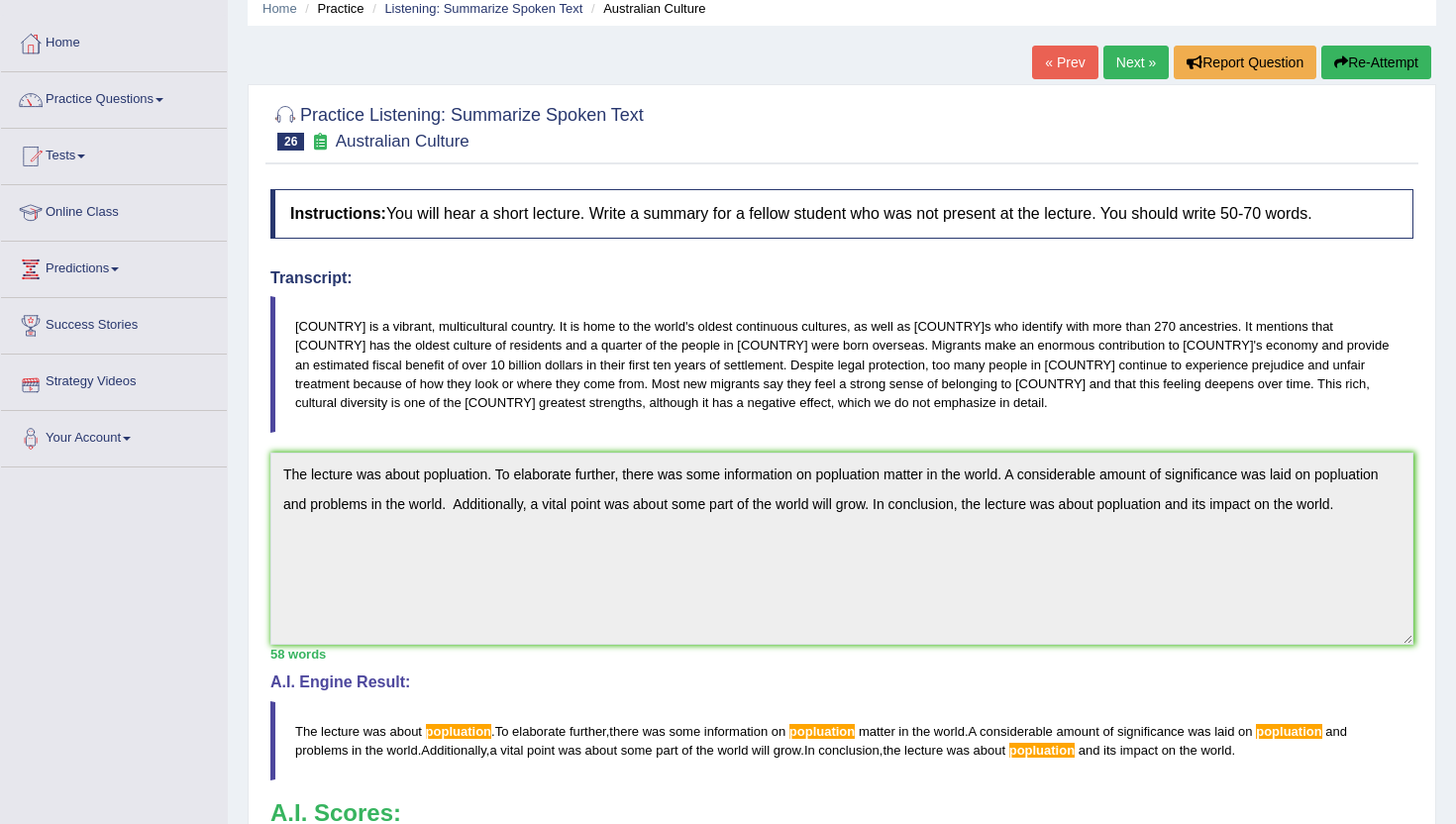click on "Next »" at bounding box center [1136, 62] 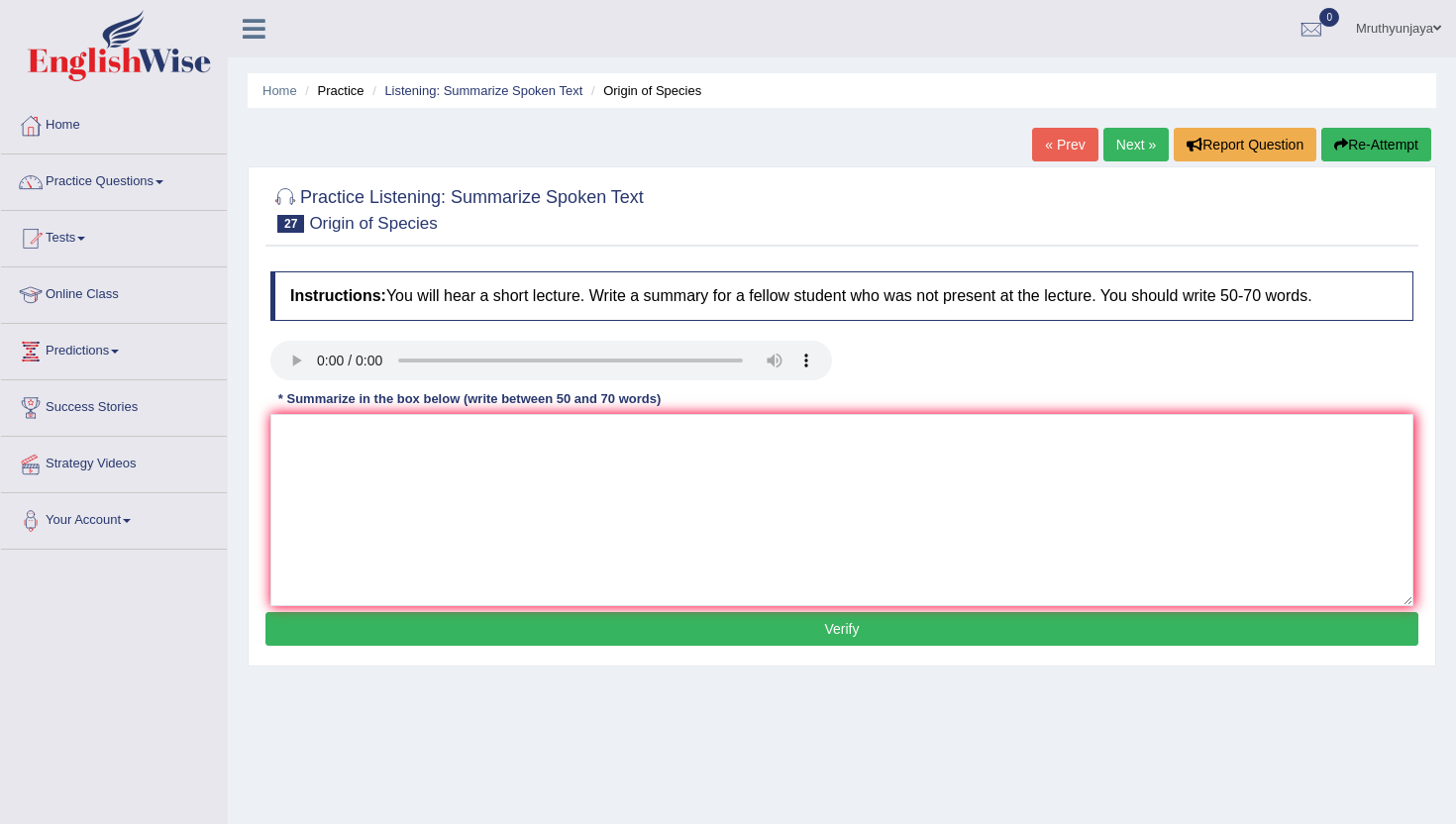 scroll, scrollTop: 0, scrollLeft: 0, axis: both 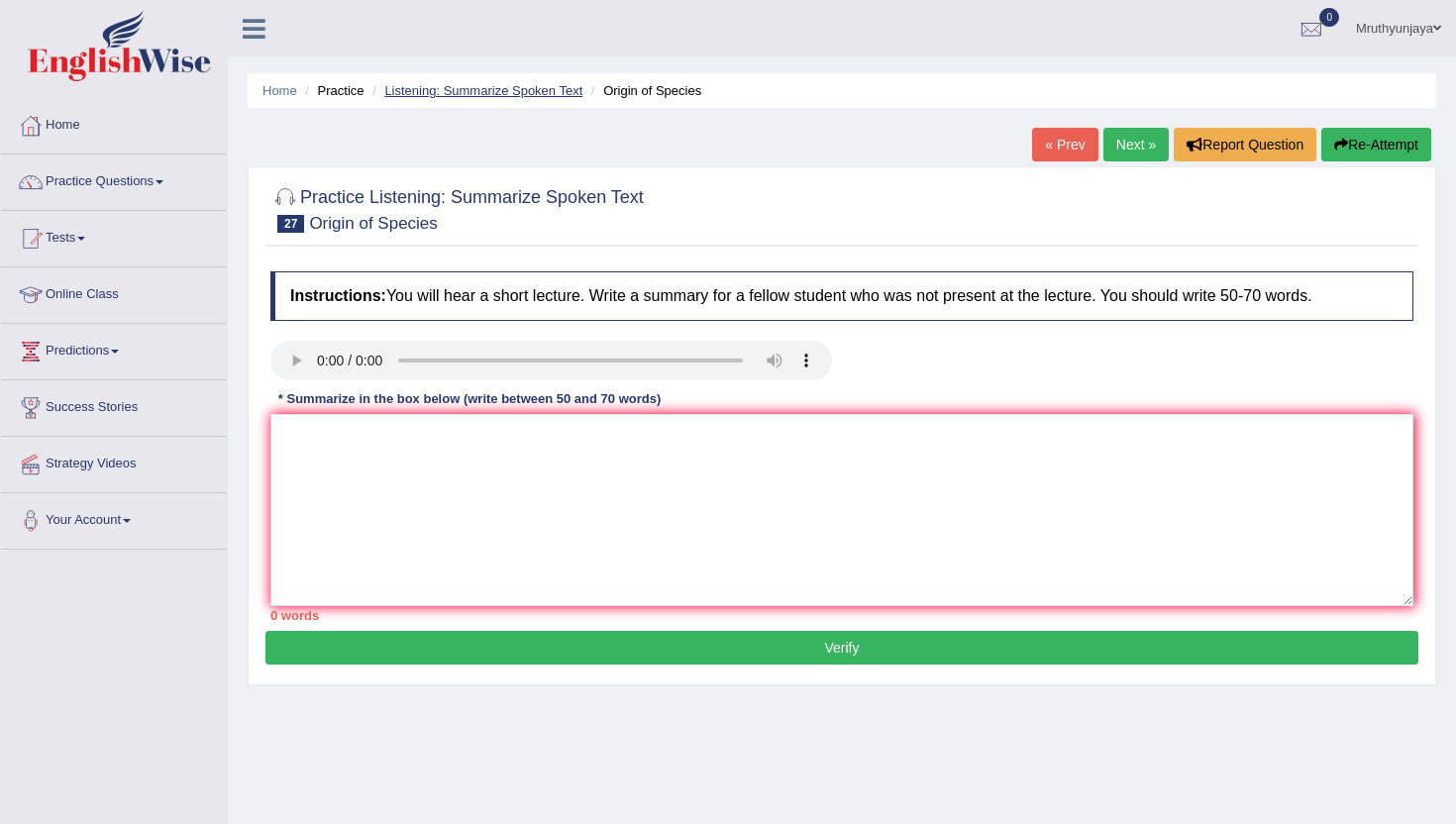 click on "Listening: Summarize Spoken Text" at bounding box center (483, 90) 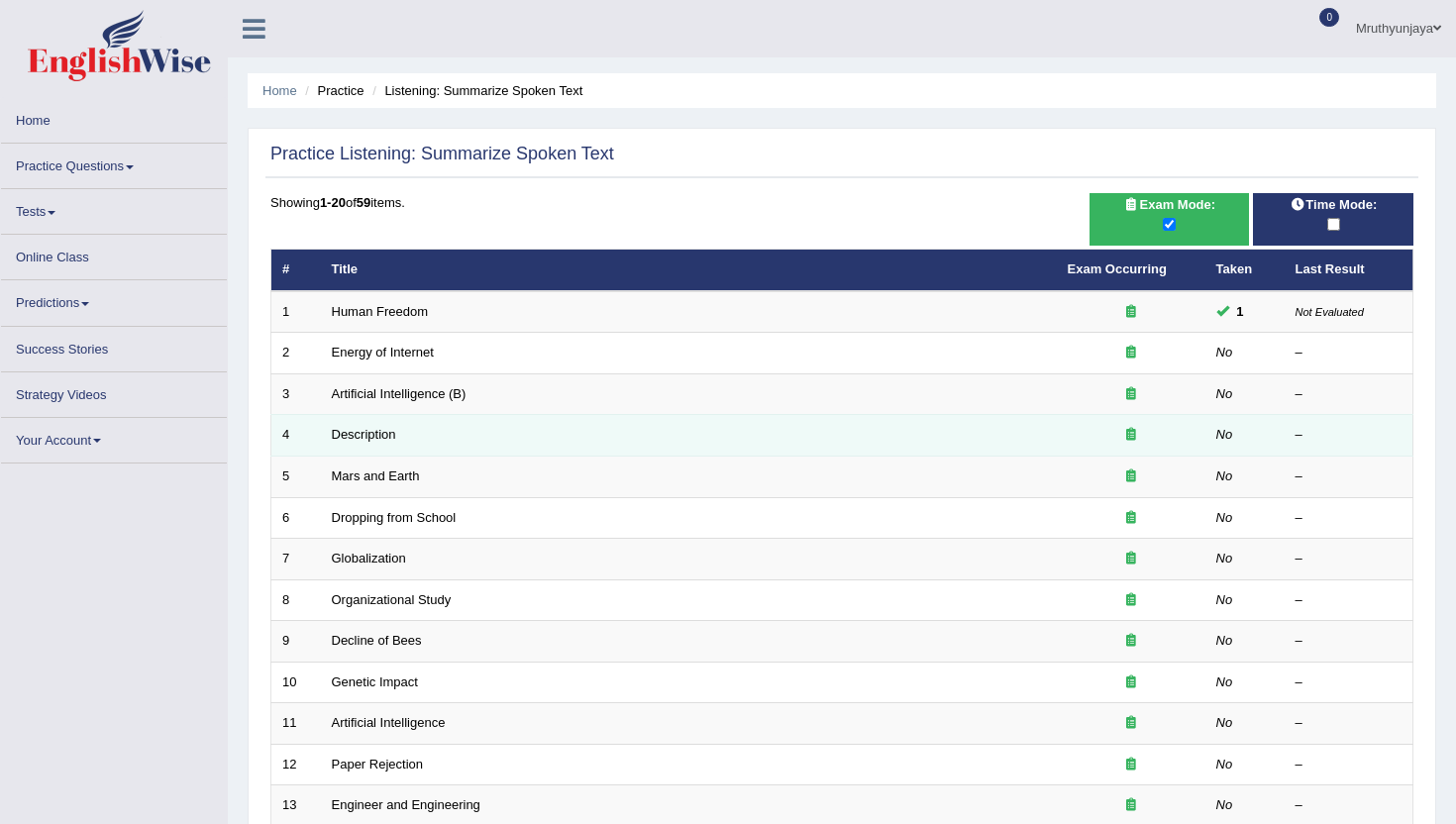 scroll, scrollTop: 0, scrollLeft: 0, axis: both 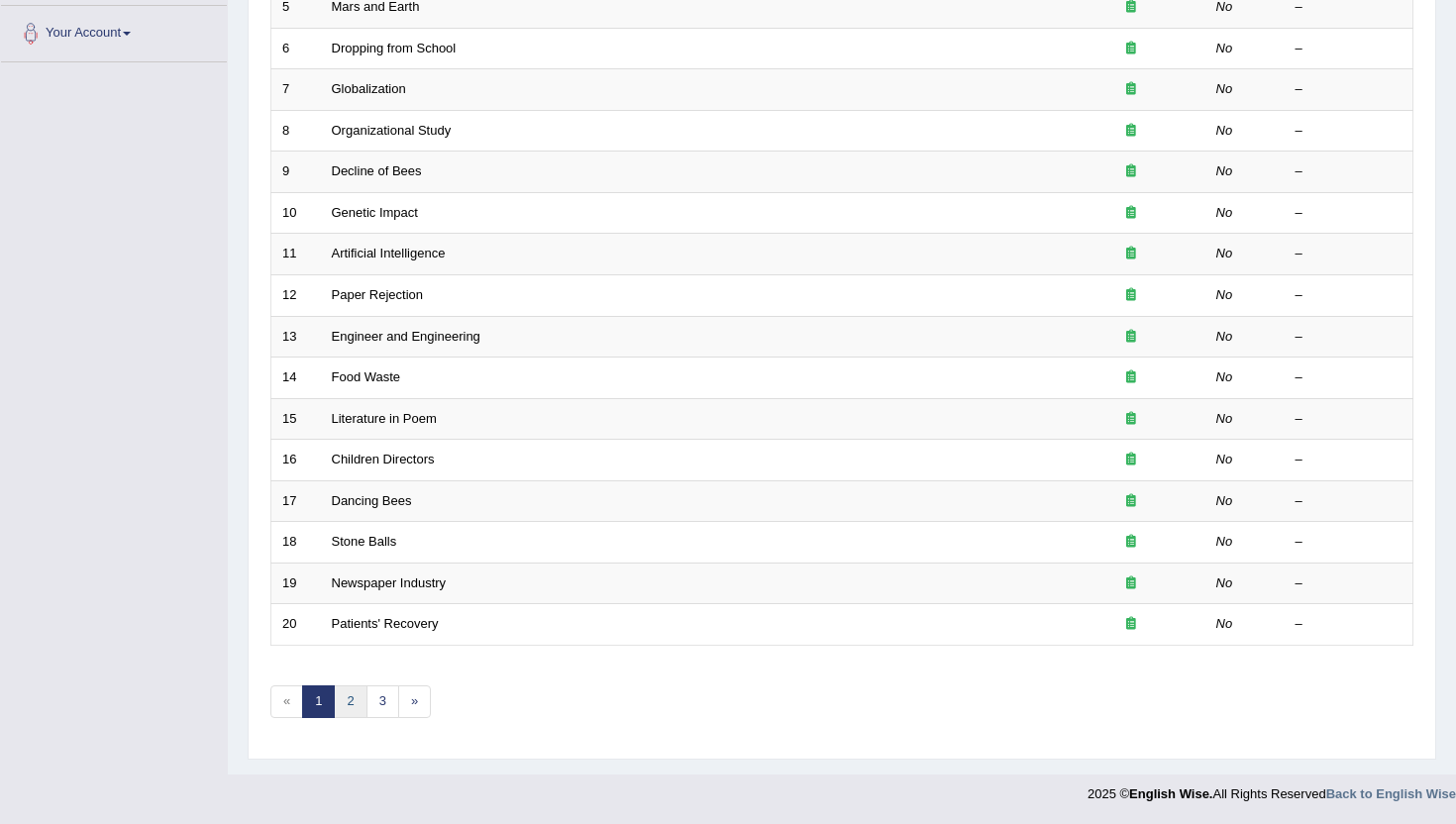 click on "2" at bounding box center [350, 701] 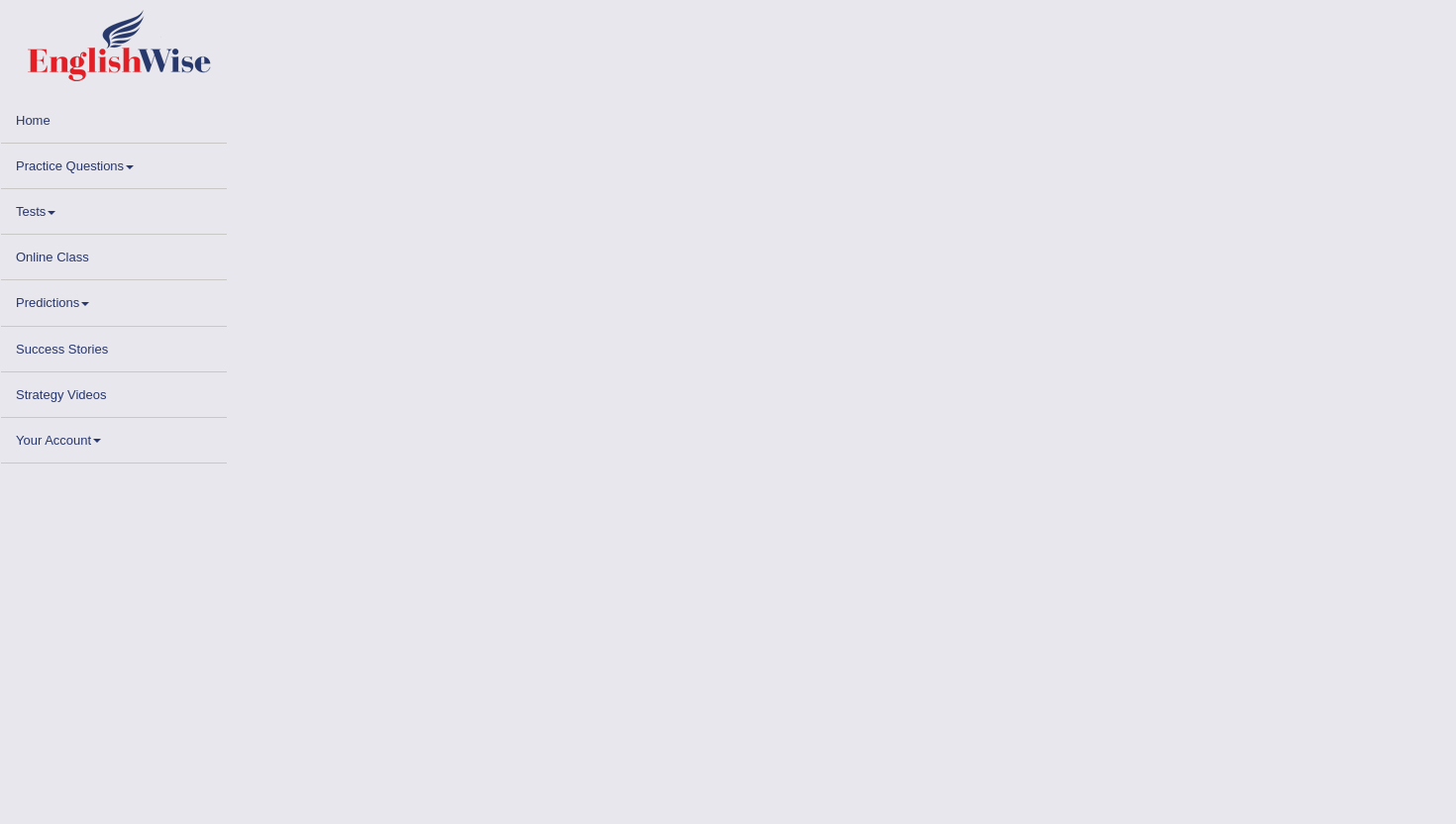 scroll, scrollTop: 0, scrollLeft: 0, axis: both 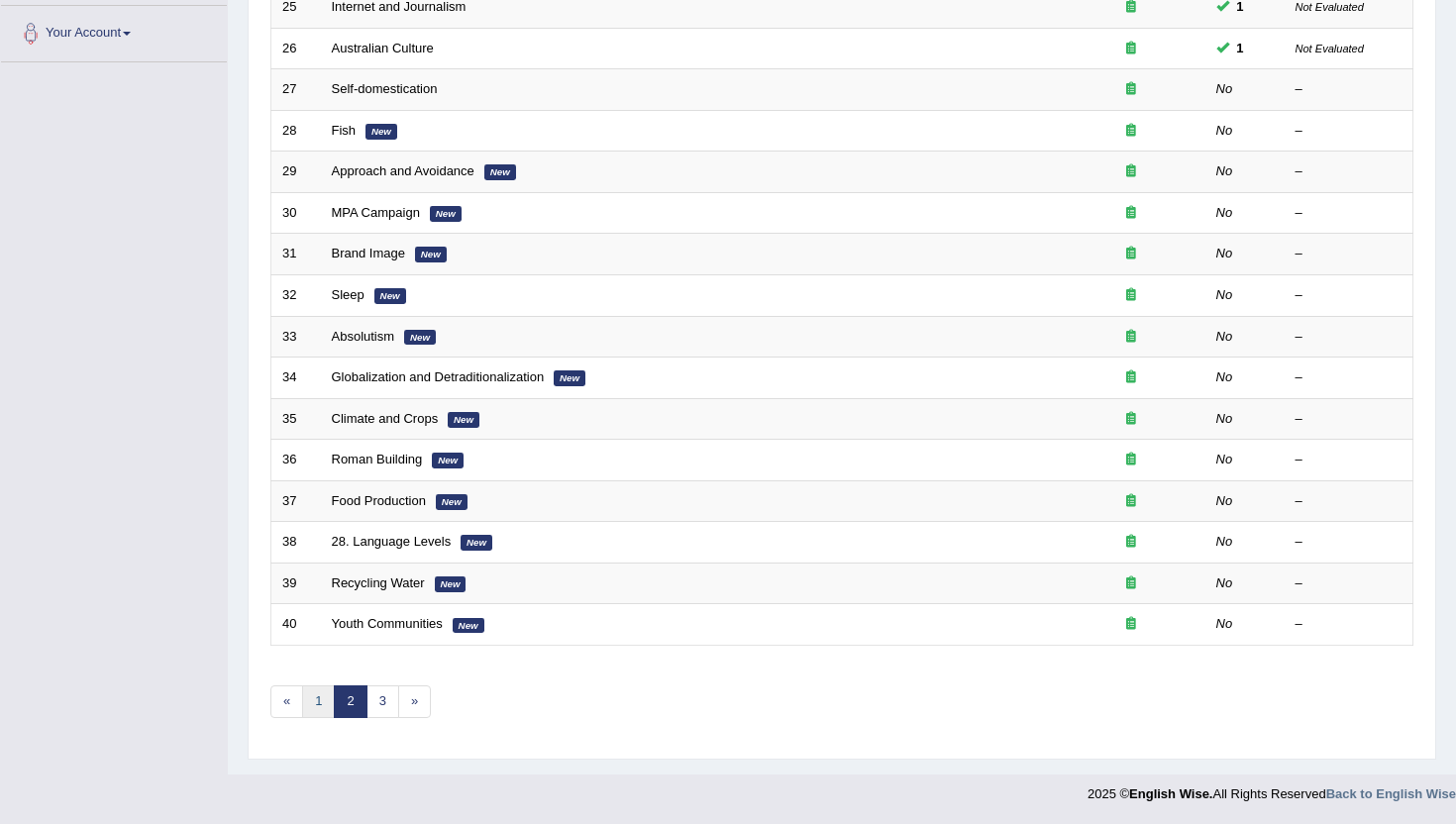 click on "1" at bounding box center [318, 701] 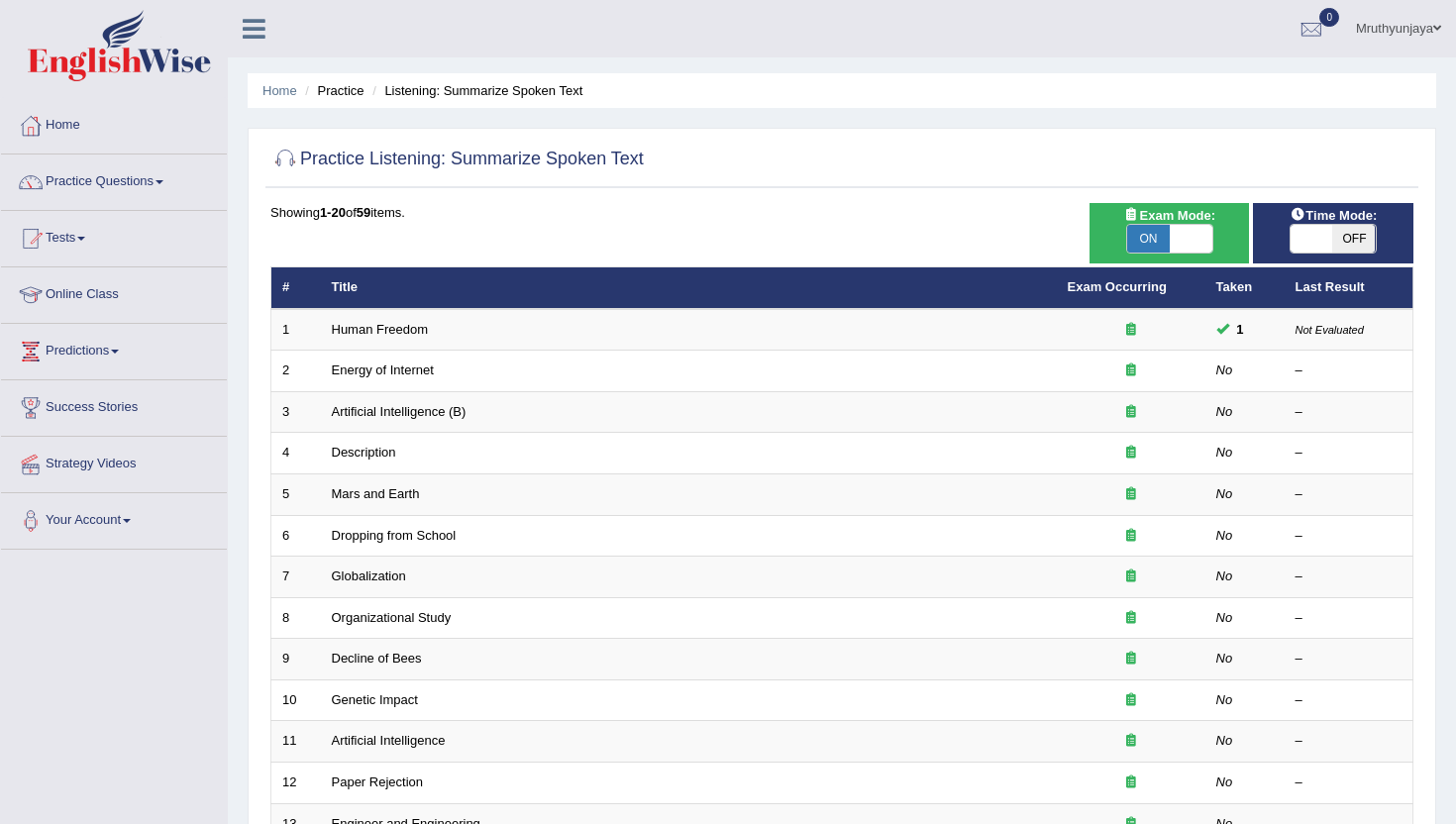 scroll, scrollTop: 0, scrollLeft: 0, axis: both 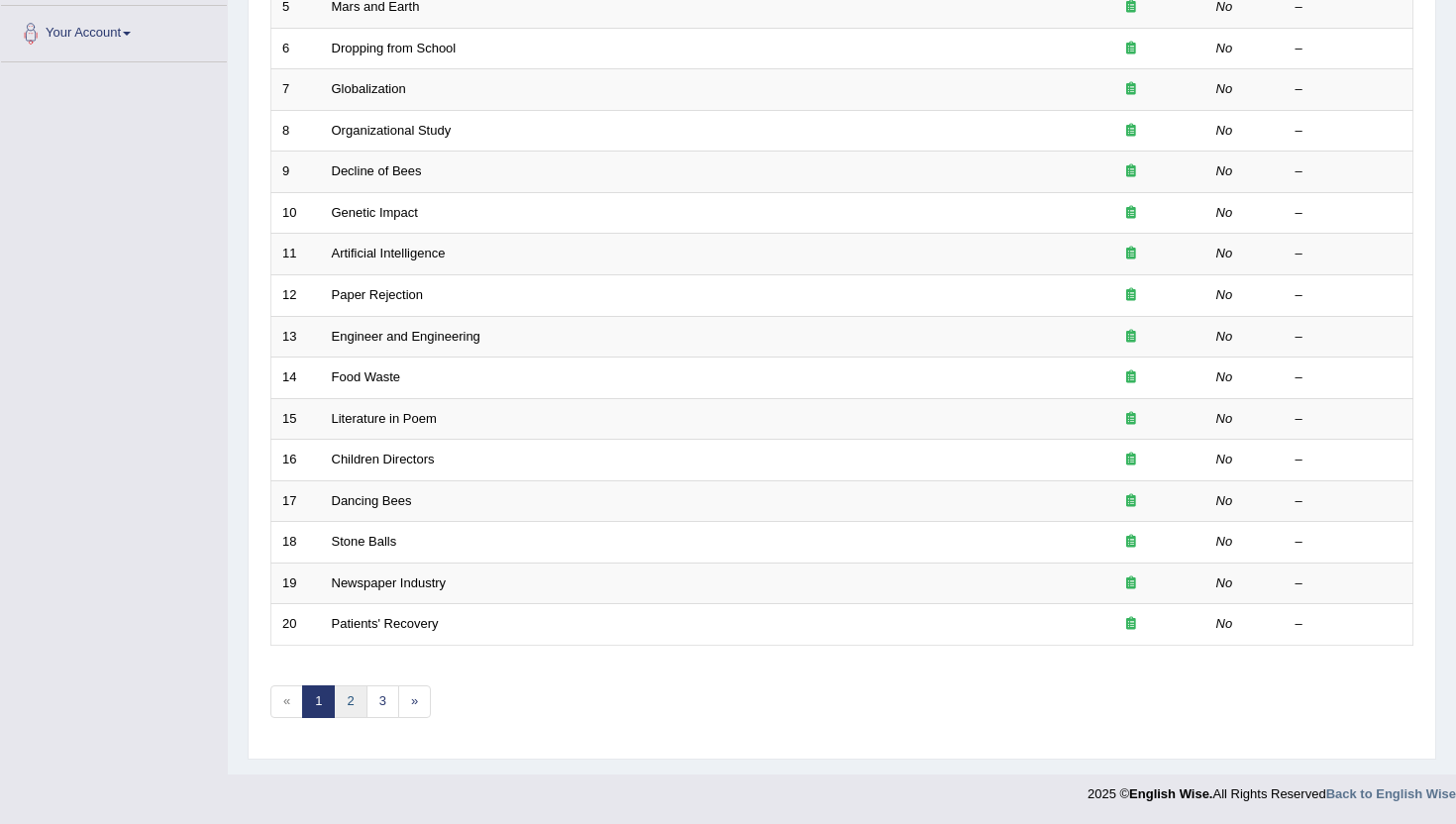 click on "2" at bounding box center (350, 701) 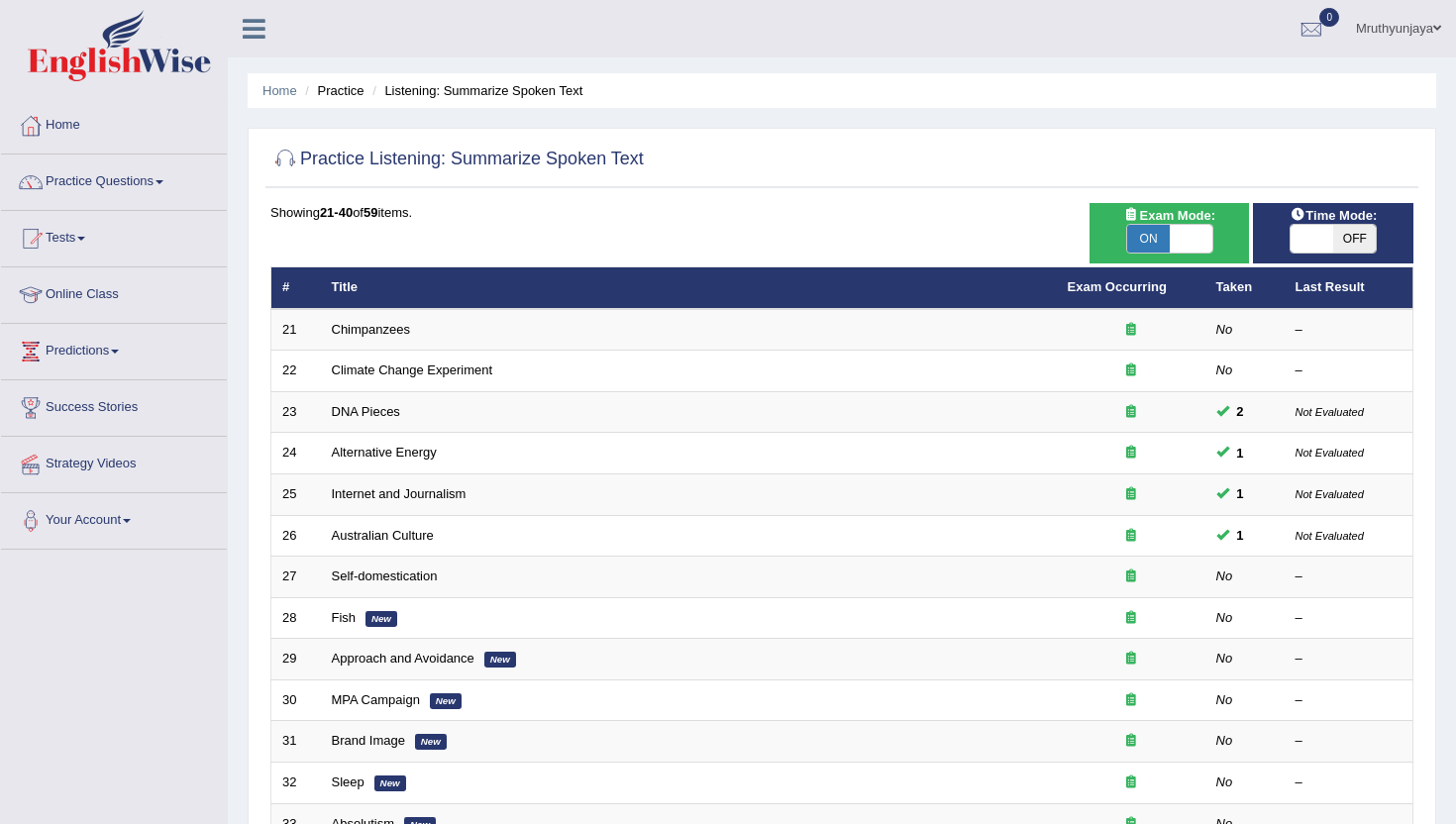 scroll, scrollTop: 0, scrollLeft: 0, axis: both 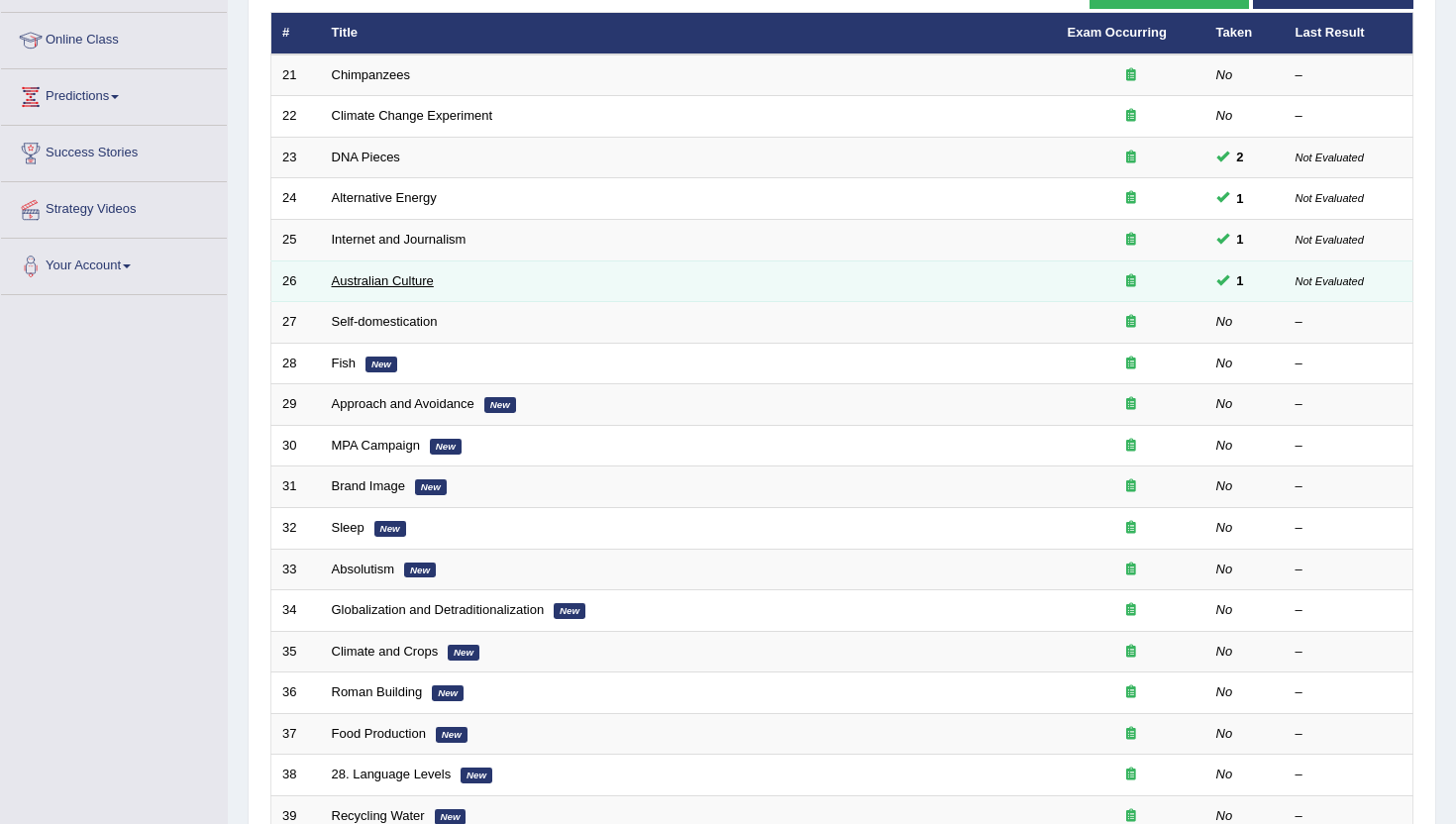 click on "Australian Culture" at bounding box center (382, 280) 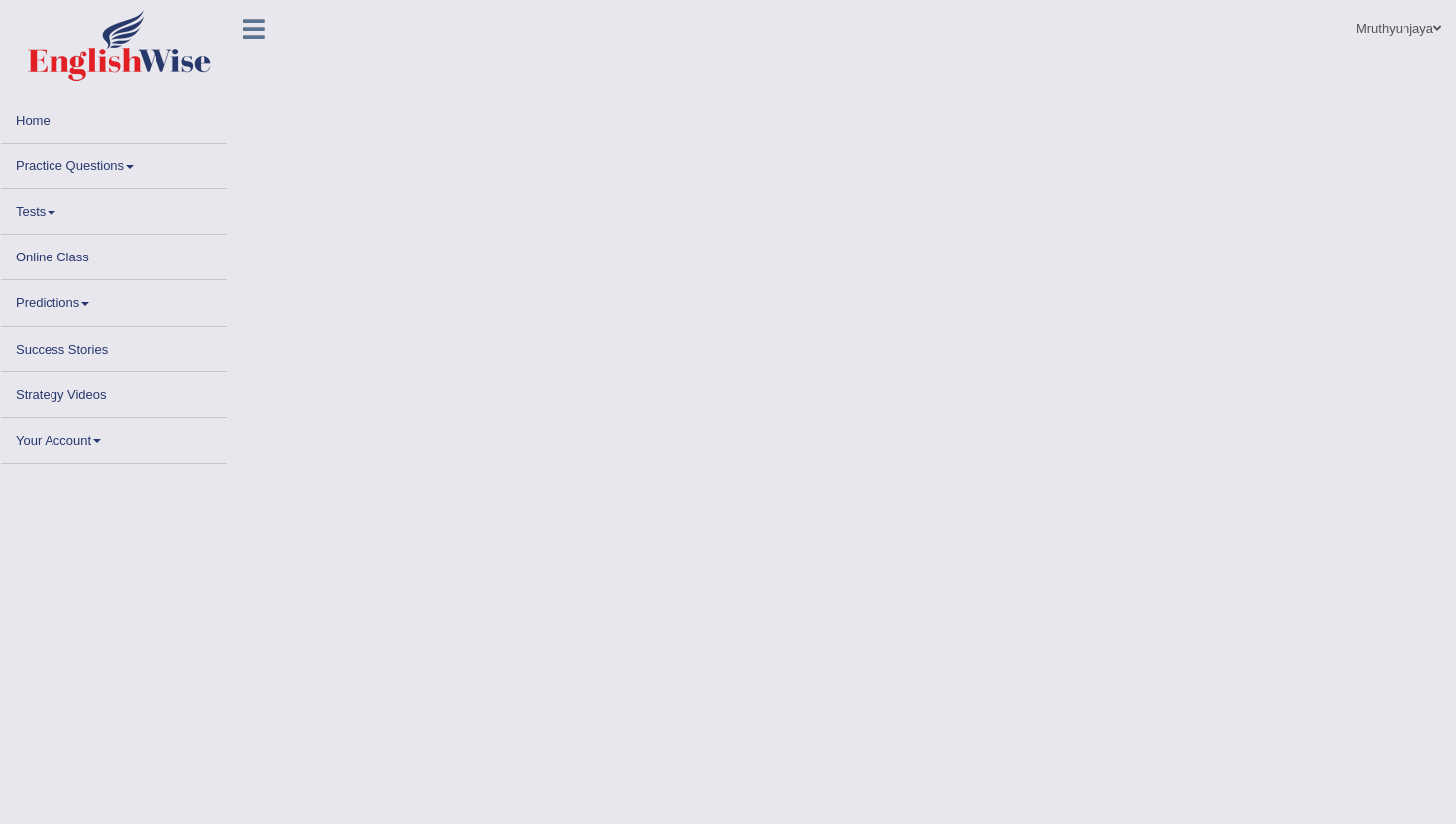 scroll, scrollTop: 0, scrollLeft: 0, axis: both 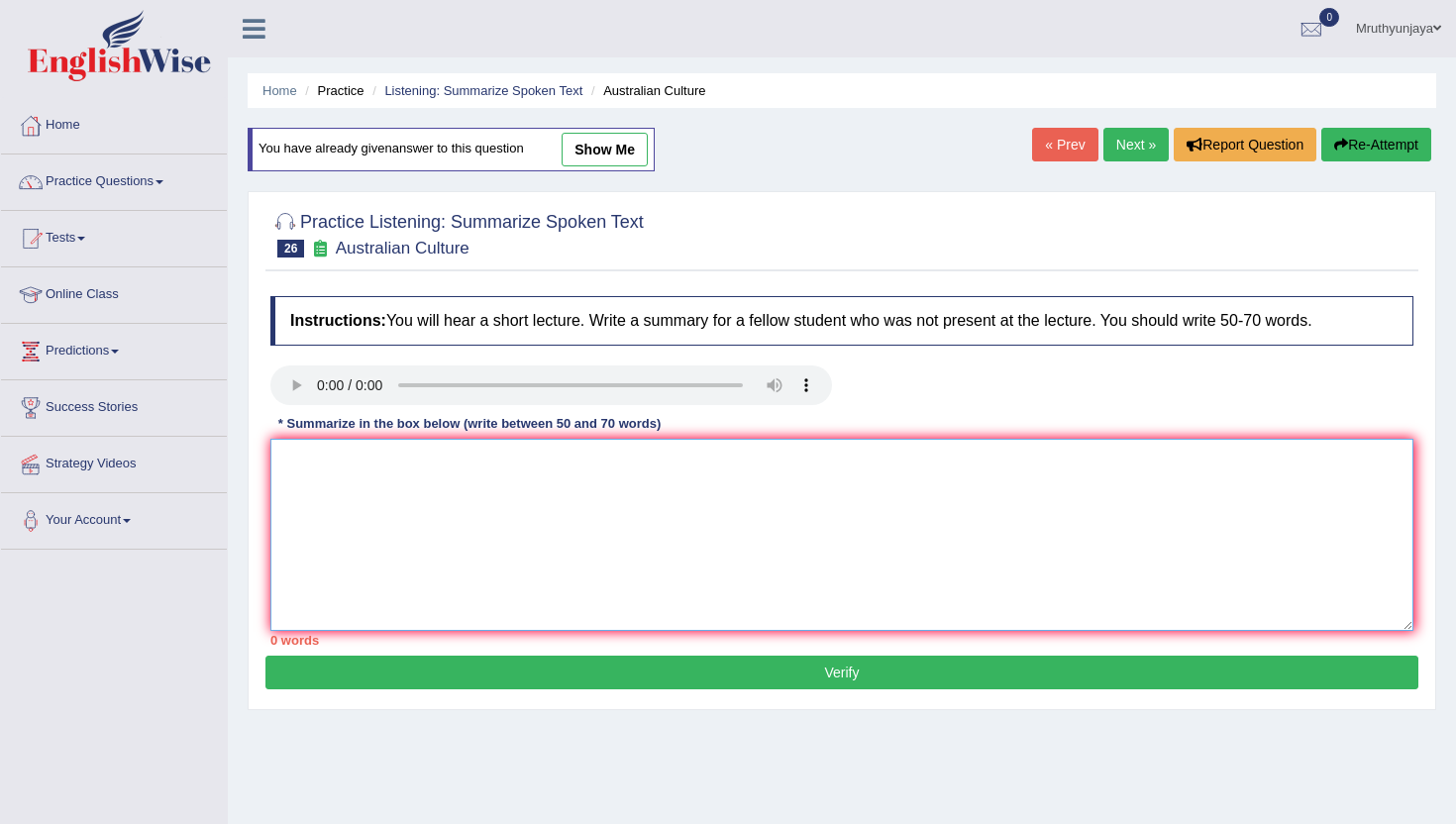 click at bounding box center [842, 535] 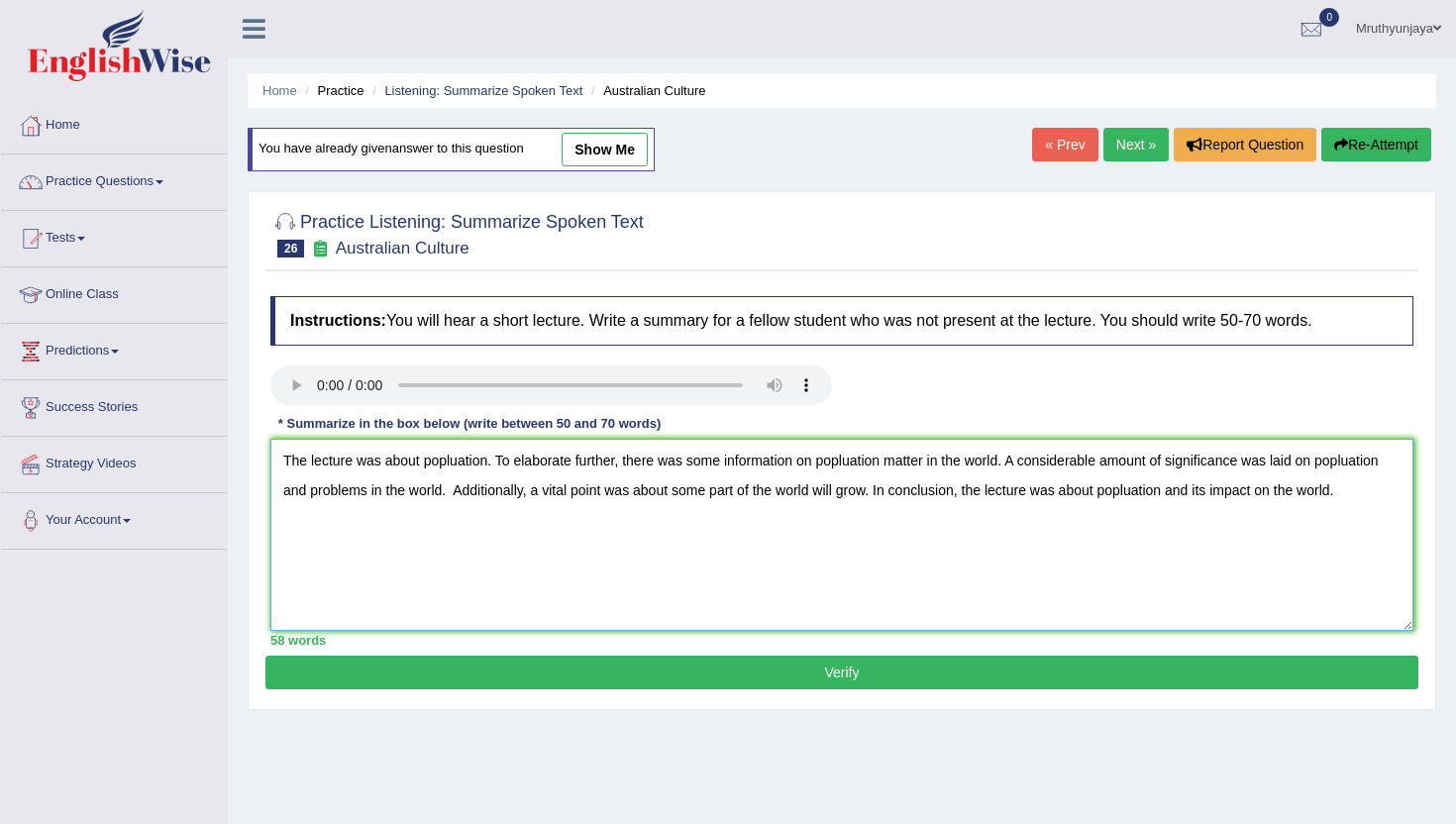 type on "The lecture was about popluation. To elaborate further, there was some information on popluation matter in the world. A considerable amount of significance was laid on popluation and problems in the world.  Additionally, a vital point was about some part of the world will grow. In conclusion, the lecture was about popluation and its impact on the world." 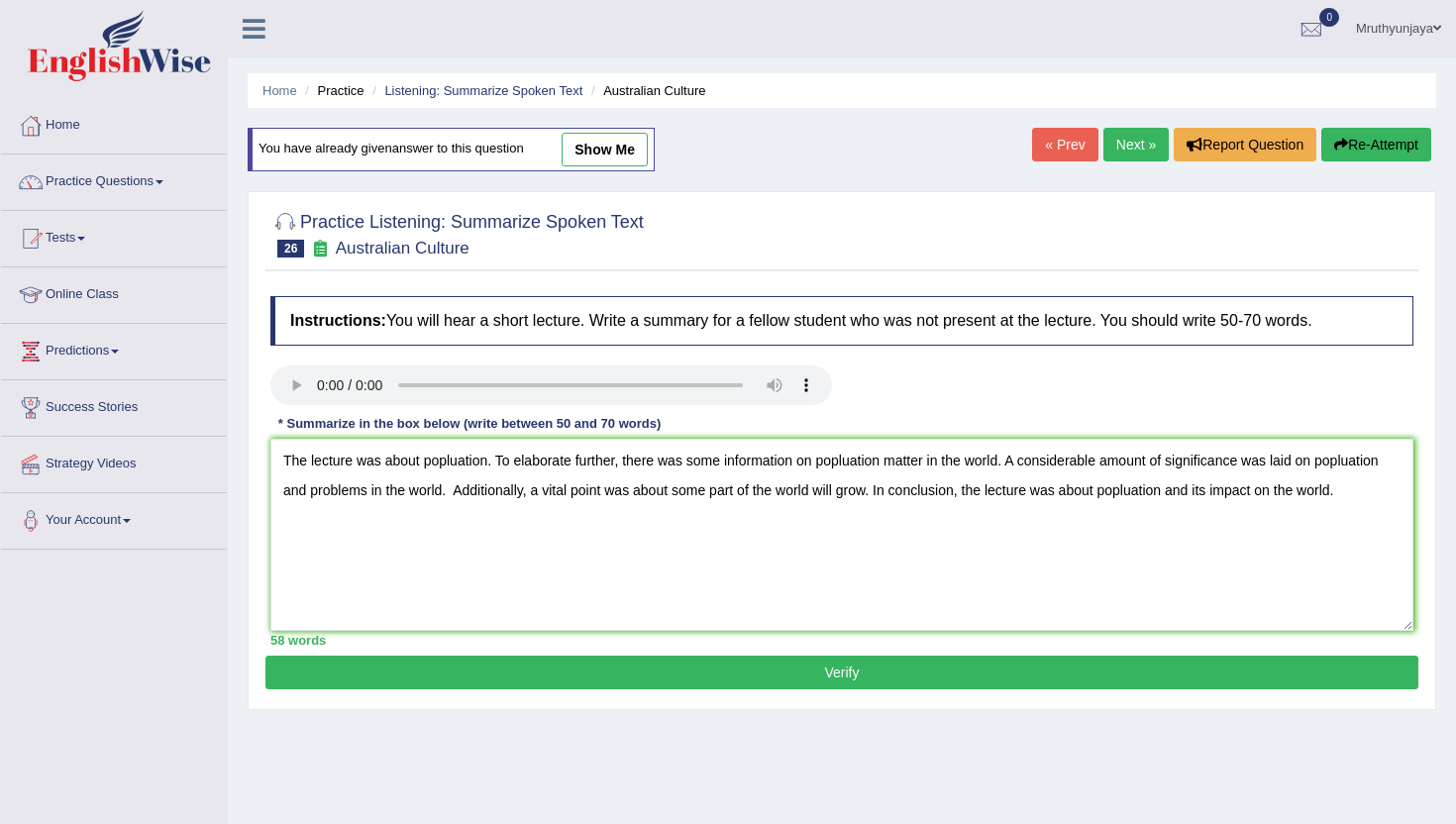 click on "Instructions:  You will hear a short lecture. Write a summary for a fellow student who was not present at the lecture. You should write 50-70 words.
Transcript: Recorded Answer: * Summarize in the box below (write between 50 and 70 words) The lecture was about popluation. To elaborate further, there was some information on popluation matter in the world. A considerable amount of significance was laid on popluation and problems in the world.  Additionally, a vital point was about some part of the world will grow. In conclusion, the lecture was about popluation and its impact on the world. 58 words Written Keywords: A.I. Engine Result: Processing... A.I. Scores:
0  / 4              Content
0  / 2              Form
0  / 2              Spelling
0  / 2              Grammar
0  / 2              Vocabulary
0  / 12" at bounding box center (842, 470) 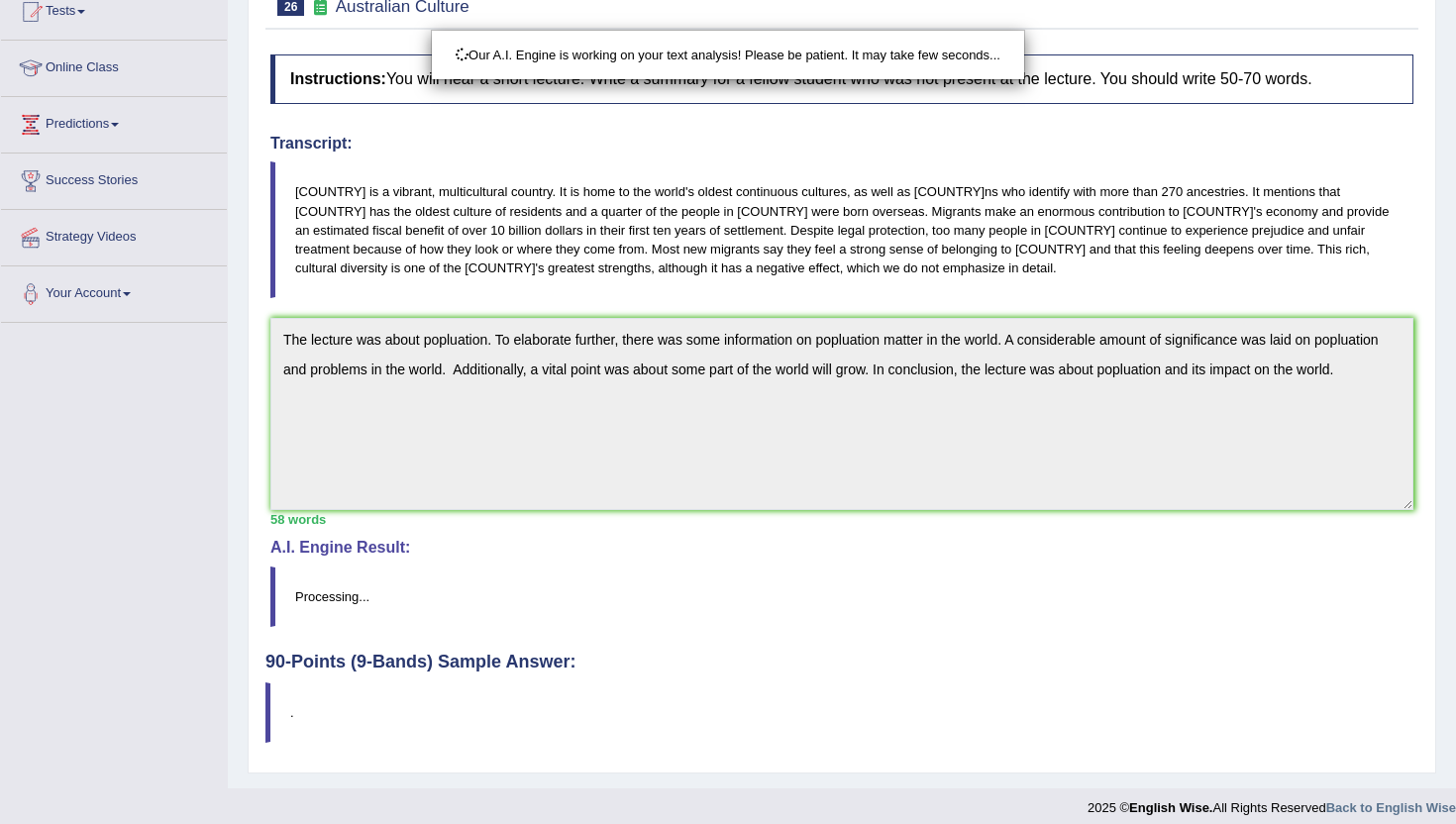 scroll, scrollTop: 232, scrollLeft: 0, axis: vertical 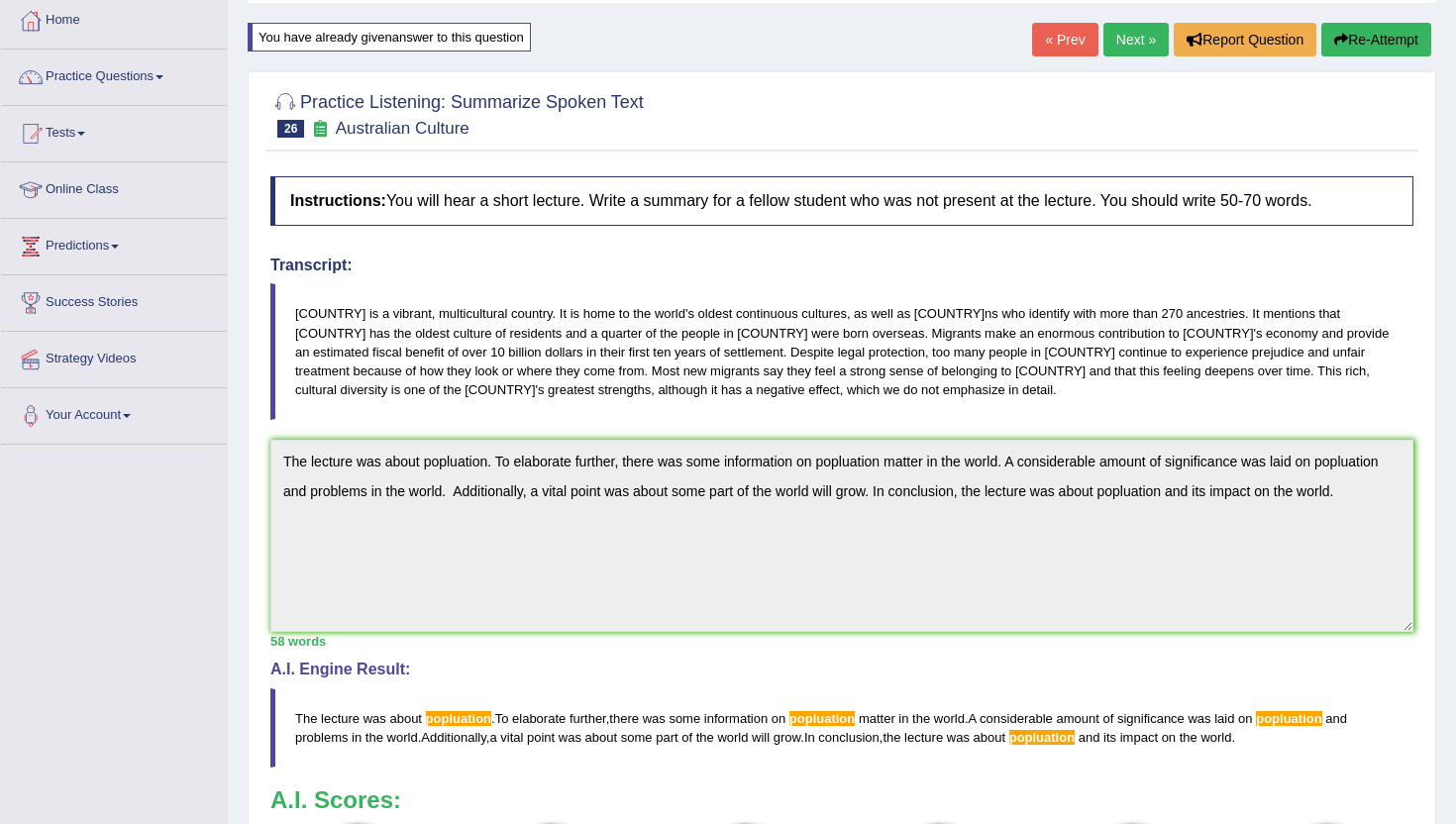 click on "Next »" at bounding box center [1136, 40] 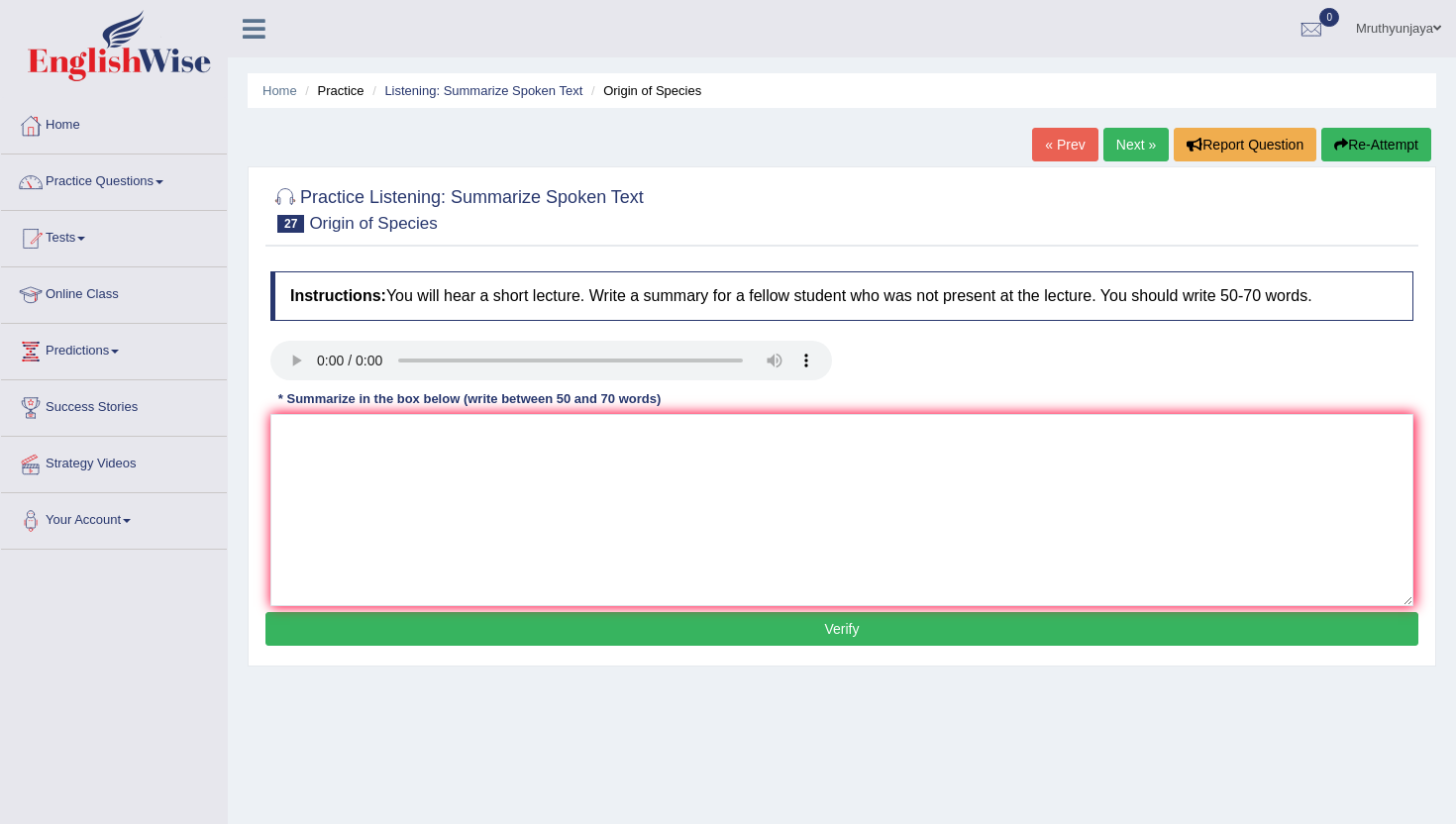 scroll, scrollTop: 0, scrollLeft: 0, axis: both 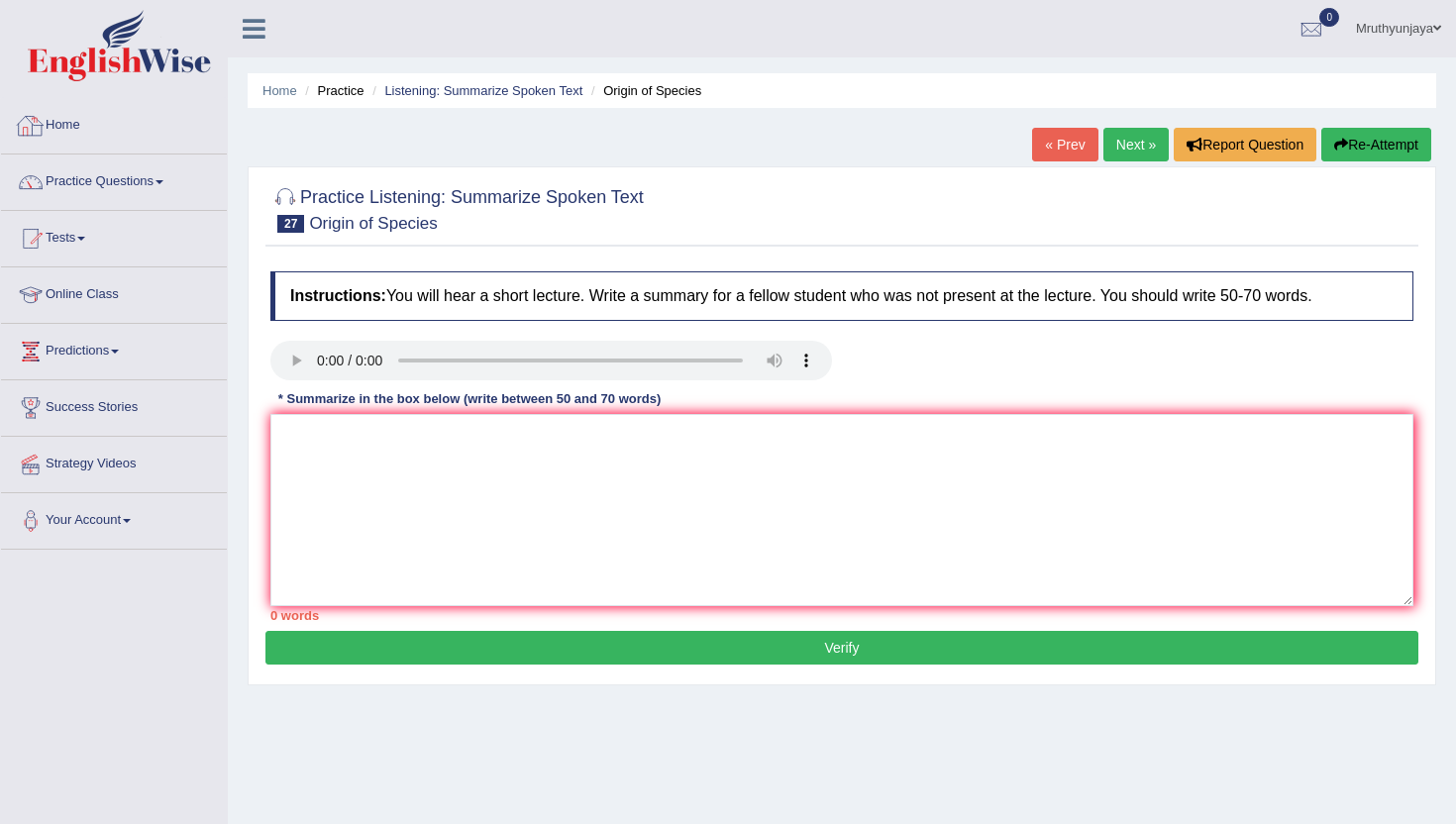 click on "Home" at bounding box center (114, 123) 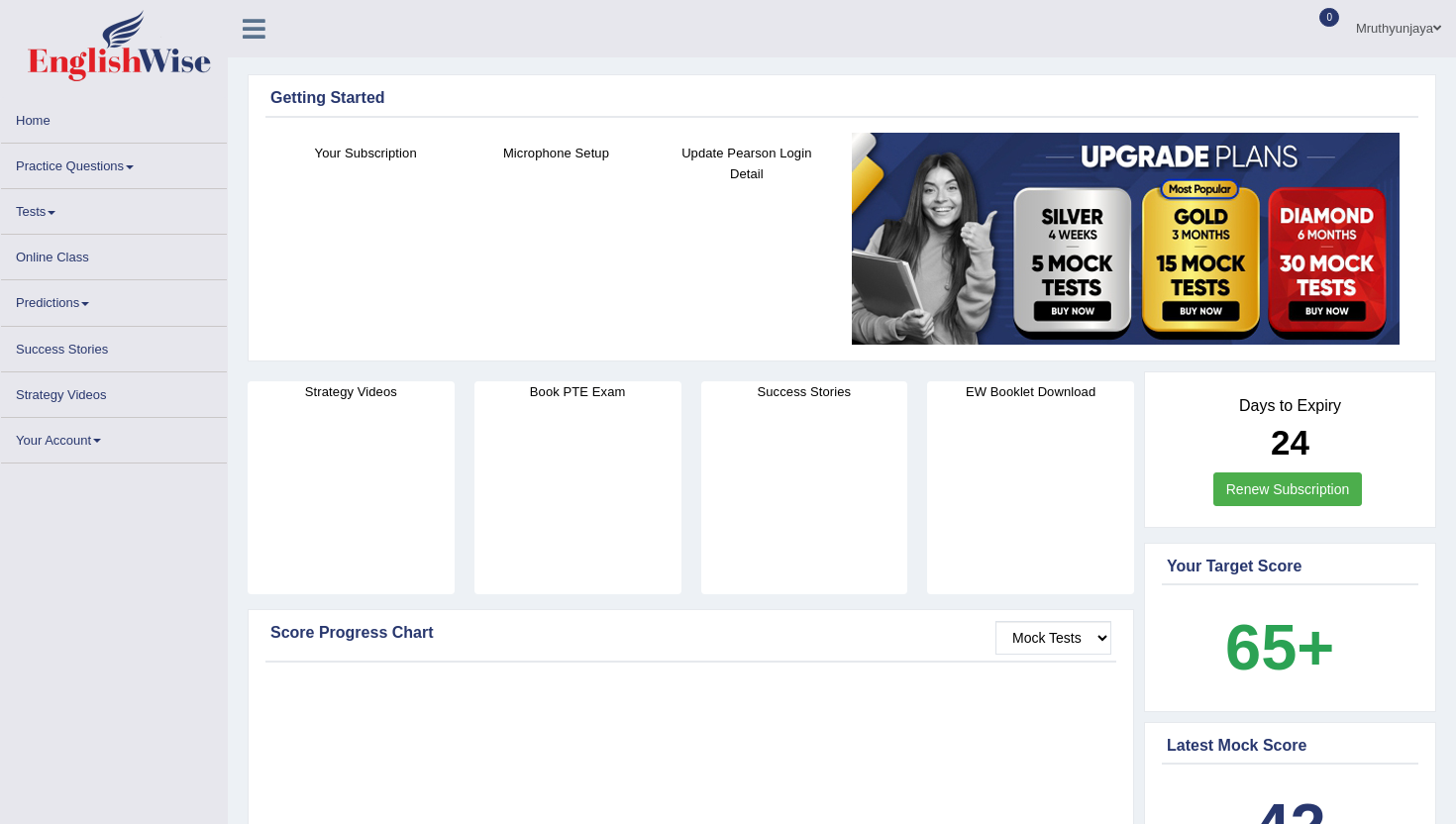 scroll, scrollTop: 0, scrollLeft: 0, axis: both 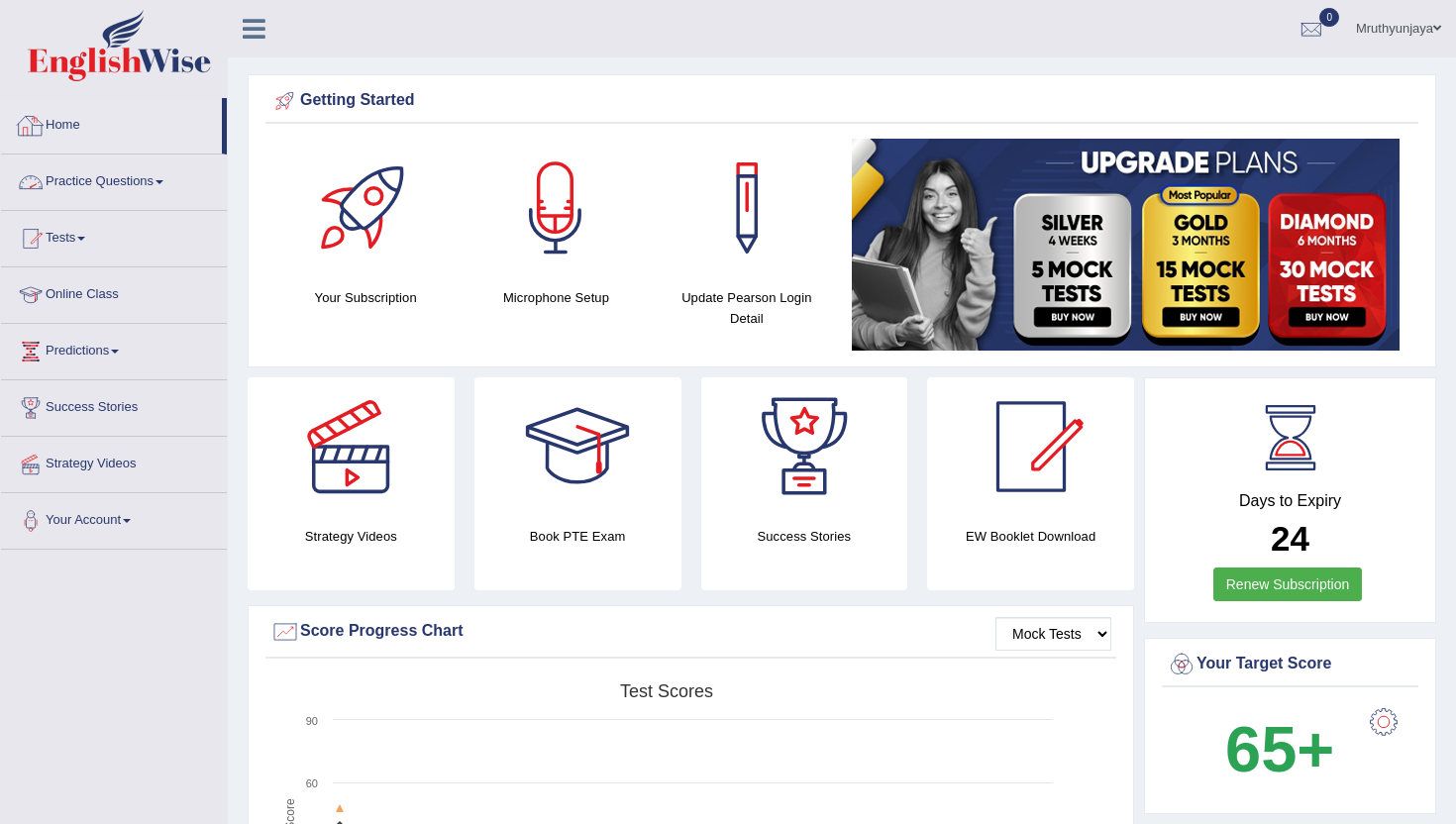 click on "Practice Questions" at bounding box center [114, 179] 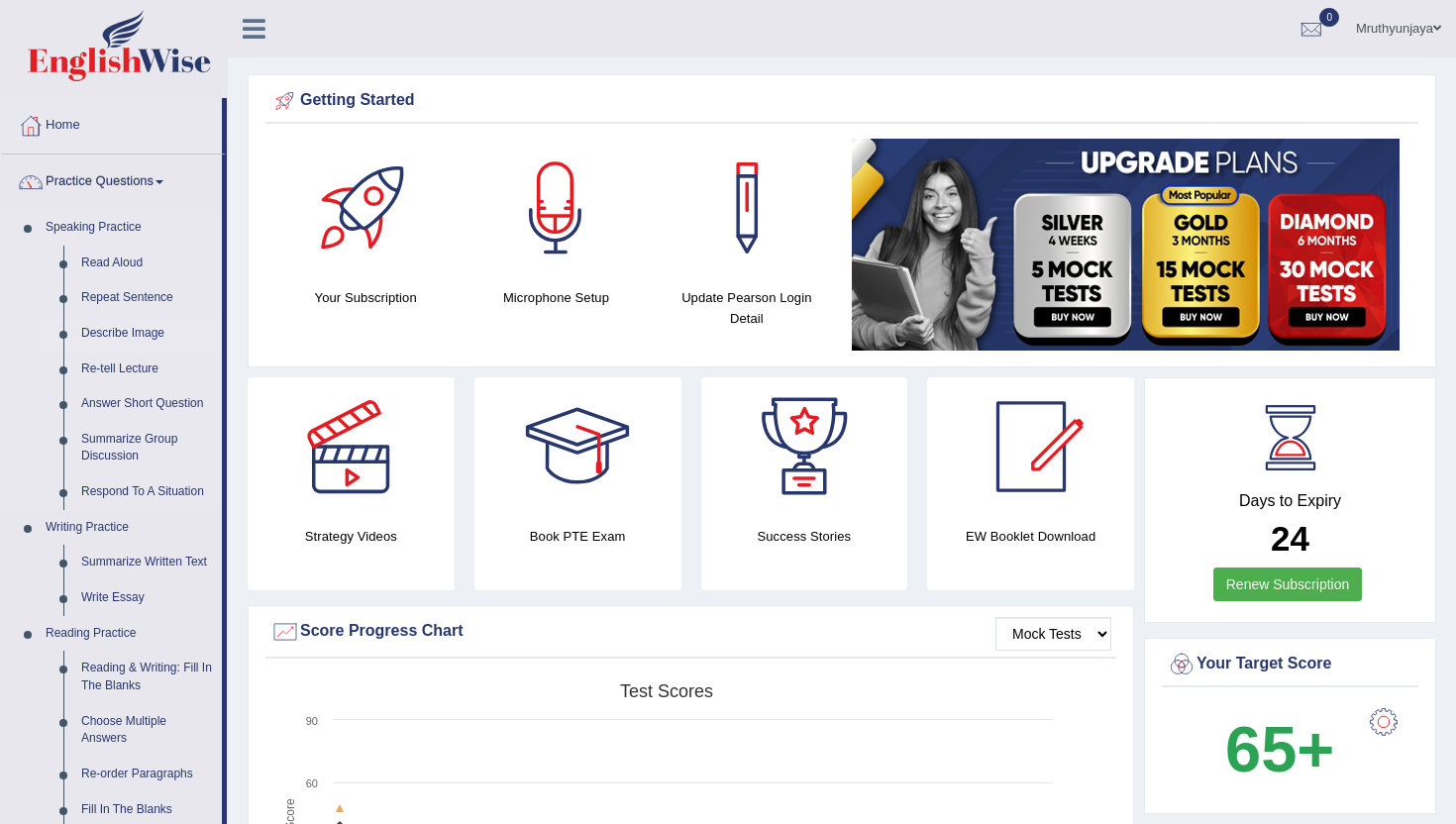 click on "Describe Image" at bounding box center [147, 334] 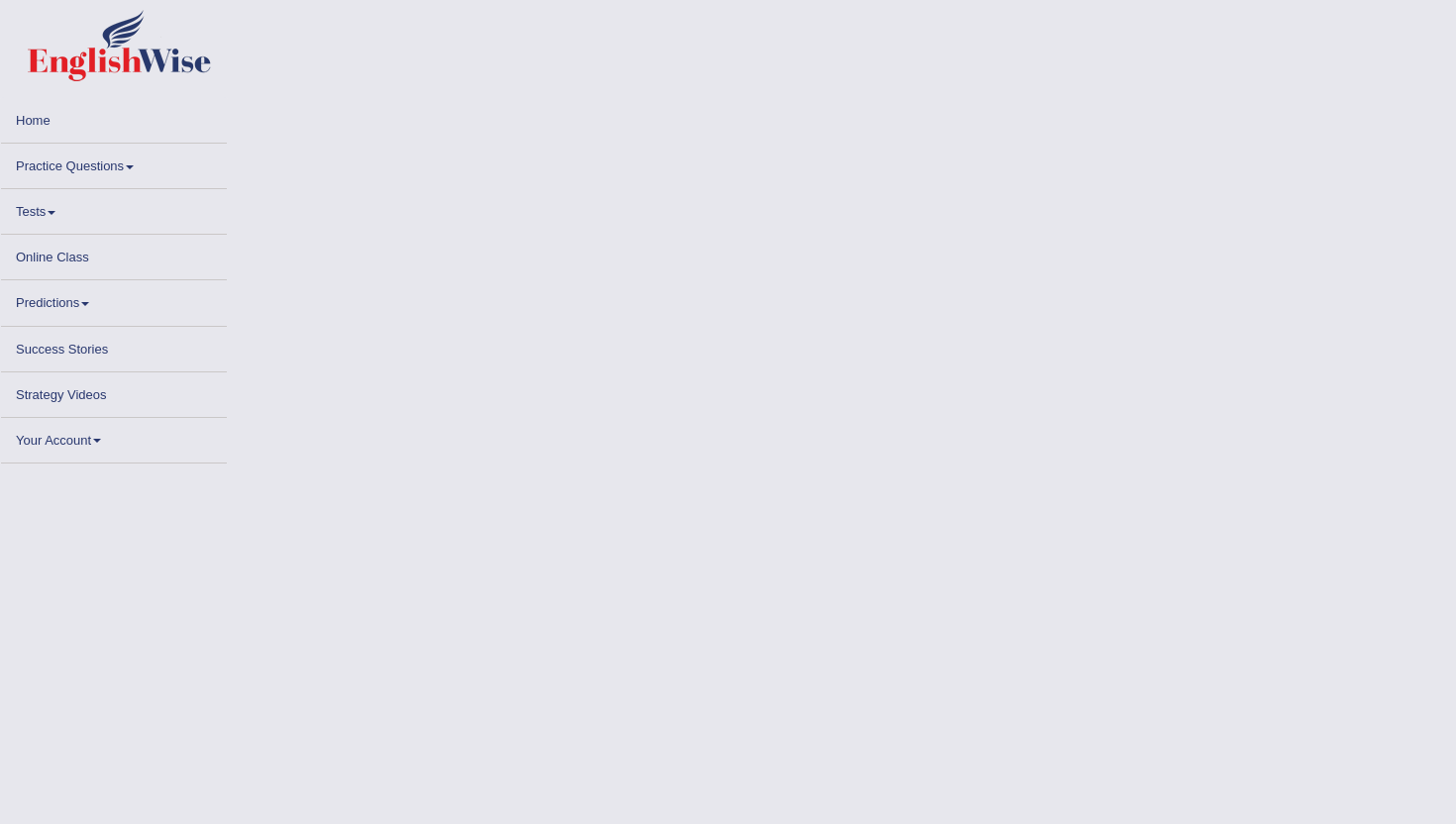 scroll, scrollTop: 0, scrollLeft: 0, axis: both 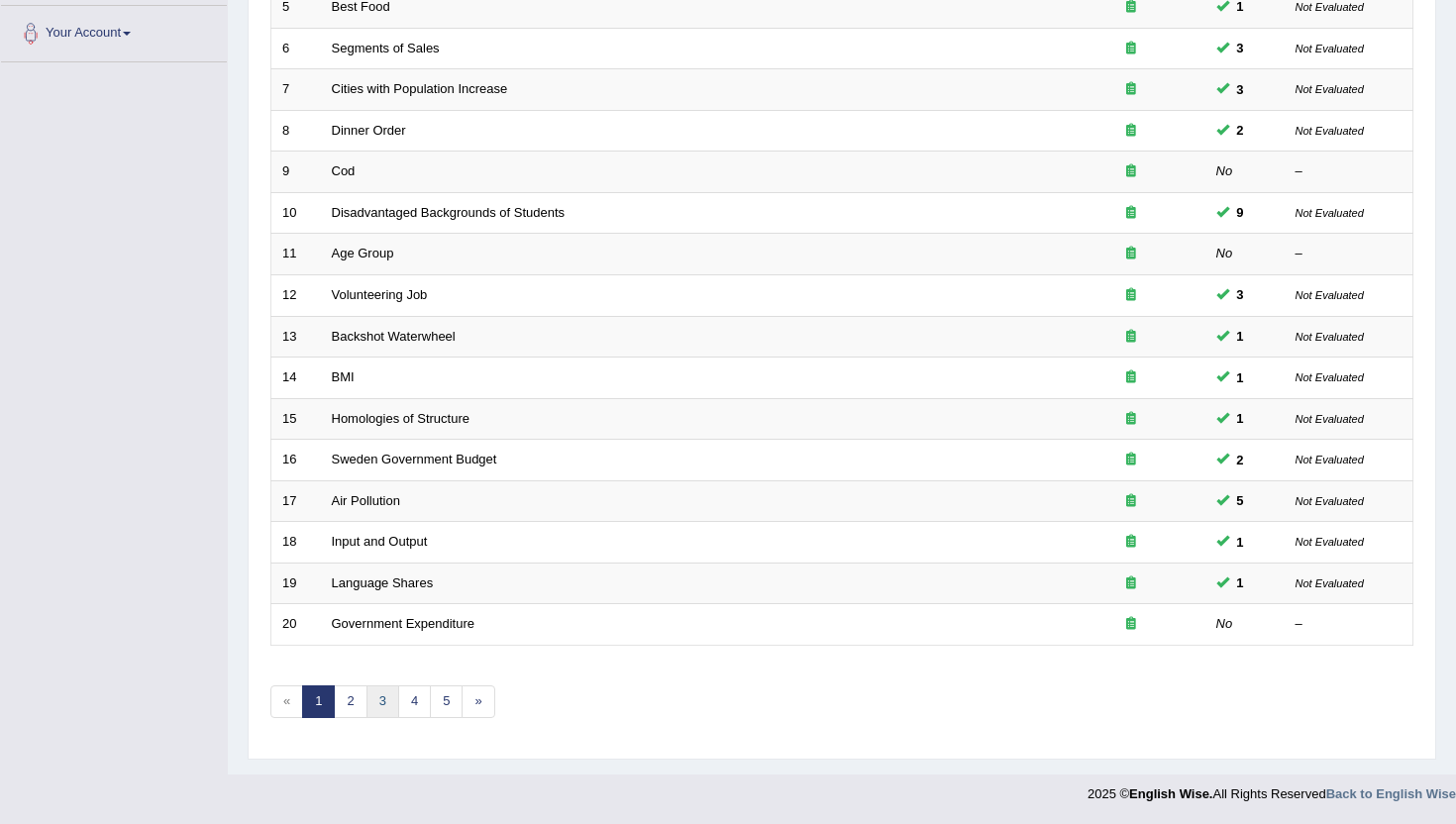 click on "3" at bounding box center [382, 701] 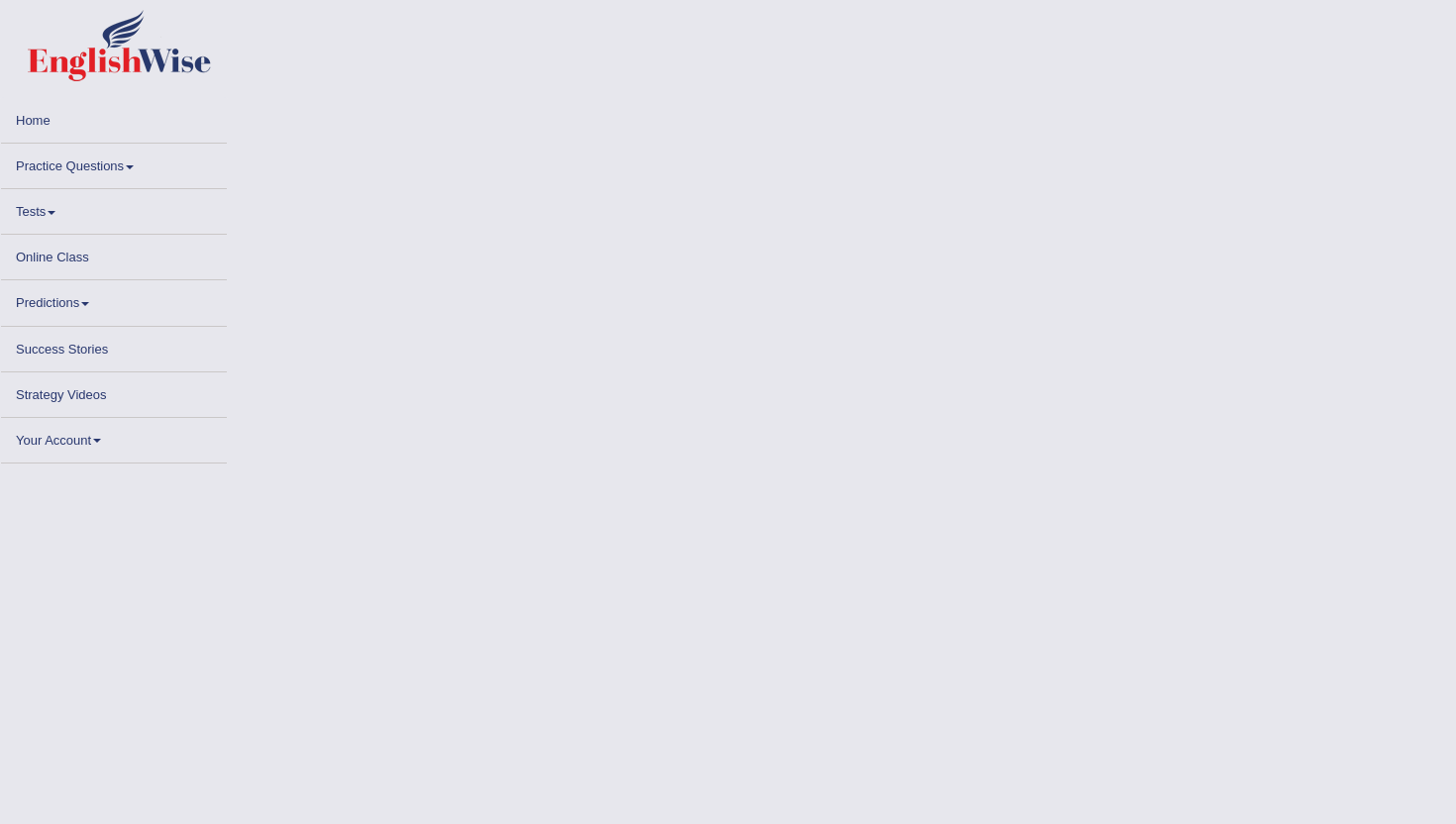 scroll, scrollTop: 0, scrollLeft: 0, axis: both 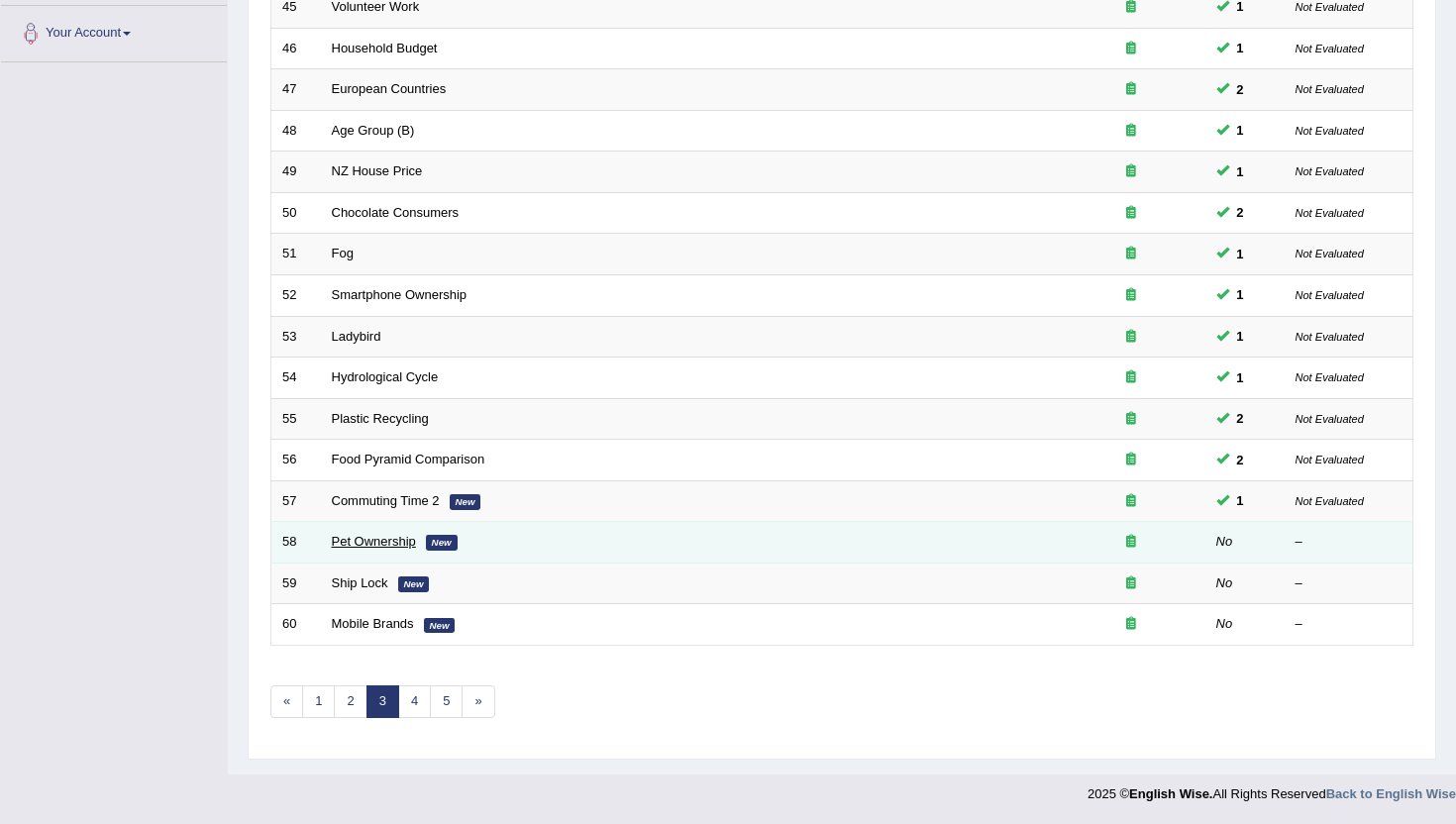 click on "Pet Ownership" at bounding box center (373, 541) 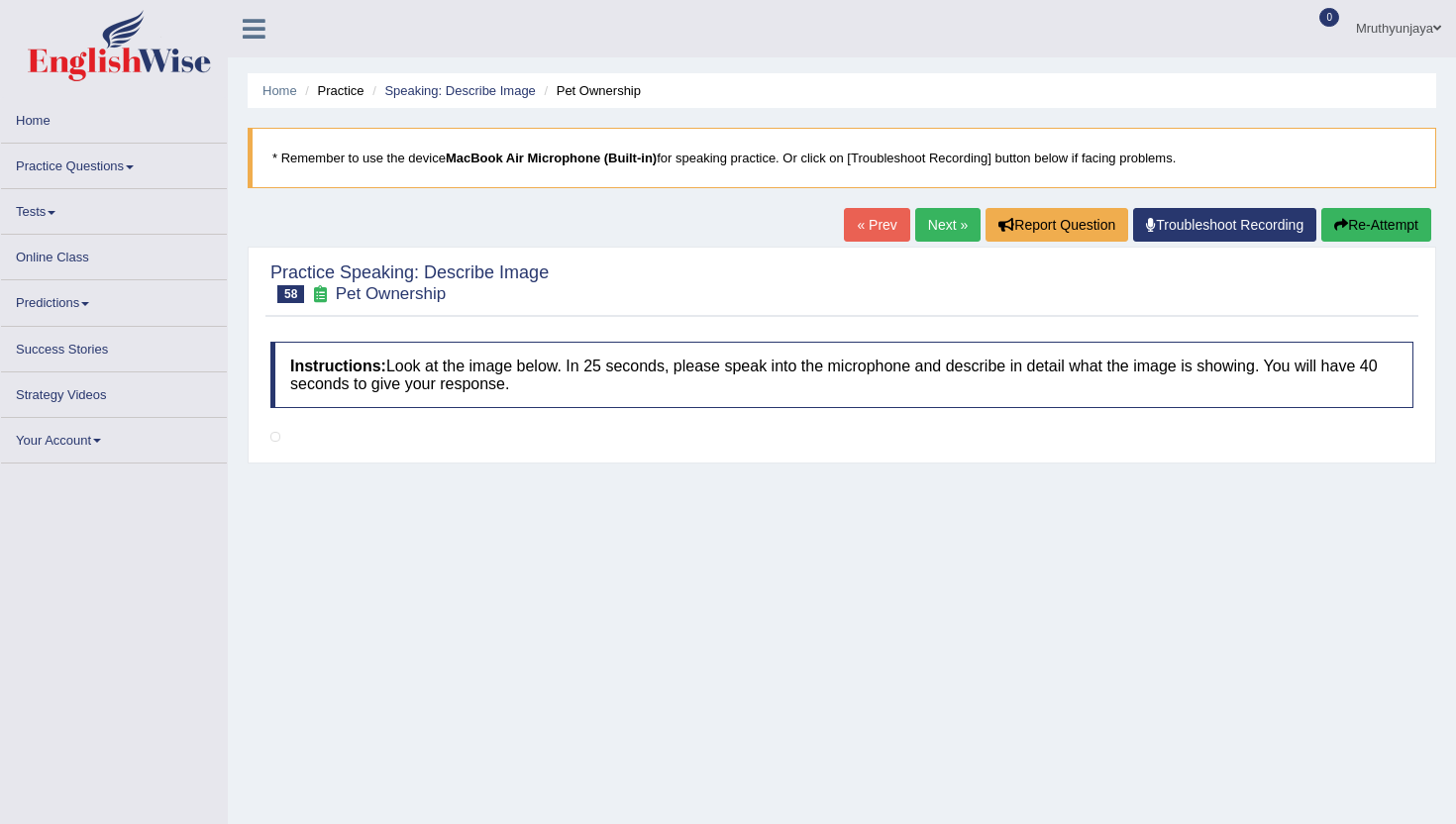 scroll, scrollTop: 0, scrollLeft: 0, axis: both 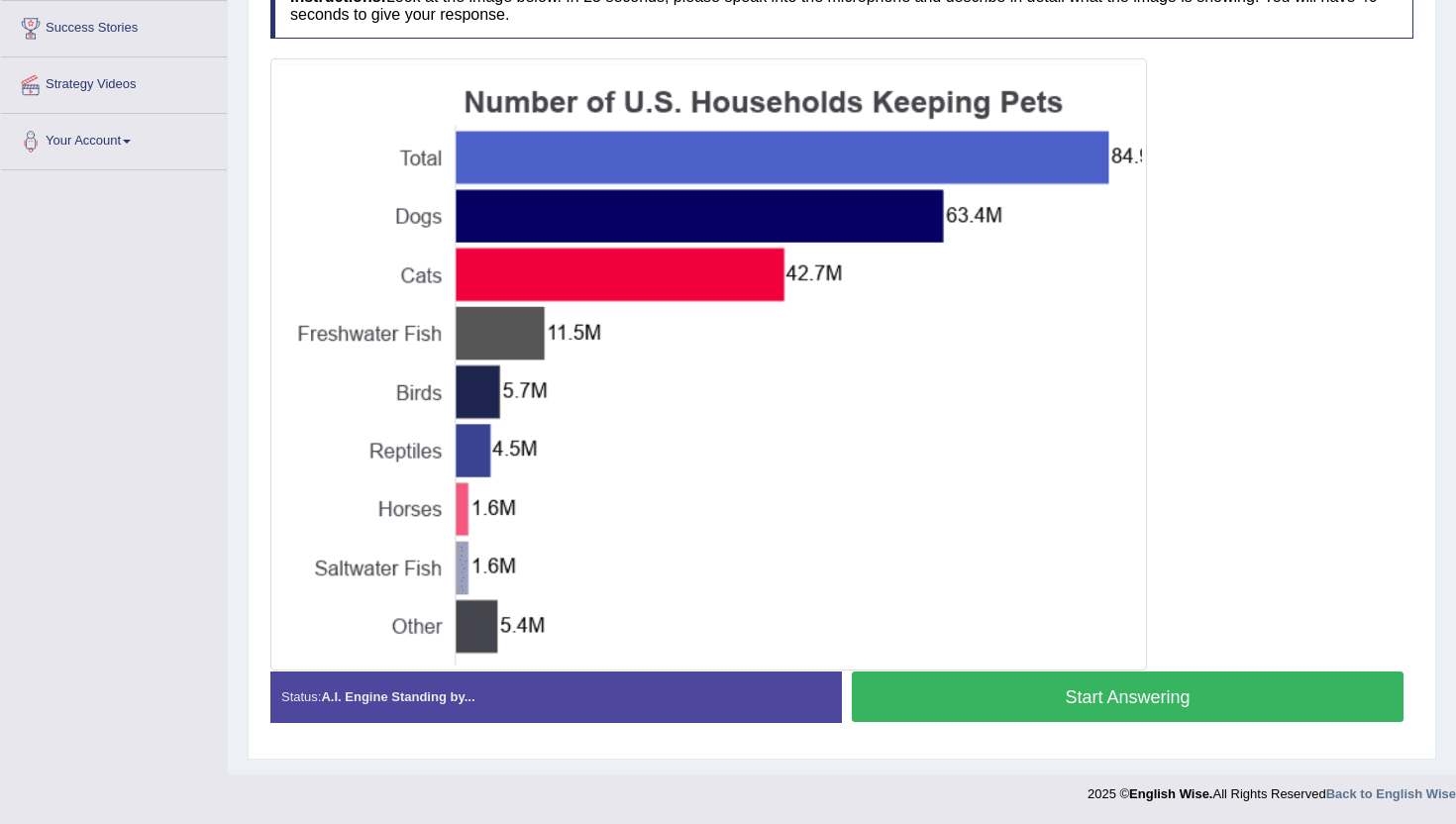 click on "Start Answering" at bounding box center [1127, 696] 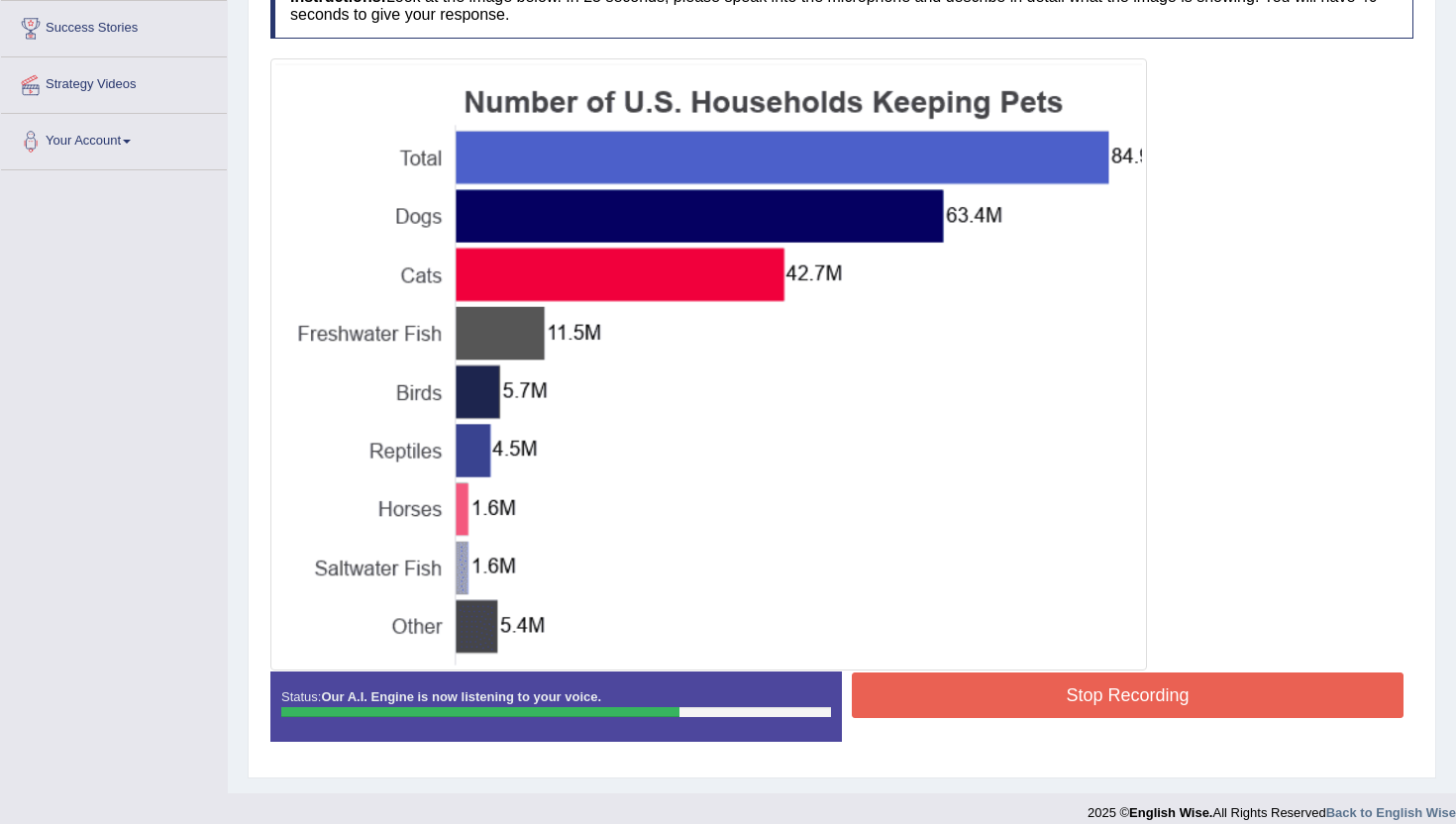 click on "Stop Recording" at bounding box center (1127, 695) 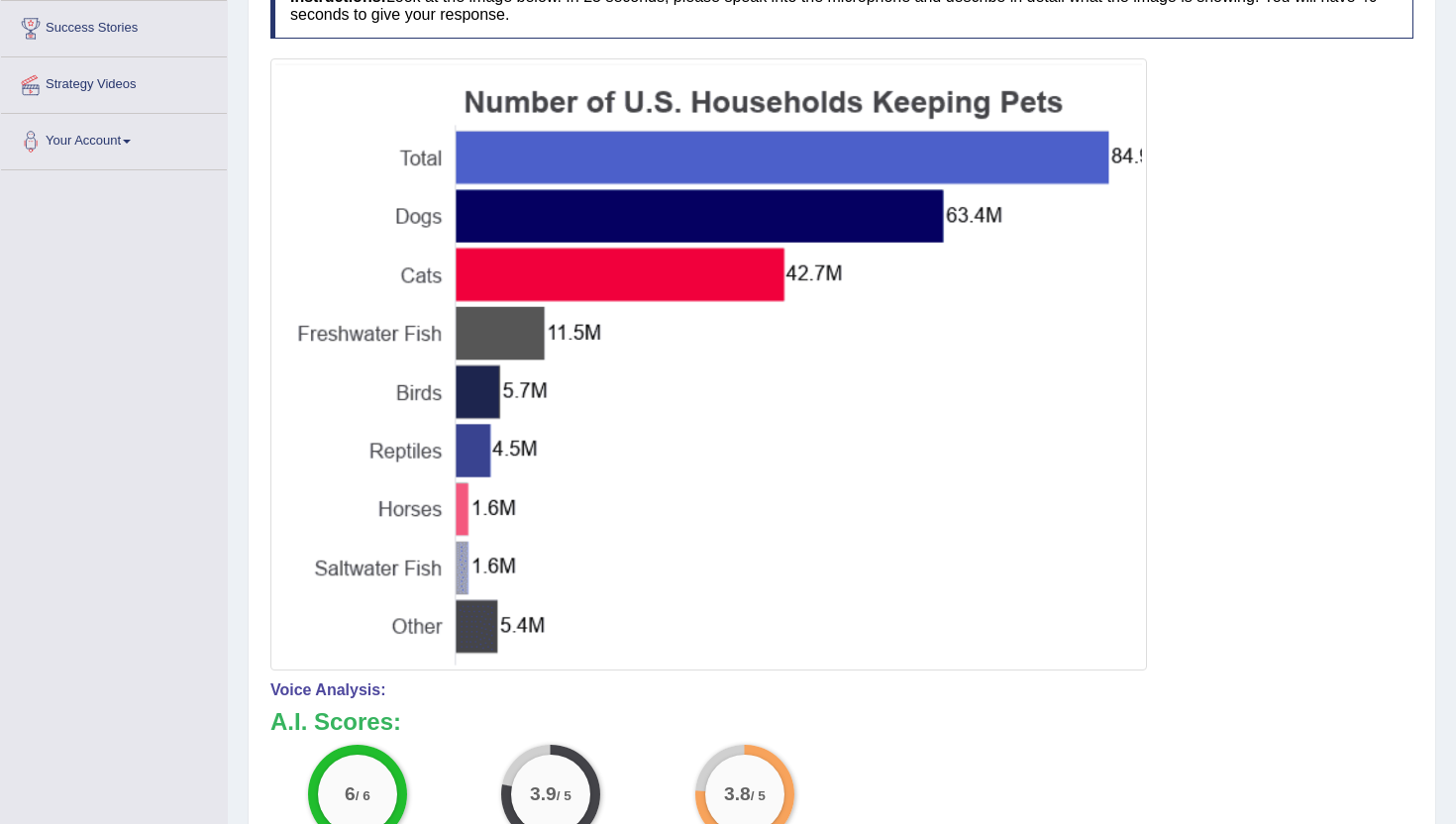 scroll, scrollTop: 0, scrollLeft: 0, axis: both 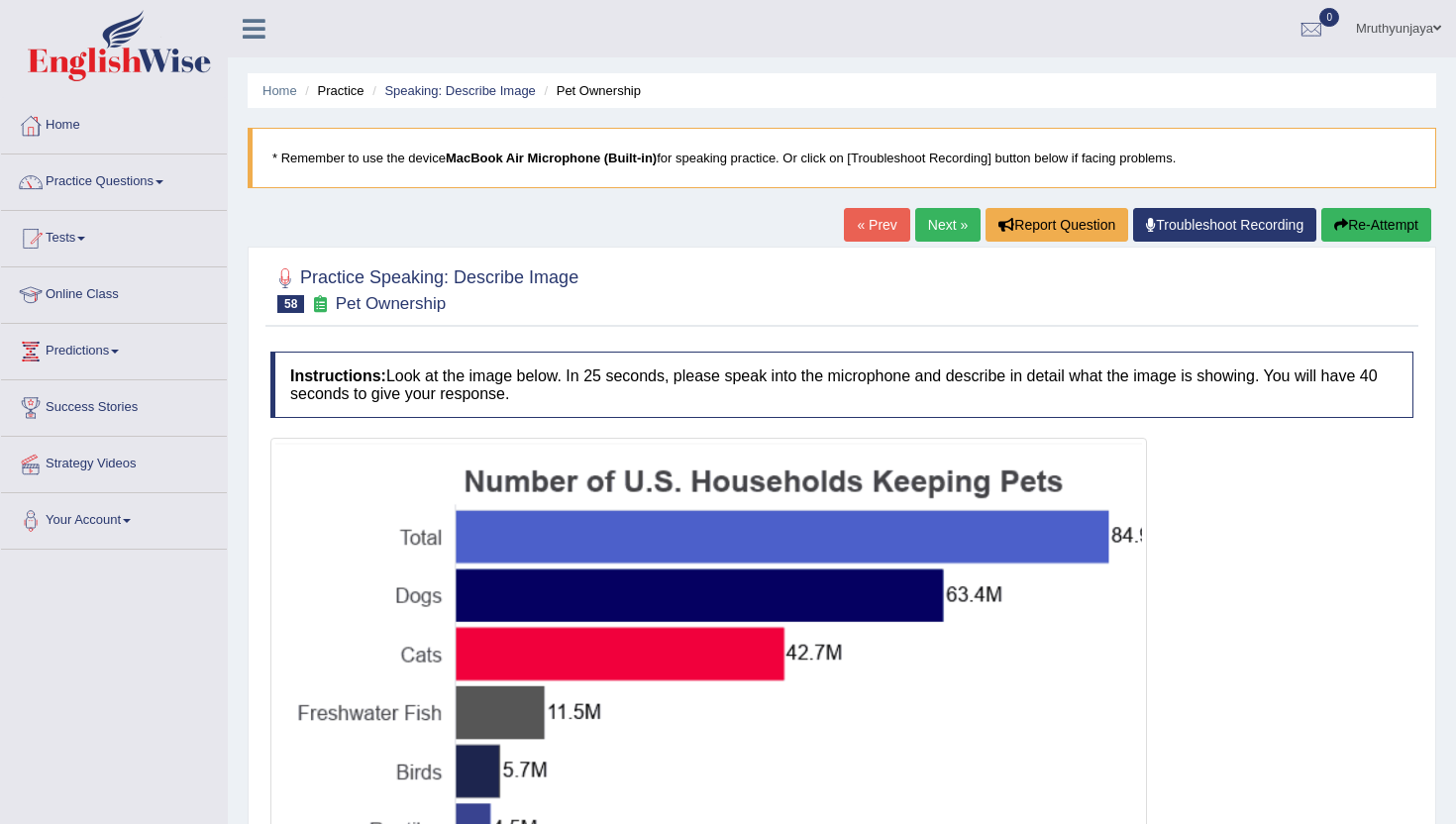 click on "Next »" at bounding box center (948, 225) 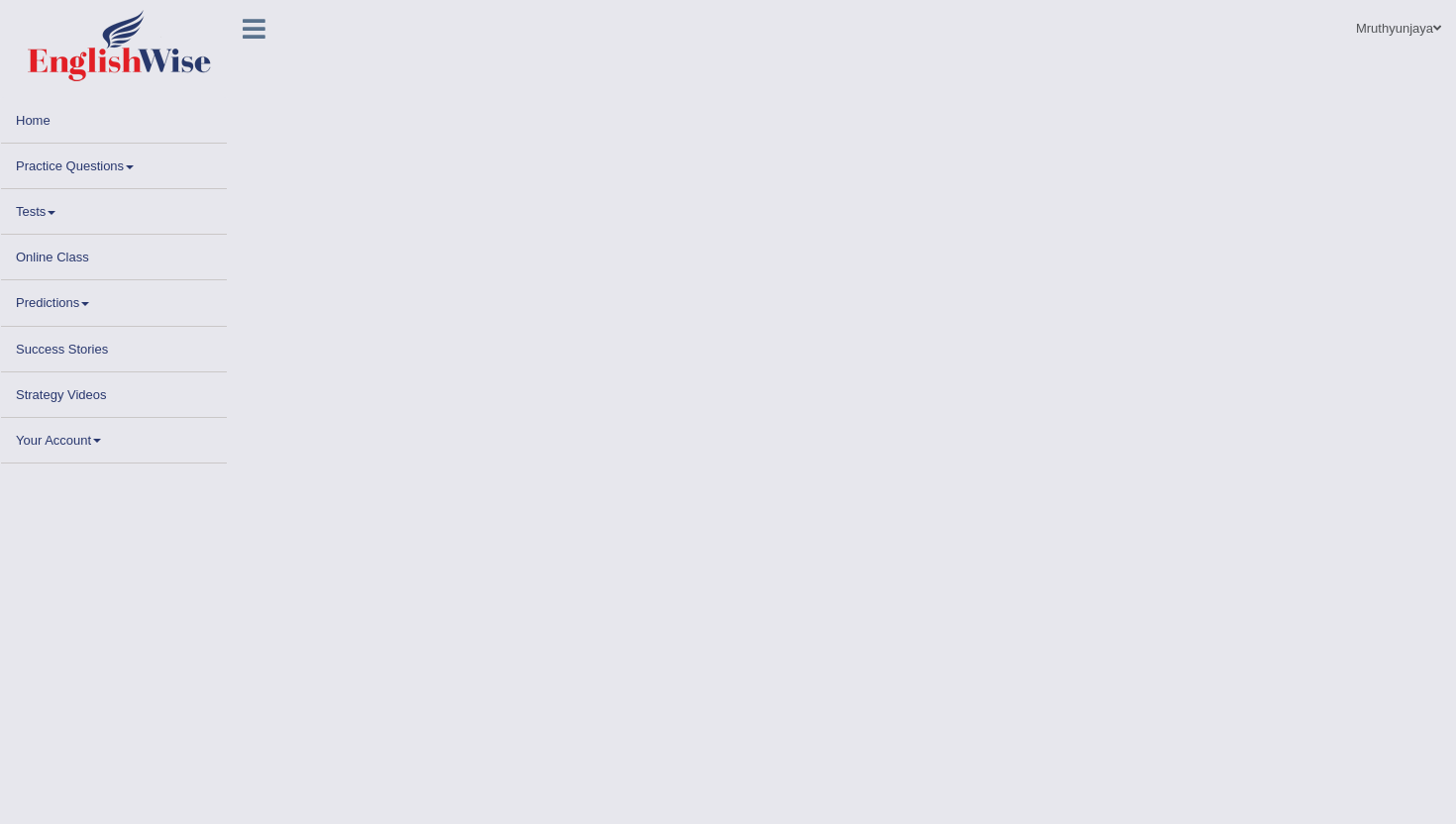 scroll, scrollTop: 0, scrollLeft: 0, axis: both 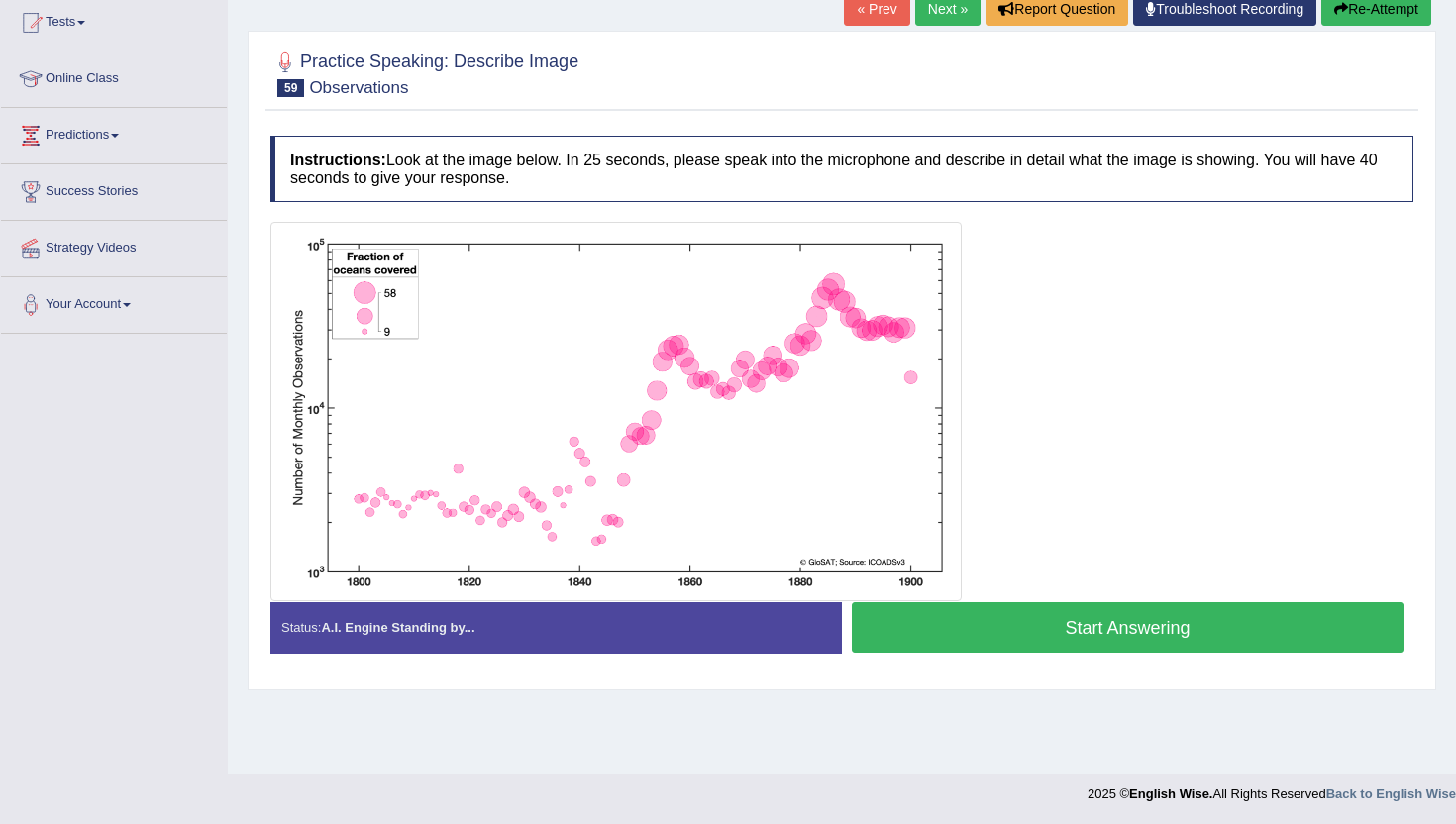 click on "Start Answering" at bounding box center (1127, 627) 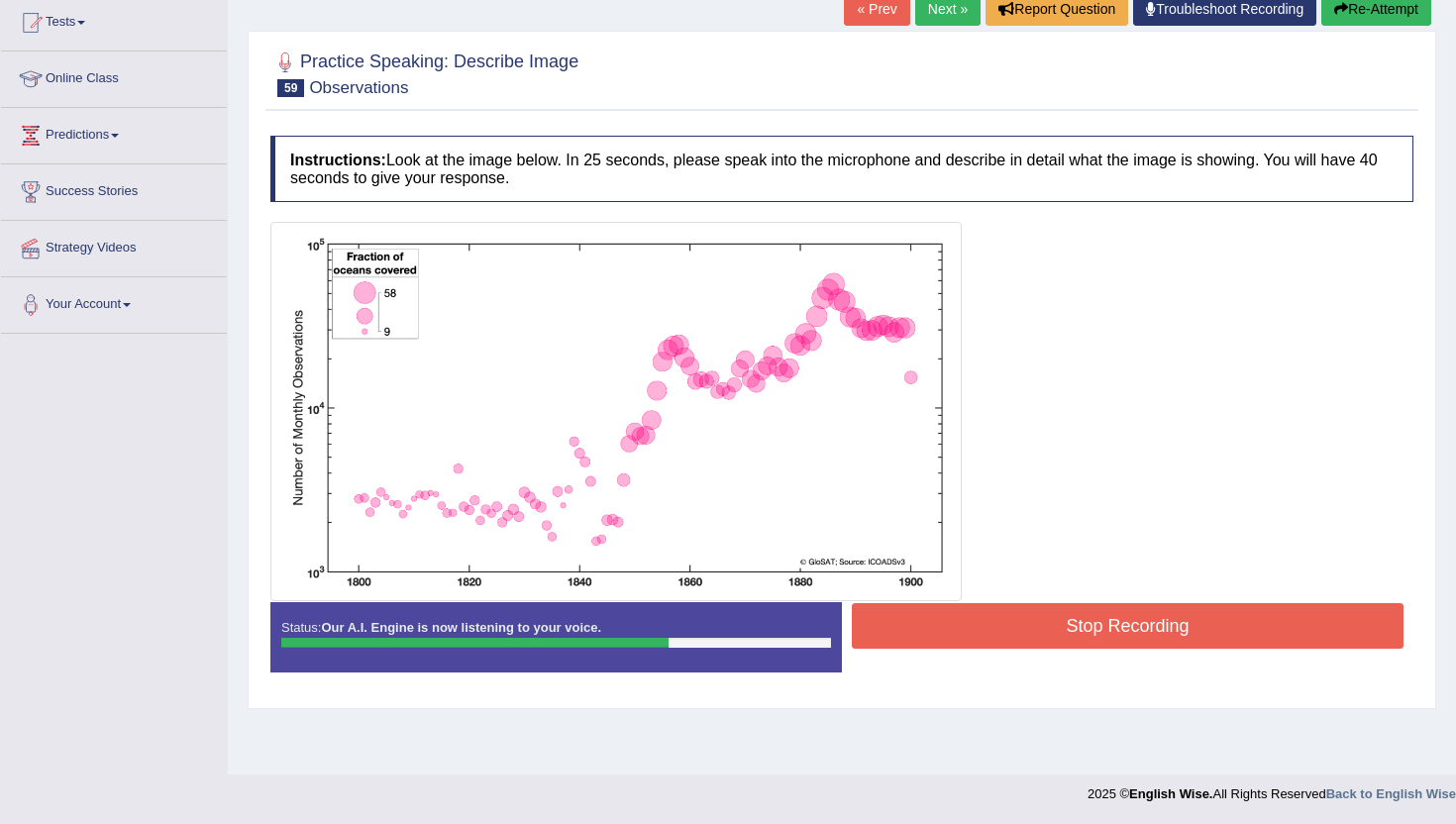 click on "Stop Recording" at bounding box center [1127, 626] 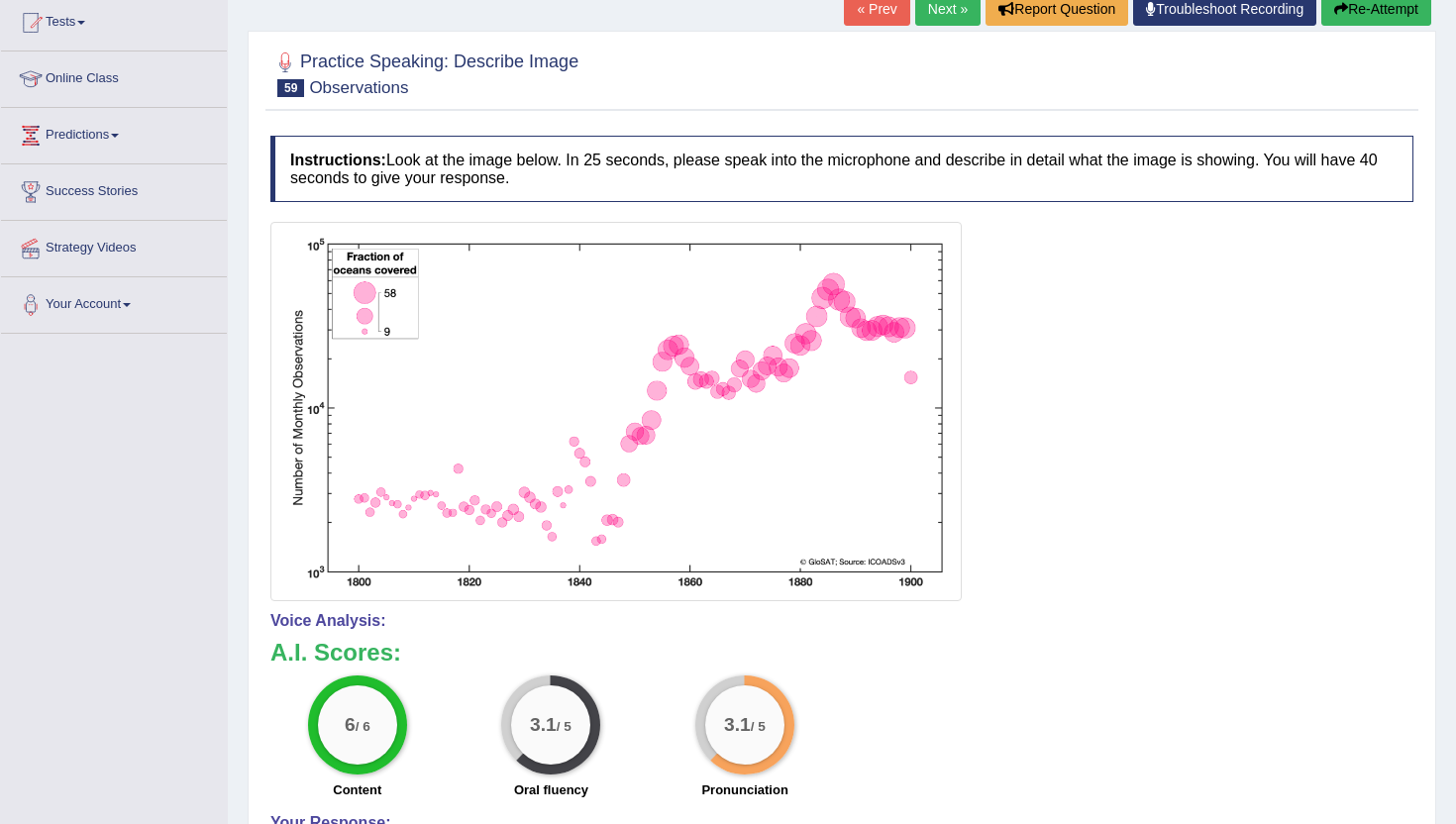 scroll, scrollTop: 0, scrollLeft: 0, axis: both 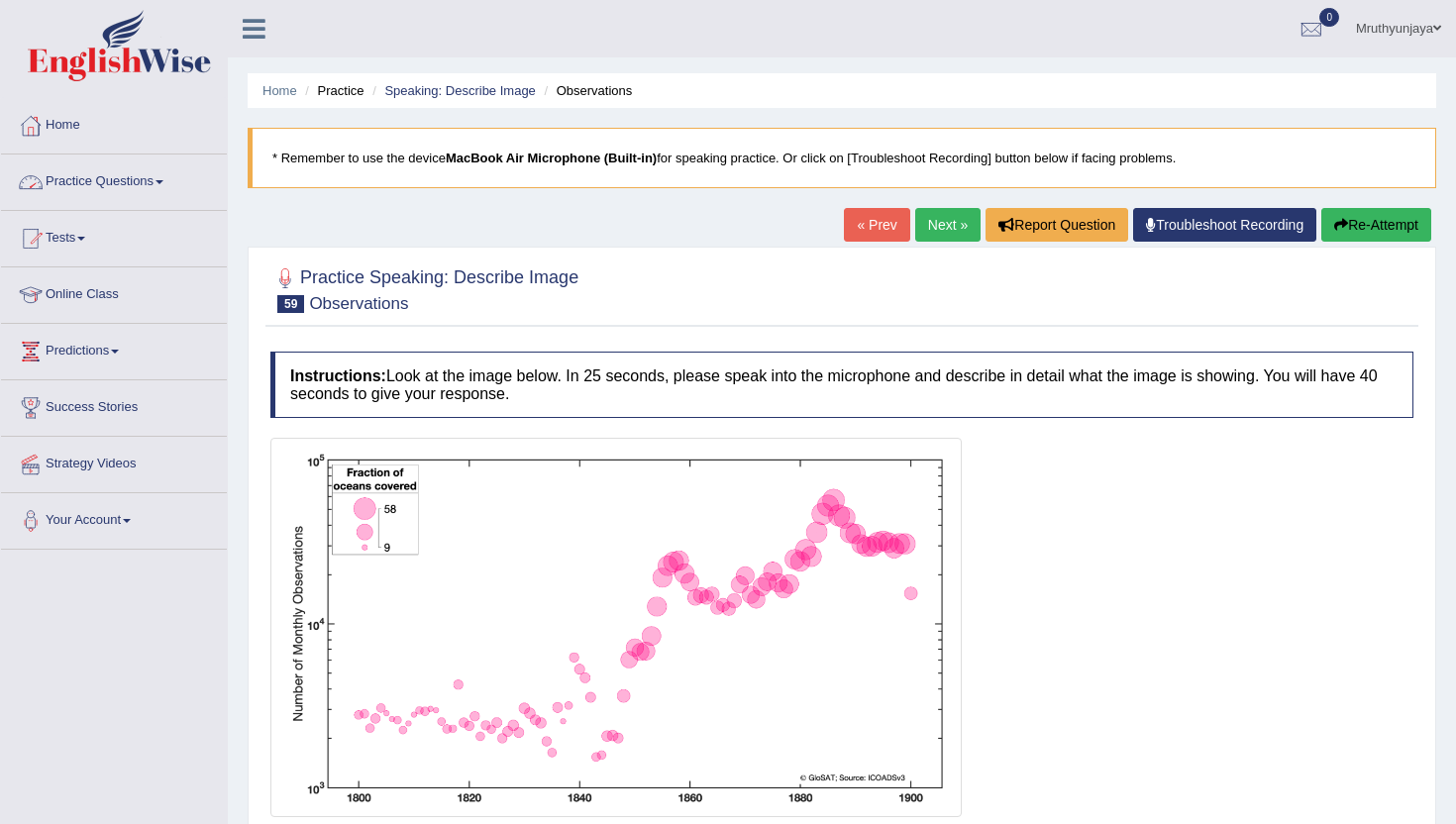 click on "Practice Questions" at bounding box center [114, 179] 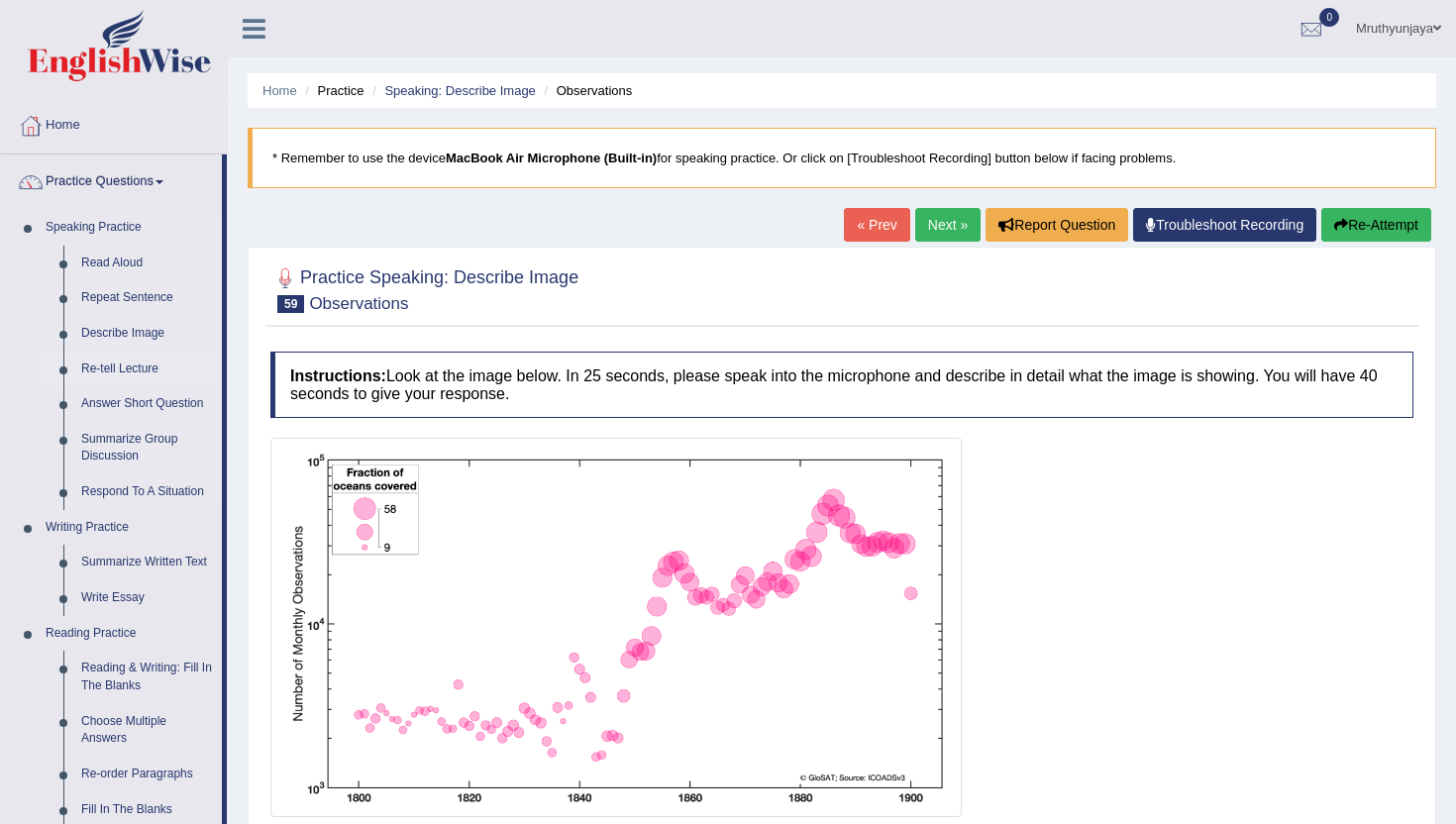click on "Re-tell Lecture" at bounding box center [147, 369] 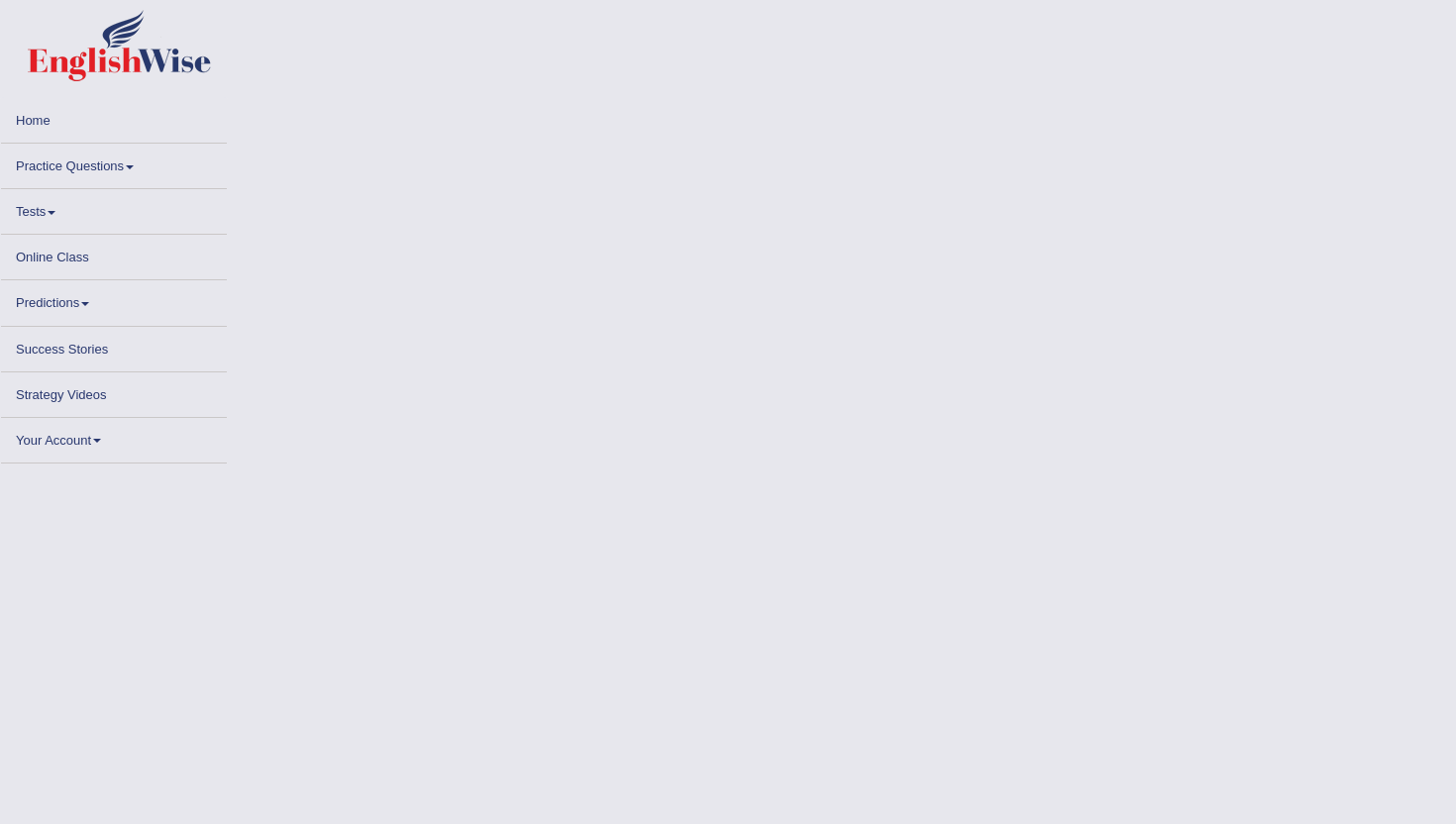 scroll, scrollTop: 0, scrollLeft: 0, axis: both 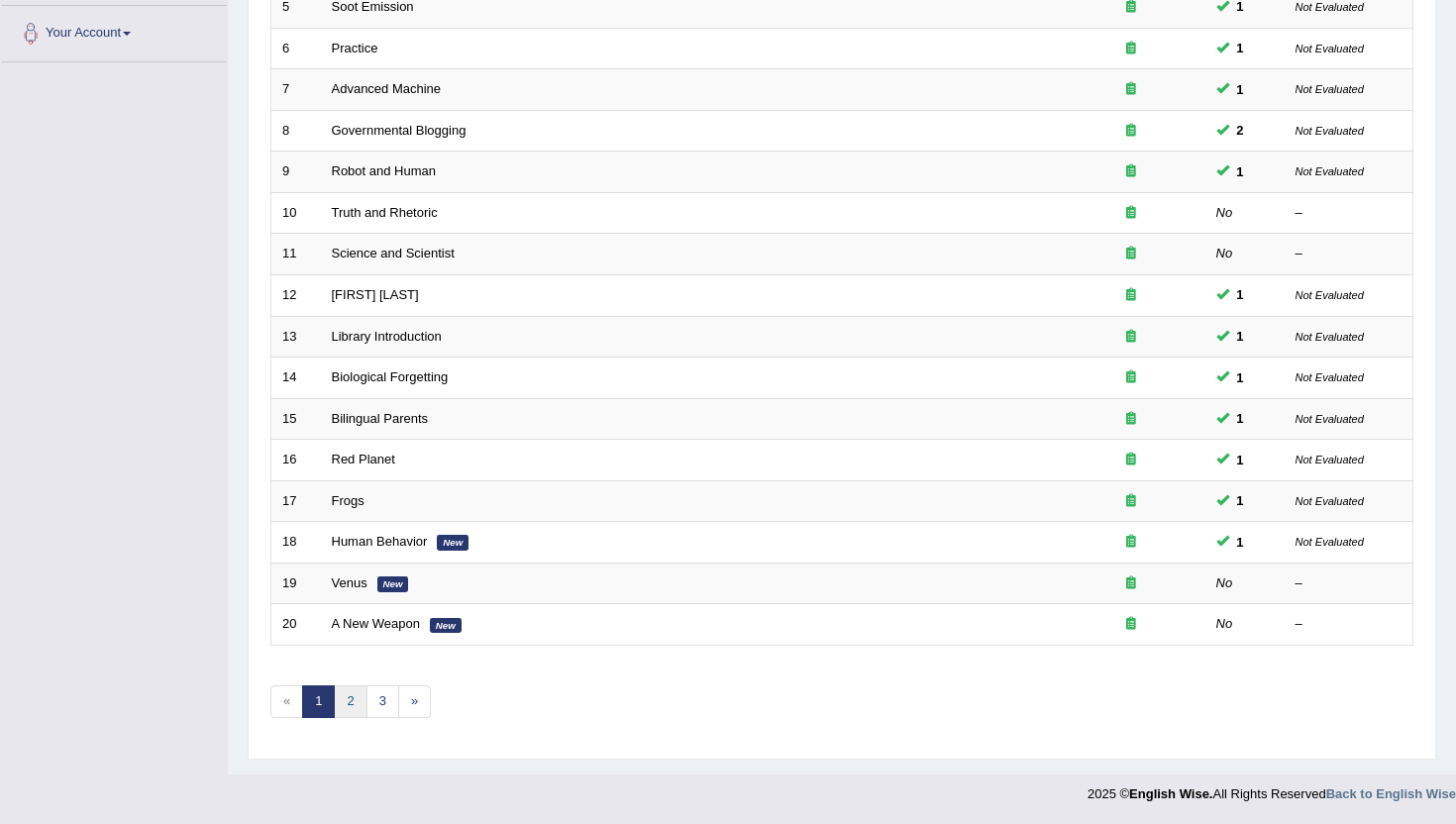 click on "2" at bounding box center (350, 701) 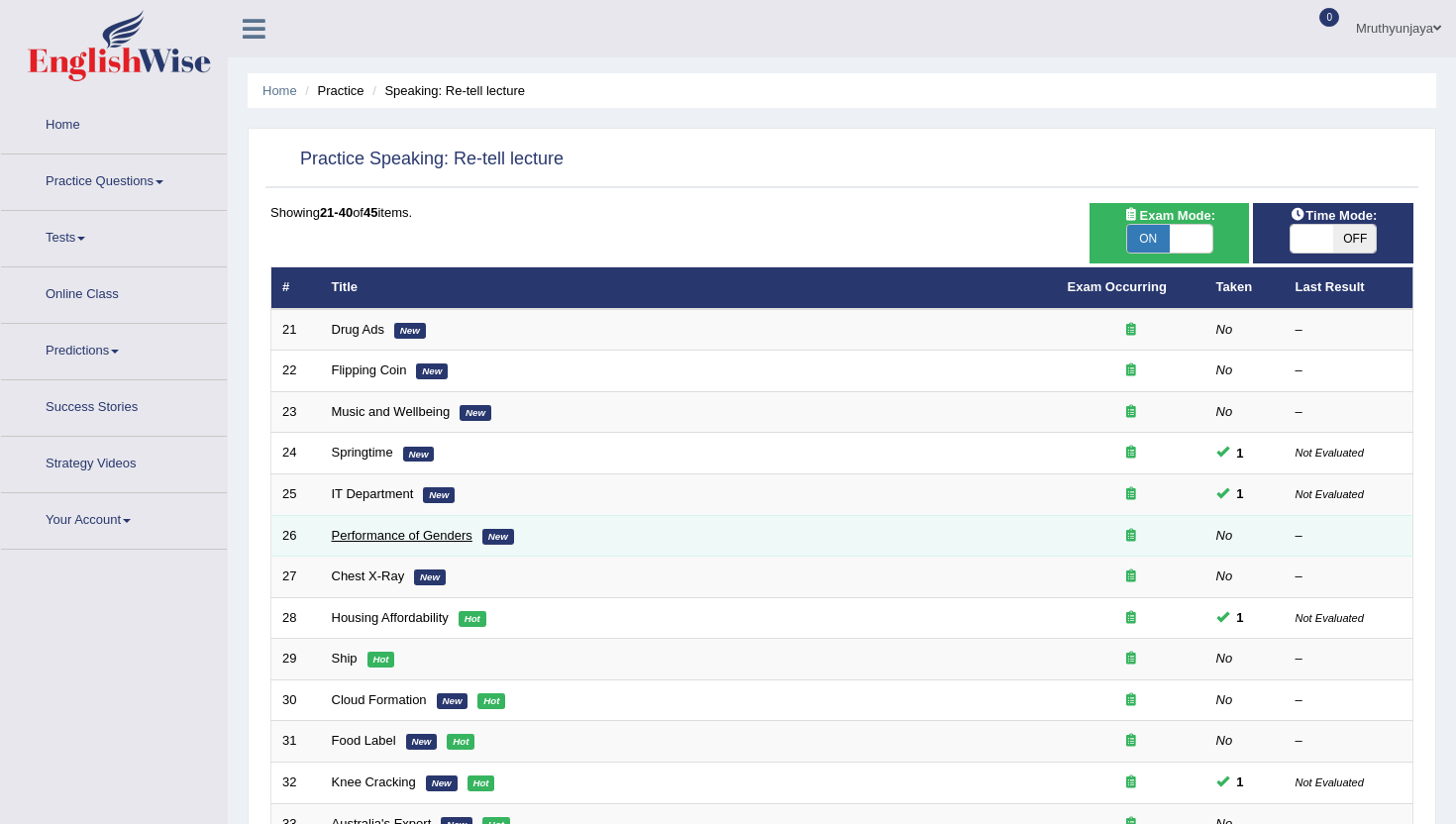 scroll, scrollTop: 0, scrollLeft: 0, axis: both 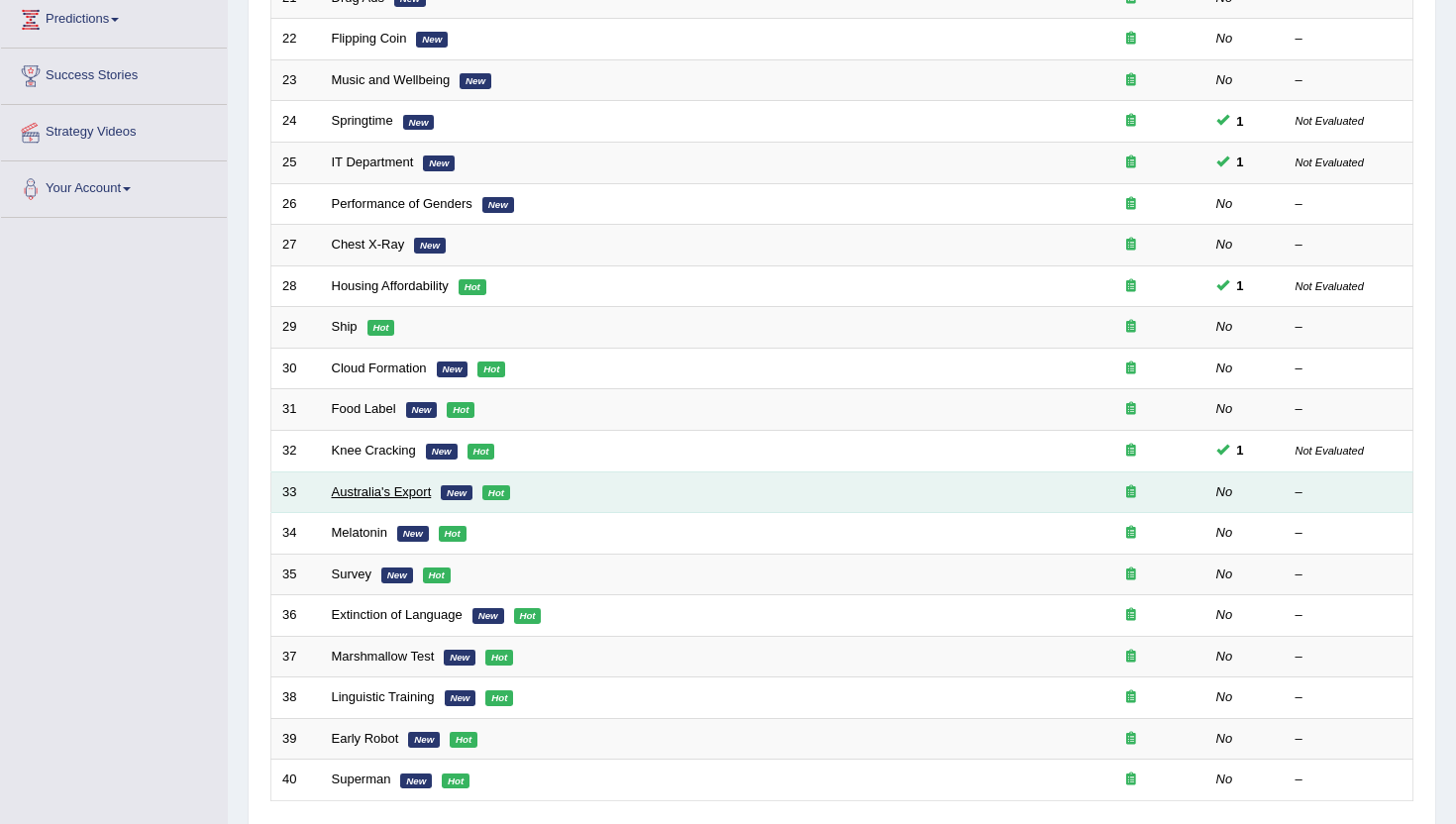 click on "Australia's Export" at bounding box center (381, 491) 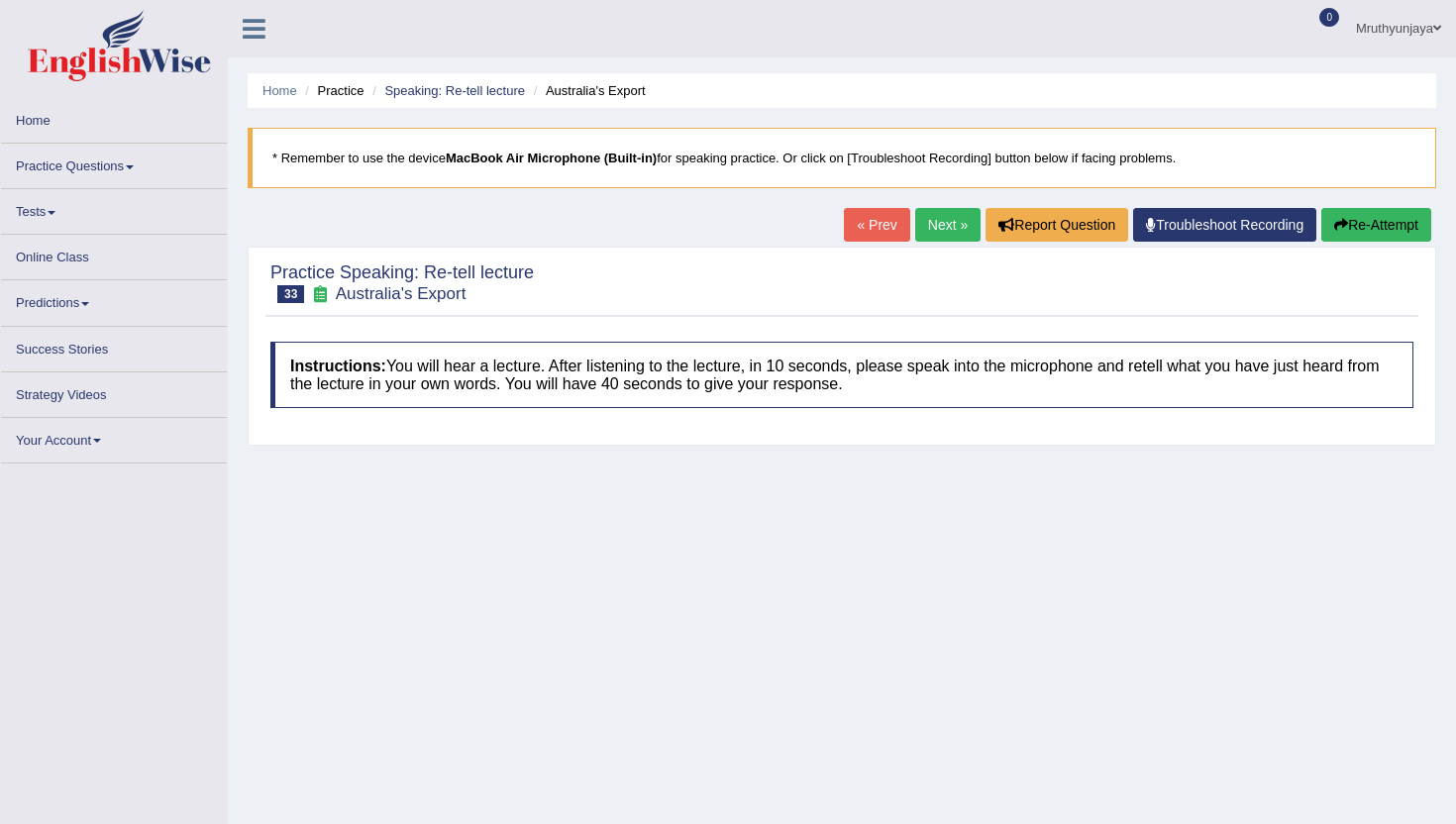 scroll, scrollTop: 0, scrollLeft: 0, axis: both 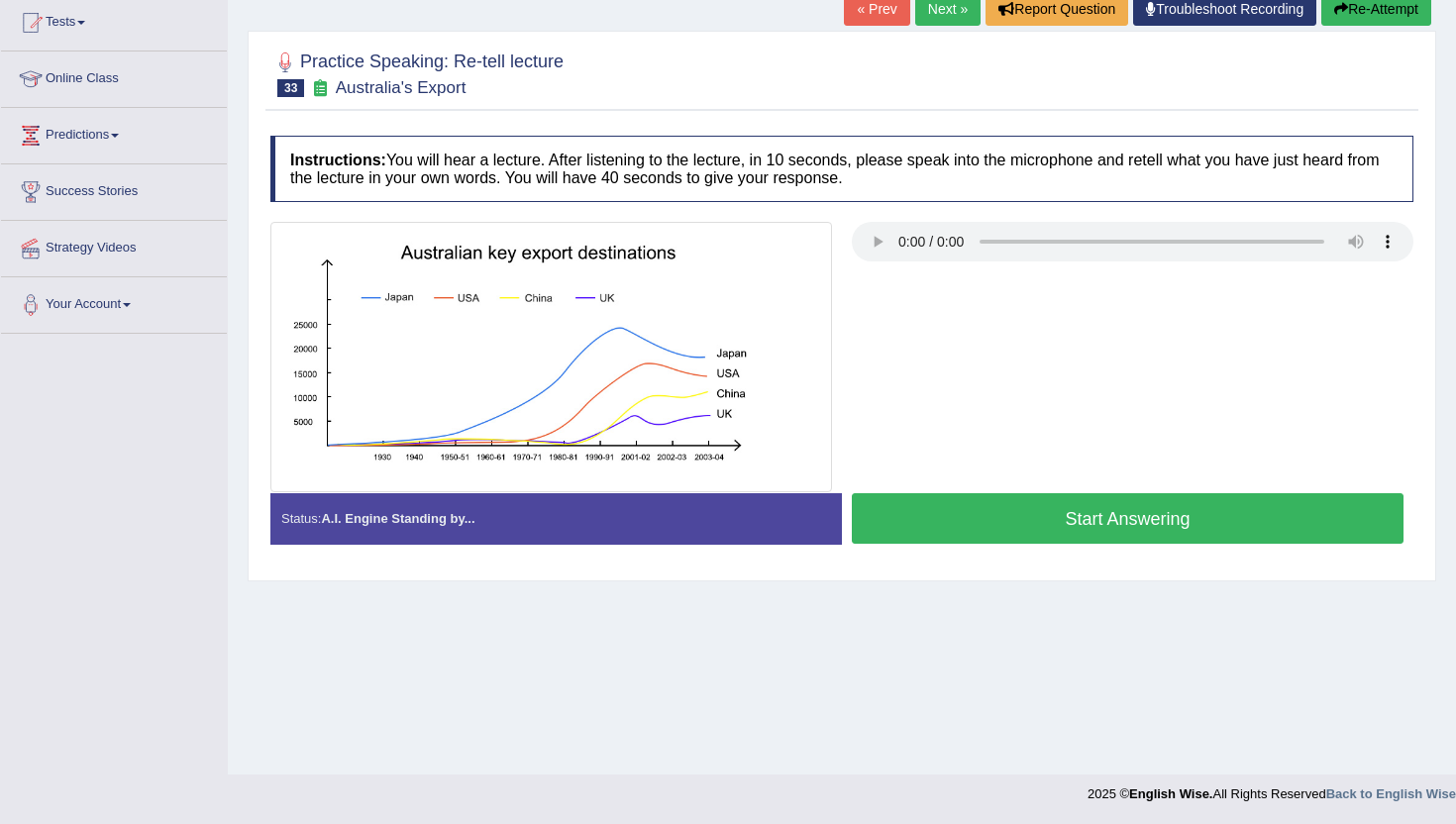 type 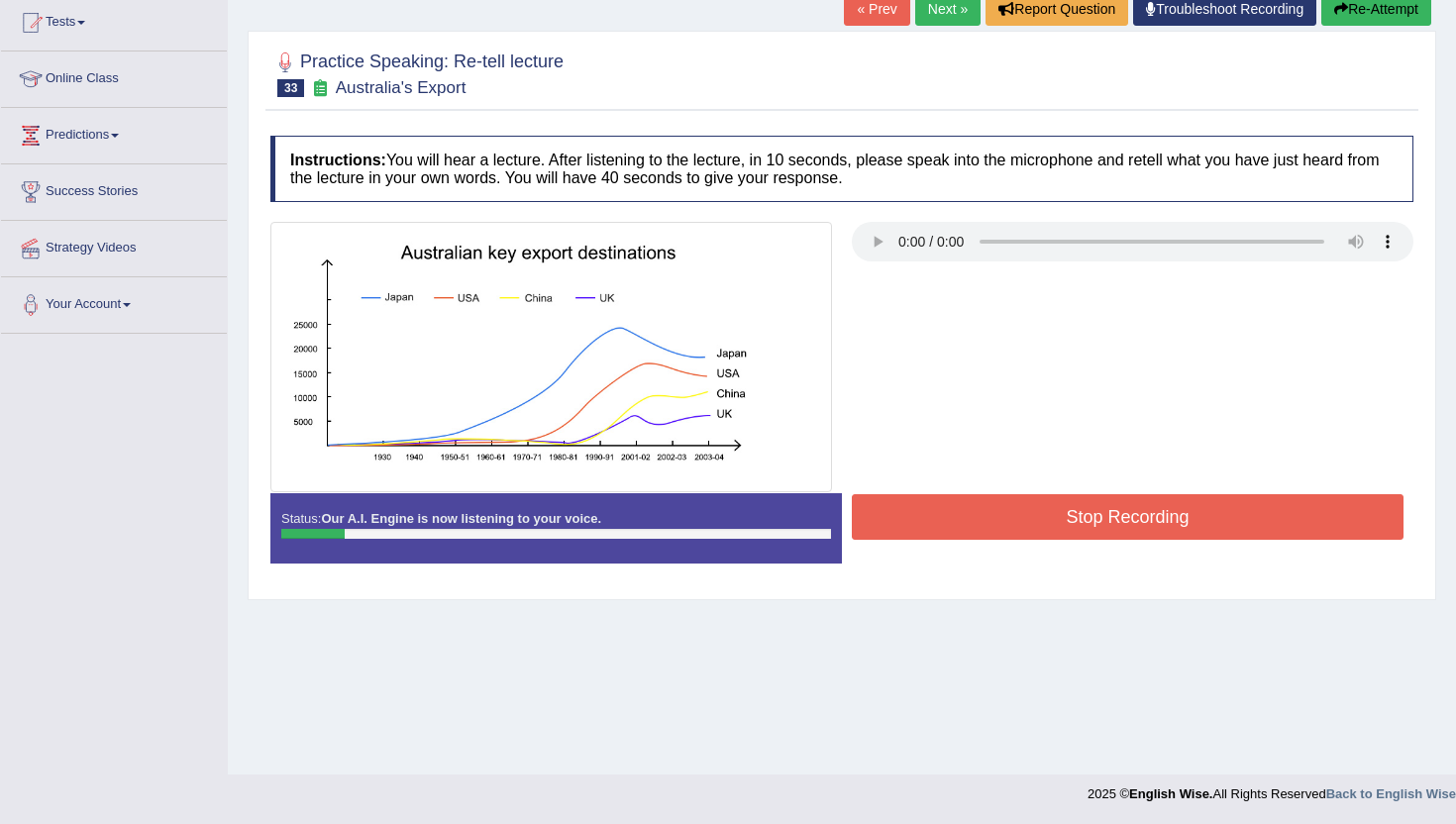 click on "Re-Attempt" at bounding box center [1376, 9] 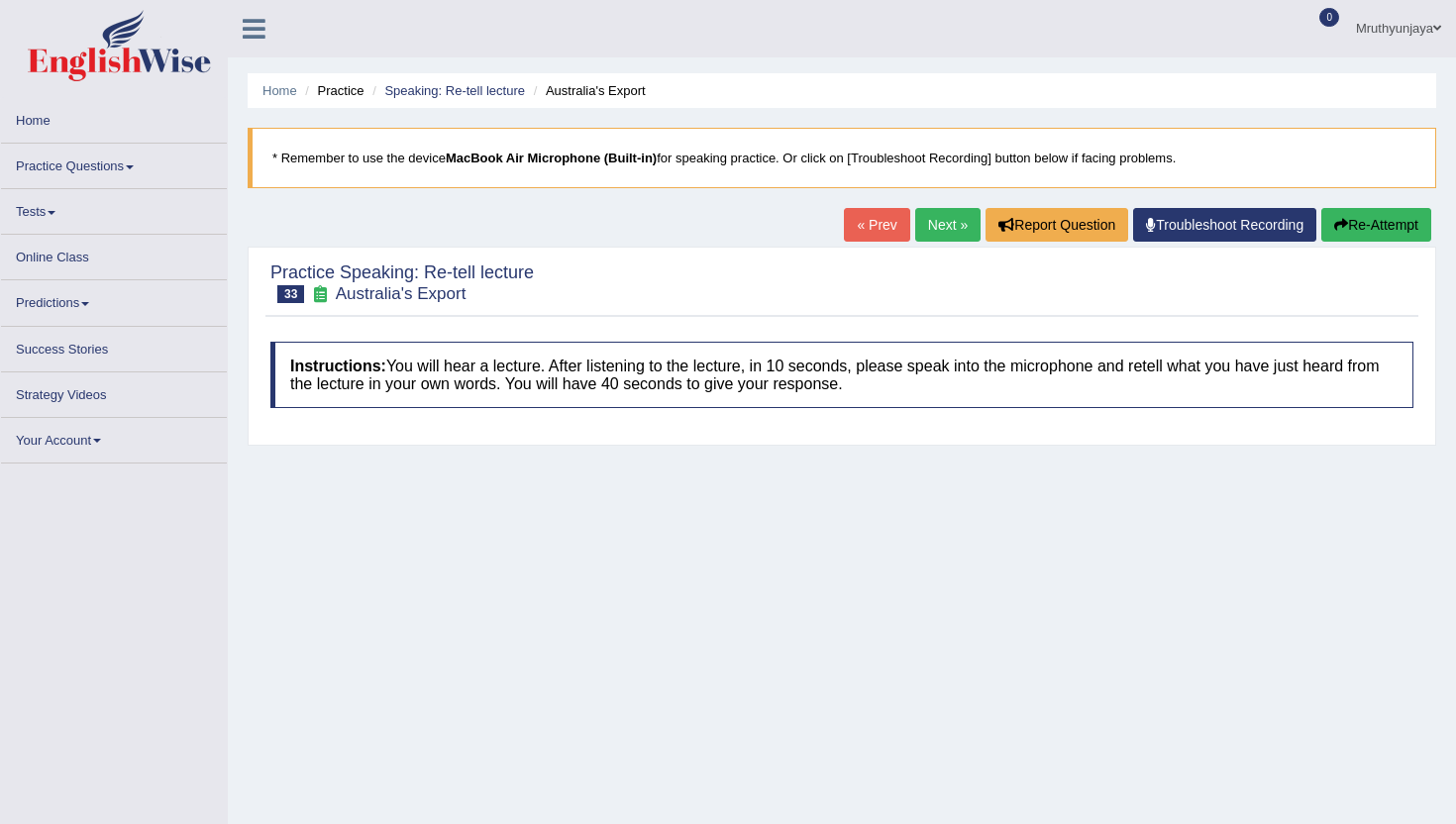scroll, scrollTop: 0, scrollLeft: 0, axis: both 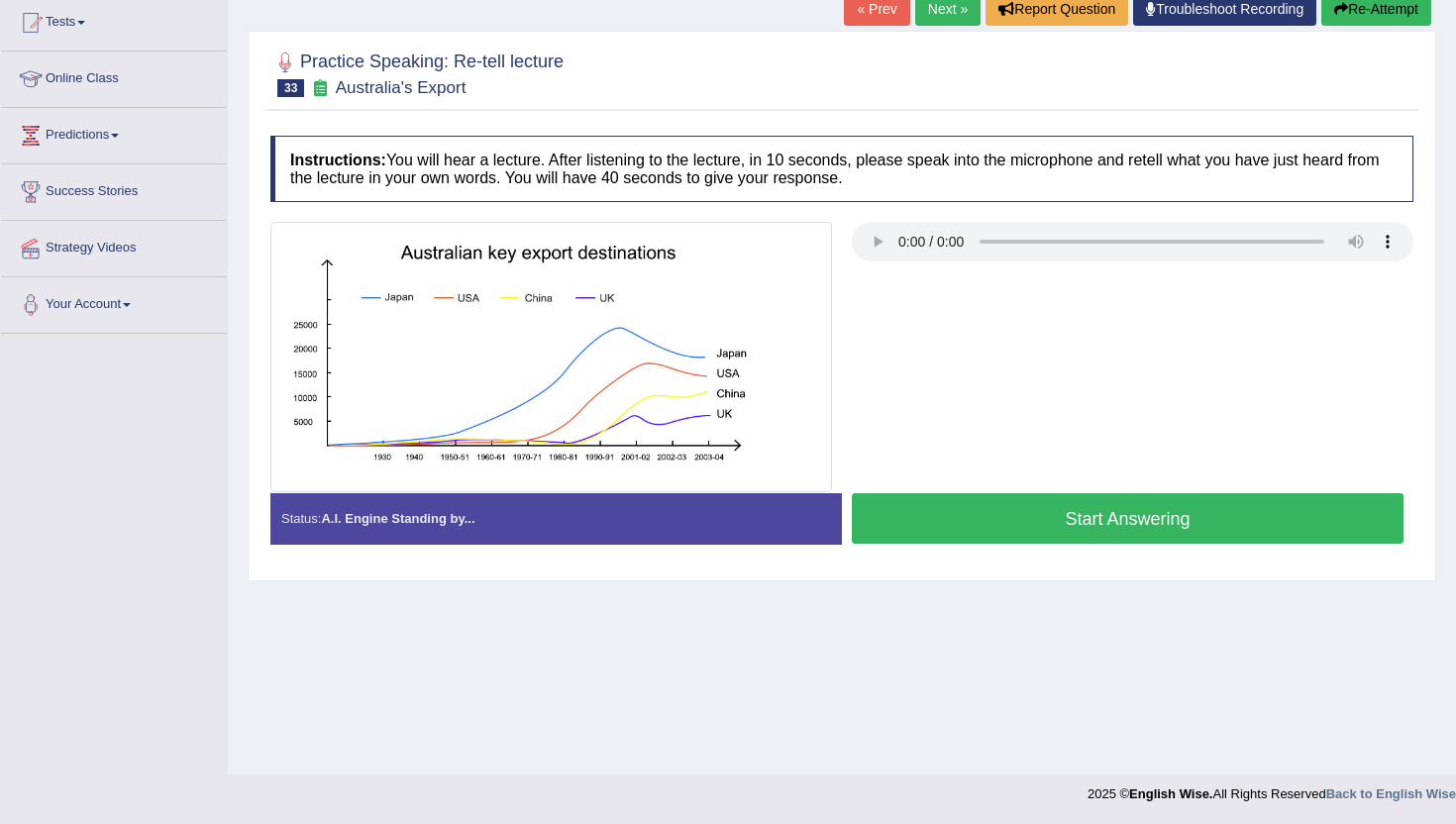 click on "Start Answering" at bounding box center [1127, 518] 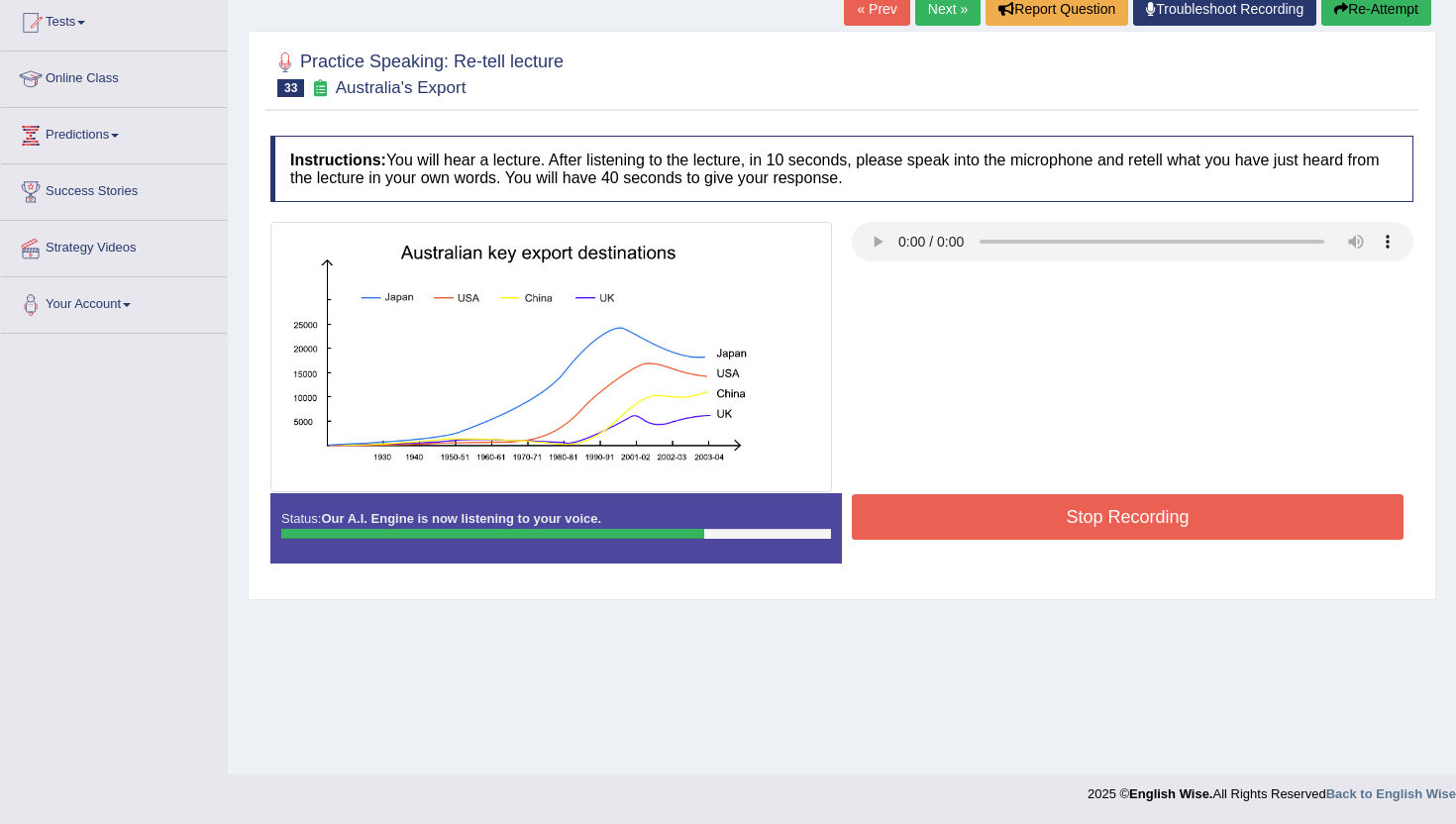 click on "Stop Recording" at bounding box center (1127, 517) 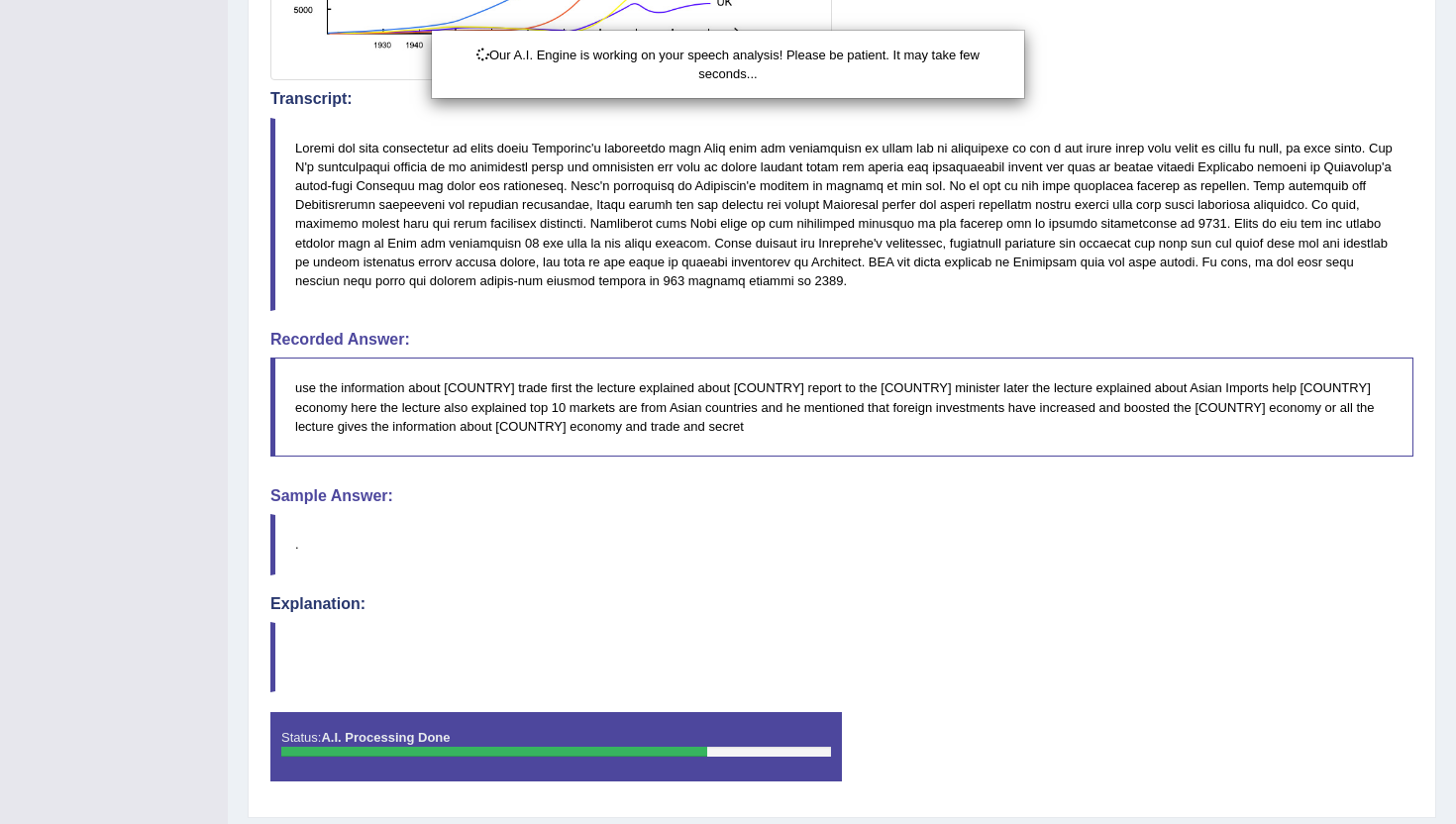 scroll, scrollTop: 634, scrollLeft: 0, axis: vertical 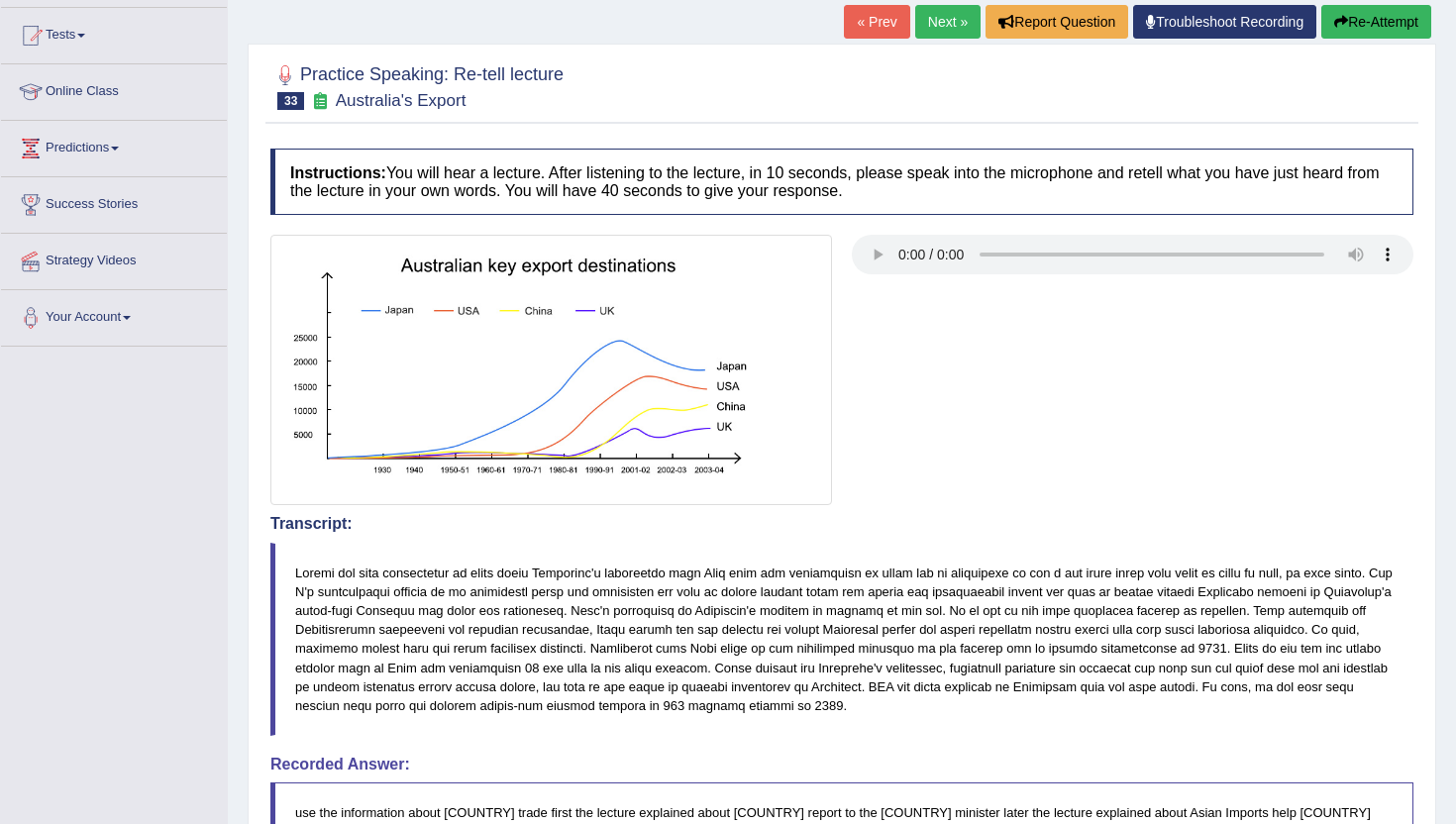 click on "Next »" at bounding box center (948, 22) 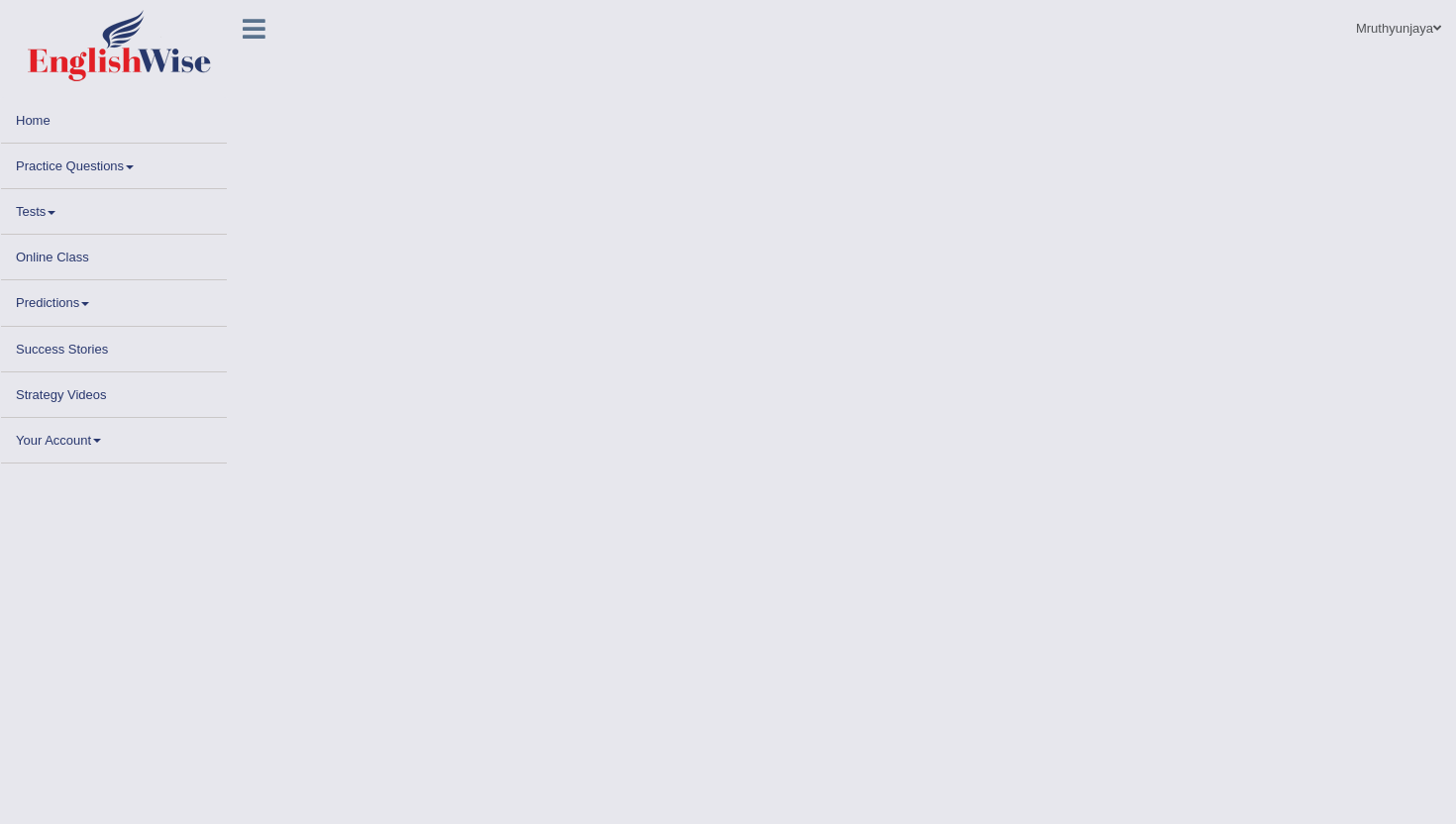 scroll, scrollTop: 0, scrollLeft: 0, axis: both 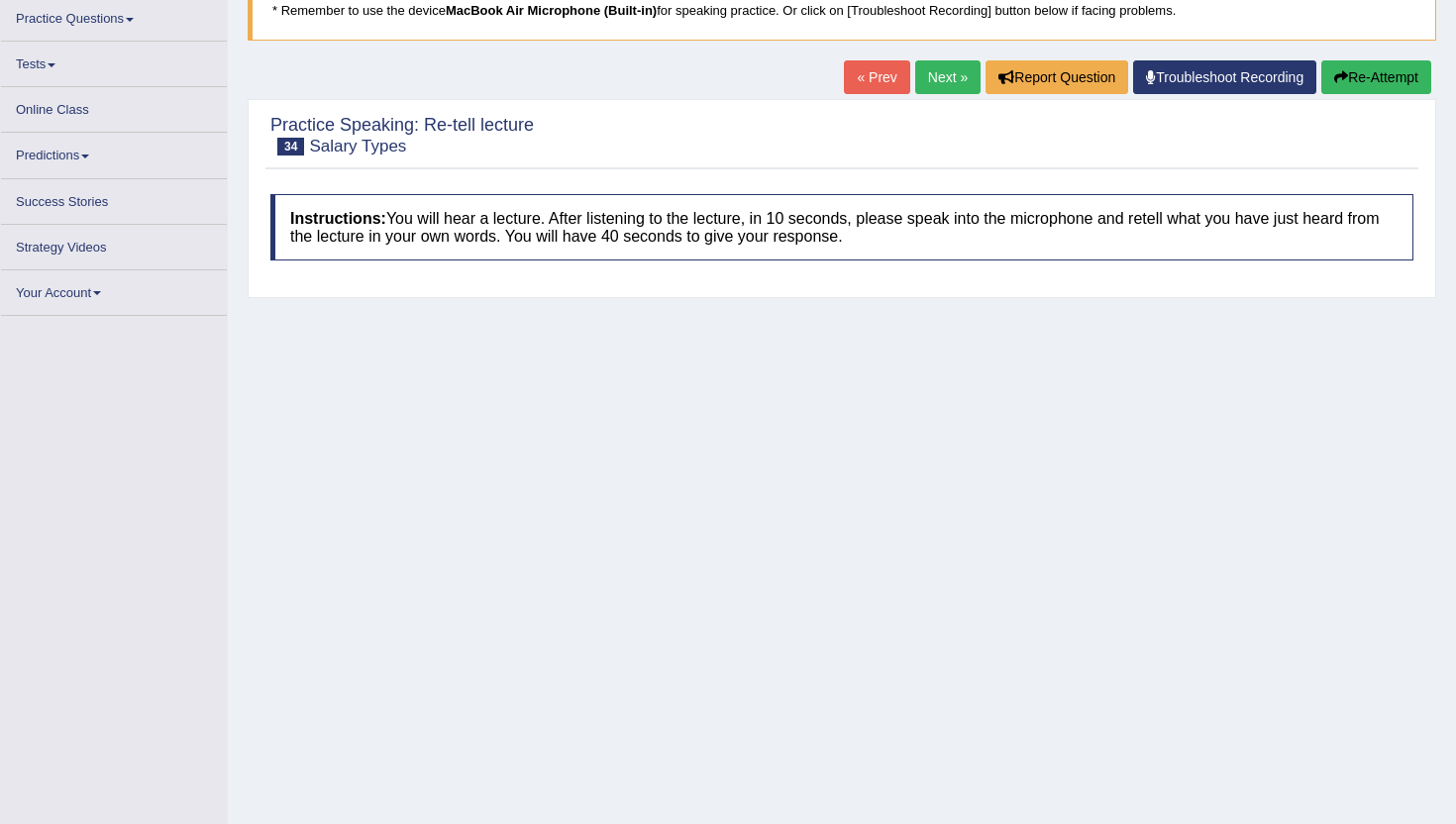 click on "Next »" at bounding box center [948, 77] 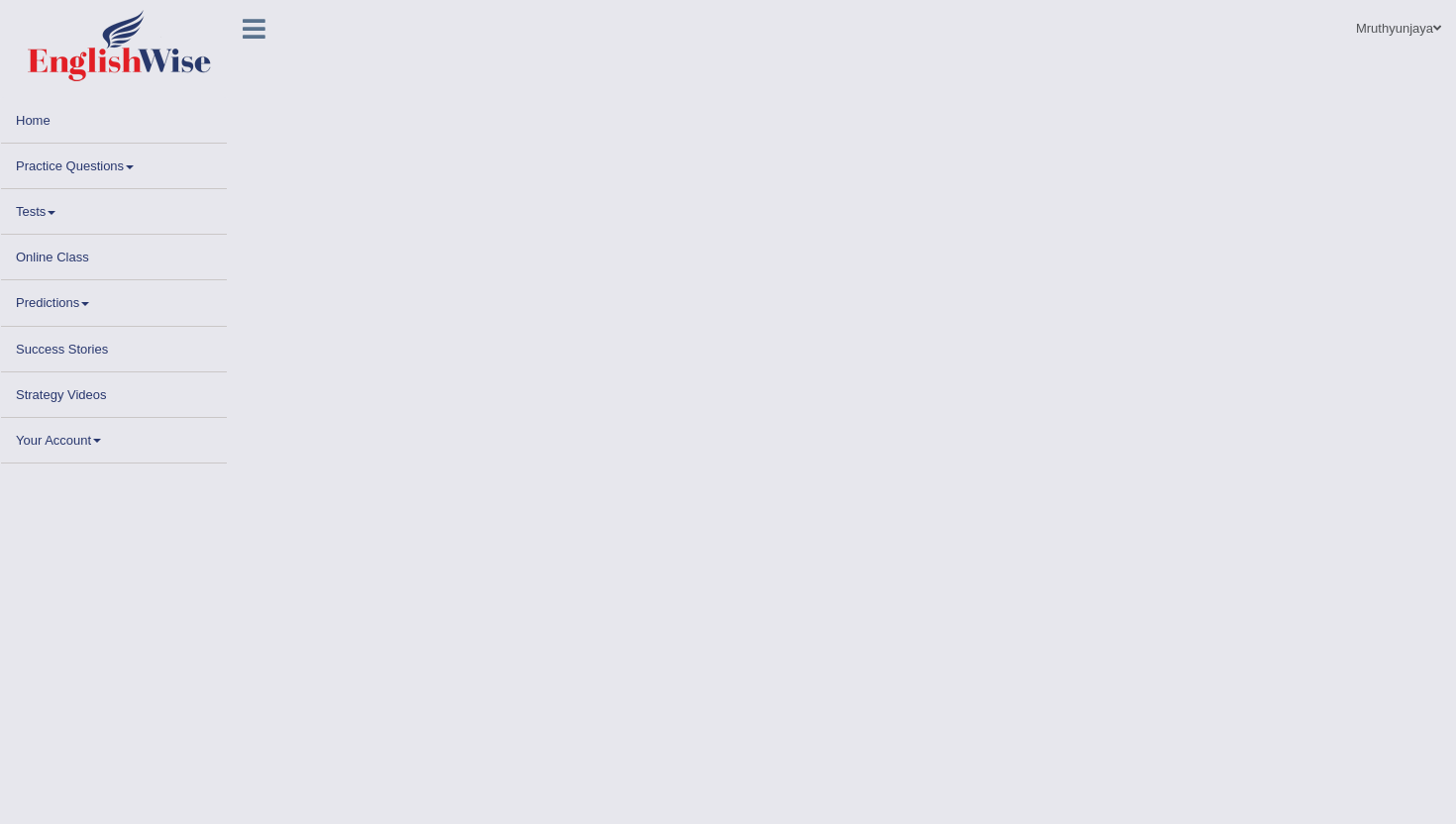 scroll, scrollTop: 0, scrollLeft: 0, axis: both 